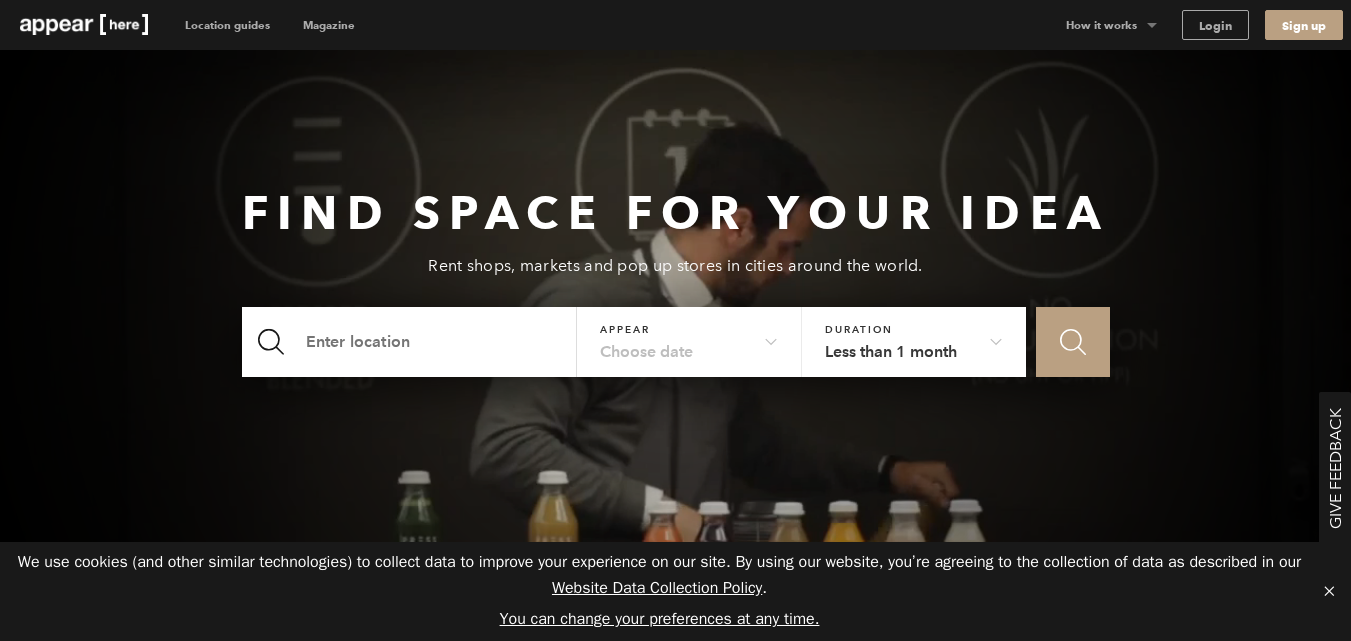 scroll, scrollTop: 0, scrollLeft: 0, axis: both 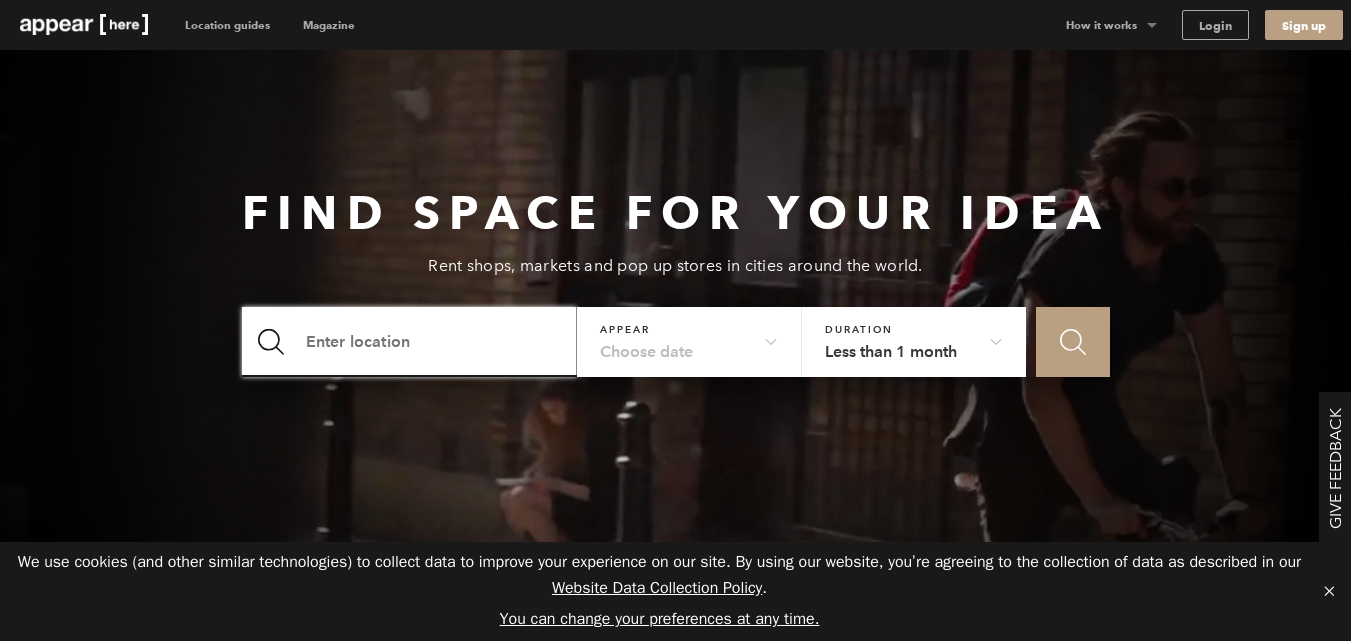 click at bounding box center [410, 342] 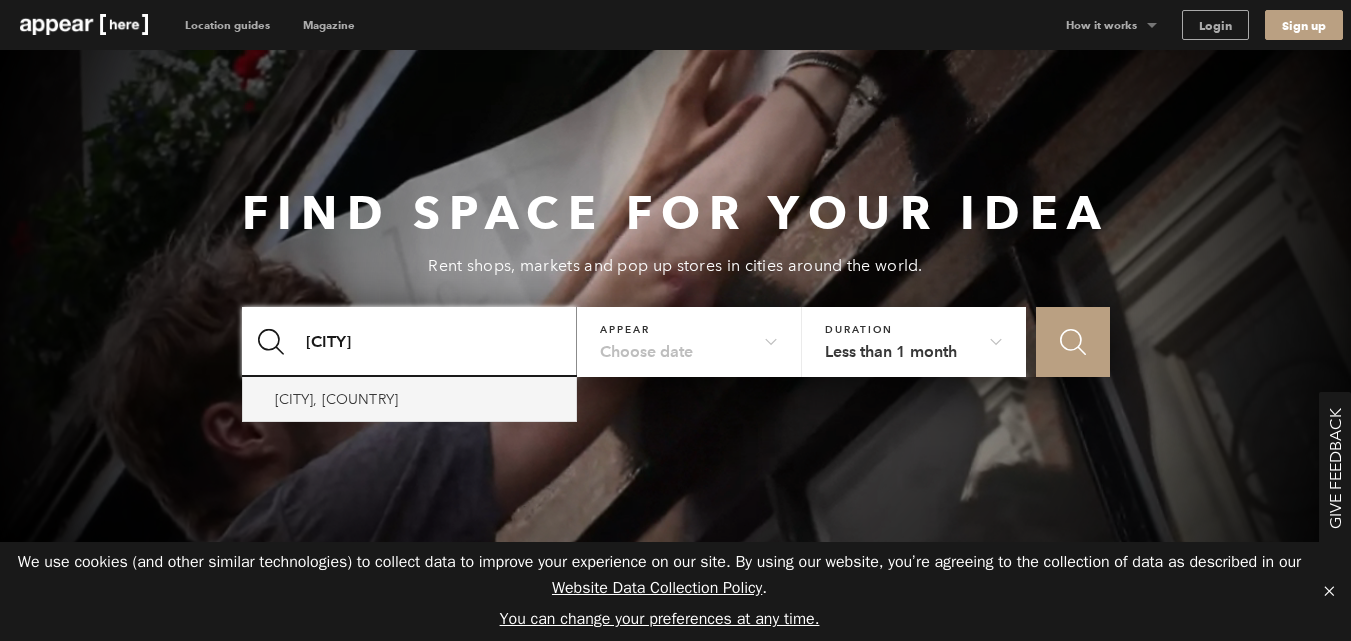 type on "london" 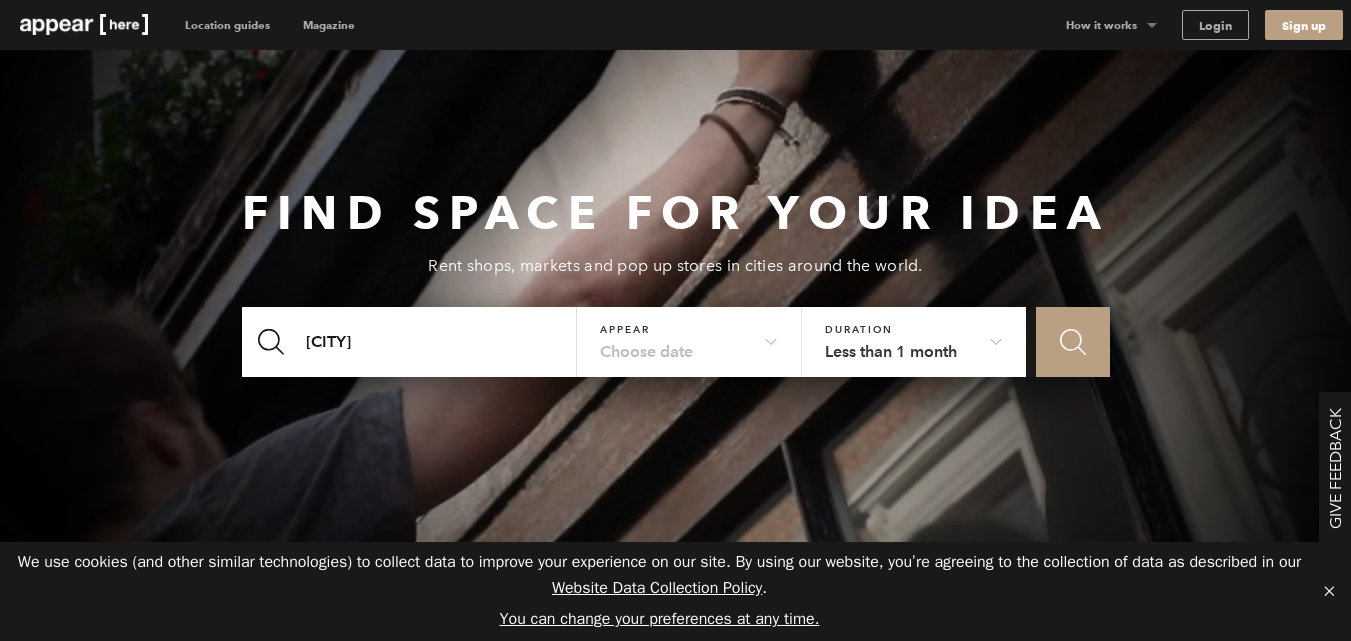 click on "Choose date" at bounding box center (689, 336) 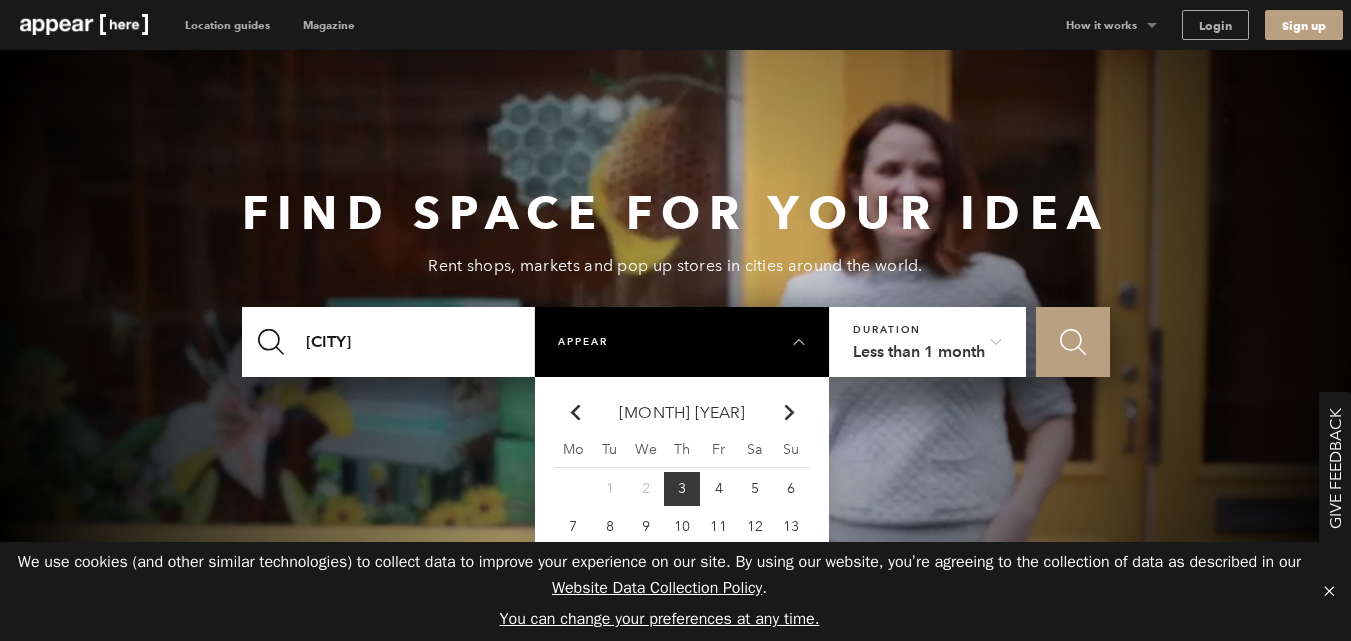 click on "Chevron-up" at bounding box center (790, 412) 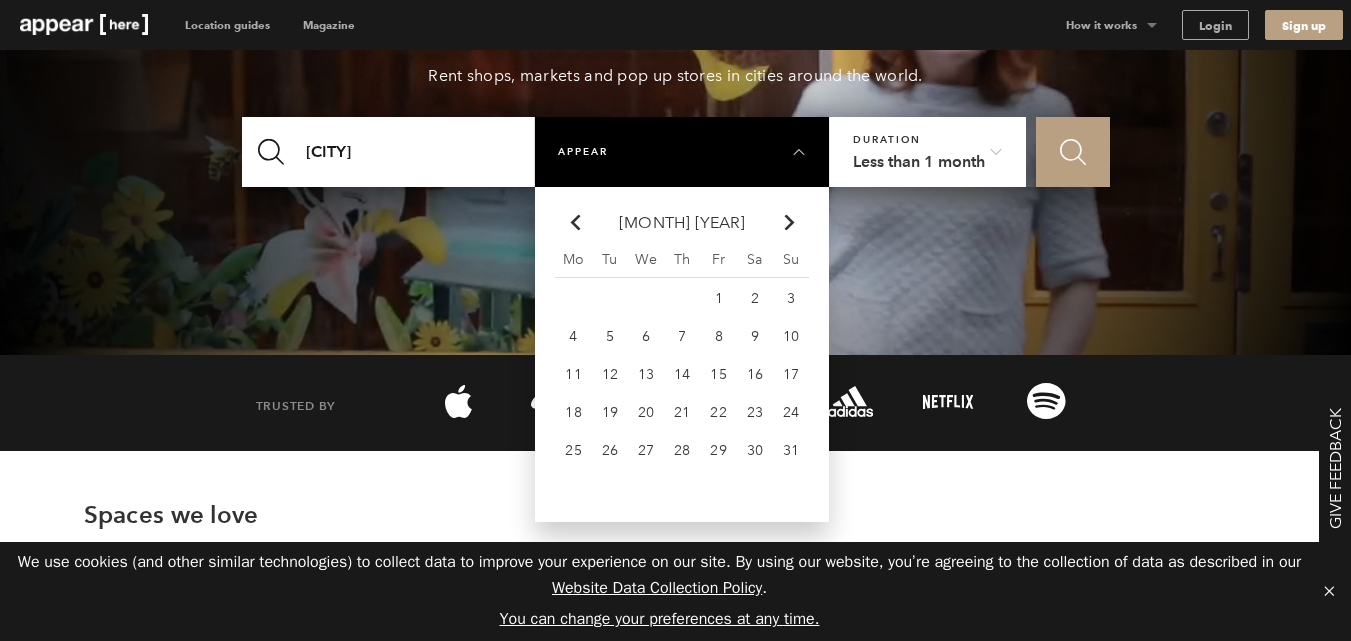 scroll, scrollTop: 200, scrollLeft: 0, axis: vertical 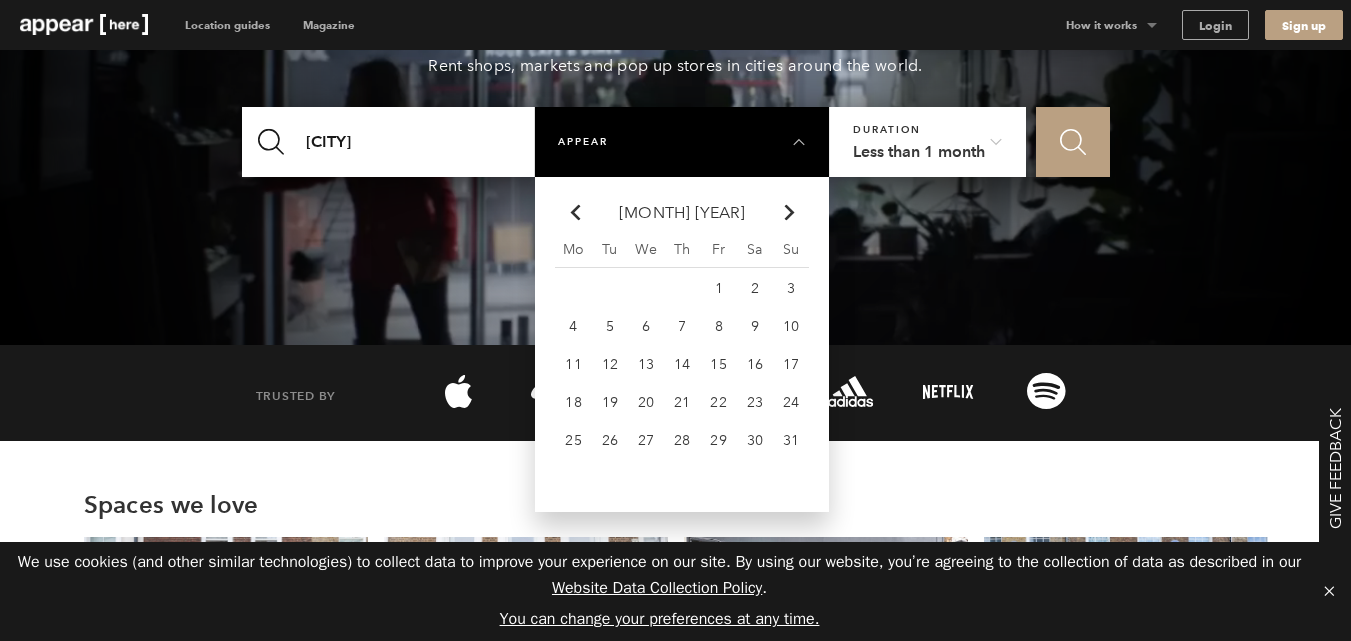 click on "21" at bounding box center [719, 288] 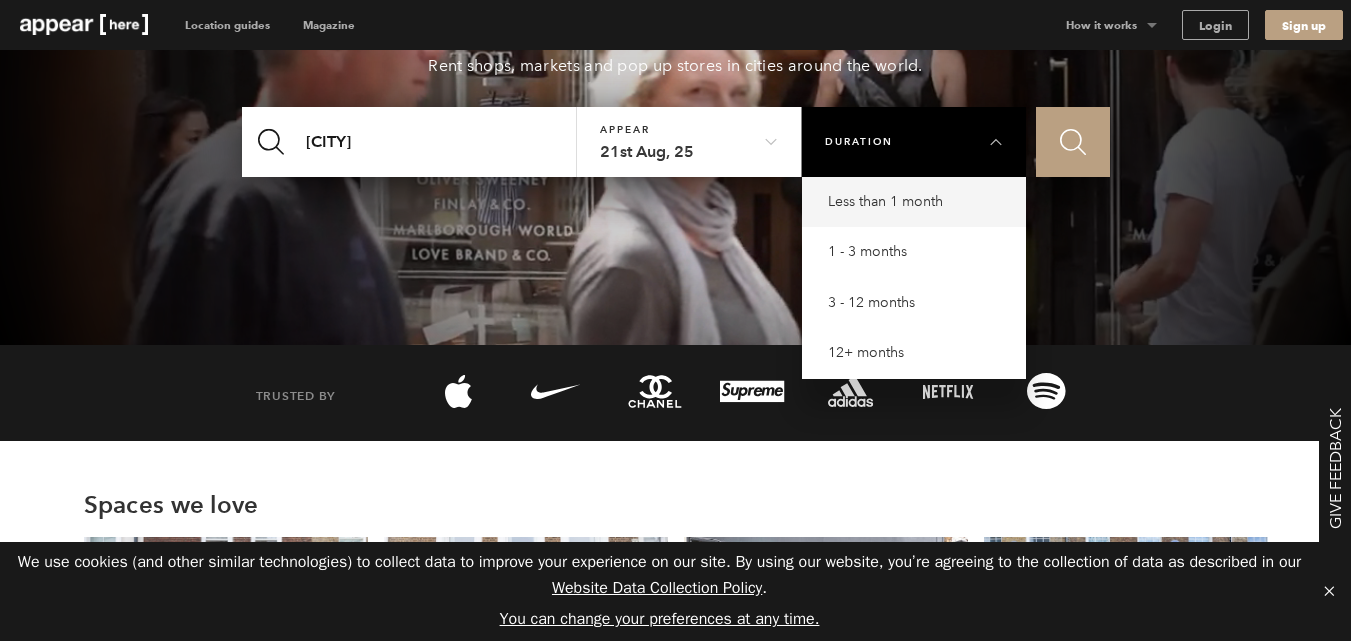 click on "Less than 1 month" at bounding box center (919, 202) 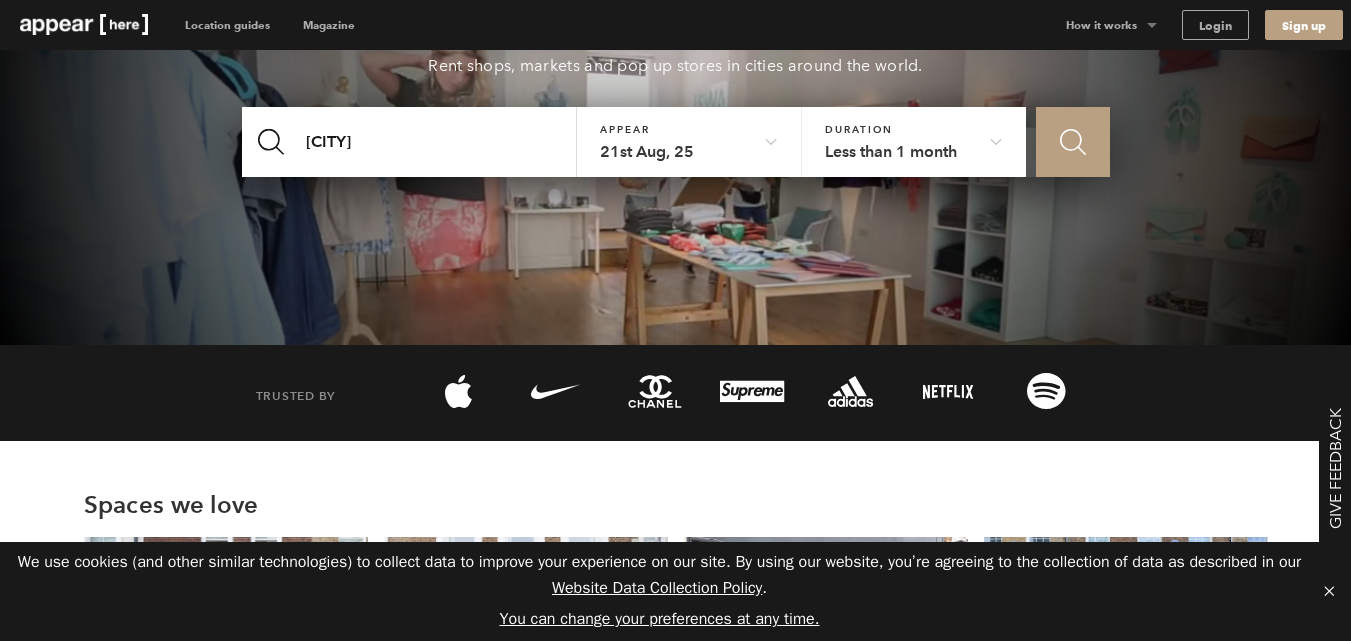 click on "Icon Search" at bounding box center (1072, 142) 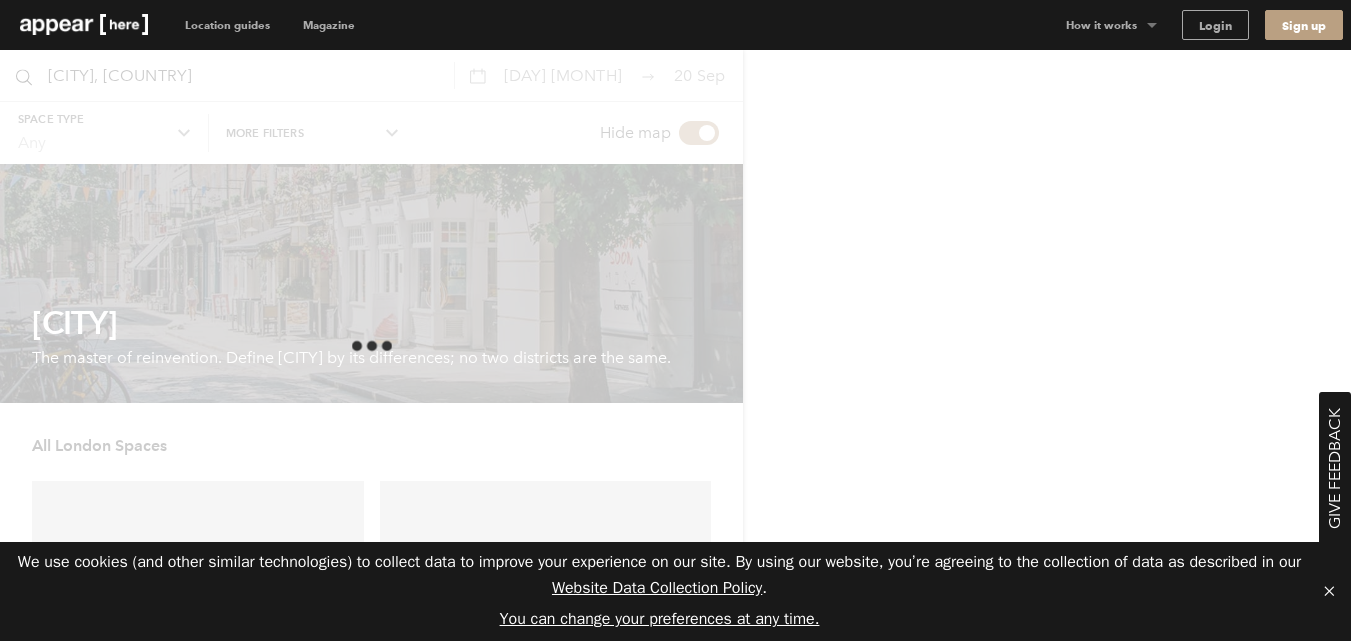scroll, scrollTop: 0, scrollLeft: 0, axis: both 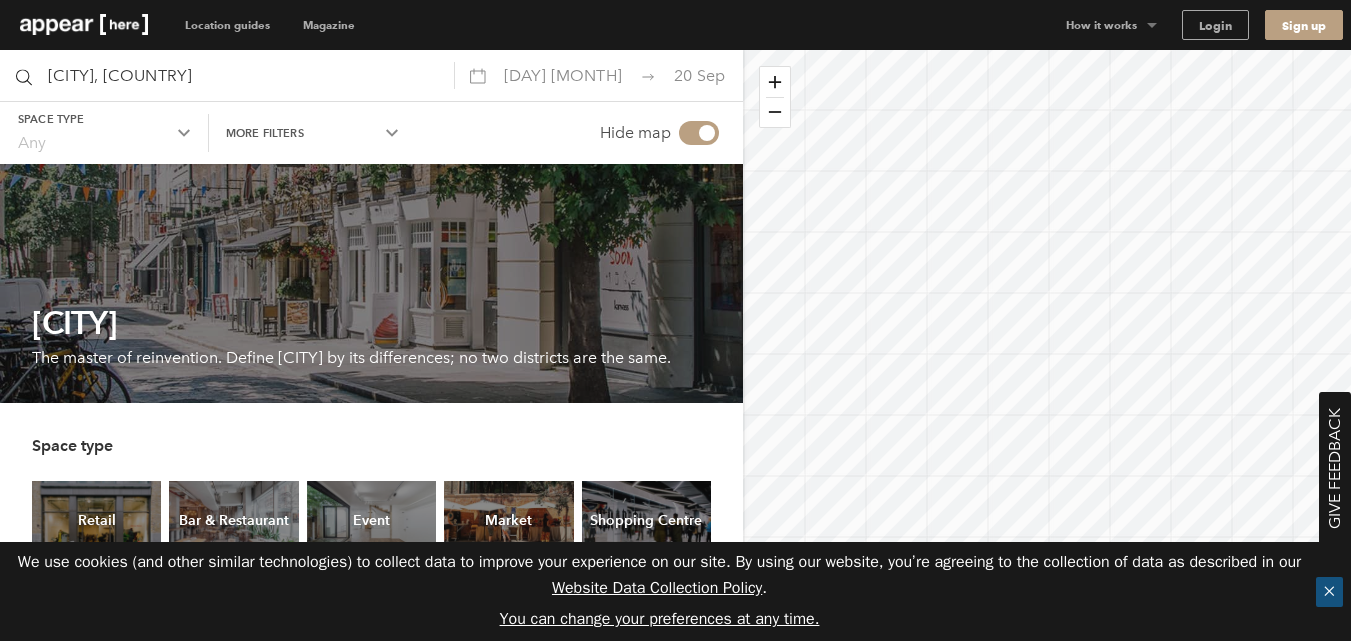 click on "✕" at bounding box center (1329, 592) 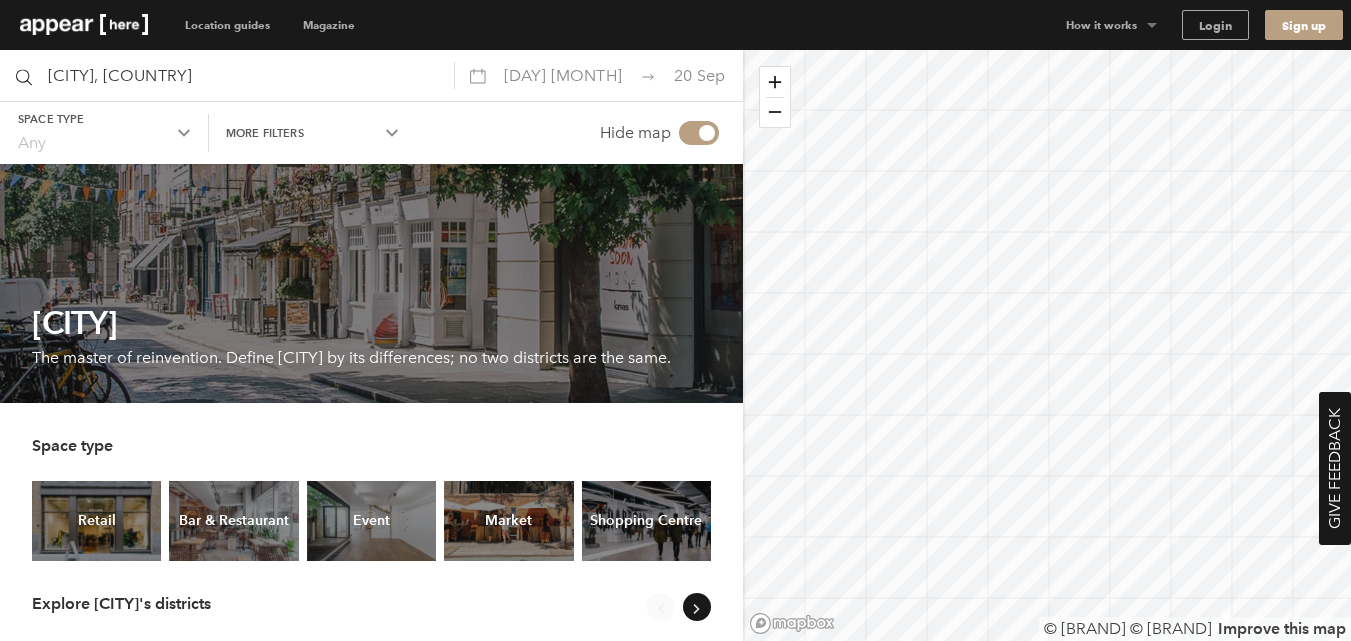 click on "More filters   Chevron-up" at bounding box center [104, 133] 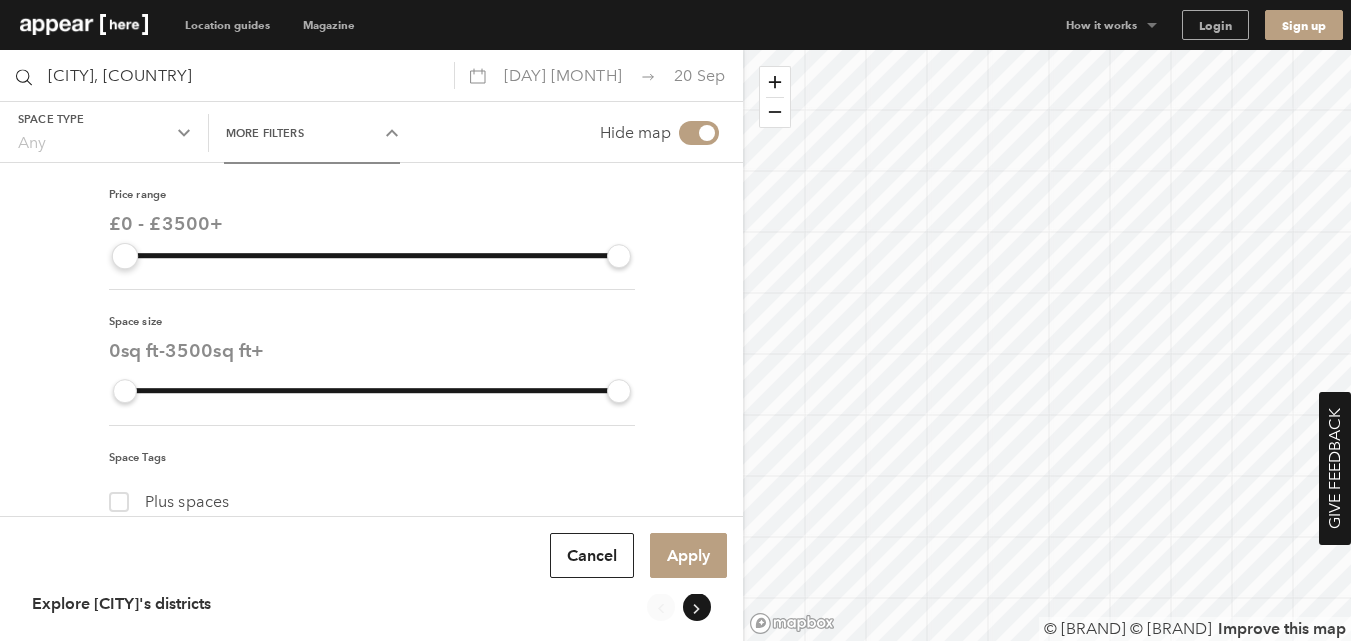 drag, startPoint x: 120, startPoint y: 256, endPoint x: 87, endPoint y: 268, distance: 35.1141 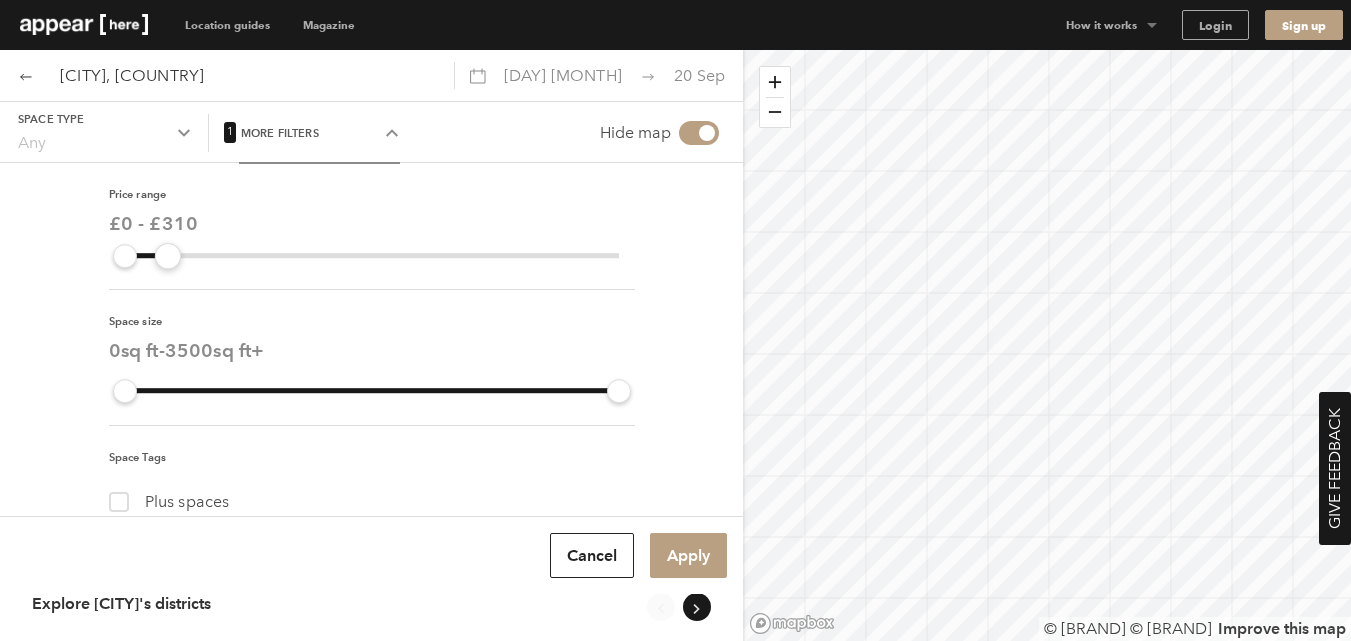 drag, startPoint x: 218, startPoint y: 259, endPoint x: 161, endPoint y: 257, distance: 57.035076 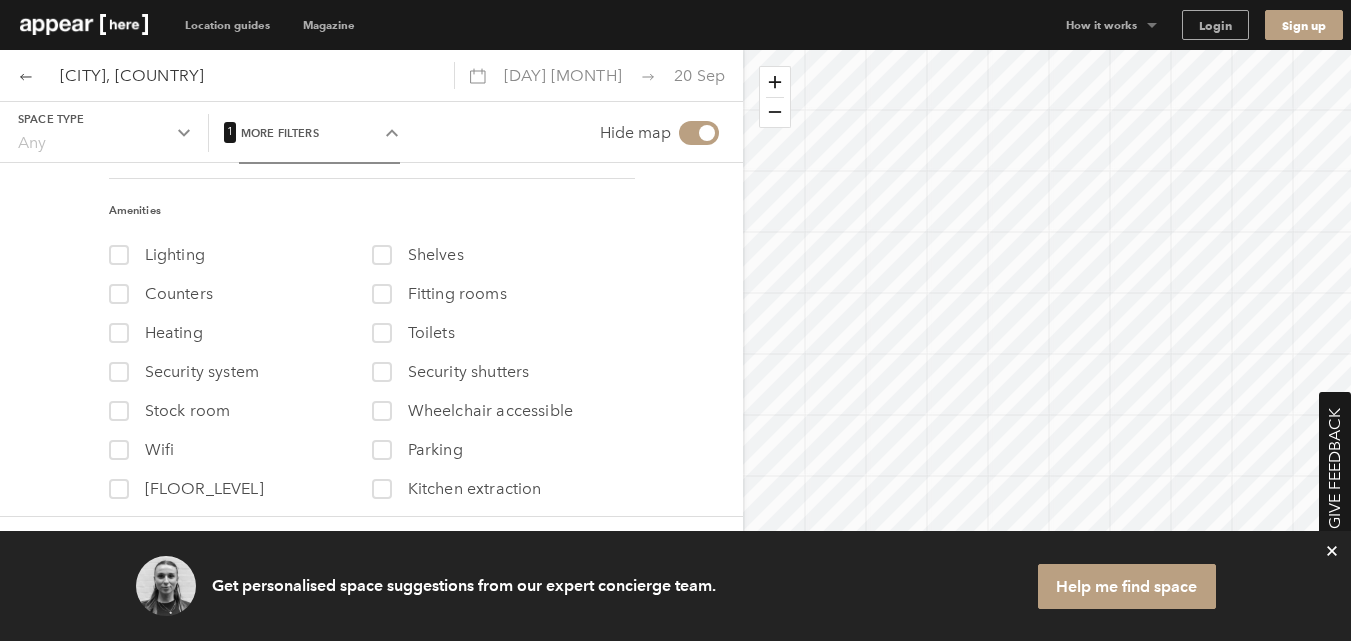 scroll, scrollTop: 401, scrollLeft: 0, axis: vertical 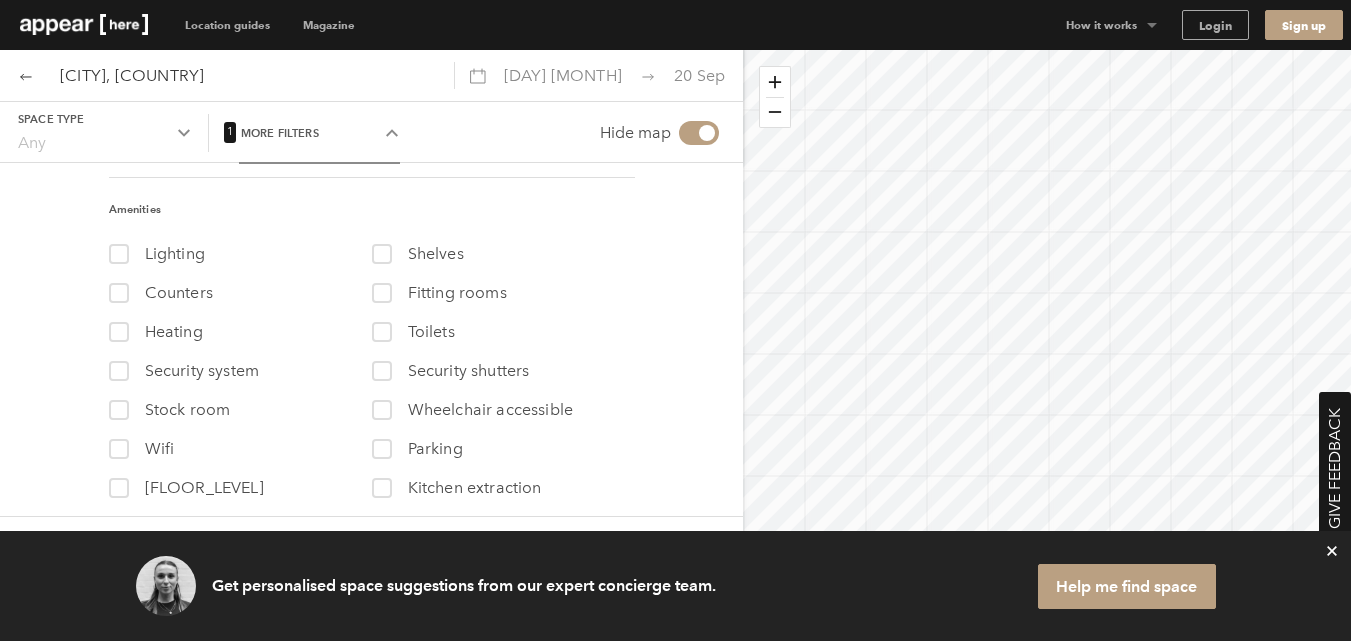 click on "icon-x" at bounding box center (1332, 551) 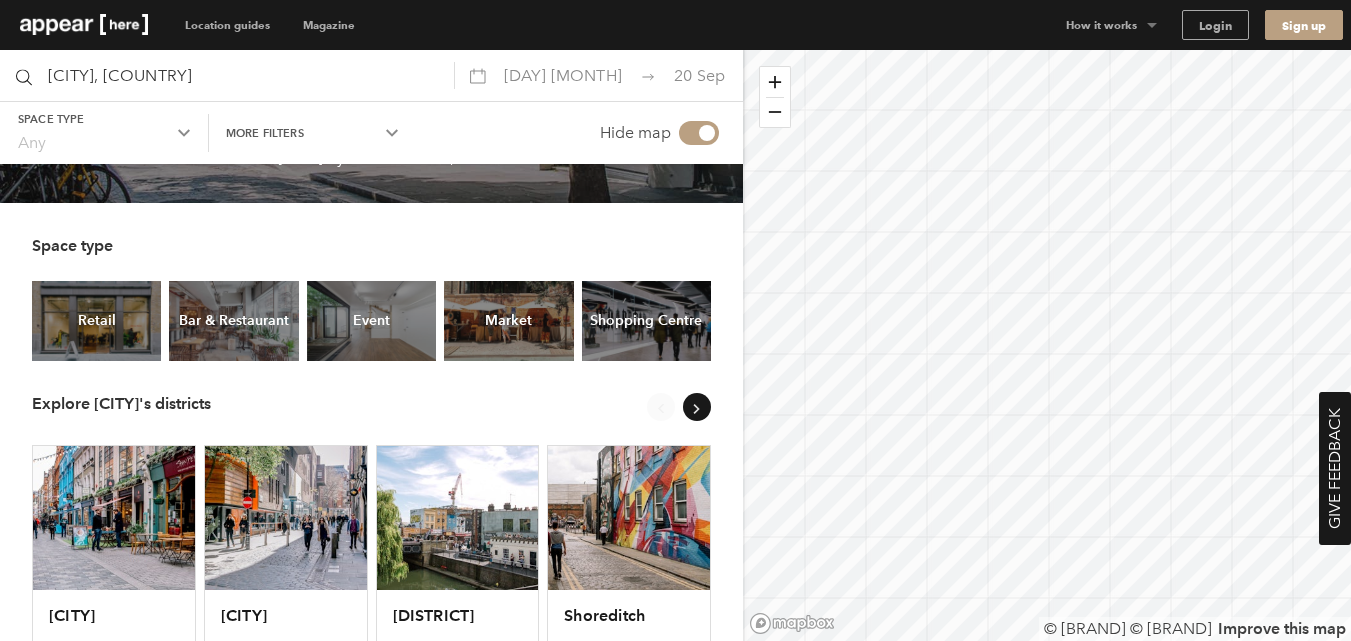 click on "More filters   Chevron-up" at bounding box center [104, 133] 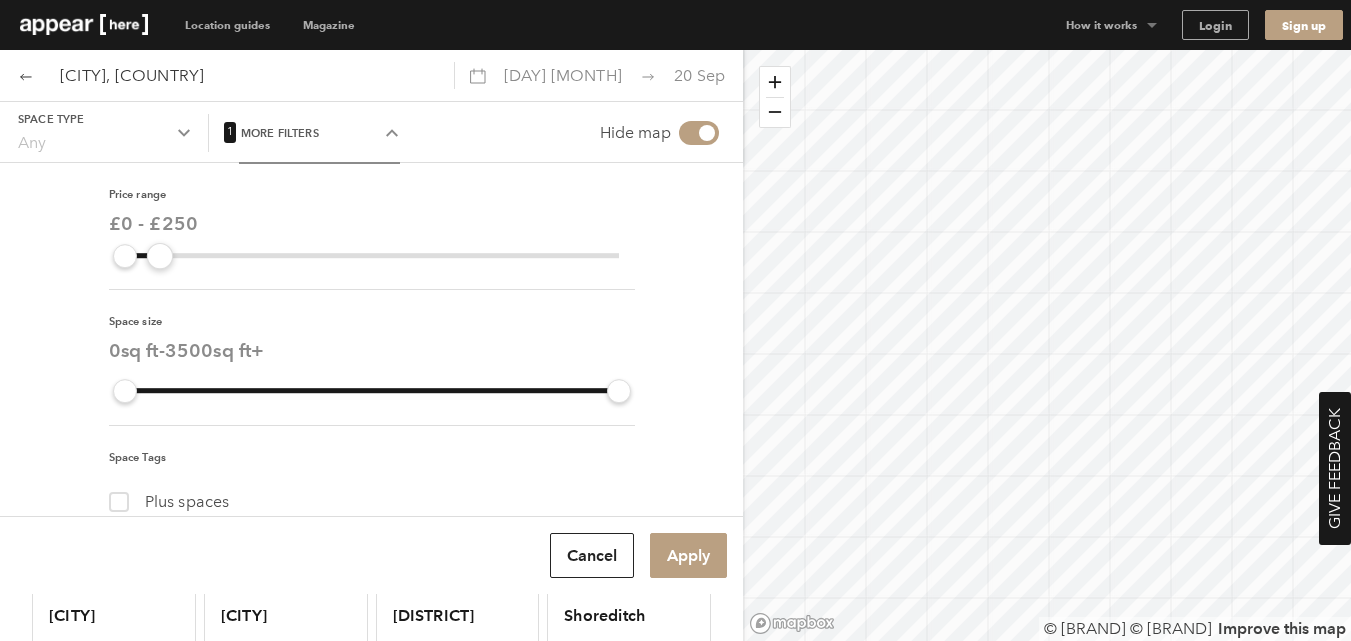 drag, startPoint x: 608, startPoint y: 254, endPoint x: 153, endPoint y: 257, distance: 455.0099 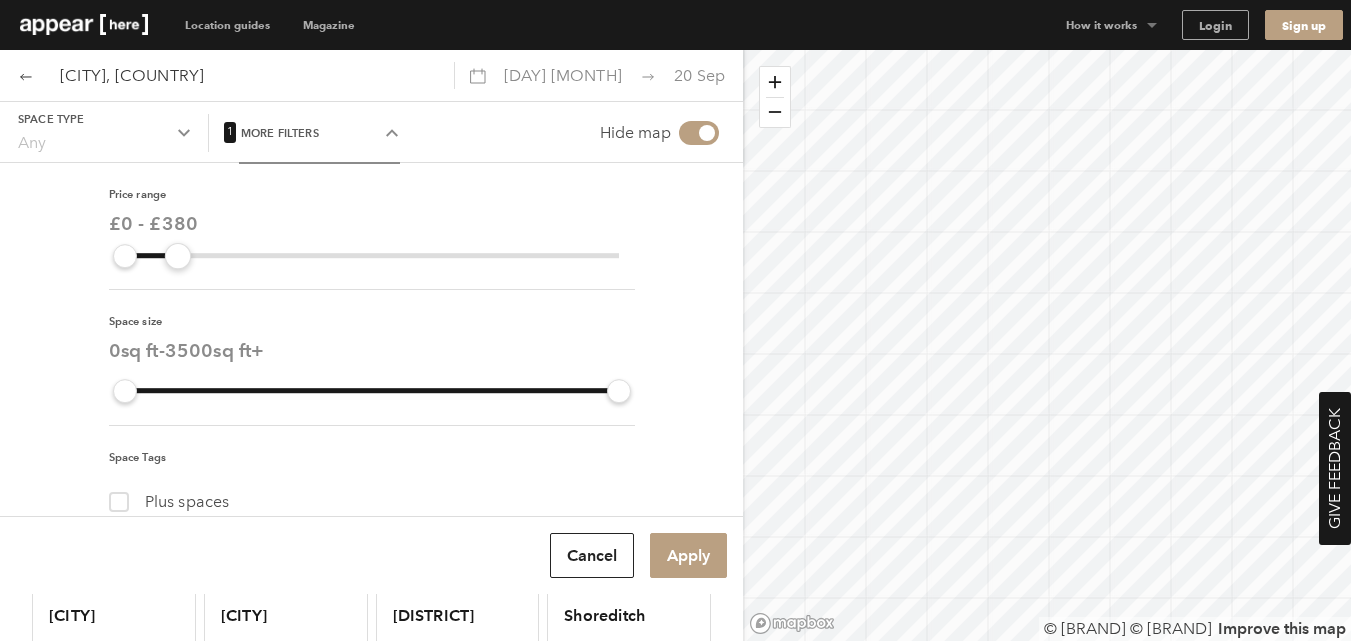drag, startPoint x: 150, startPoint y: 247, endPoint x: 171, endPoint y: 248, distance: 21.023796 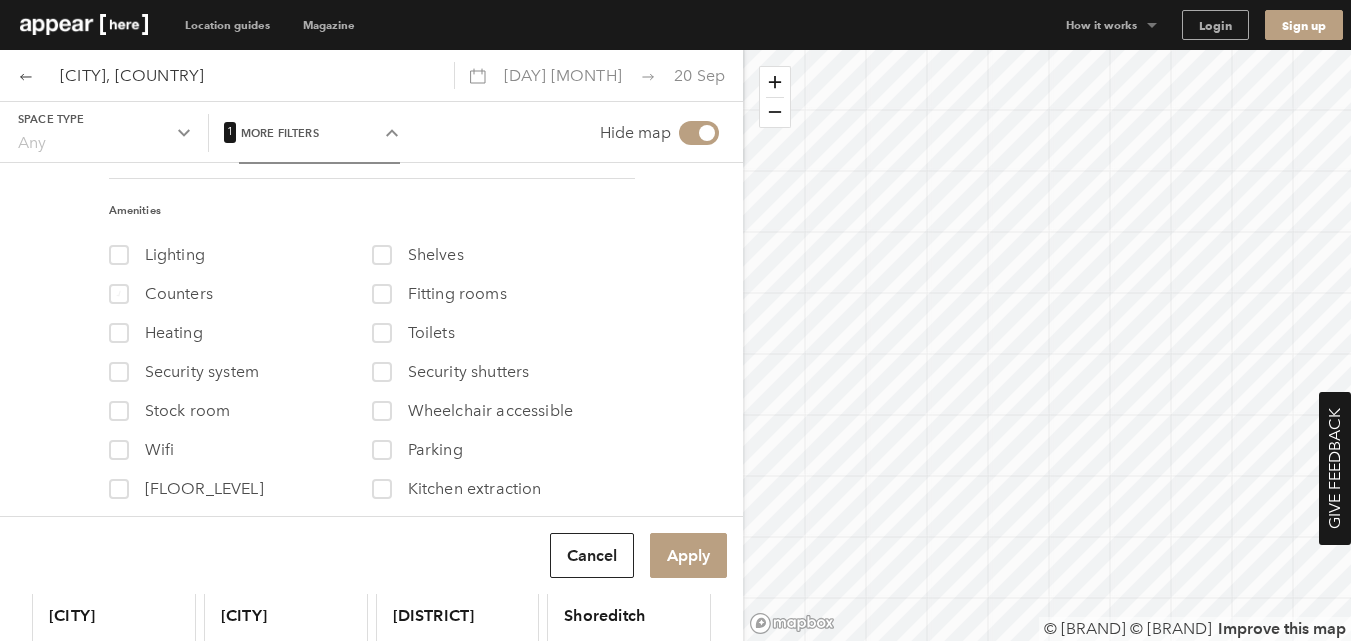 scroll, scrollTop: 401, scrollLeft: 0, axis: vertical 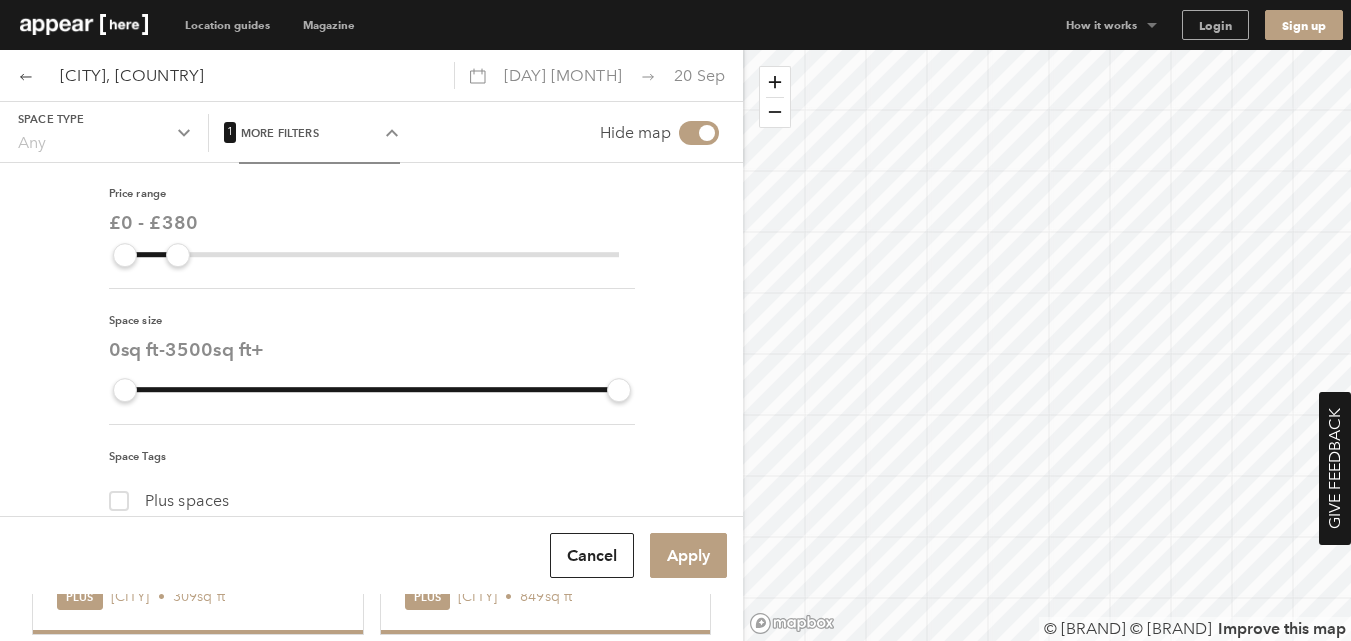 click on "Space type   Any" at bounding box center [104, 133] 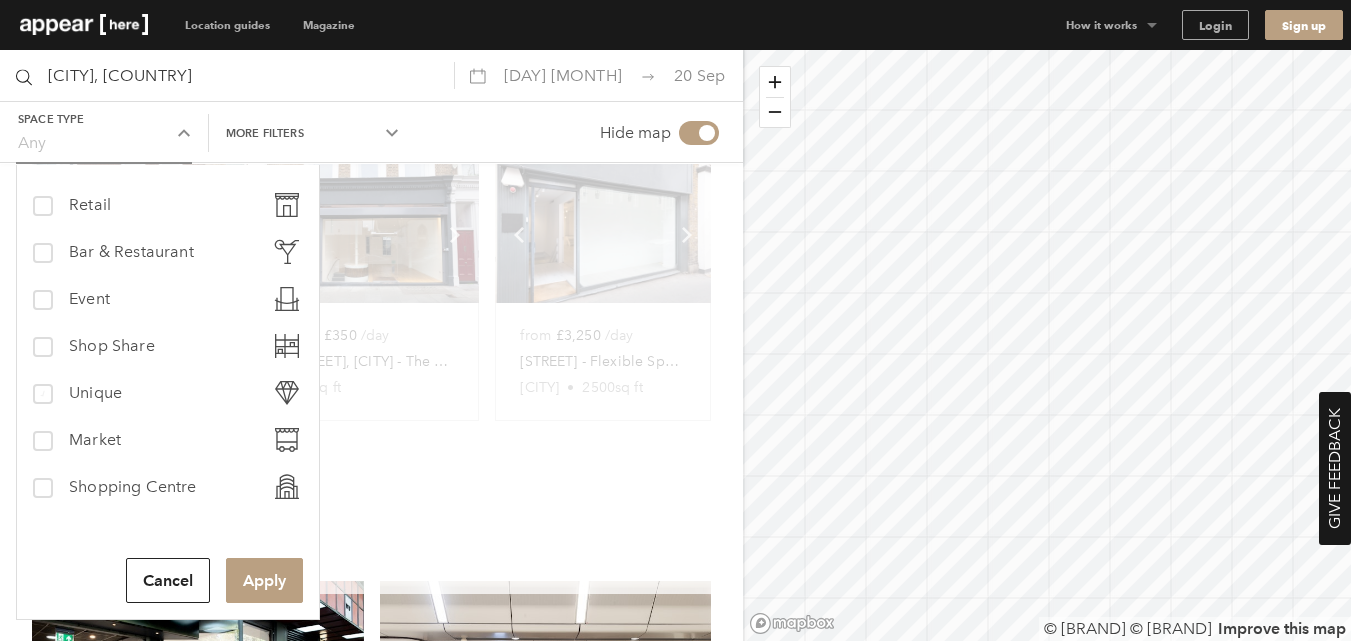 scroll, scrollTop: 800, scrollLeft: 0, axis: vertical 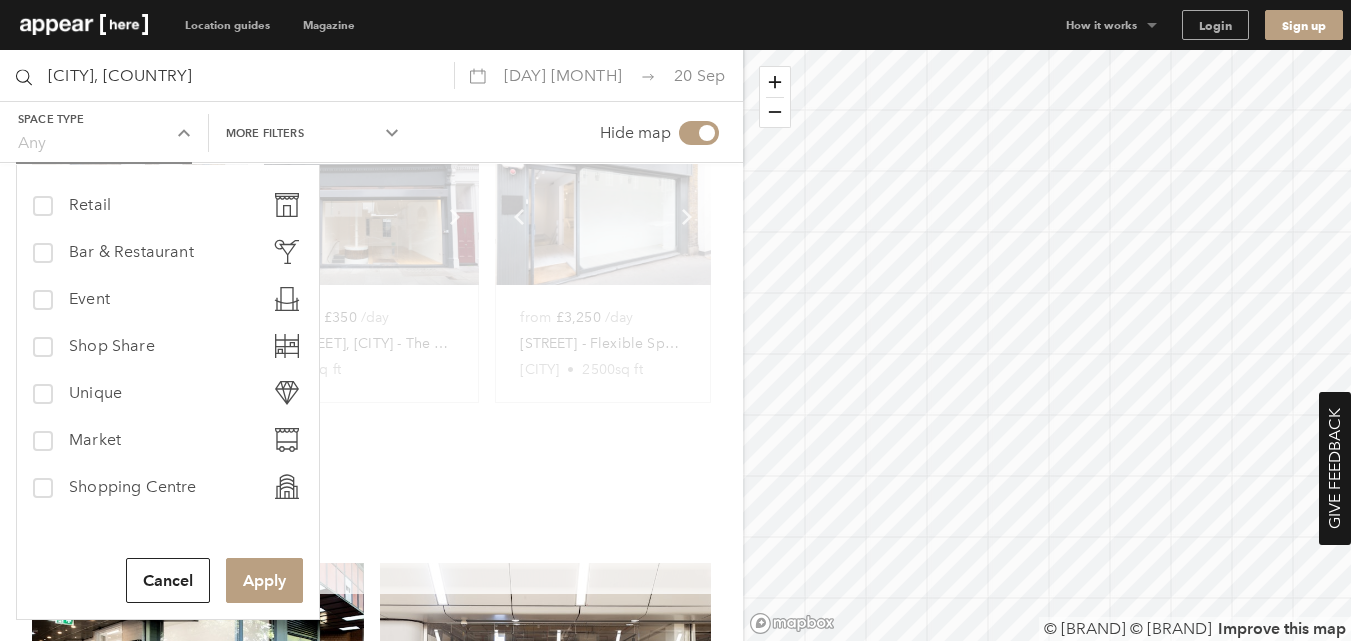 click on "retail Retail bar-restaurant Bar & Restaurant event Event shop-share Shop Share unique Unique market Market shopping_centre Shopping Centre Cancel Apply" at bounding box center [168, 392] 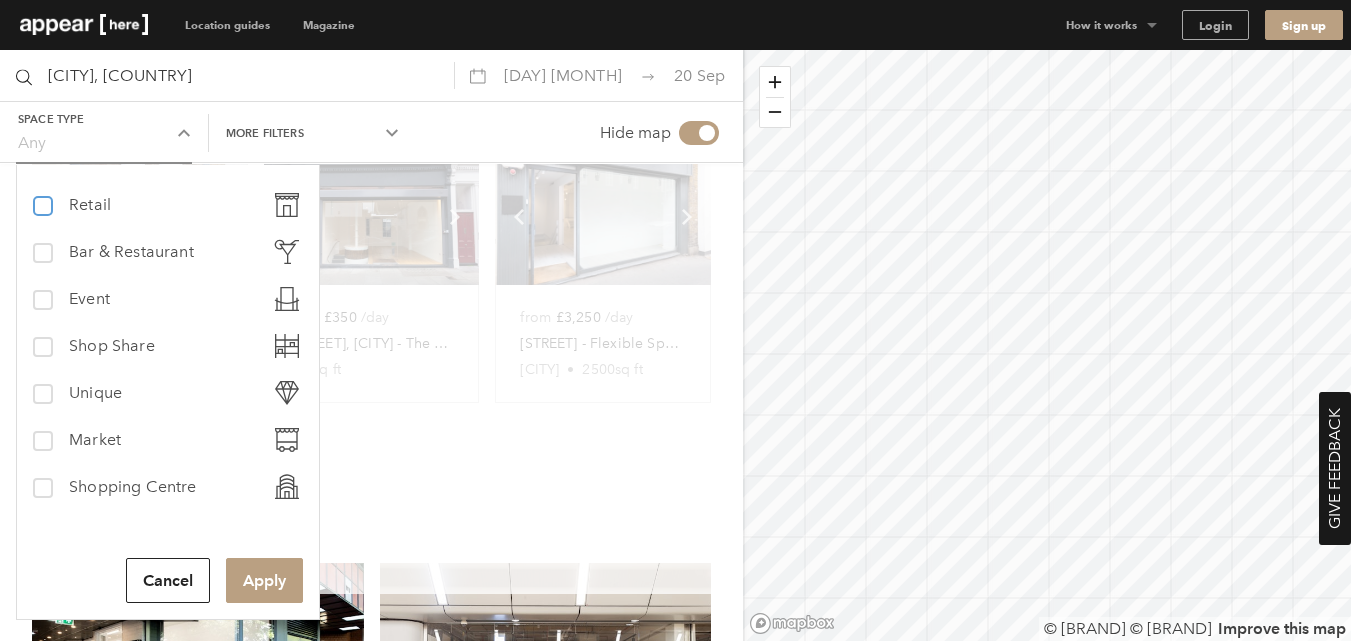 click on "retail Retail" at bounding box center [41, 197] 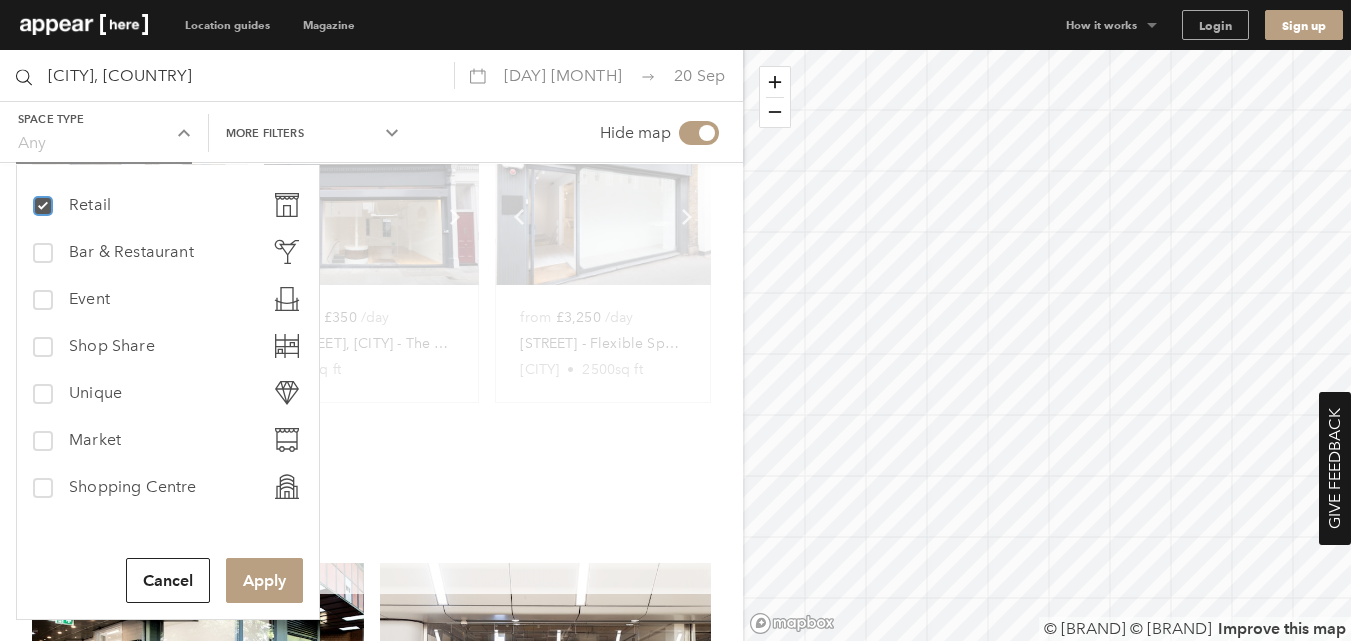 checkbox on "true" 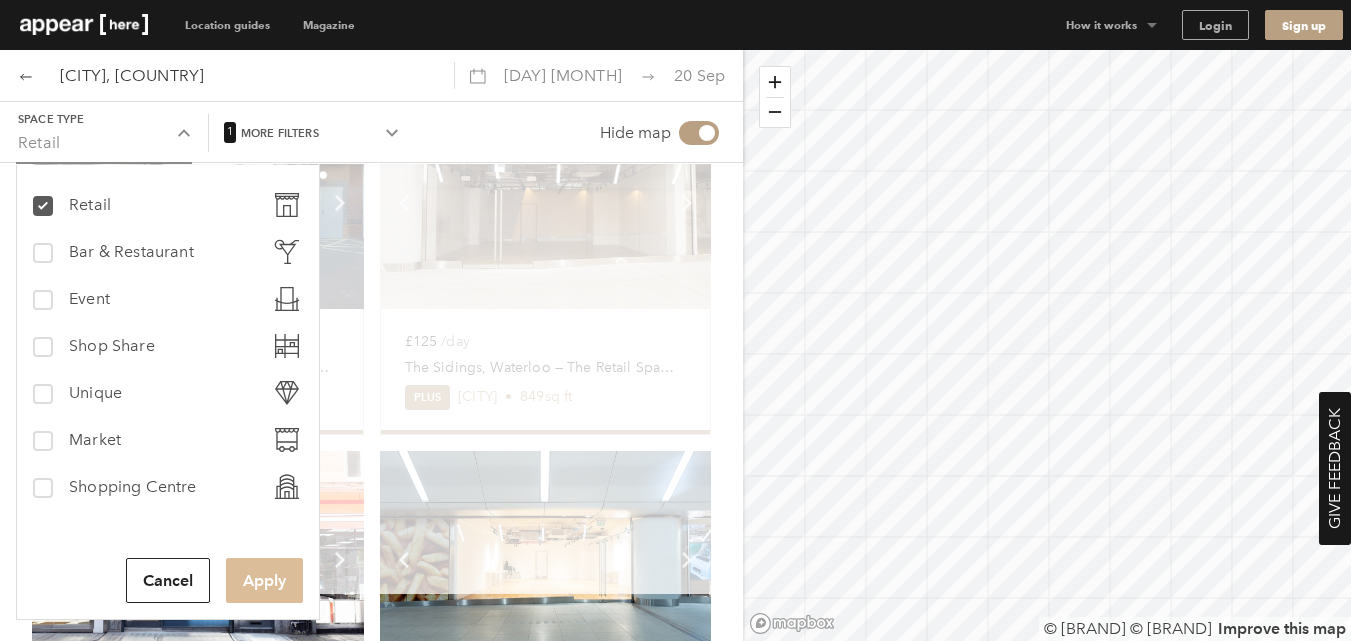 click on "Apply" at bounding box center [264, 580] 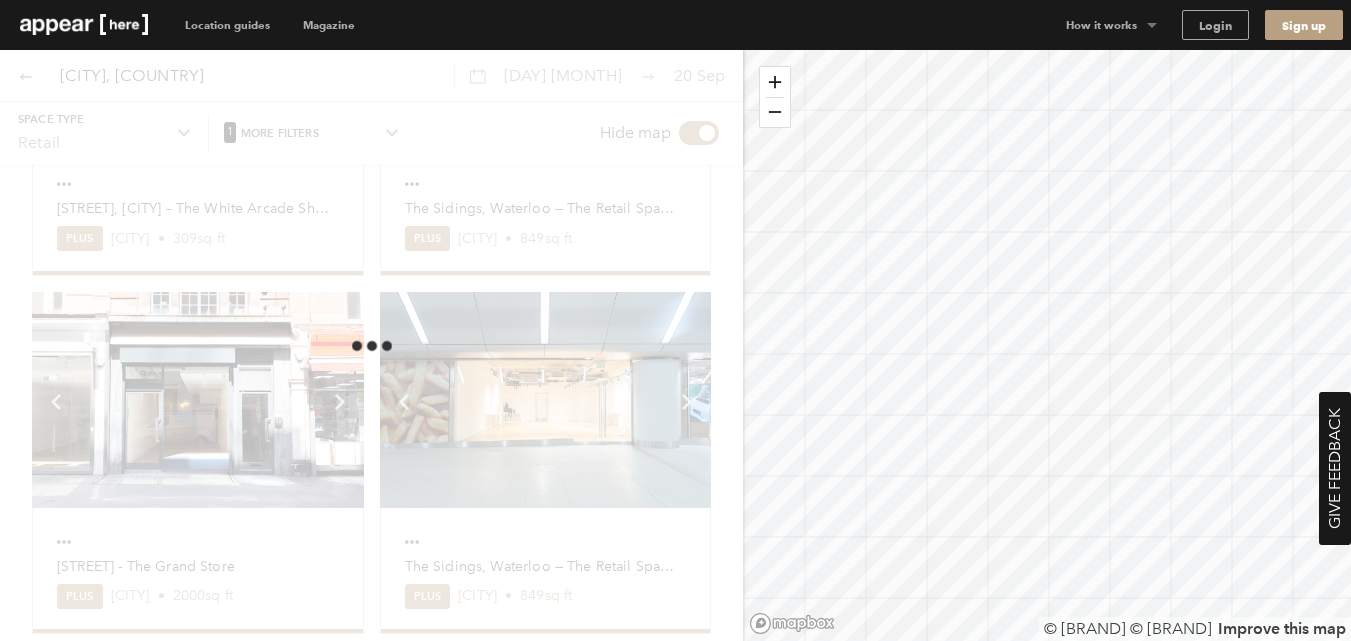 scroll, scrollTop: 0, scrollLeft: 0, axis: both 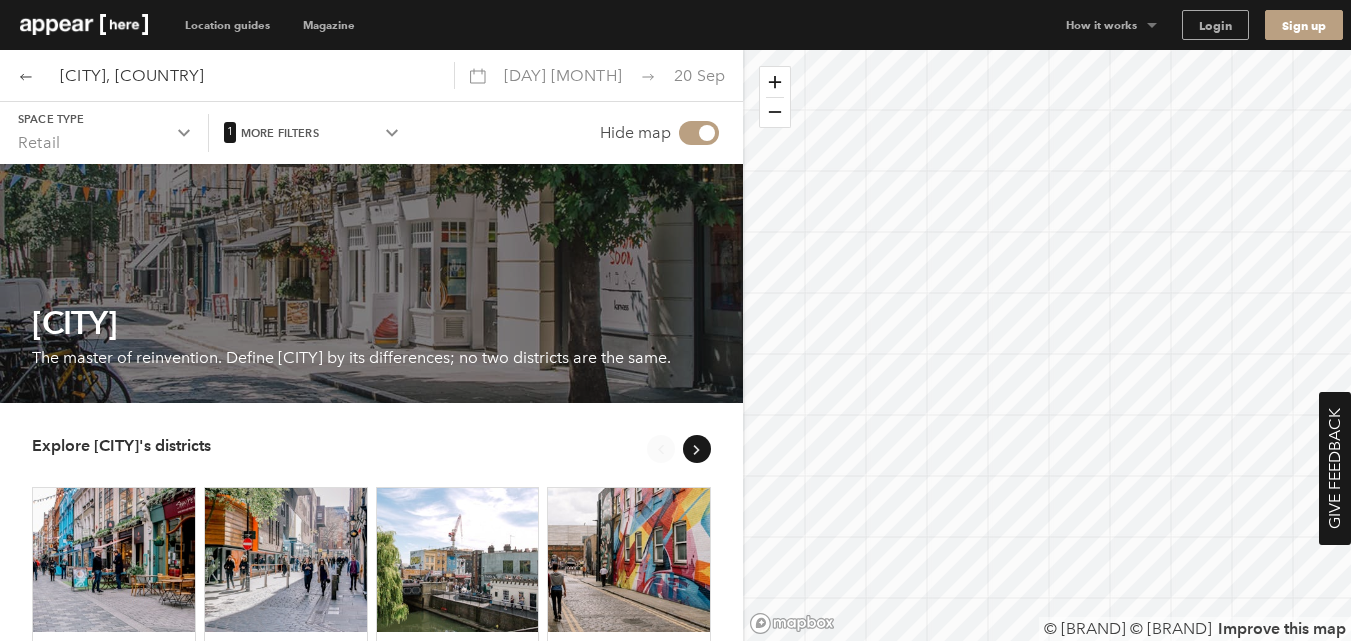 click on "More filters" at bounding box center (104, 119) 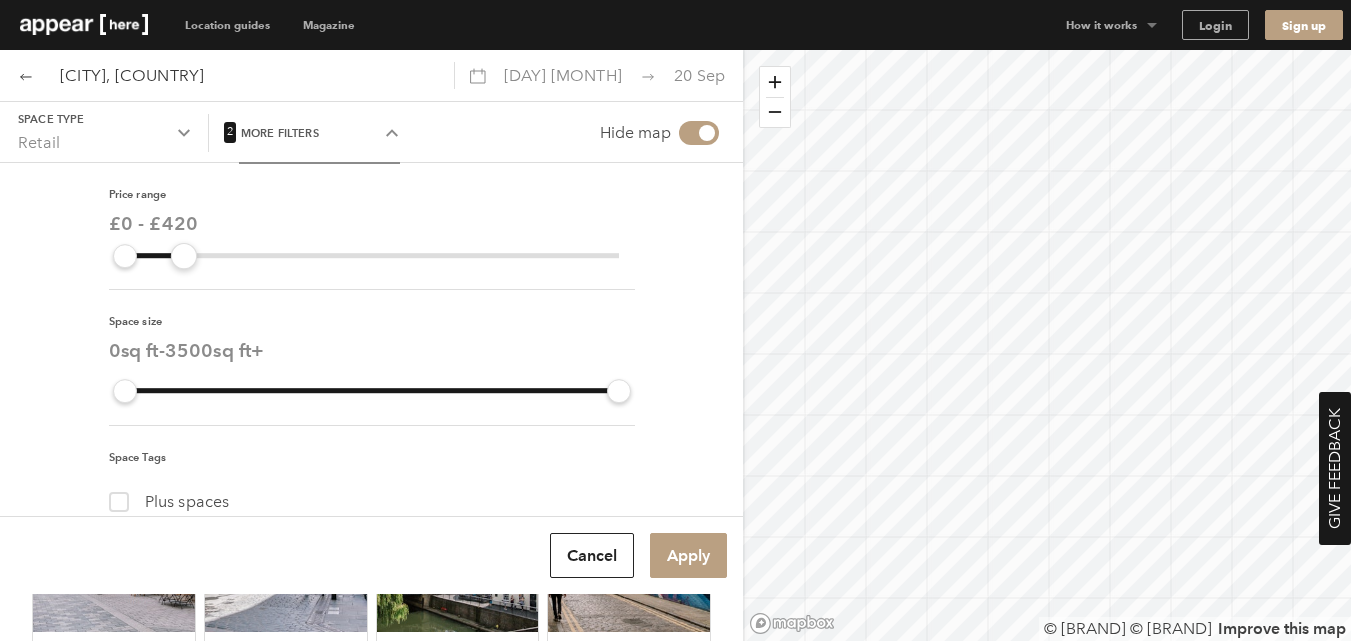 drag, startPoint x: 604, startPoint y: 260, endPoint x: 176, endPoint y: 268, distance: 428.07477 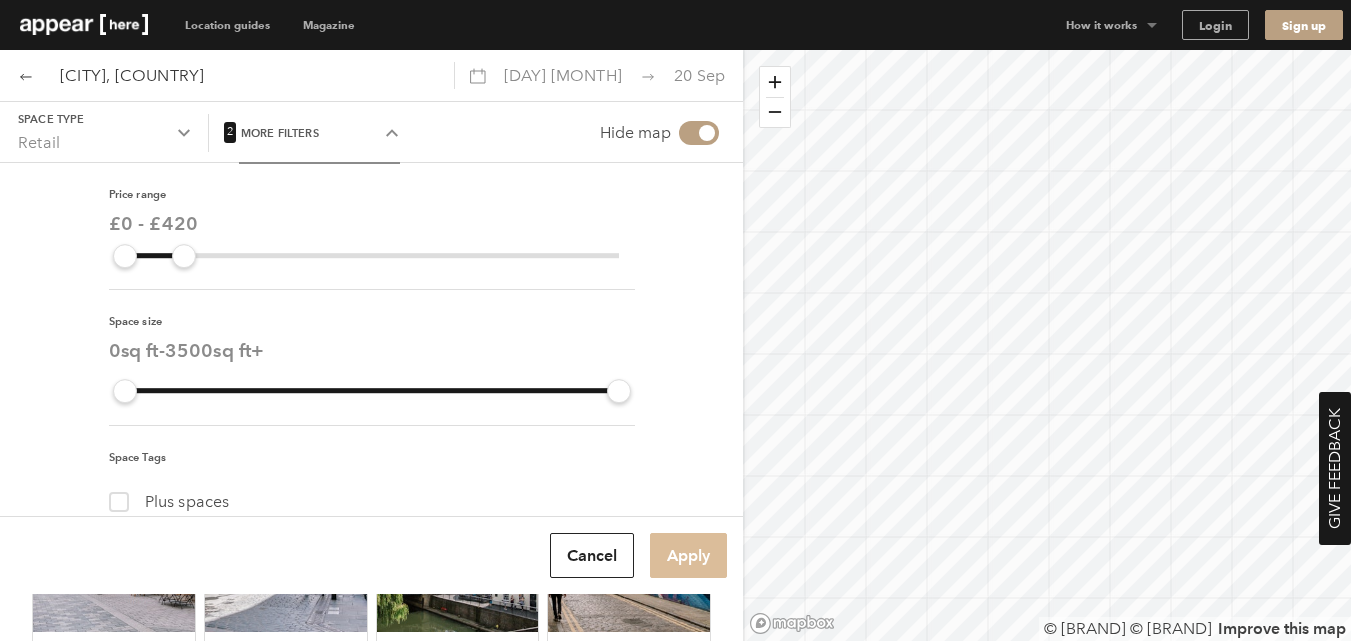 click on "Apply" at bounding box center [688, 555] 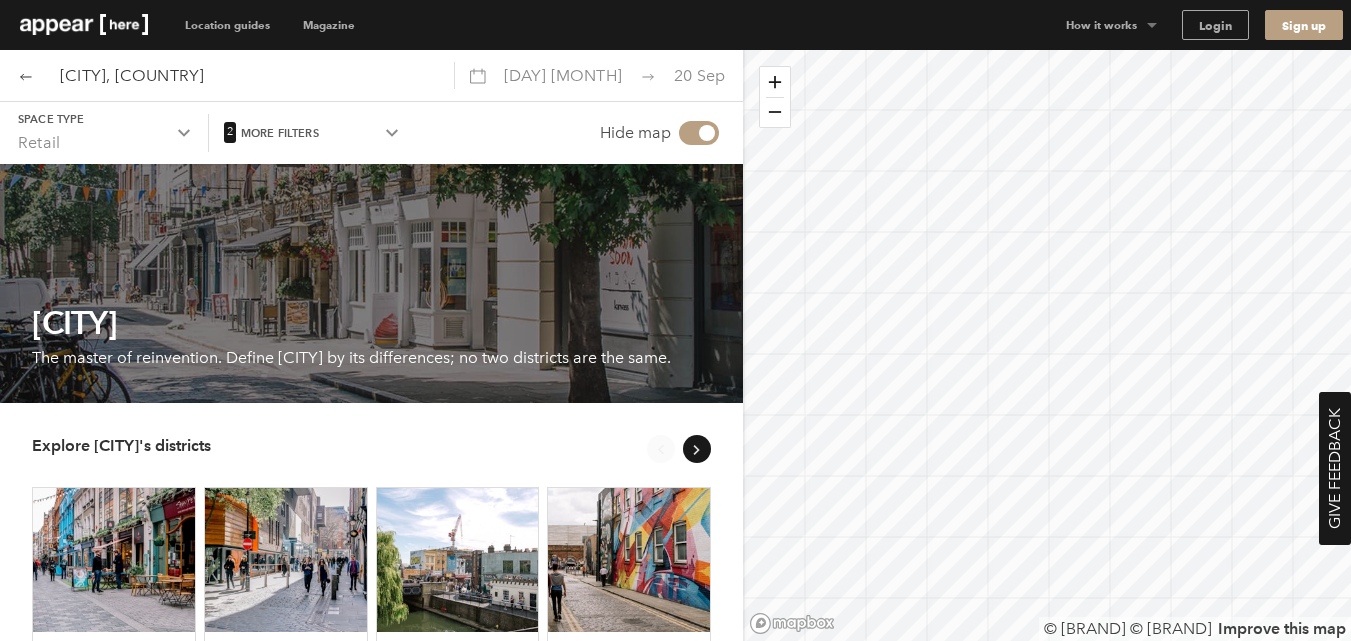 click on "More filters   Chevron-up" at bounding box center [319, 133] 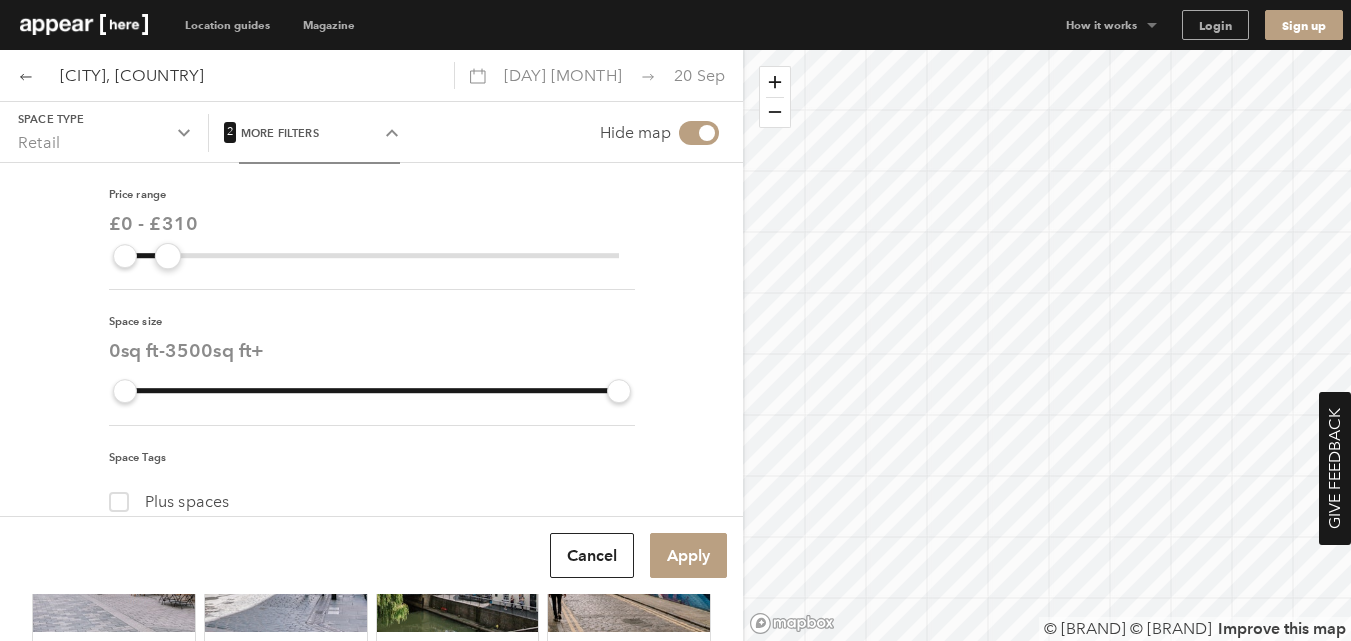 drag, startPoint x: 172, startPoint y: 258, endPoint x: 161, endPoint y: 259, distance: 11.045361 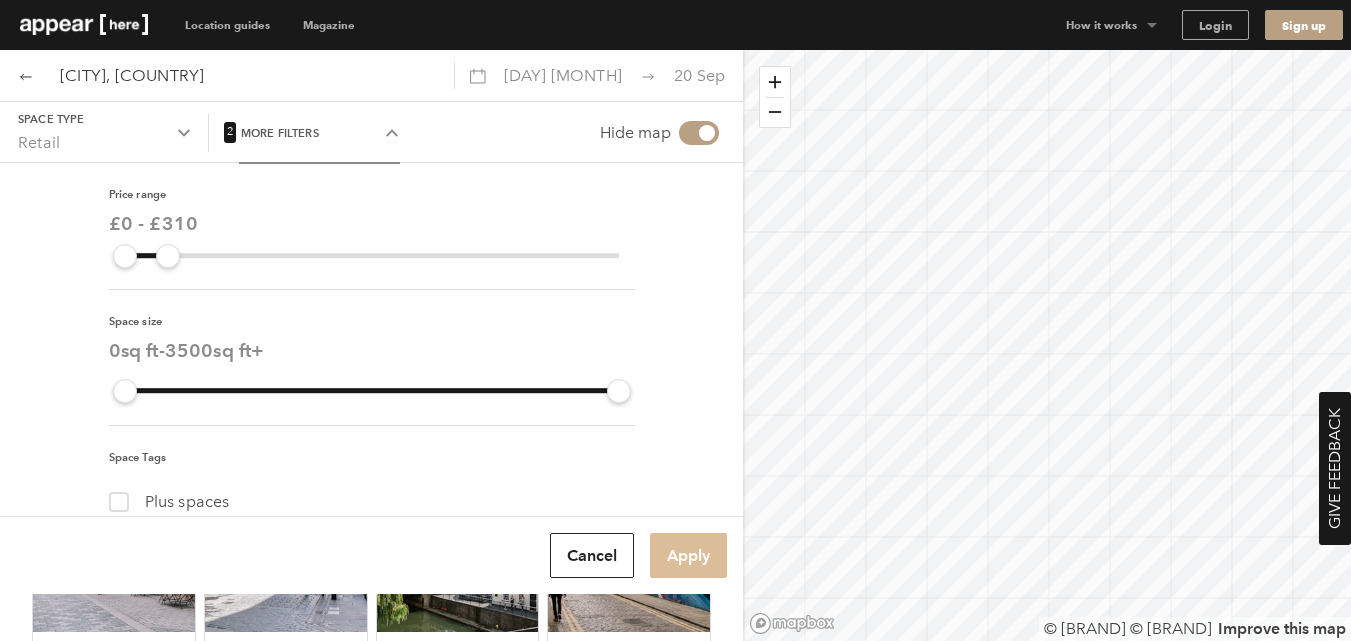 click on "Apply" at bounding box center (688, 555) 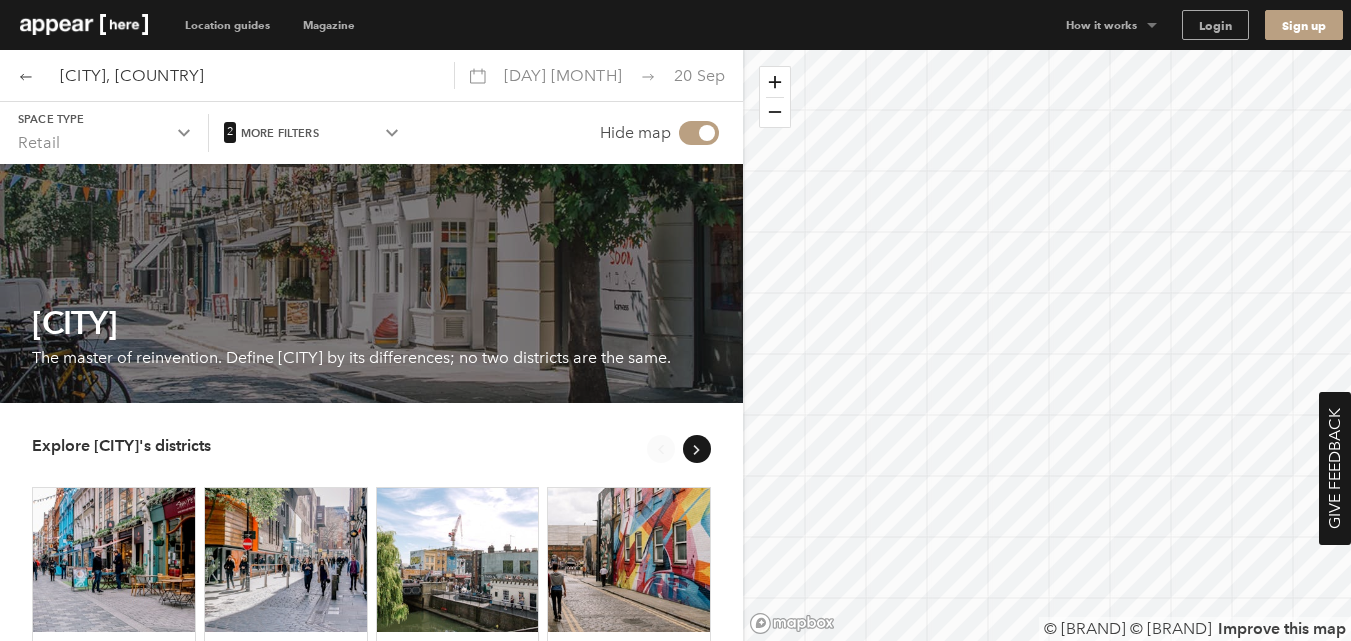 click on "21 Aug" at bounding box center (563, 75) 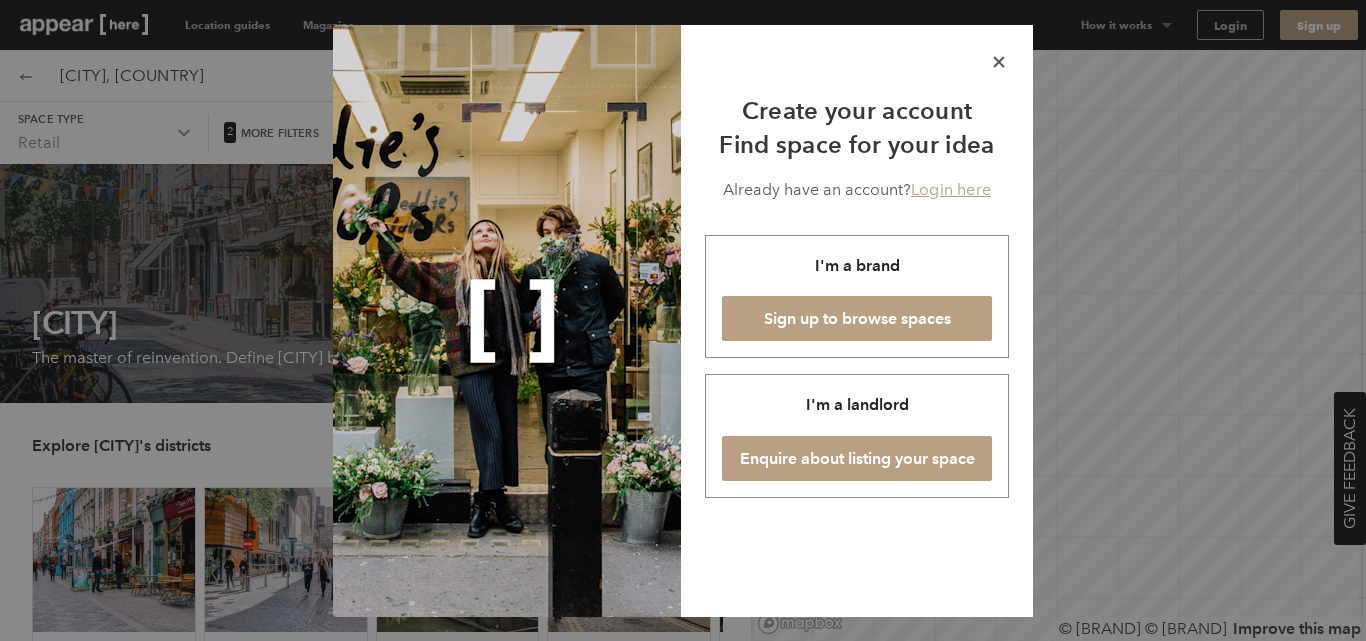 click at bounding box center [998, 61] 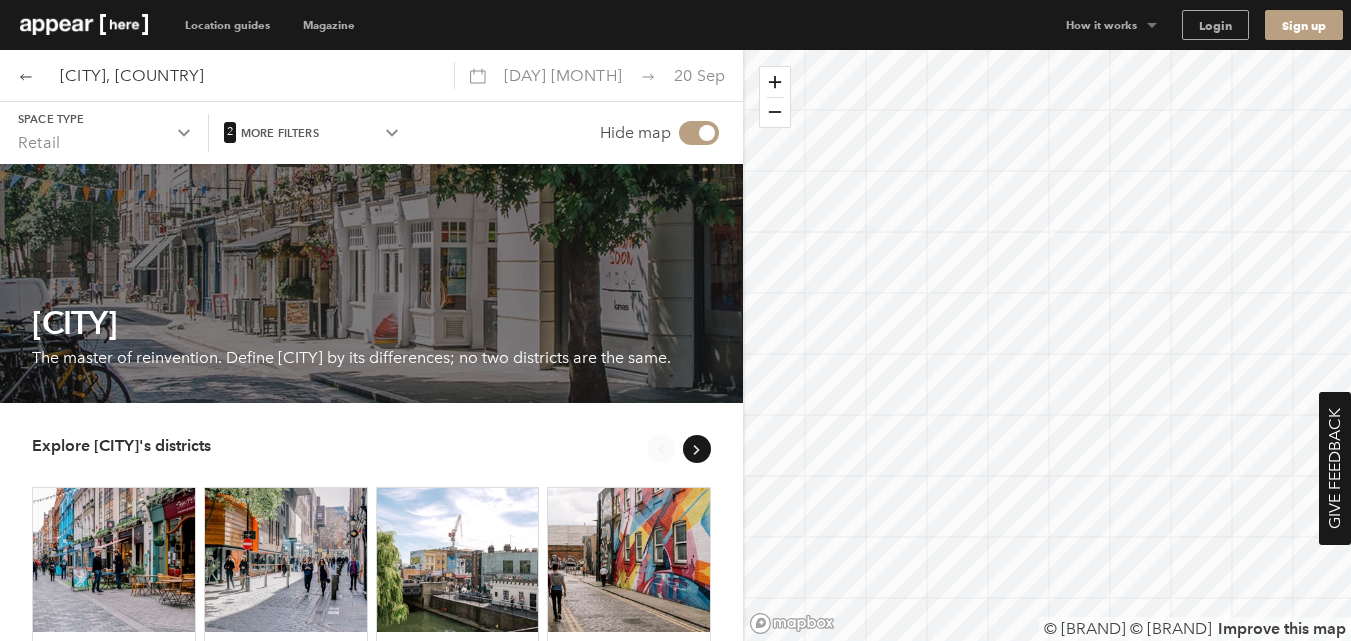click on "21 Aug" at bounding box center (563, 75) 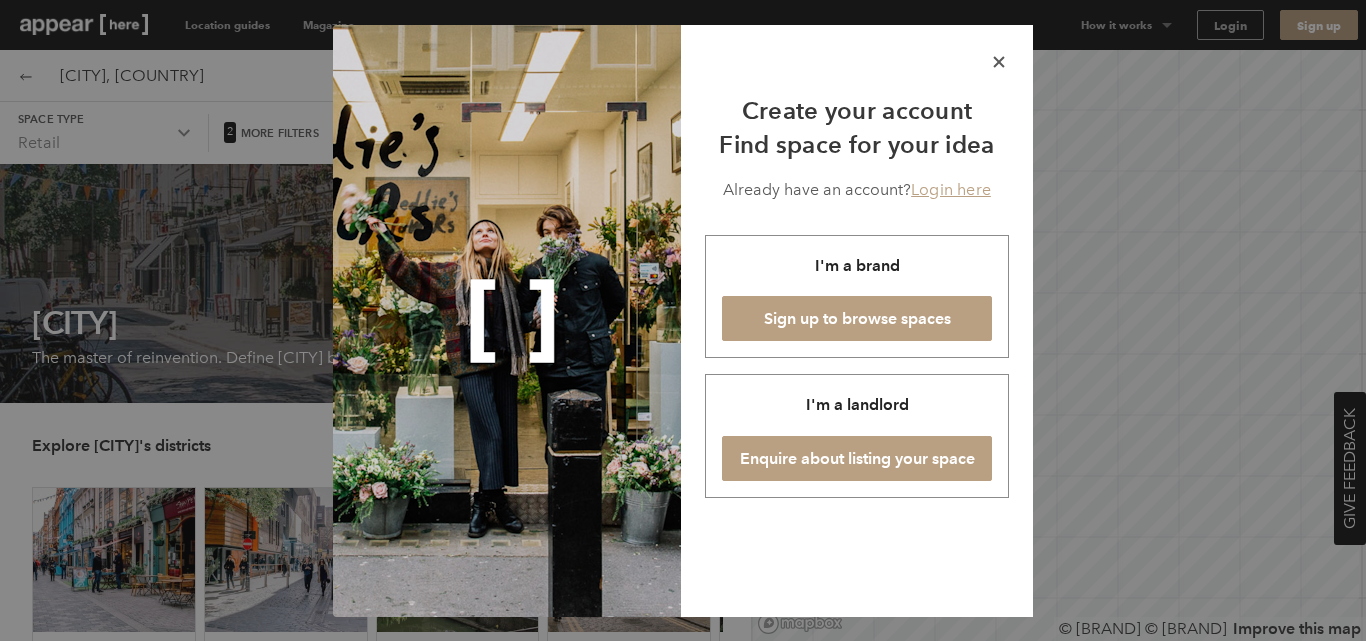 click on "icon-x" at bounding box center [999, 62] 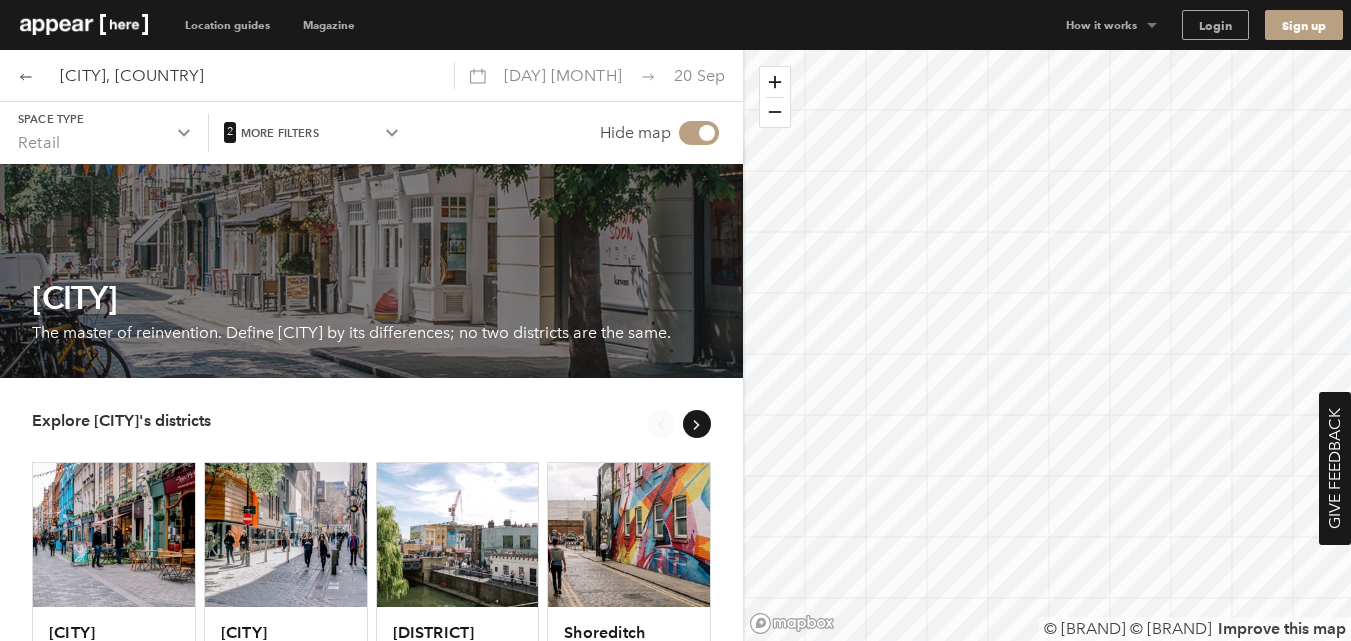 scroll, scrollTop: 0, scrollLeft: 0, axis: both 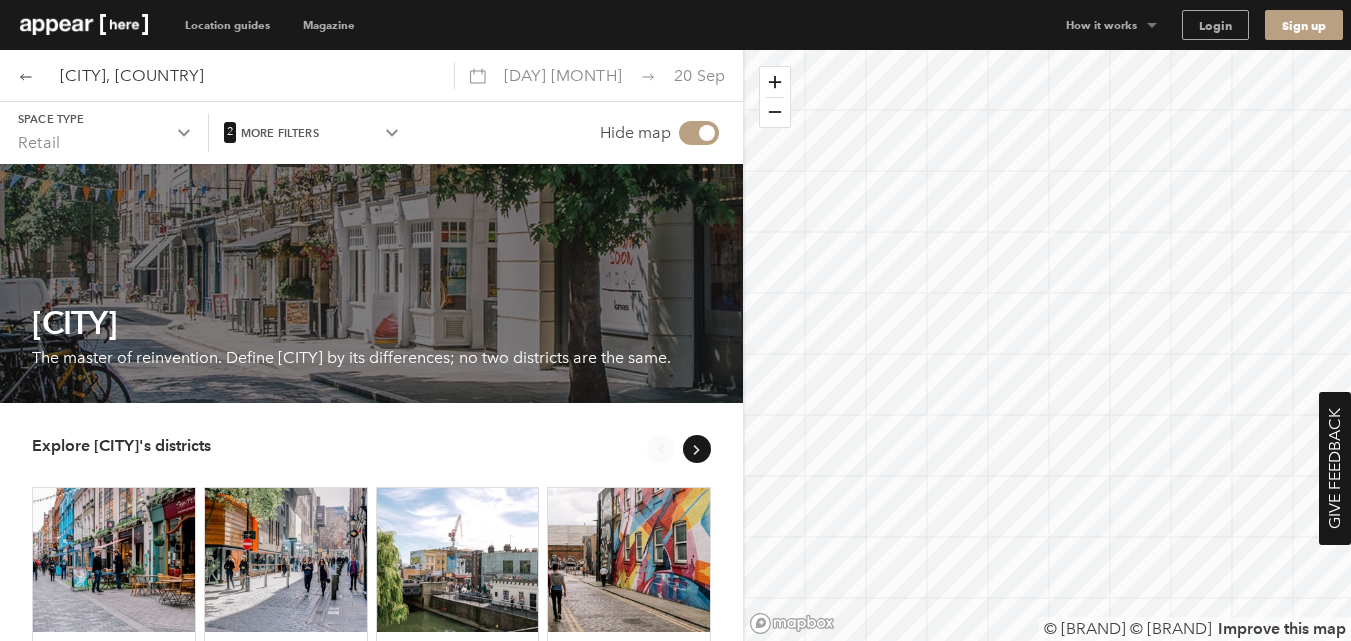 click on "More filters" at bounding box center (104, 119) 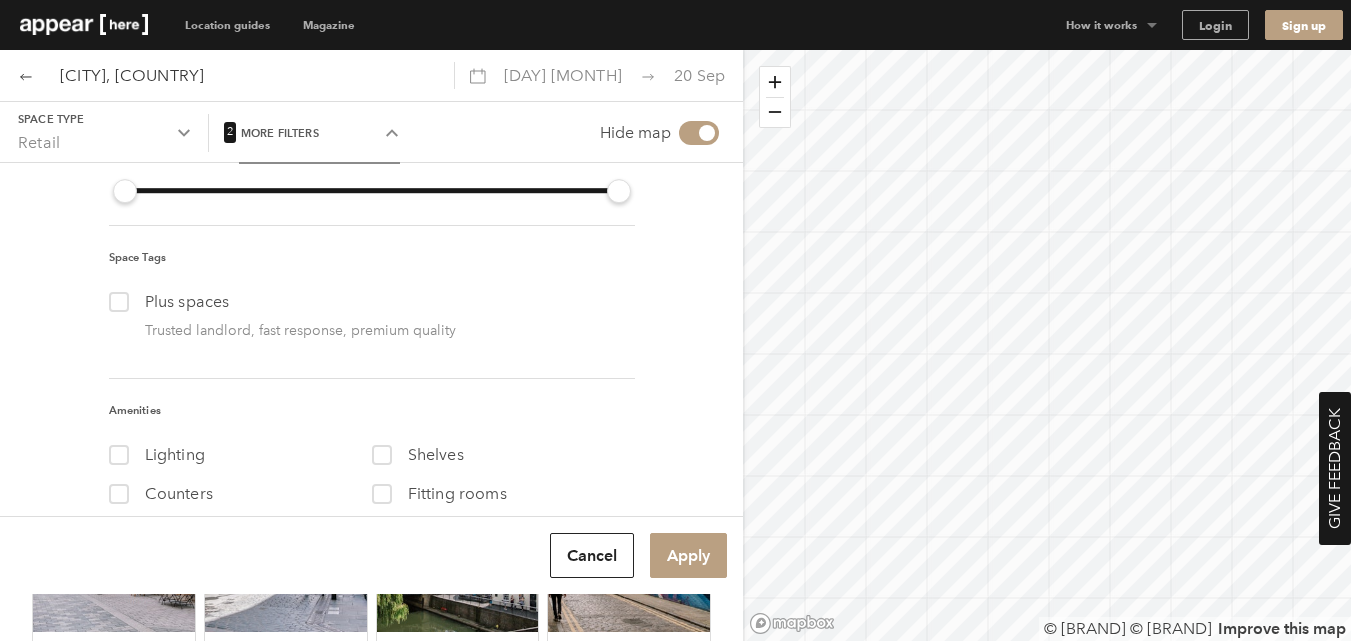 scroll, scrollTop: 401, scrollLeft: 0, axis: vertical 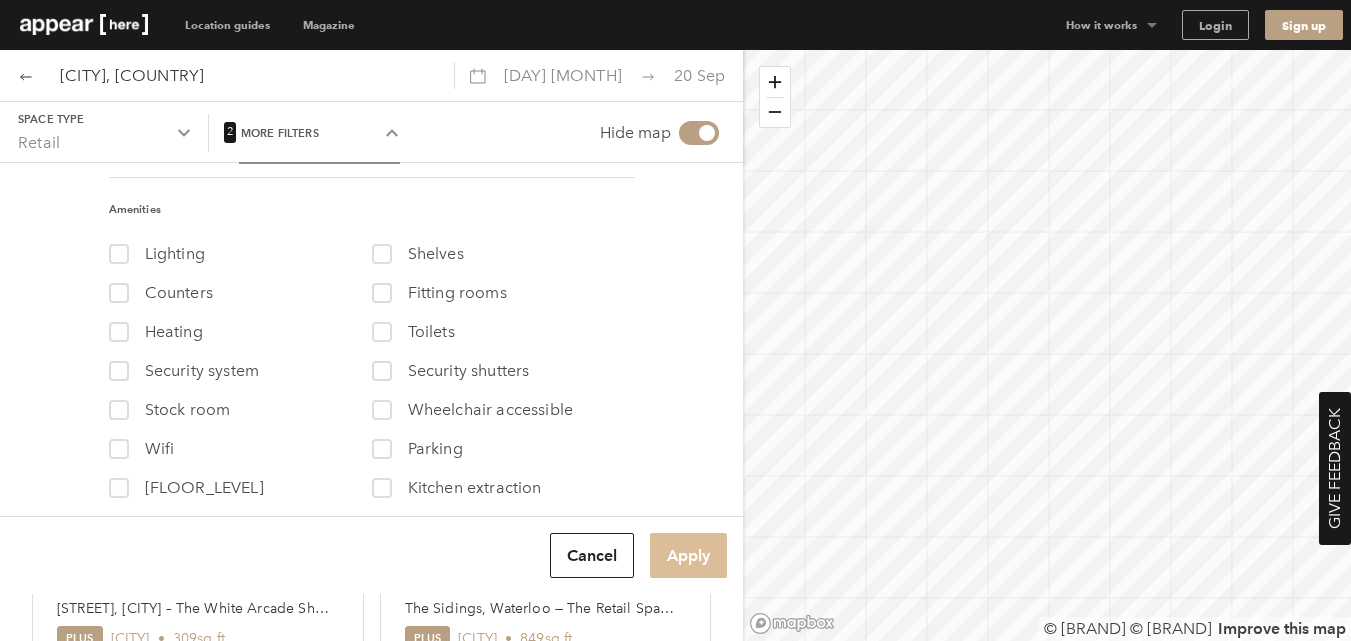 click on "Apply" at bounding box center (688, 555) 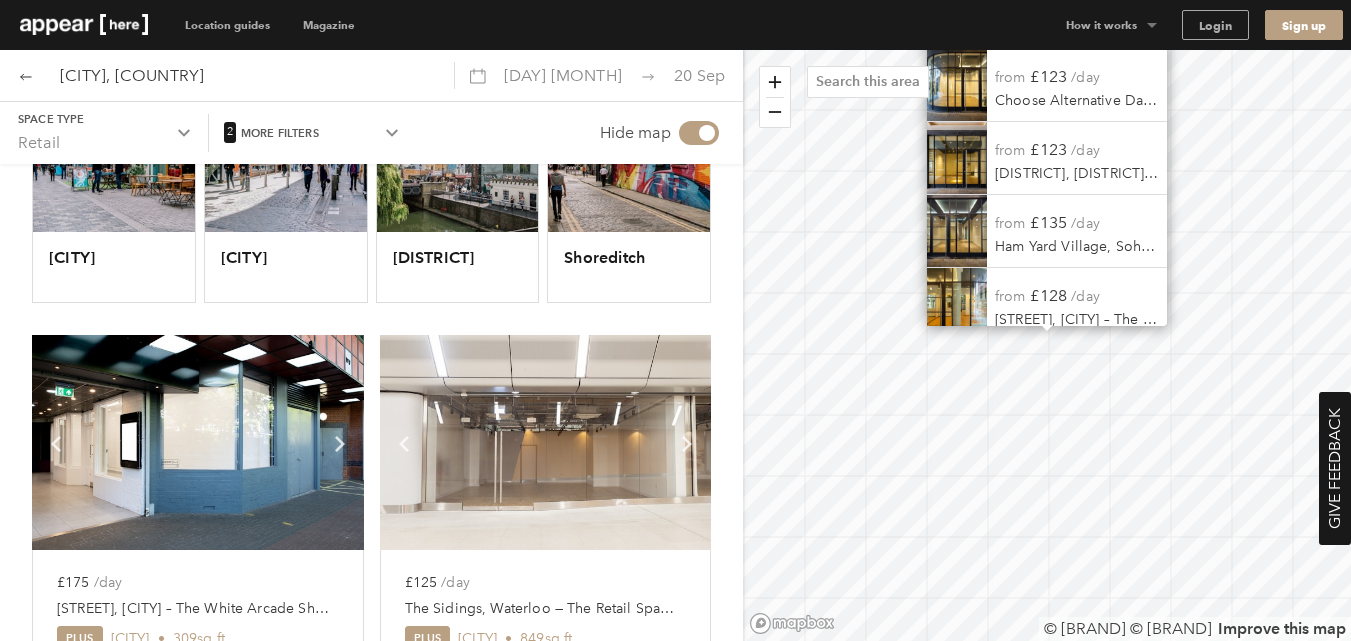 click on "£135" at bounding box center [1048, 222] 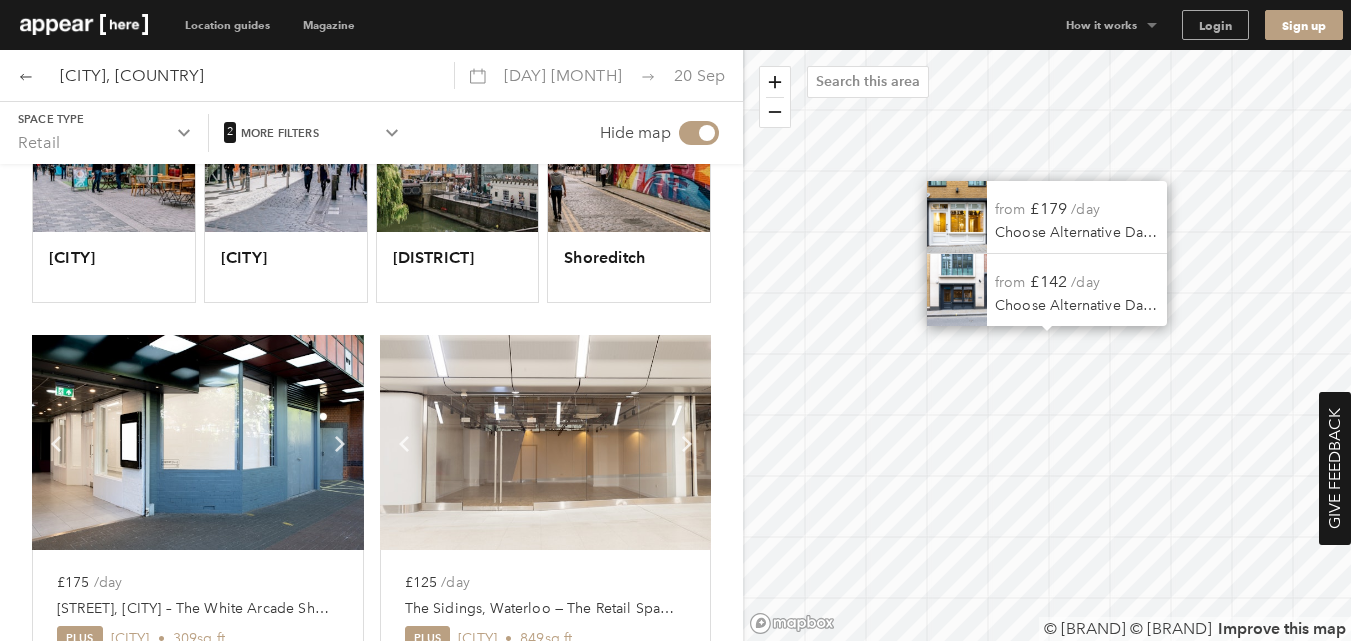 click on "Choose Alternative Dates" at bounding box center [1077, 233] 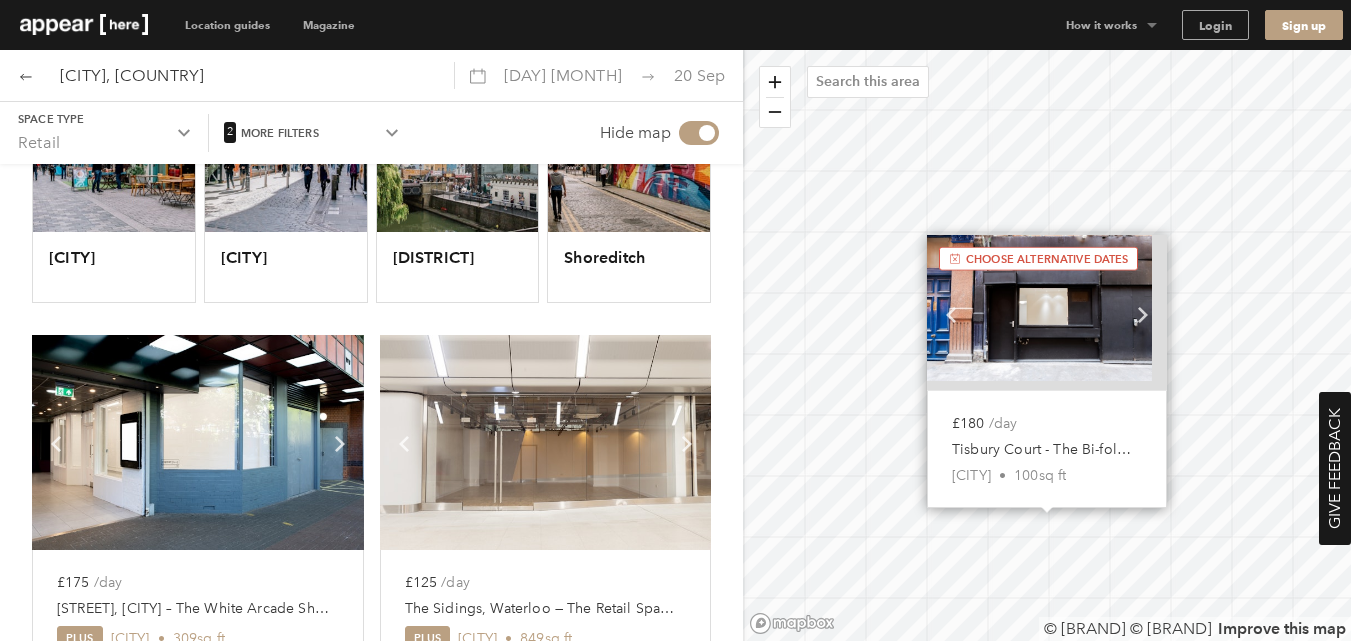 click on "£180   /day" at bounding box center (1047, 424) 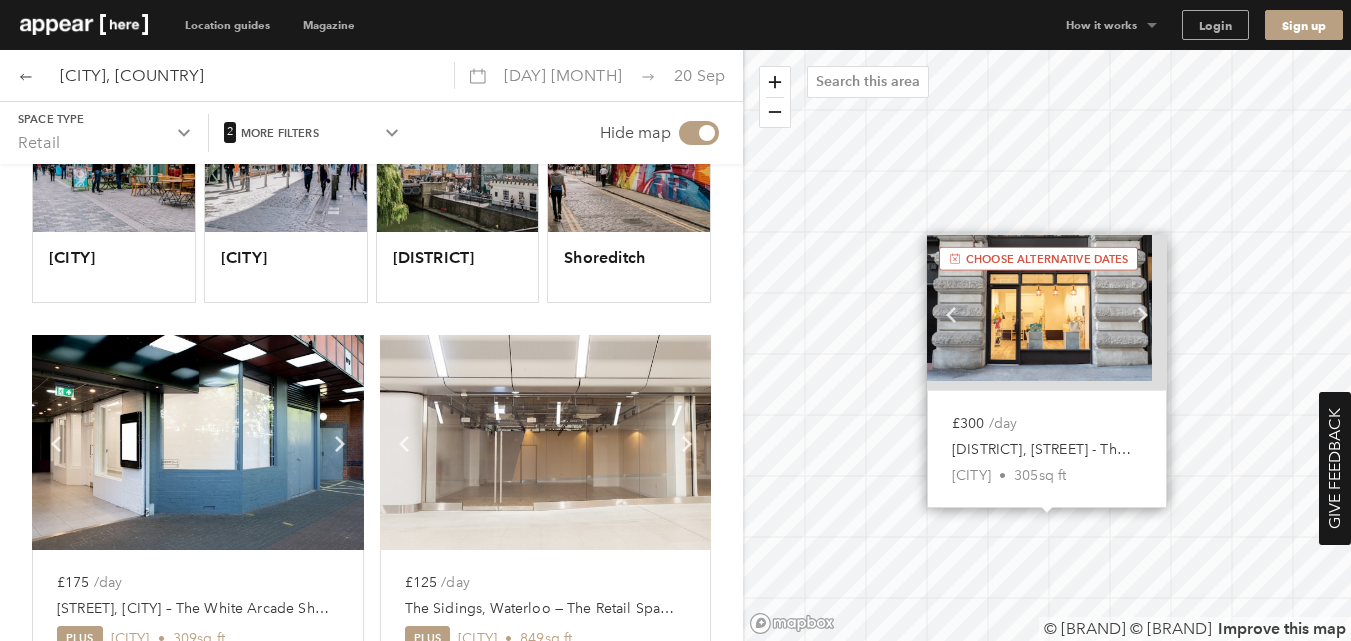 click at bounding box center (1039, 308) 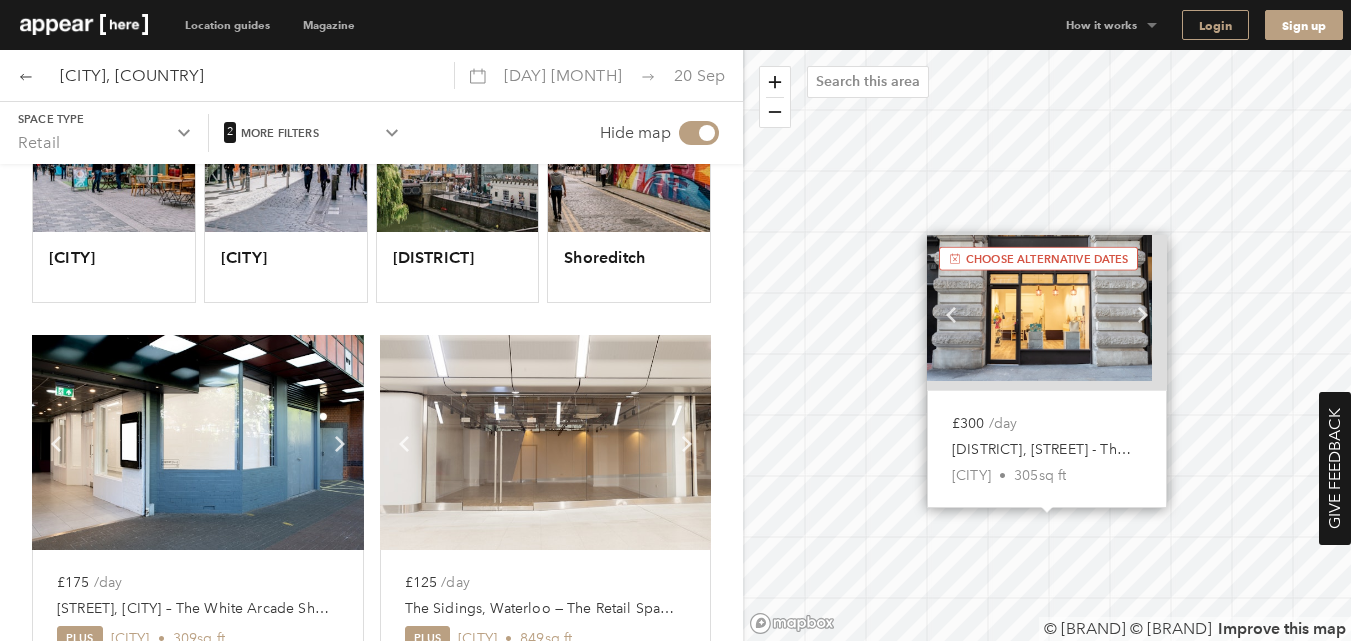 click on "Login" at bounding box center [1215, 25] 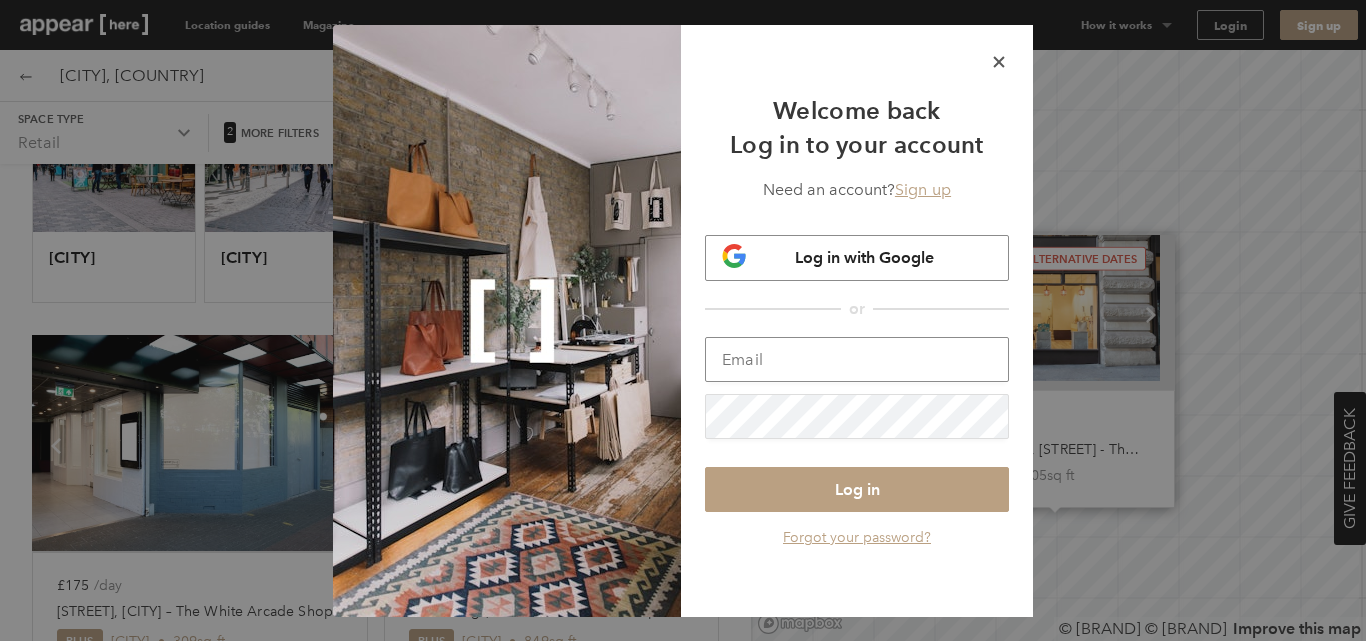 click at bounding box center [857, 359] 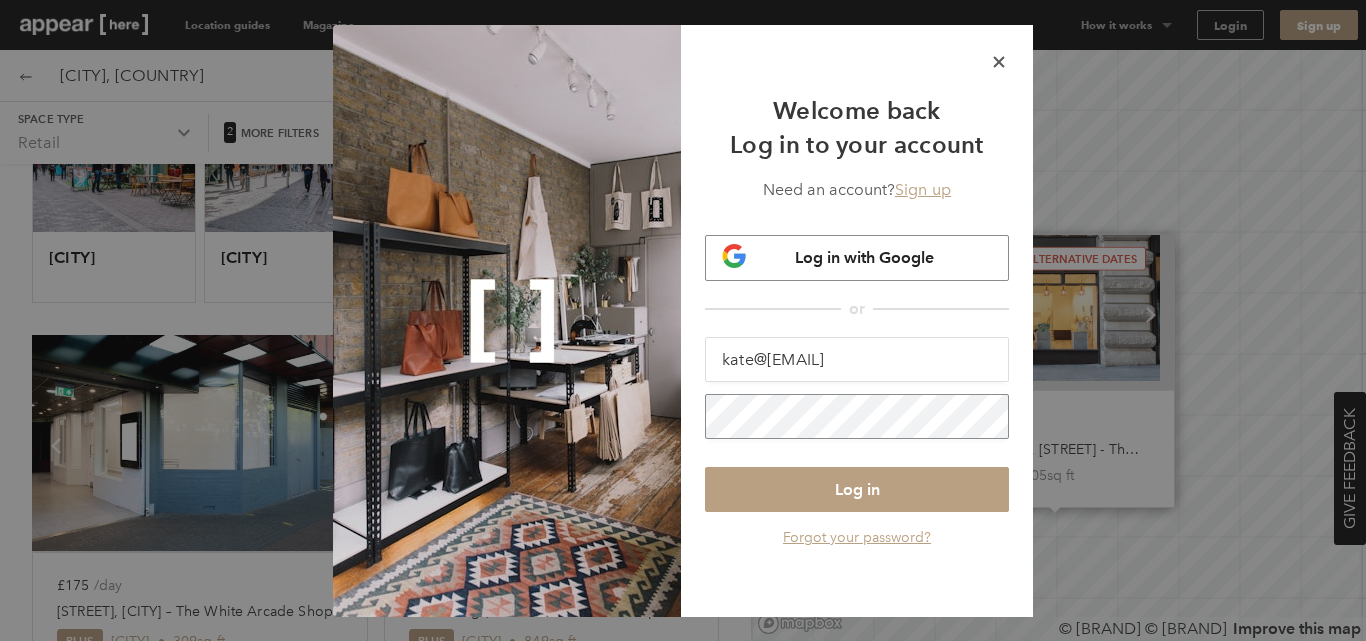 click on "Log in" at bounding box center [857, 489] 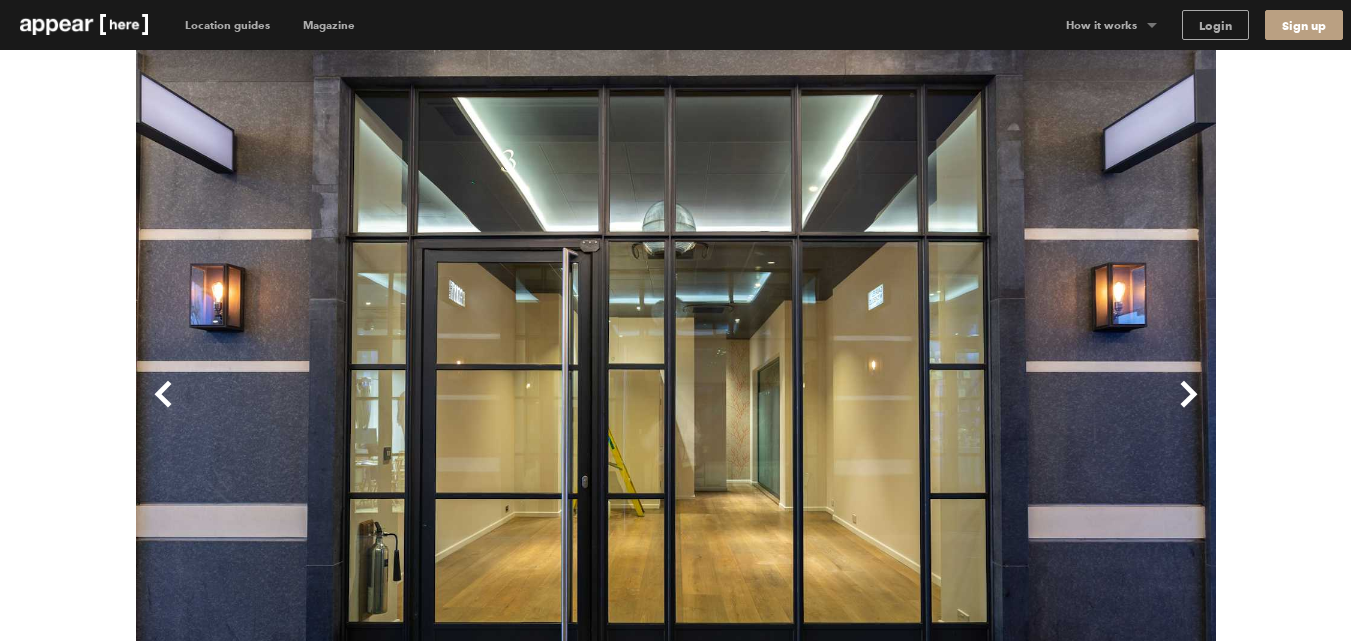 scroll, scrollTop: 0, scrollLeft: 0, axis: both 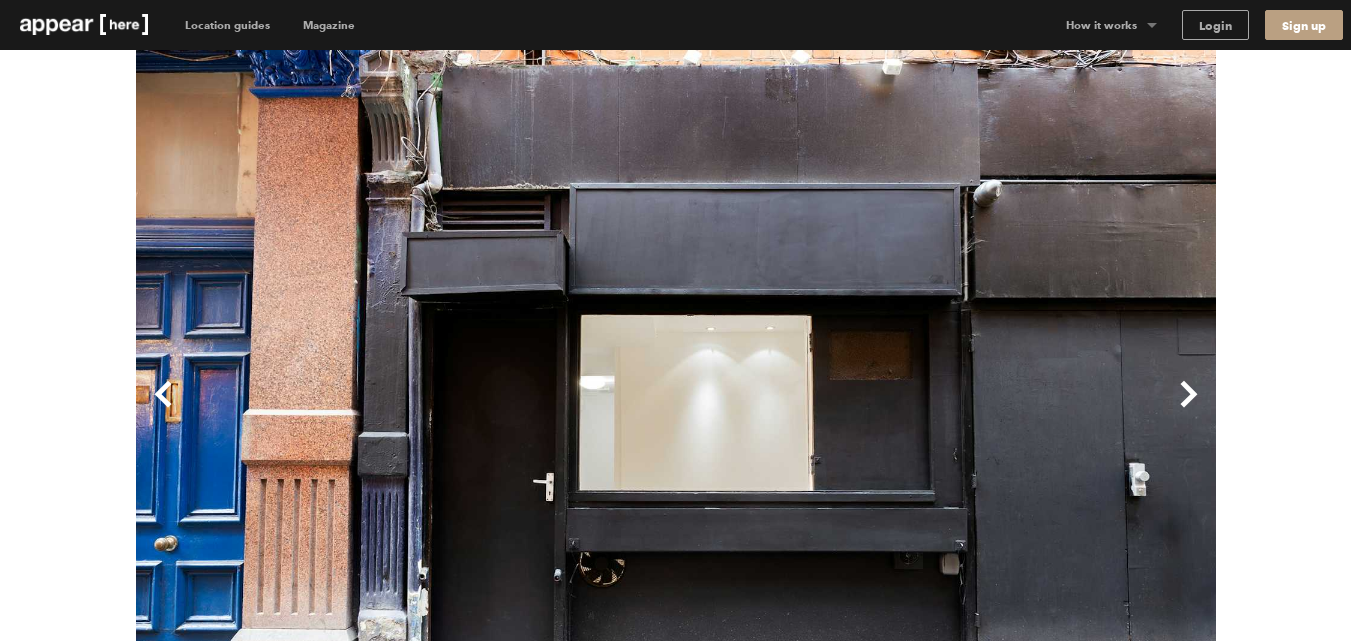 click on "Next" at bounding box center (946, 410) 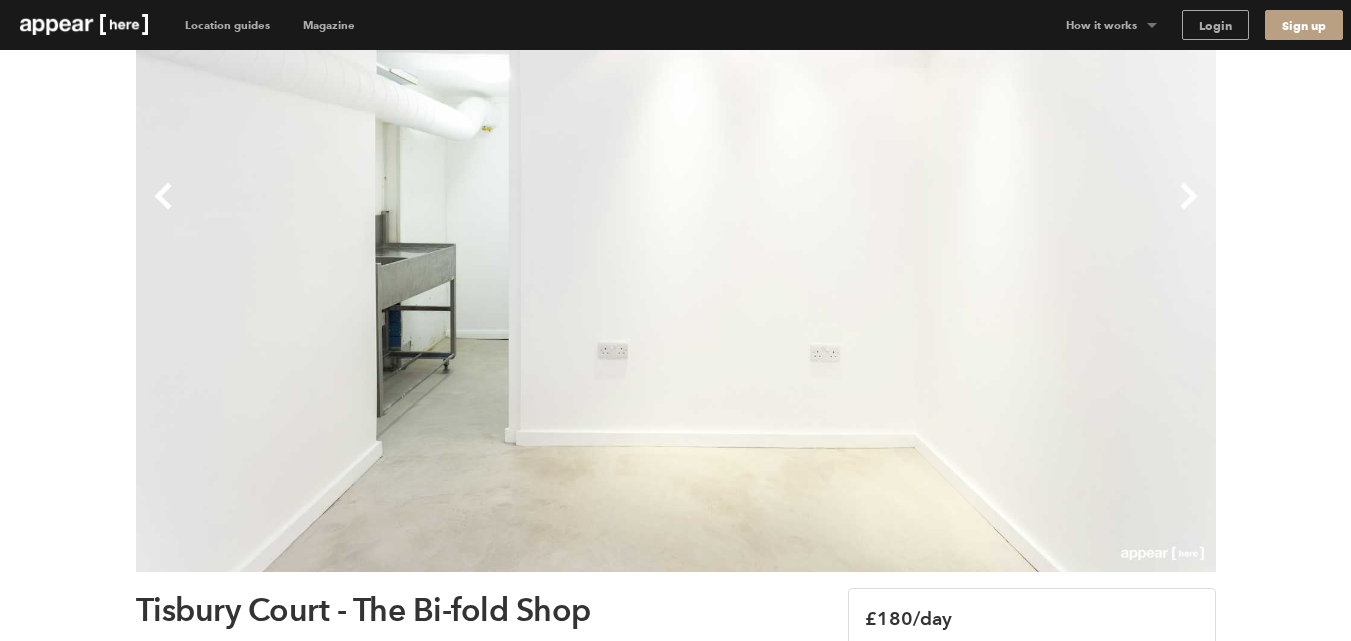 scroll, scrollTop: 200, scrollLeft: 0, axis: vertical 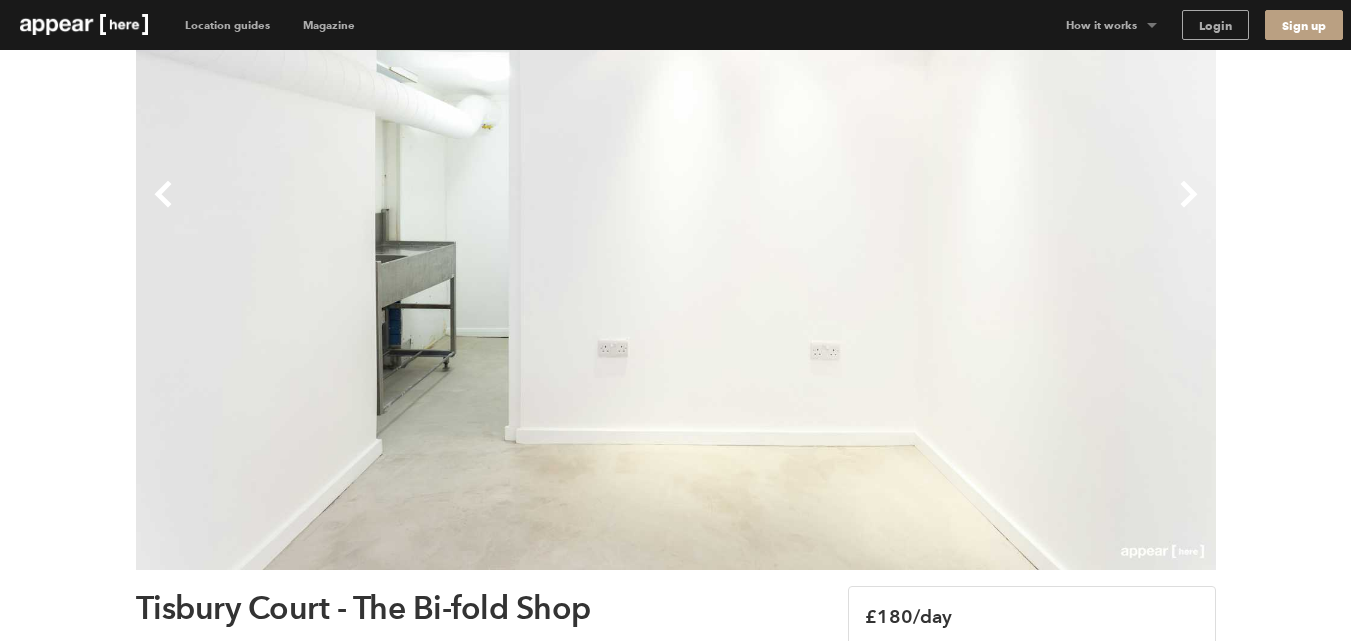 click on "Next" at bounding box center [946, 210] 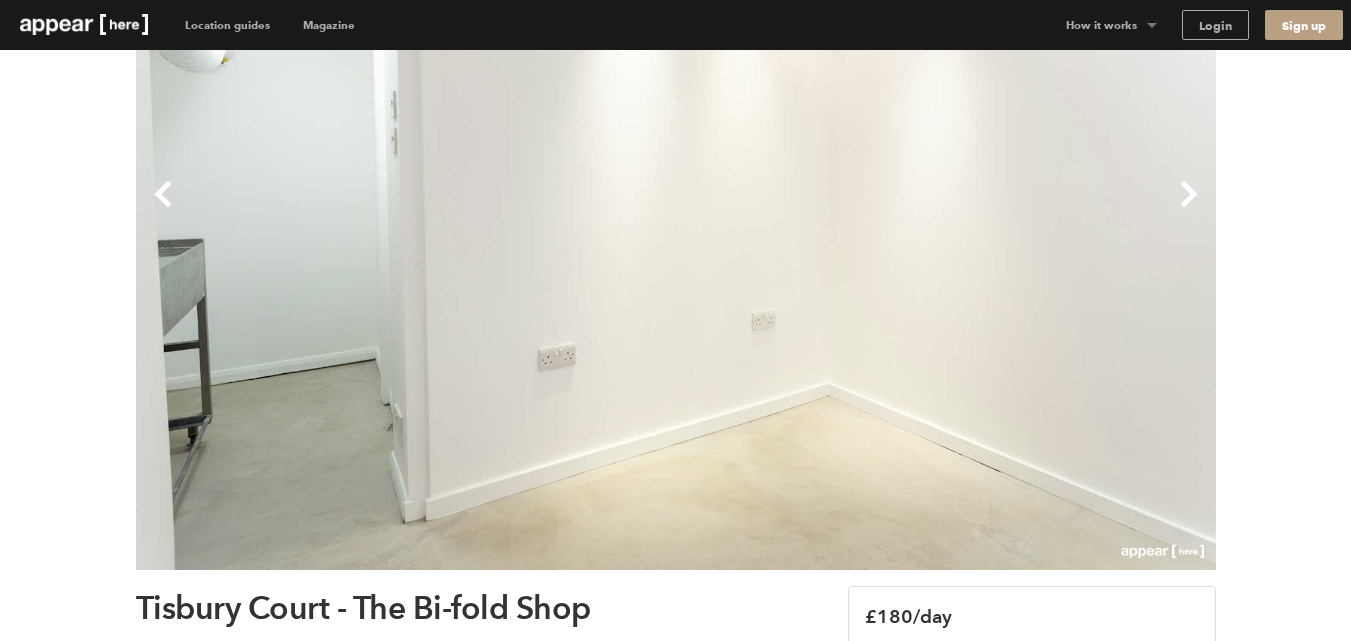 click on "Next" at bounding box center (946, 210) 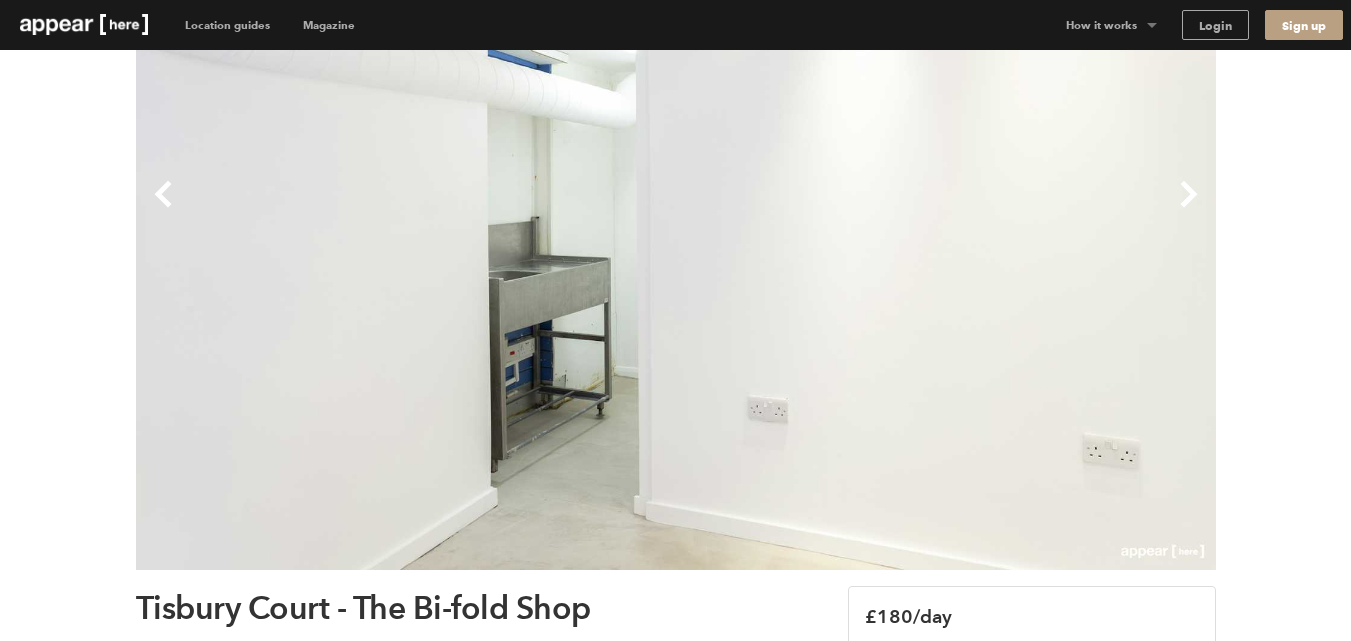 click on "Next" at bounding box center [946, 210] 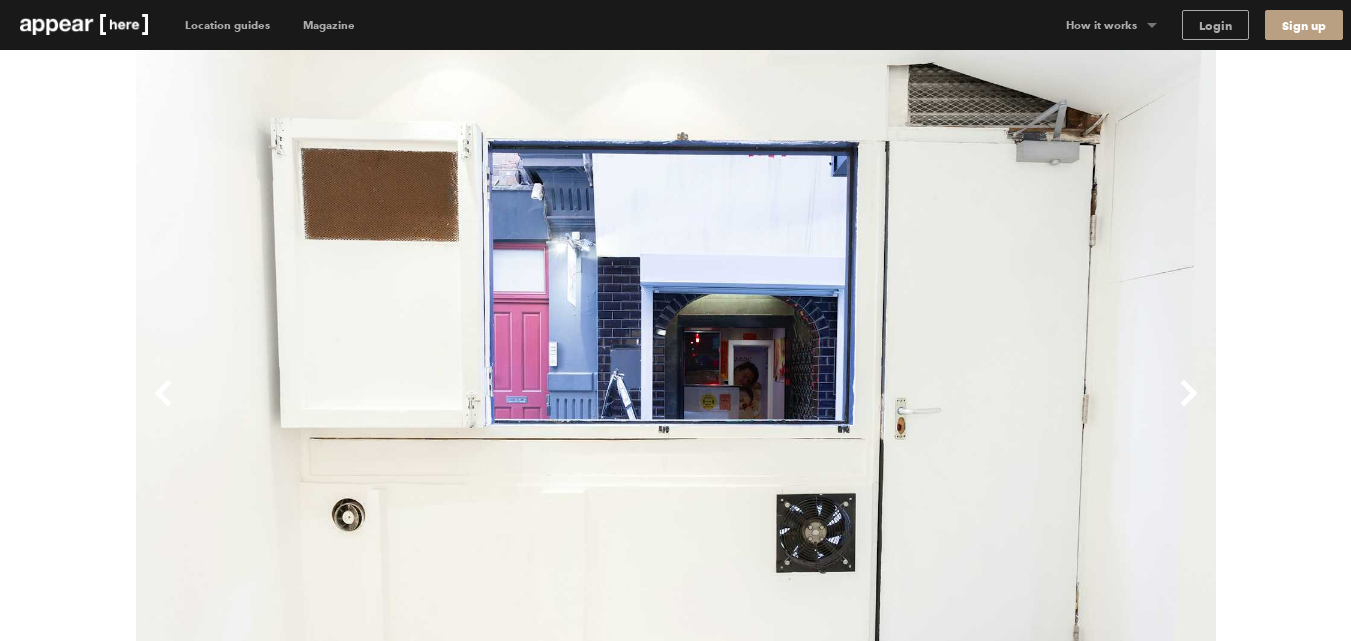 scroll, scrollTop: 0, scrollLeft: 0, axis: both 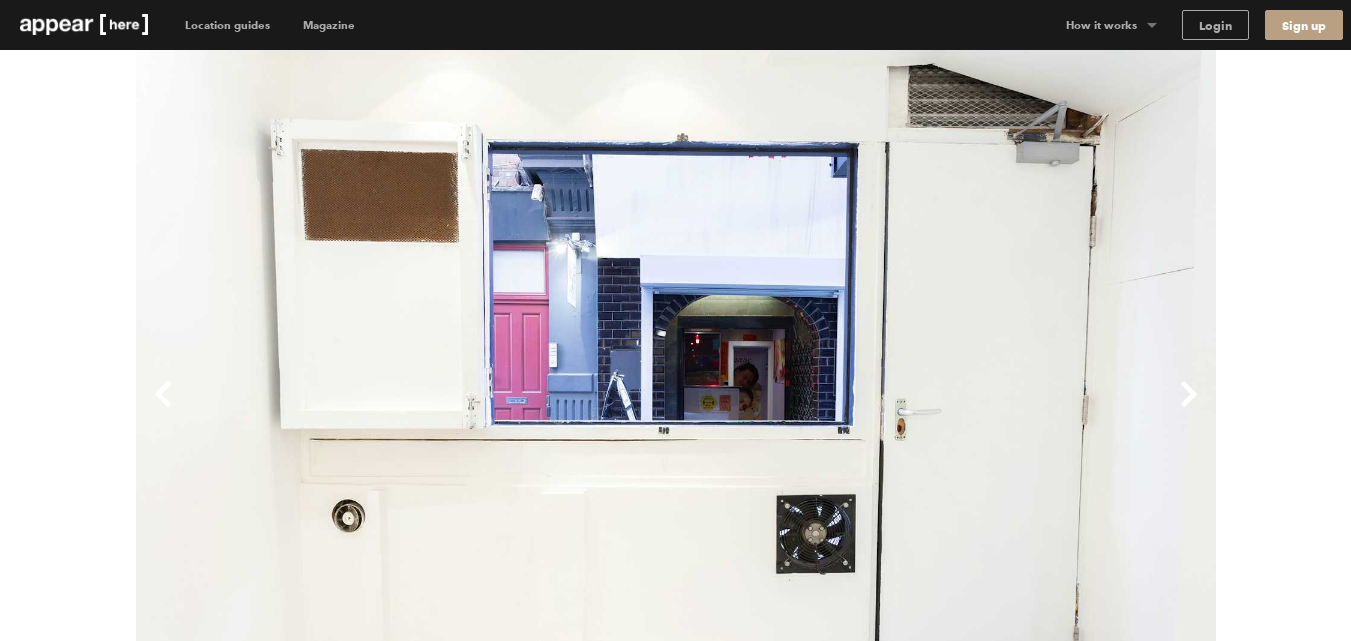 click on "Next" at bounding box center [946, 410] 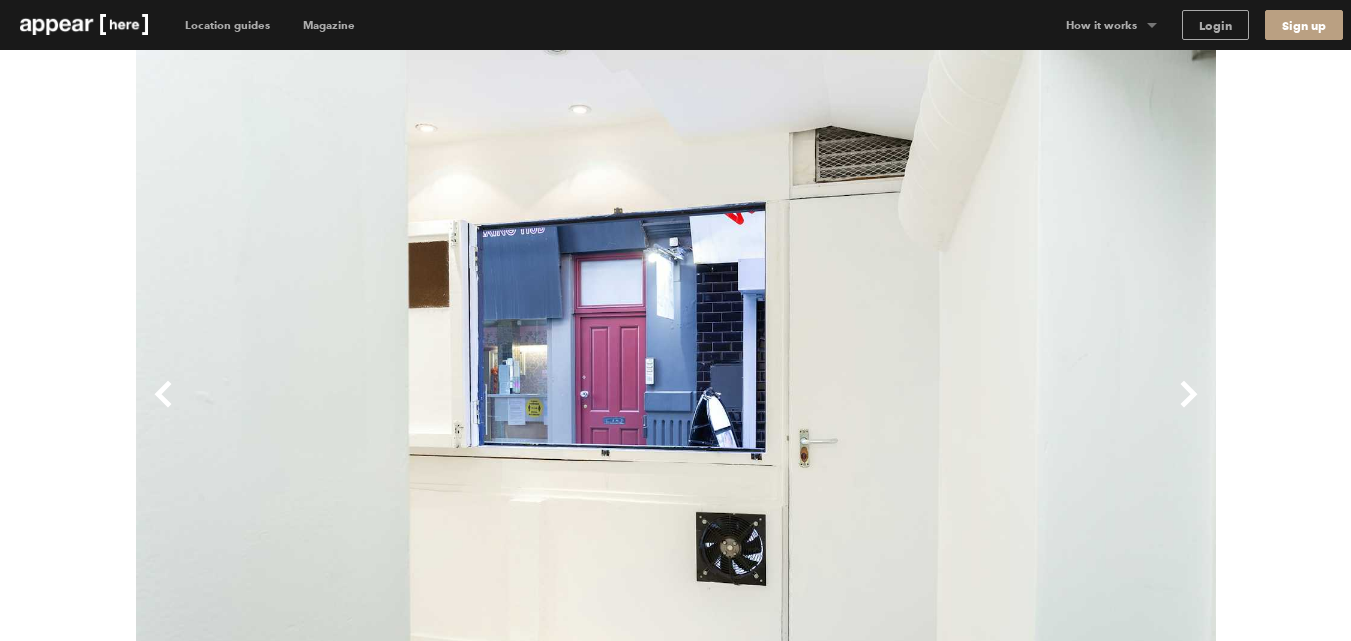 click on "Next" at bounding box center (946, 410) 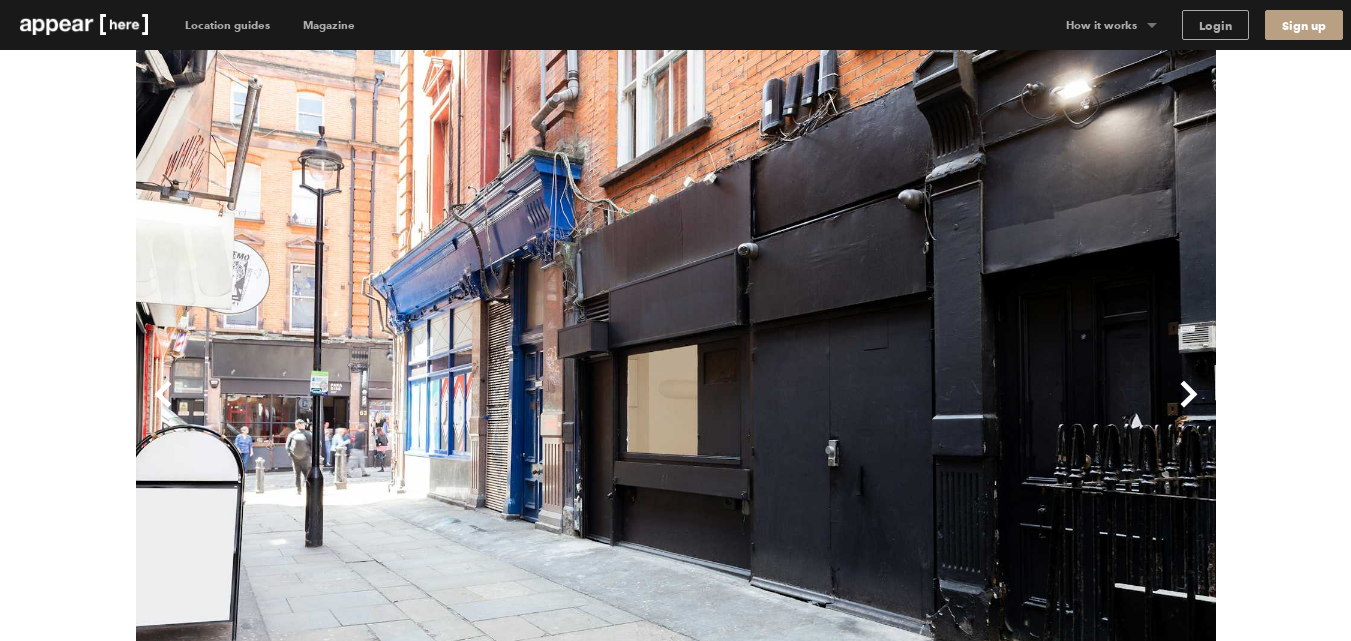 click on "Next" at bounding box center [946, 410] 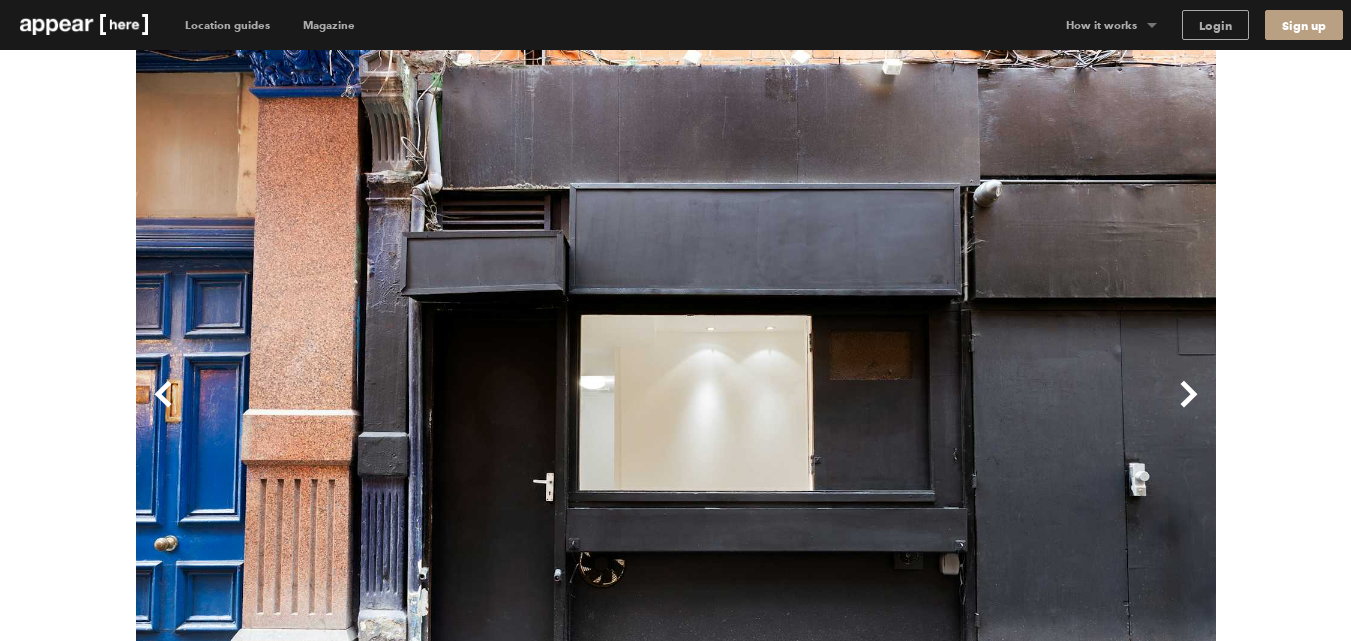 click on "Next" at bounding box center (946, 410) 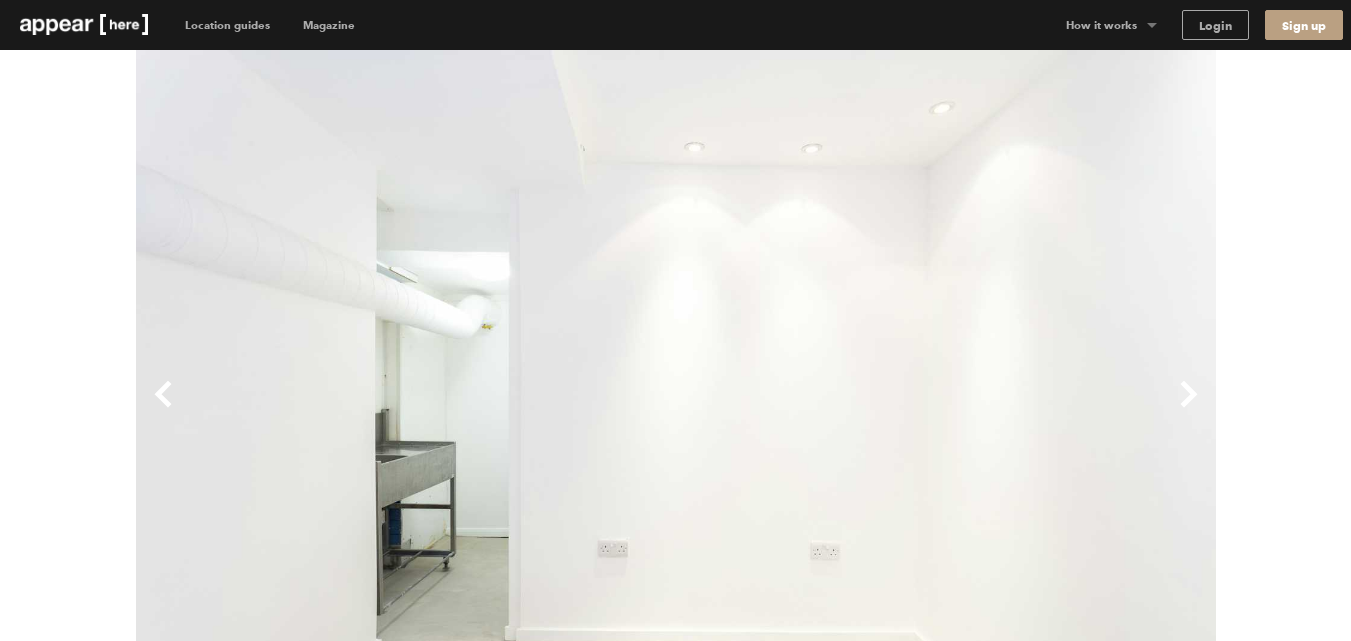 click on "Next" at bounding box center (946, 410) 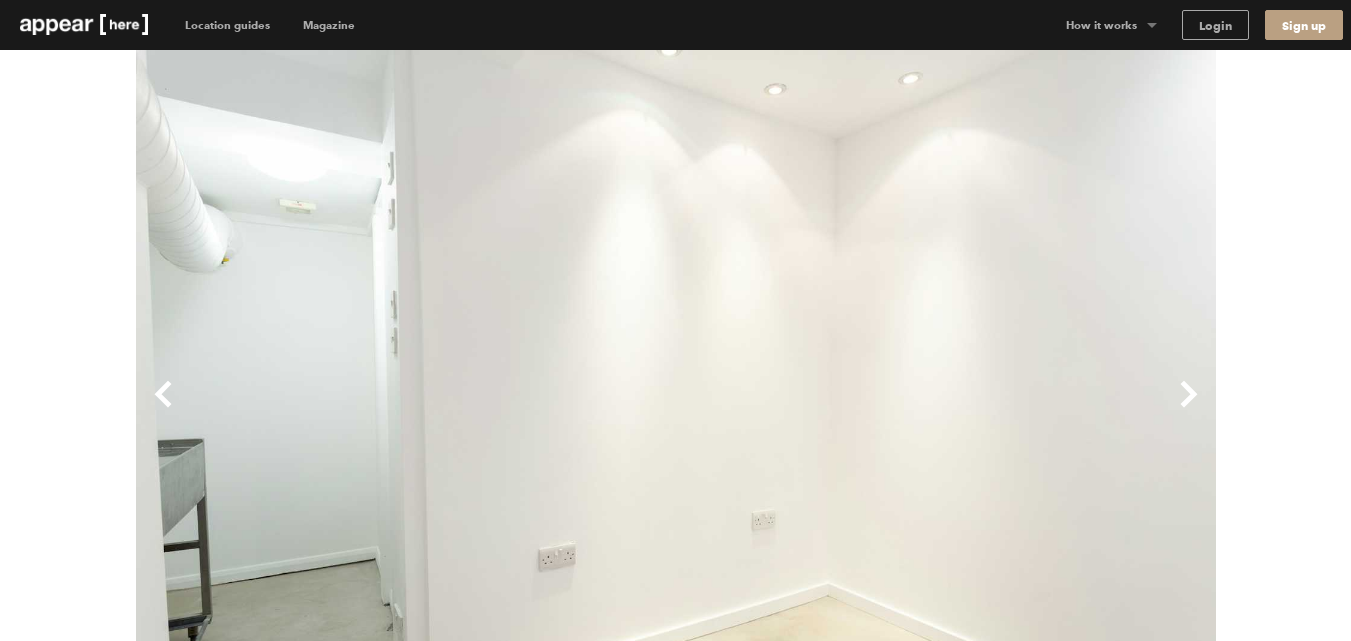 click on "Next" at bounding box center [946, 410] 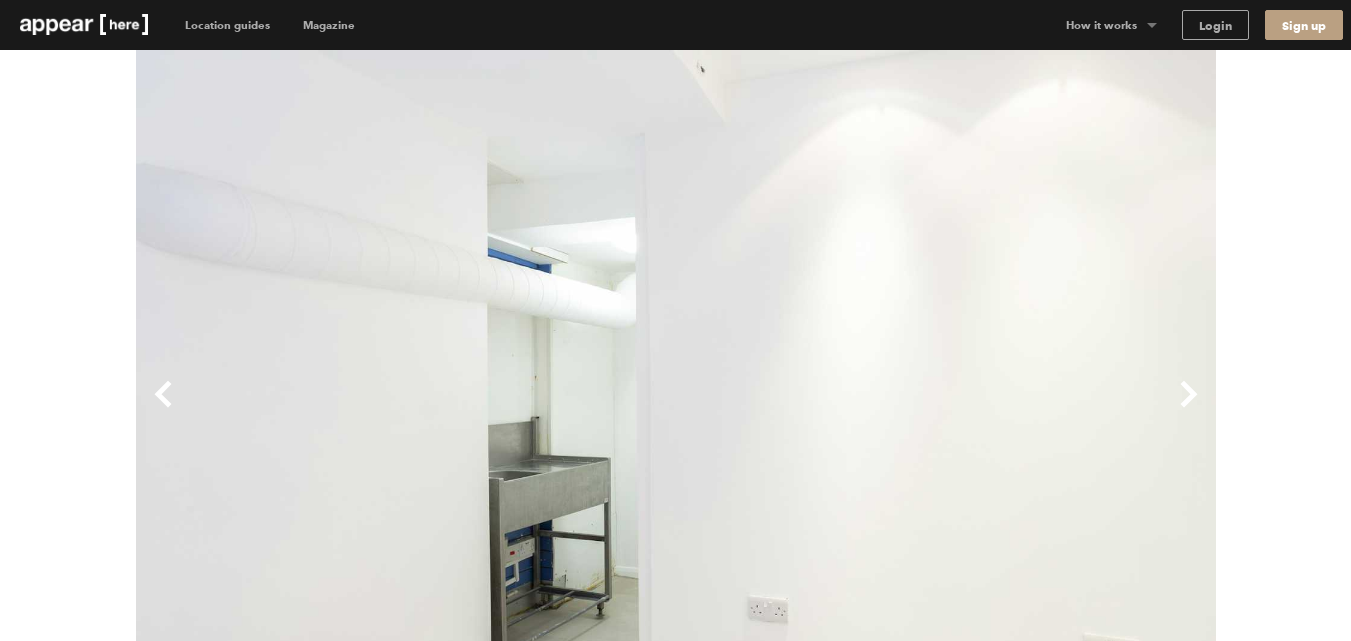 click on "Previous   Next Tisbury Court - The Bi-fold Shop London Soho Tisbury Court - The Bi-fold Shop
Location
Floorplan
3D tour 100   sqft Retail Bar & Restaurant Event Shop Share Unique A little about this space Located in the vibrant heart of Soho, Tisbury Court is a prime location waiting for your brand to make its mark. This central spot benefits from high footfall, ensuring your message reaches a wide audience. The space, although compact, is fully white-boxed and primed for immediate occupancy. Folding windows open directly onto the street, allowing you to interact with customers personally and create a unique, engaging experience. Whether you're a fashion label, artisanal food brand, or emerging designer, Tisbury Court offers the perfect stage to exhibit your products and connect with your target market directly.
Show more Chevron-up 4 days minimum booking Amenities (1 available) Lighting Basement Wheelchair accessible Wifi Parking Kitchen extraction Show more Chevron-up   FAQs" at bounding box center (675, 1694) 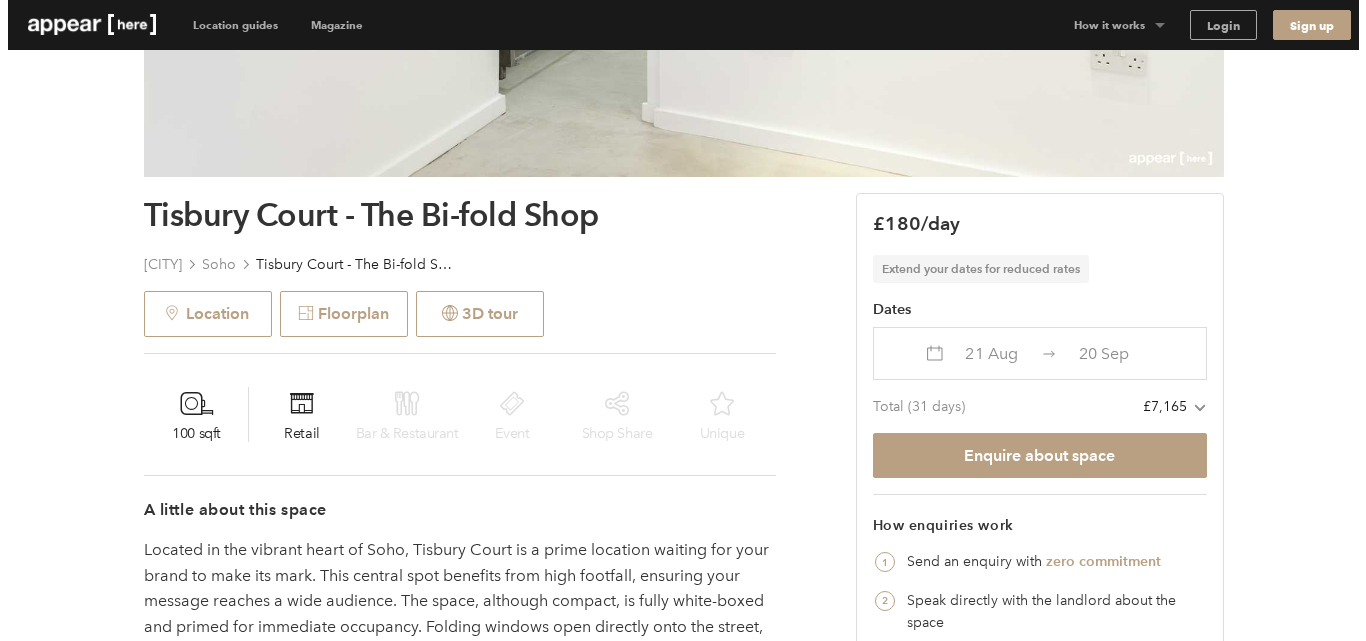 scroll, scrollTop: 600, scrollLeft: 0, axis: vertical 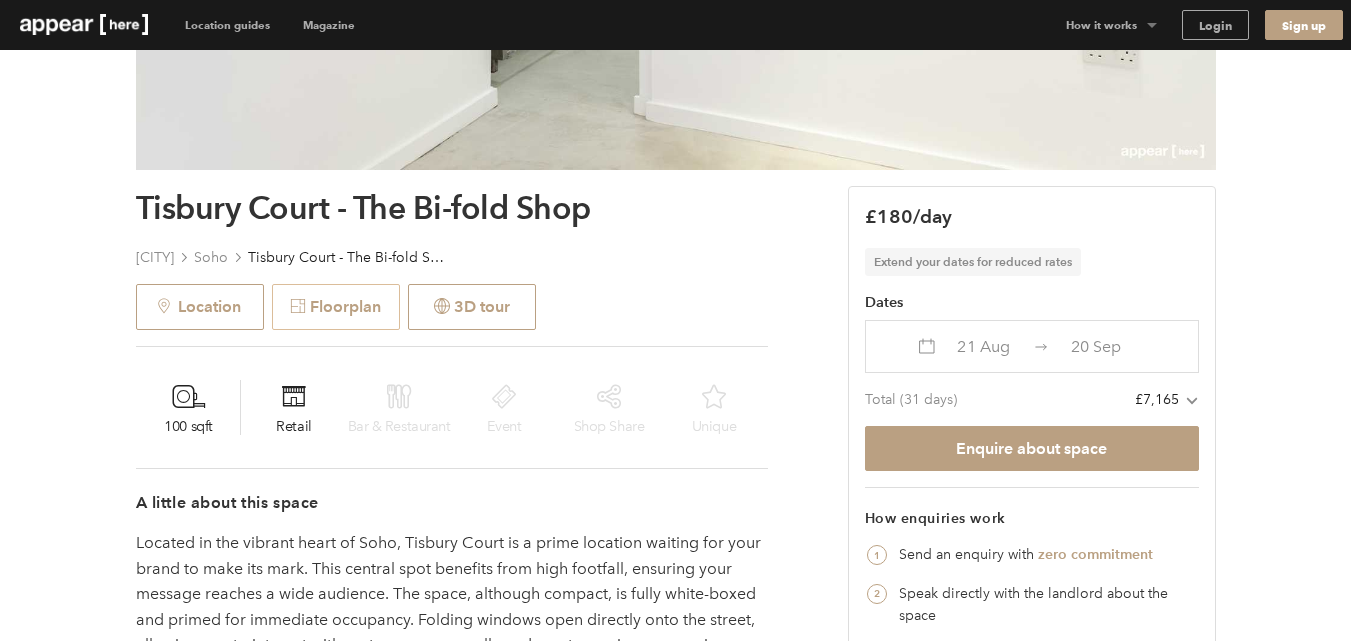 click on "Floorplan" at bounding box center (336, 307) 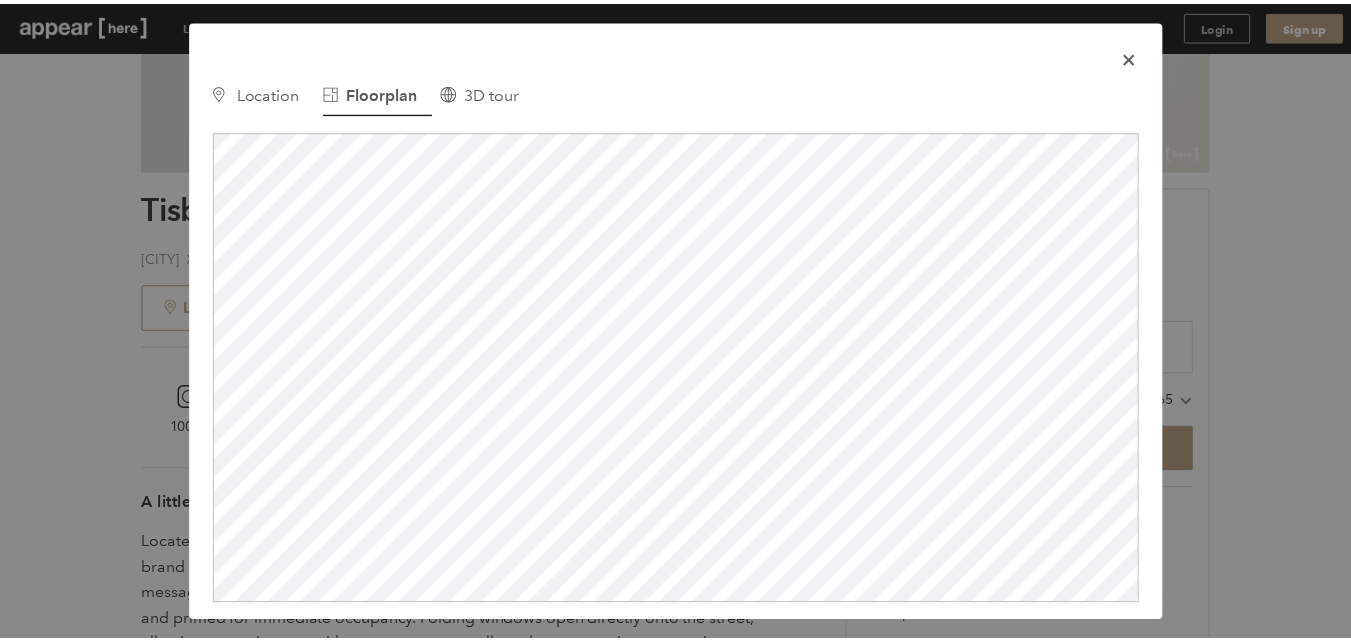 scroll, scrollTop: 0, scrollLeft: 0, axis: both 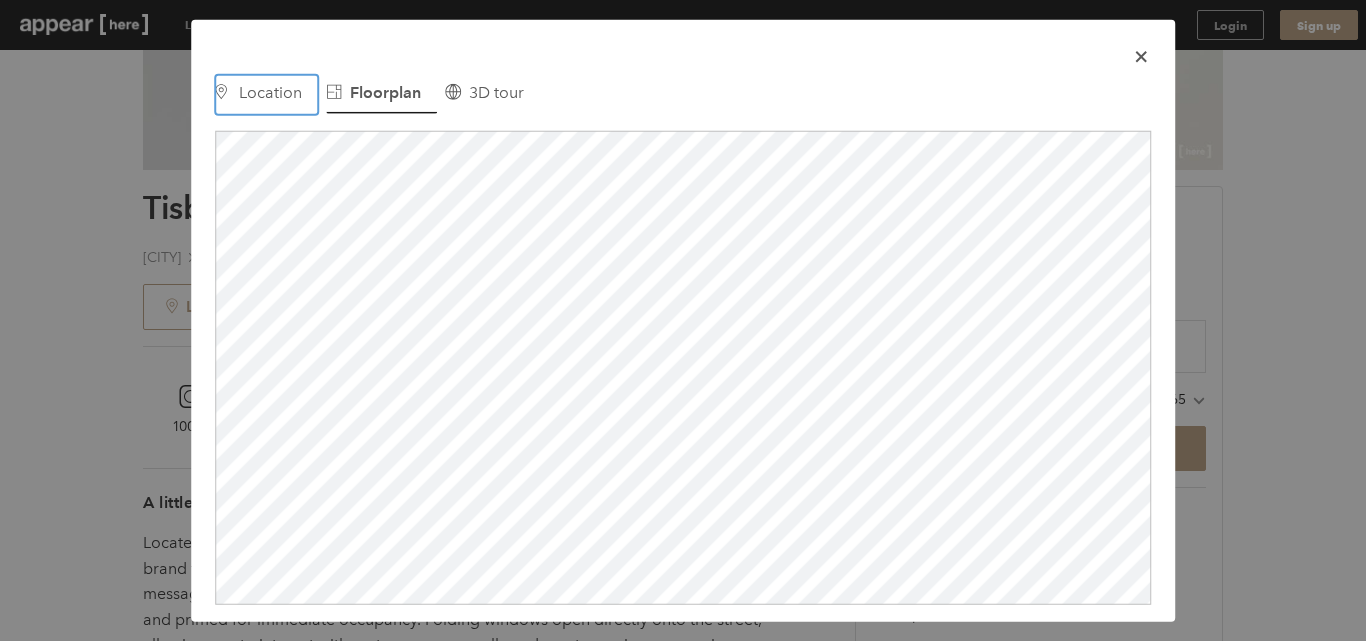 click on "Location" at bounding box center (270, 91) 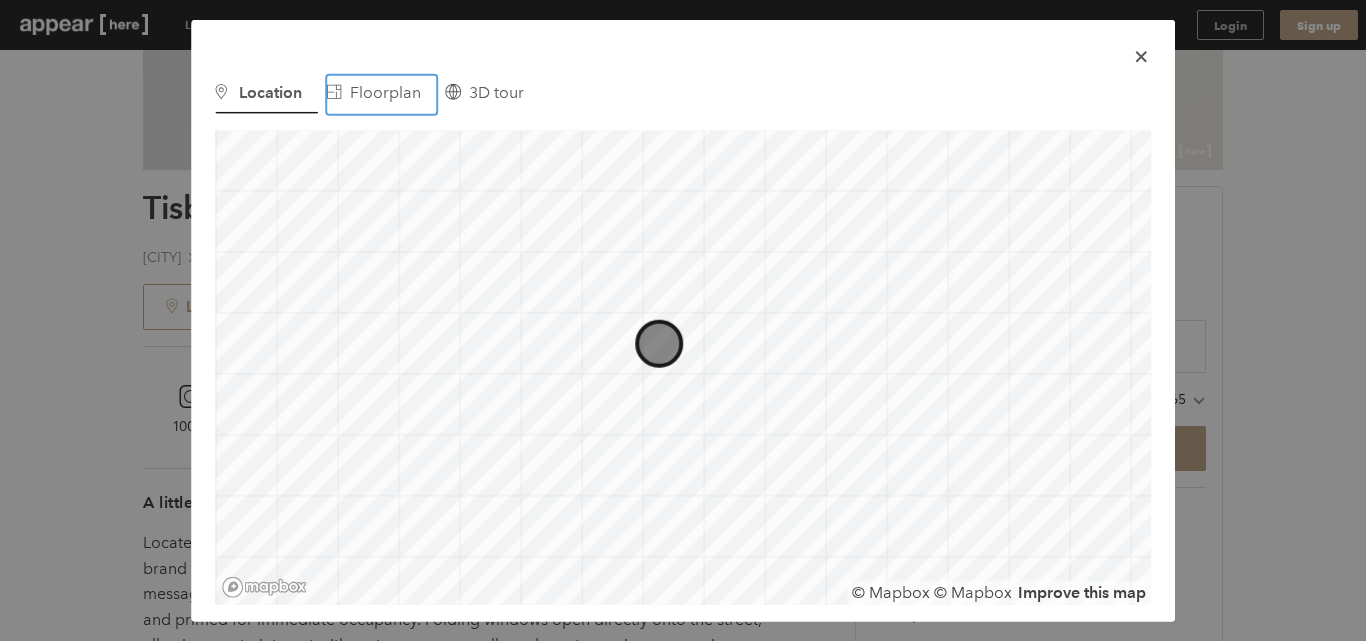 click on "Floorplan" at bounding box center (381, 94) 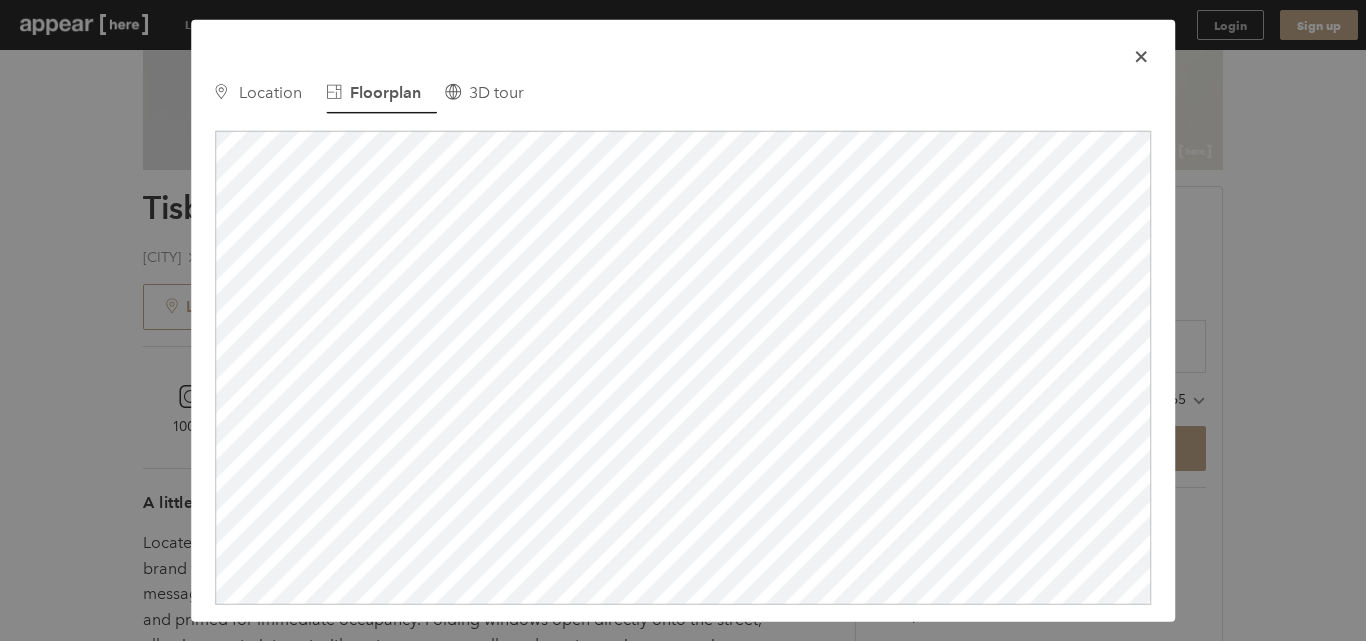 click at bounding box center (1140, 56) 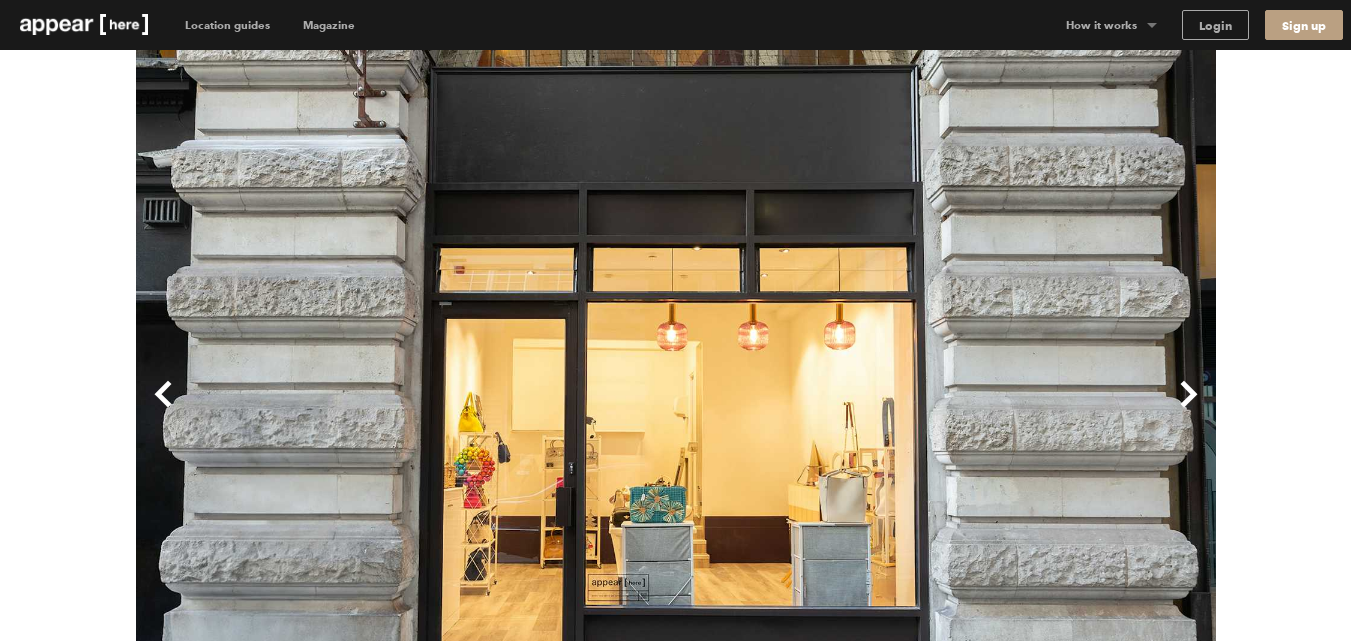 scroll, scrollTop: 255, scrollLeft: 0, axis: vertical 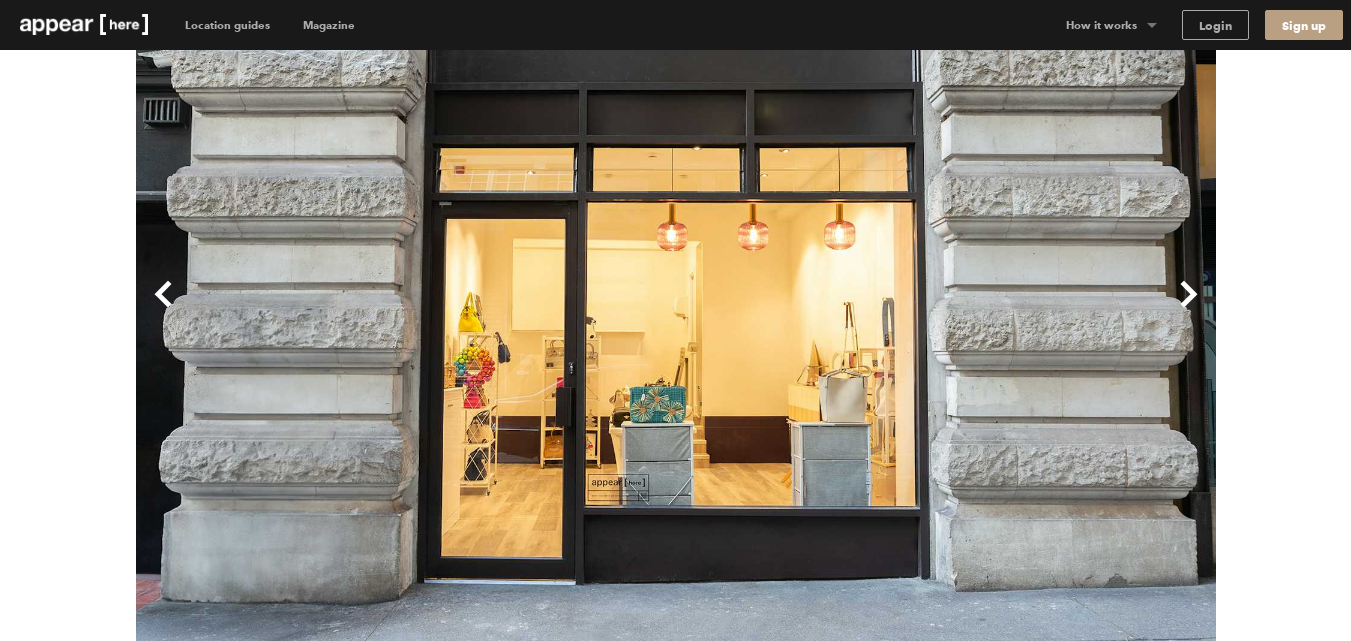 click on "Next" at bounding box center (946, 310) 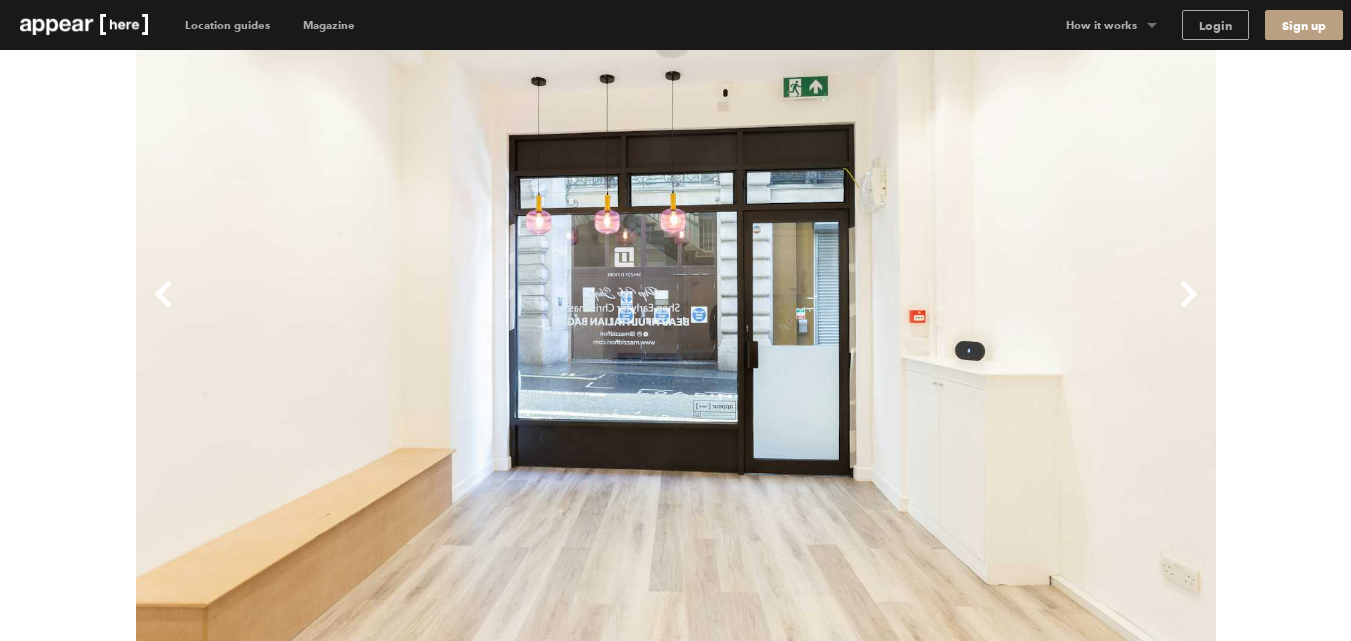 click on "Next" at bounding box center [946, 310] 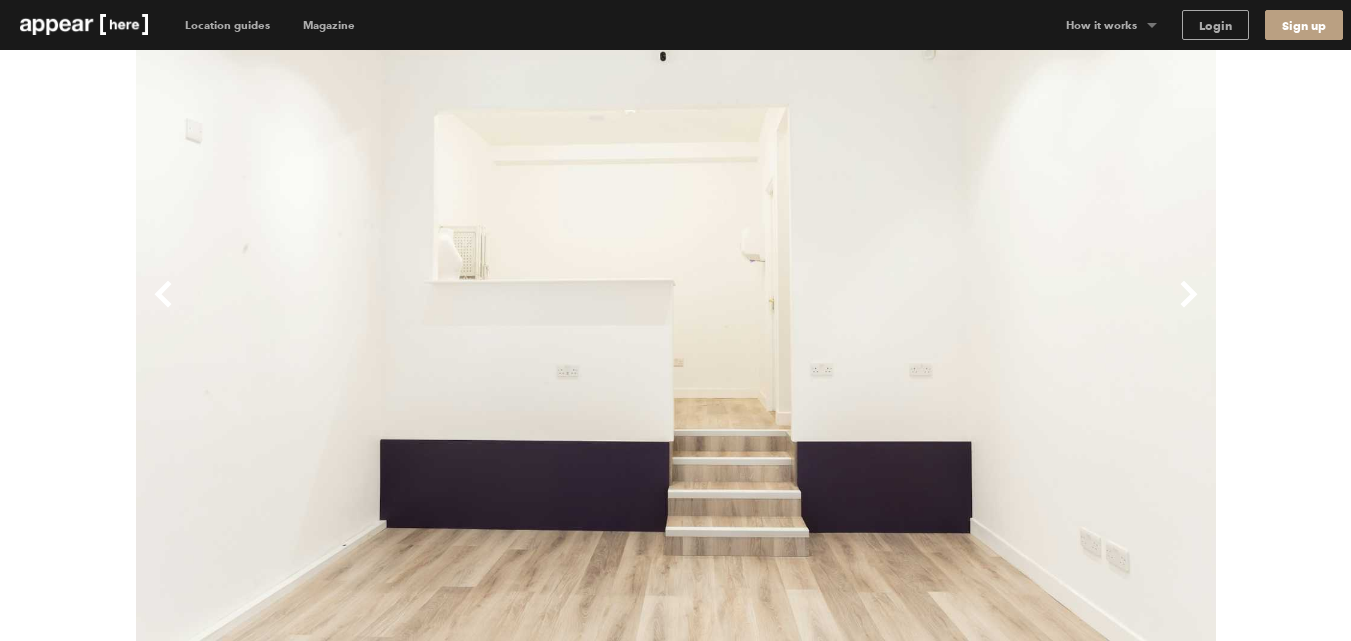 click on "Next" at bounding box center [946, 310] 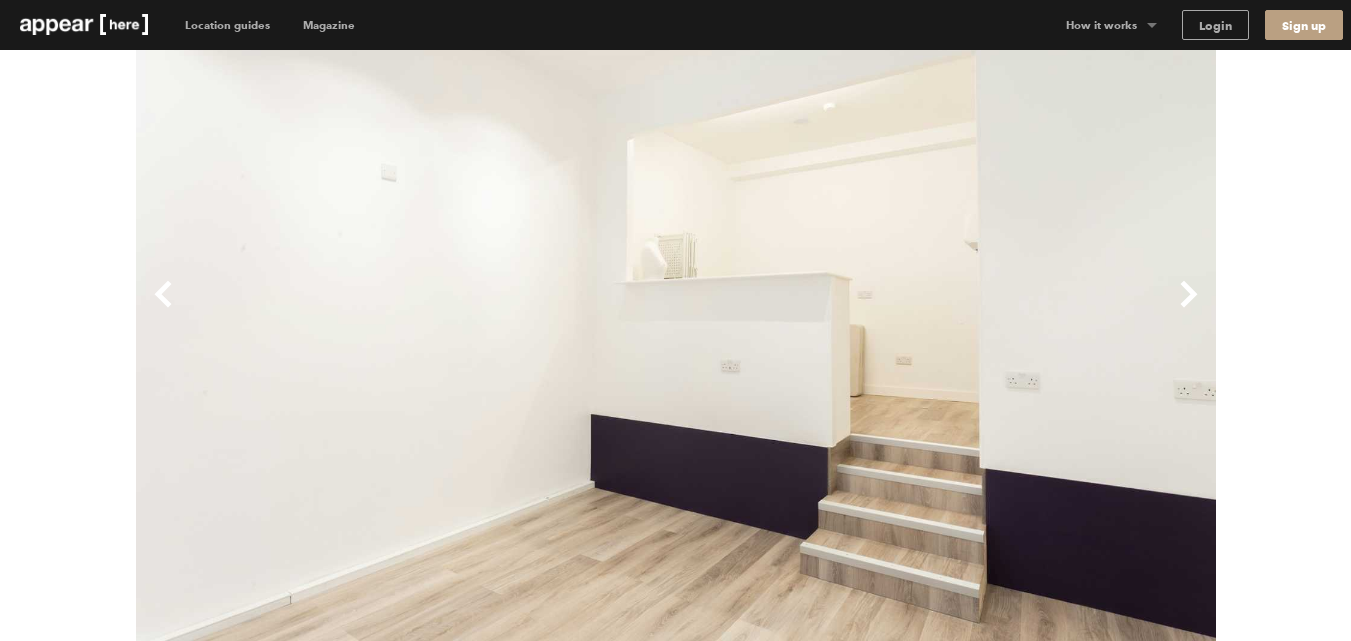 click on "Next" at bounding box center (946, 310) 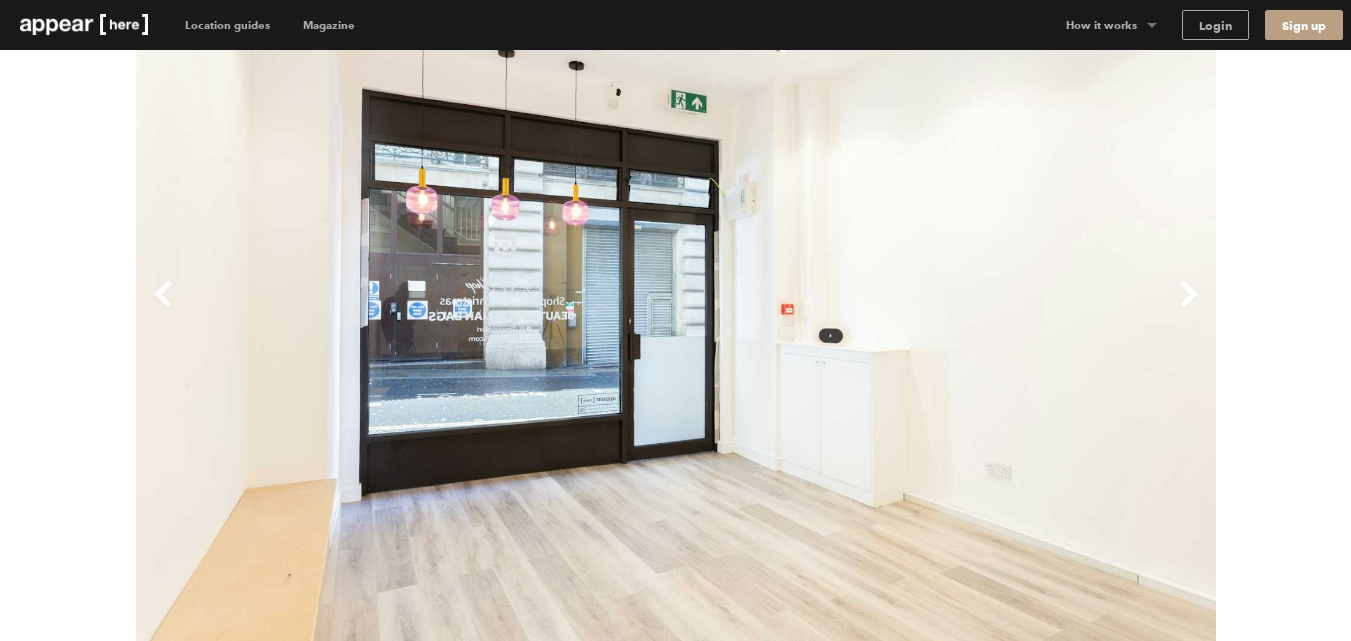 click on "Next" at bounding box center (946, 310) 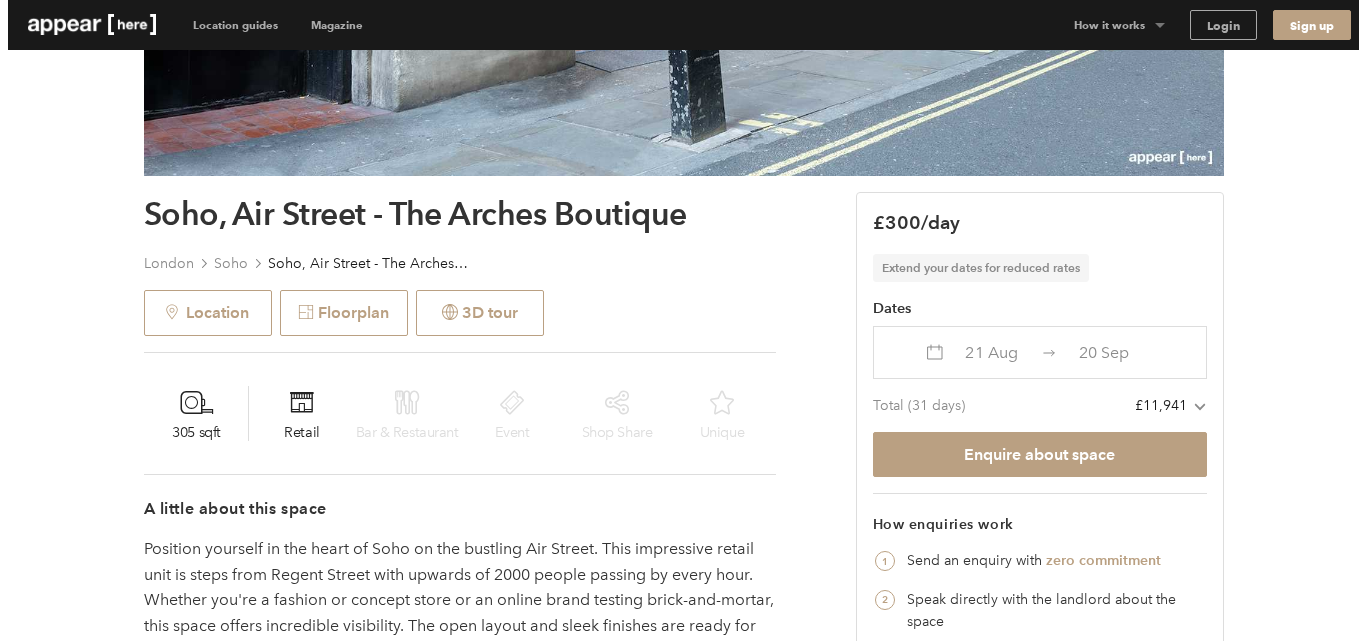 scroll, scrollTop: 600, scrollLeft: 0, axis: vertical 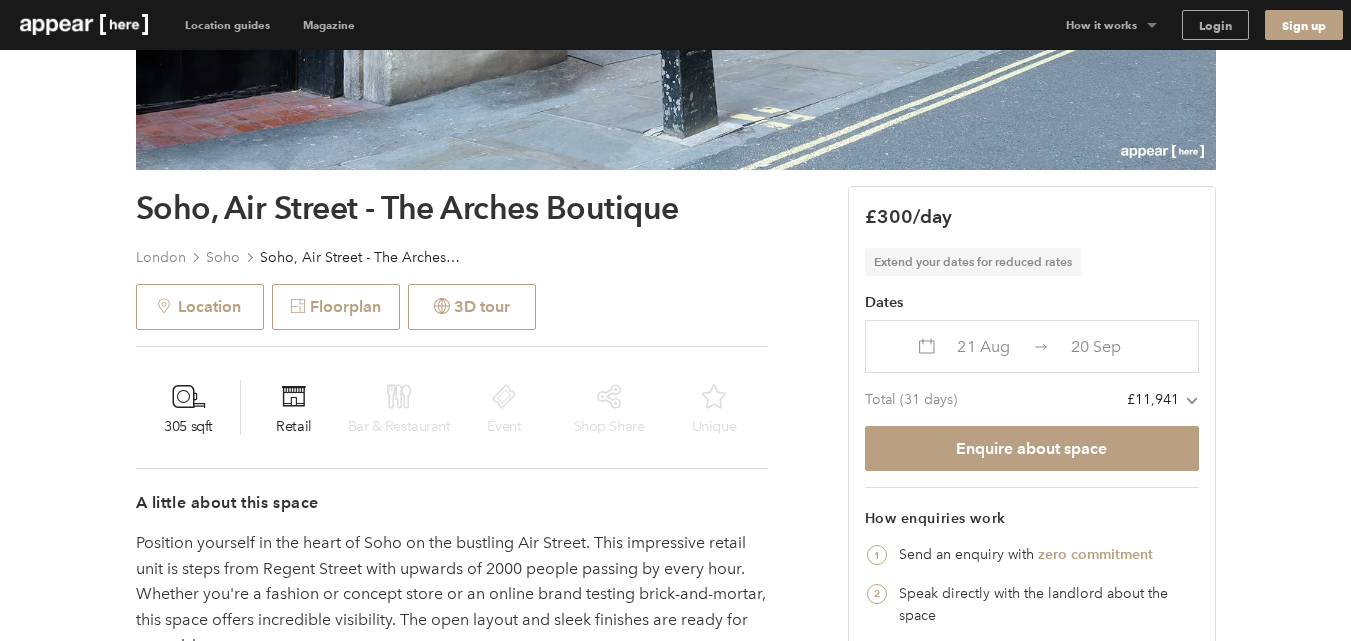 click on "21 Aug" at bounding box center (983, 346) 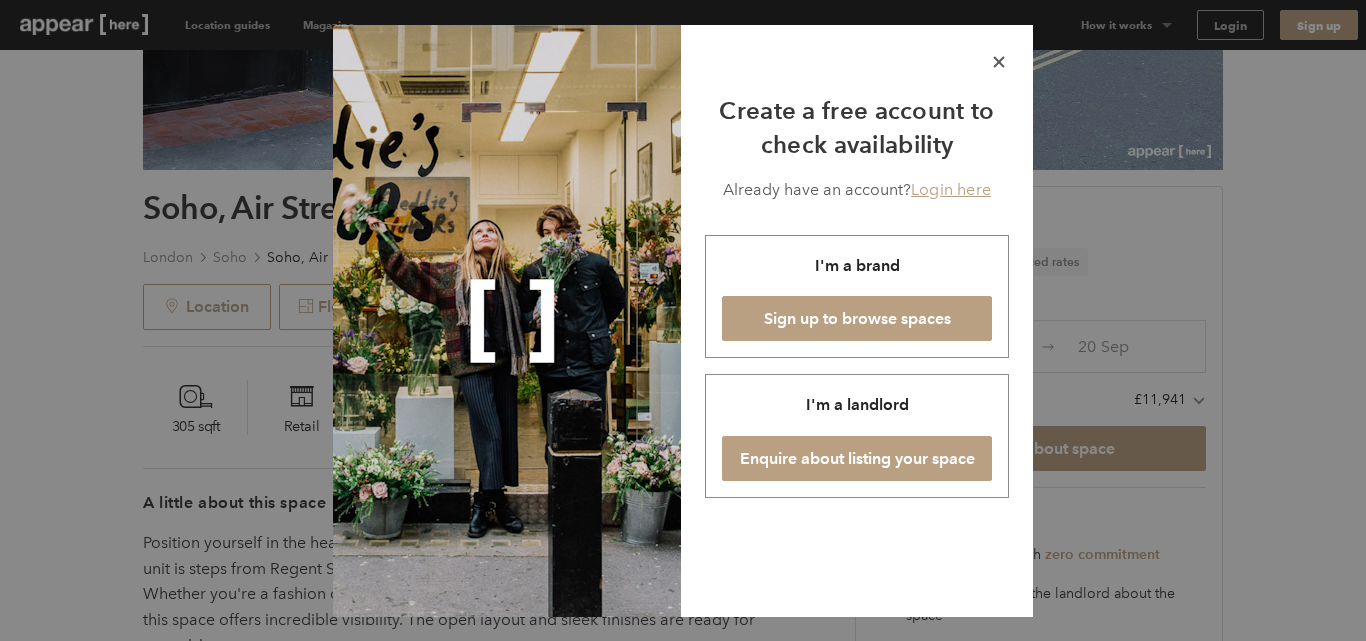 click on "Login here" at bounding box center (951, 189) 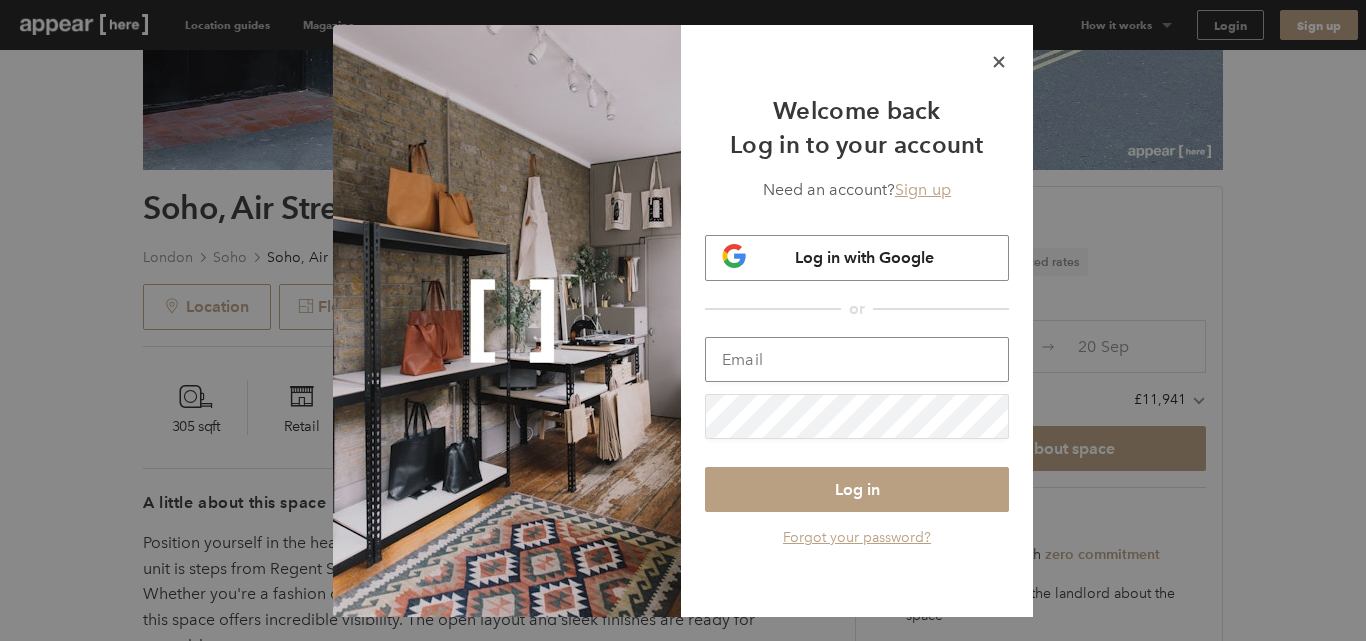 click at bounding box center (857, 359) 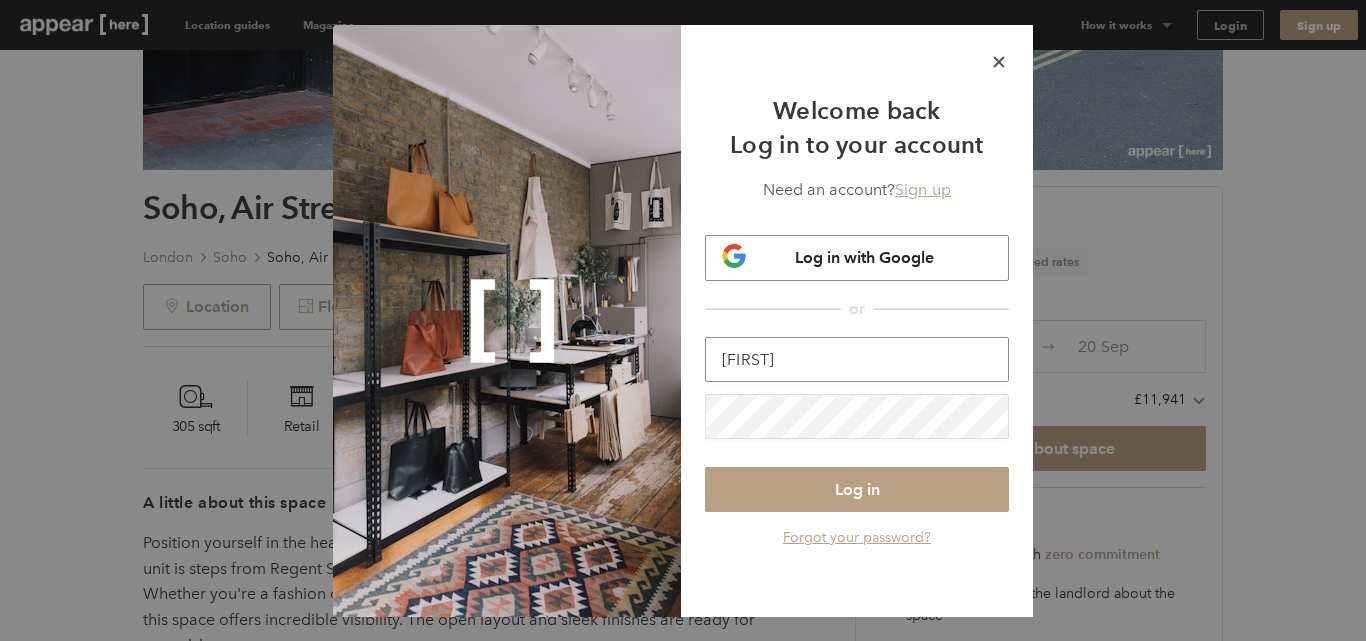type on "kate@highjam.co.uk" 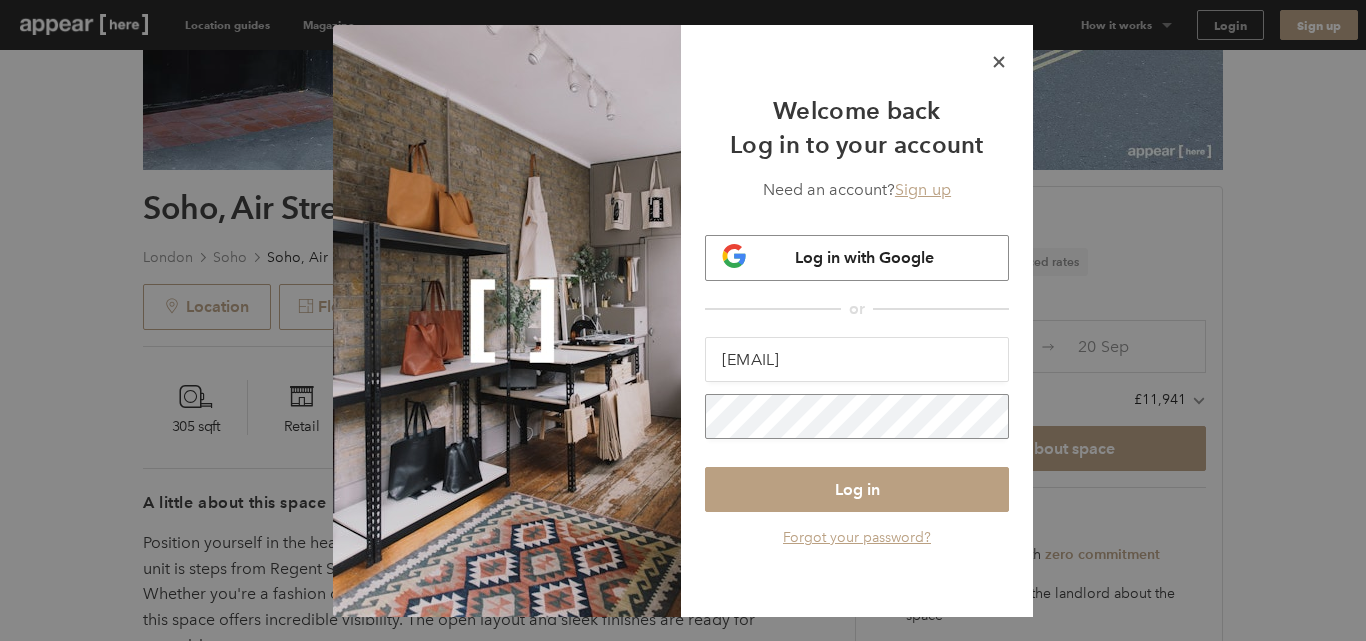 click on "icon-x .cls-1{fill:#010101;fill-rule:evenodd;} Welcome back Log in to your account Need an account?  Sign up Log in with Google or tqAYrCqSB05/8USs6uDEKdgWBY3AzQv6jqEnhZ8nhKv0WofdwHKQkabV9VmjOw2BzUBh1hJePna7wNzJm+GyEQ== /spaces/10547?select_date=START kate@highjam.co.uk Log in Forgot your password?" at bounding box center (683, 321) 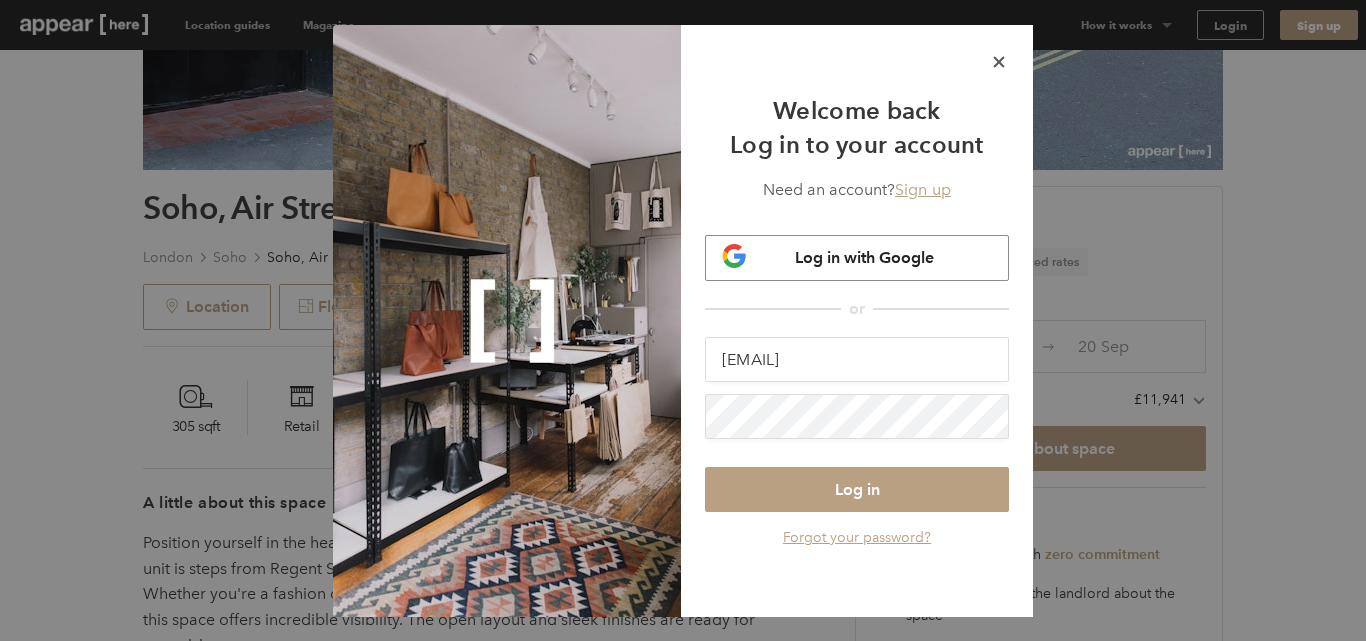 click on "Forgot your password?" at bounding box center (857, 537) 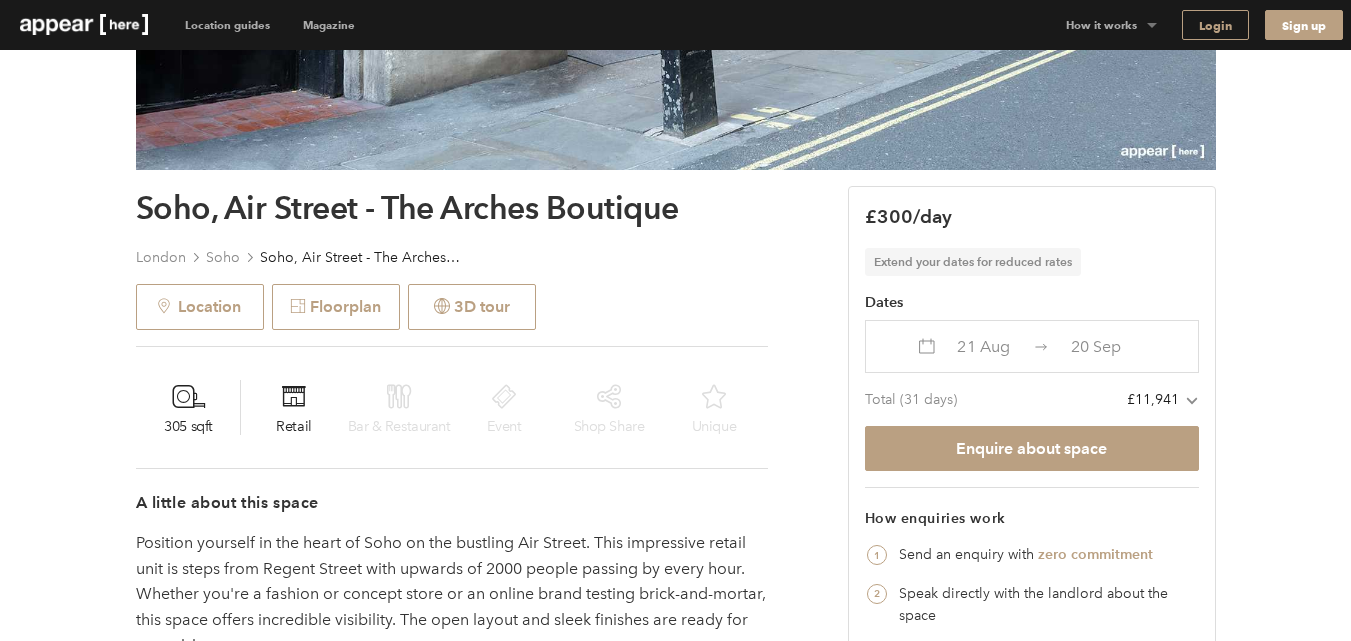 click on "Login" at bounding box center (1215, 25) 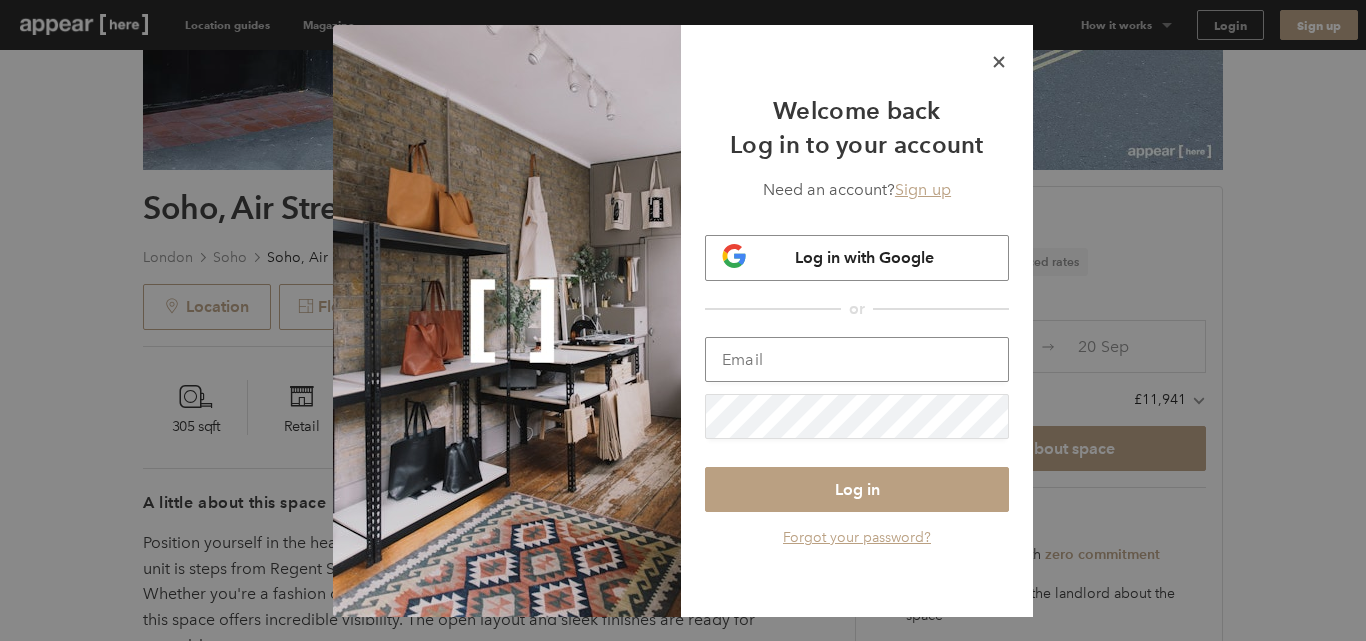 click at bounding box center (857, 359) 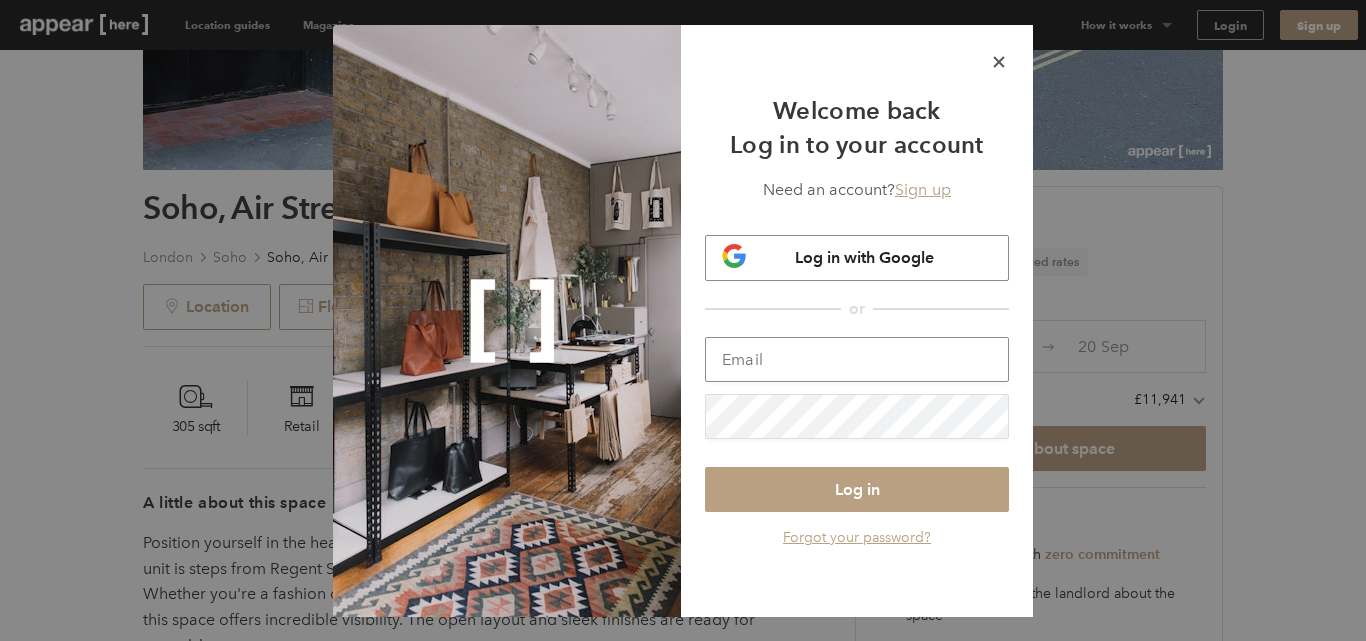 type on "kate@highjam.co.uk" 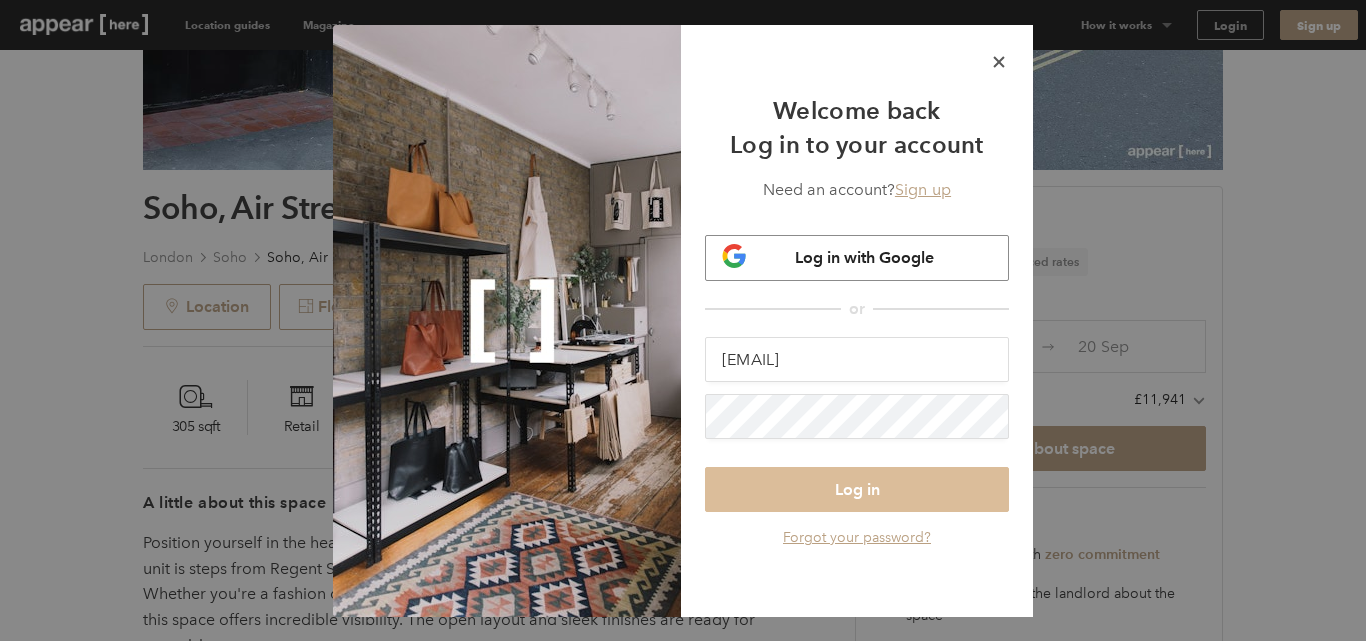click on "Log in" at bounding box center [857, 489] 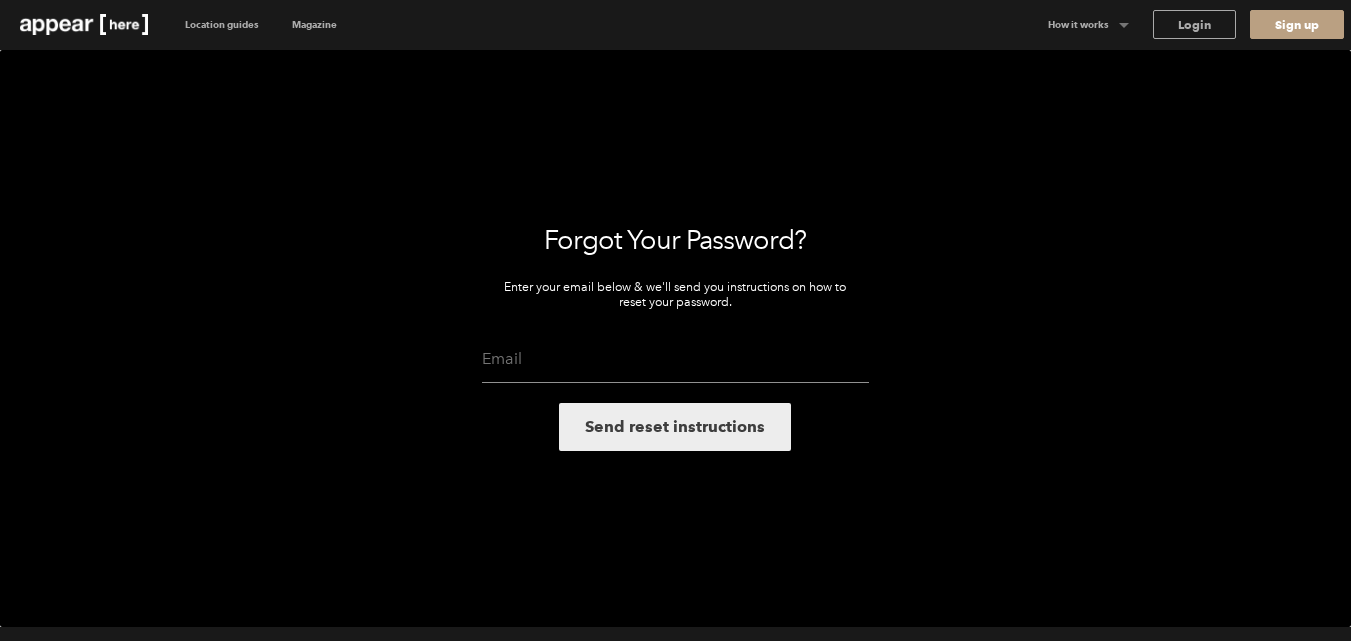 scroll, scrollTop: 0, scrollLeft: 0, axis: both 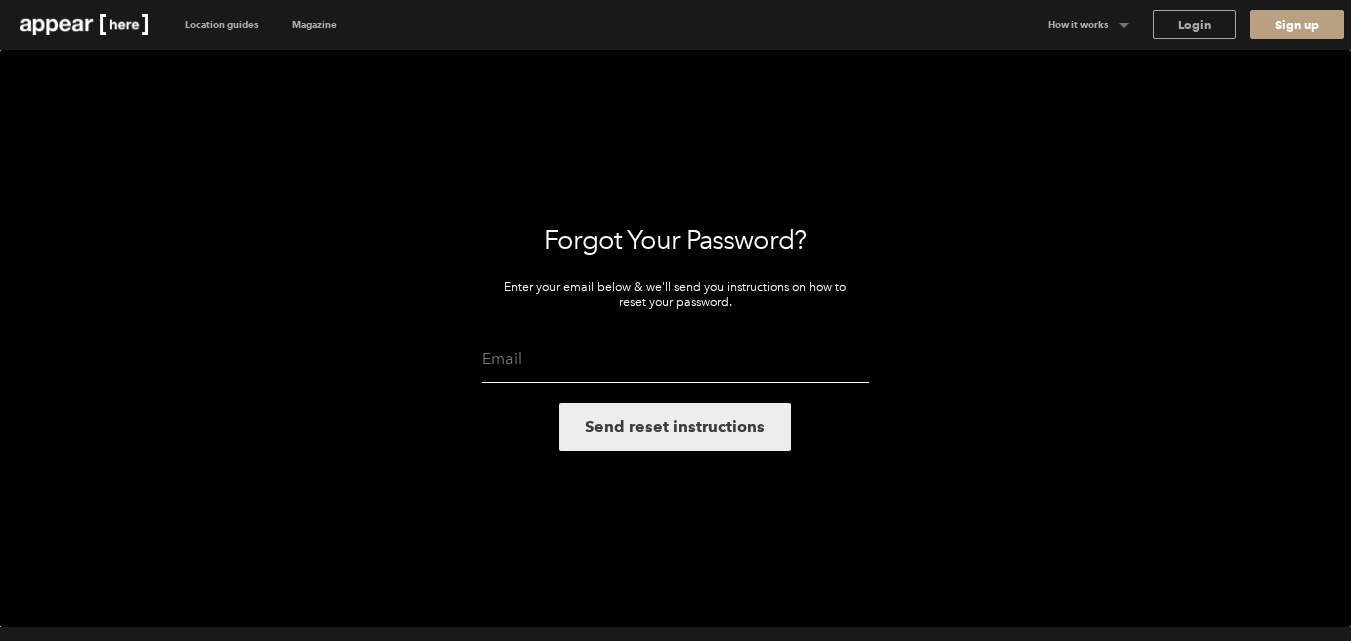 click at bounding box center (675, 359) 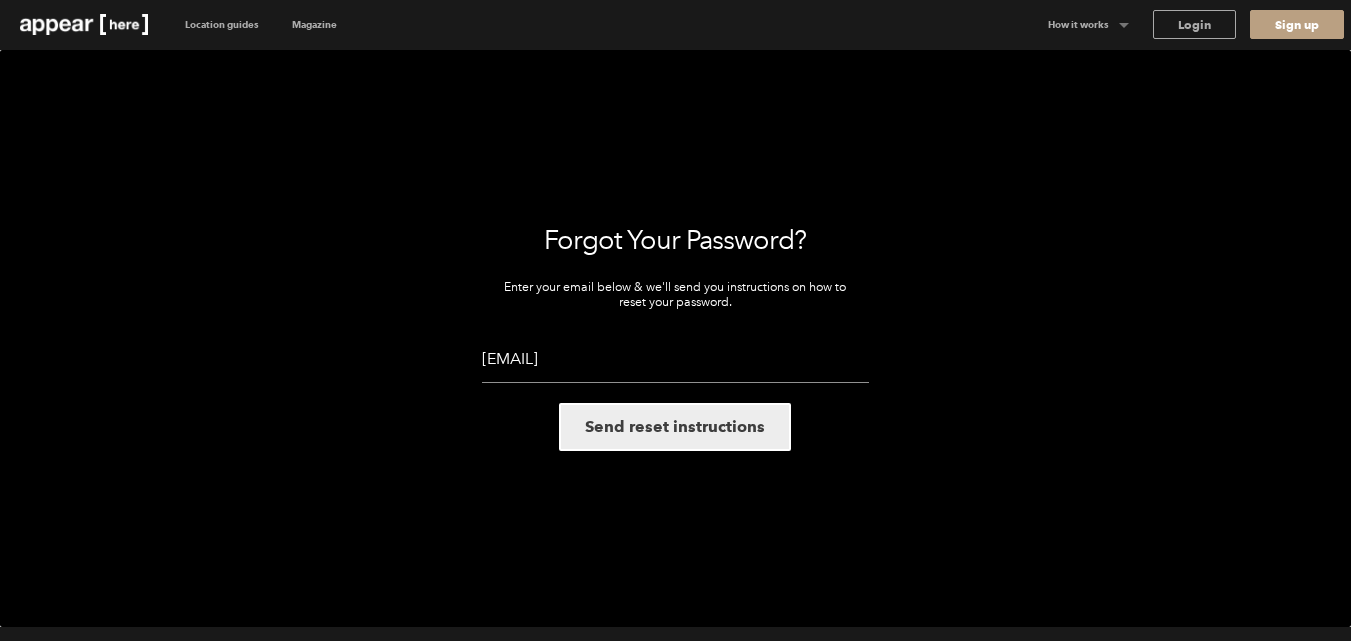 type 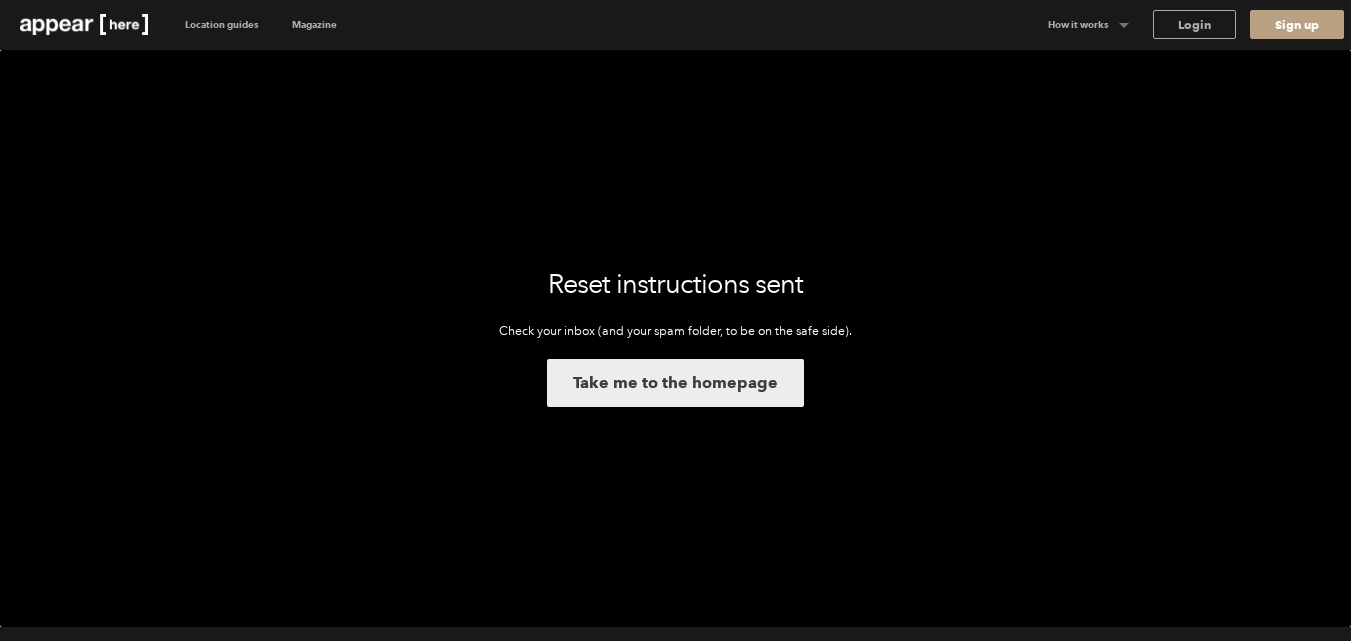 scroll, scrollTop: 0, scrollLeft: 0, axis: both 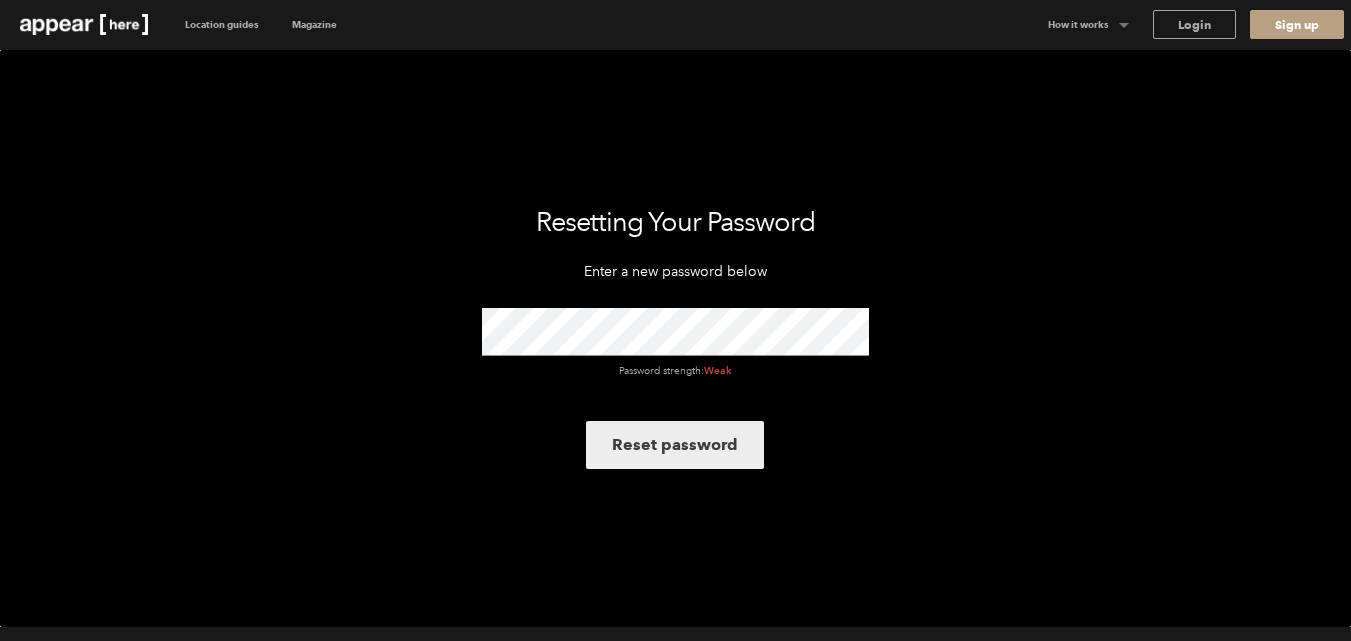 drag, startPoint x: 874, startPoint y: 392, endPoint x: 739, endPoint y: 403, distance: 135.4474 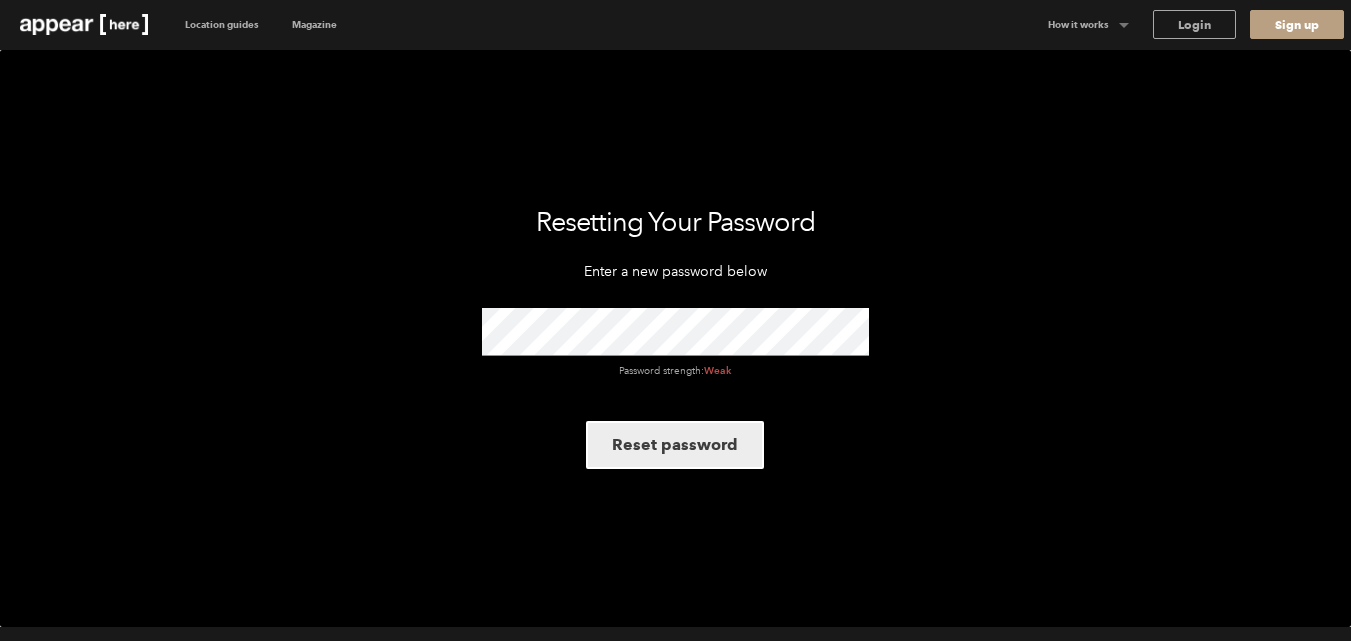 click on "Reset password" at bounding box center (675, 445) 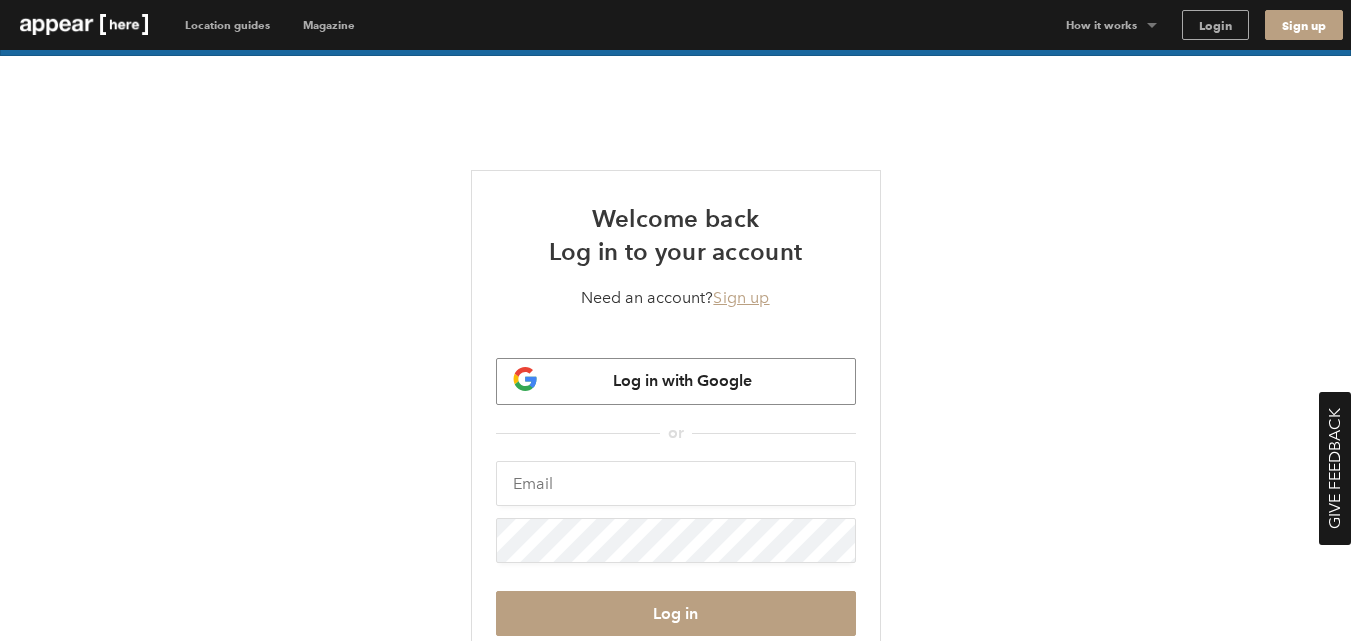scroll, scrollTop: 0, scrollLeft: 0, axis: both 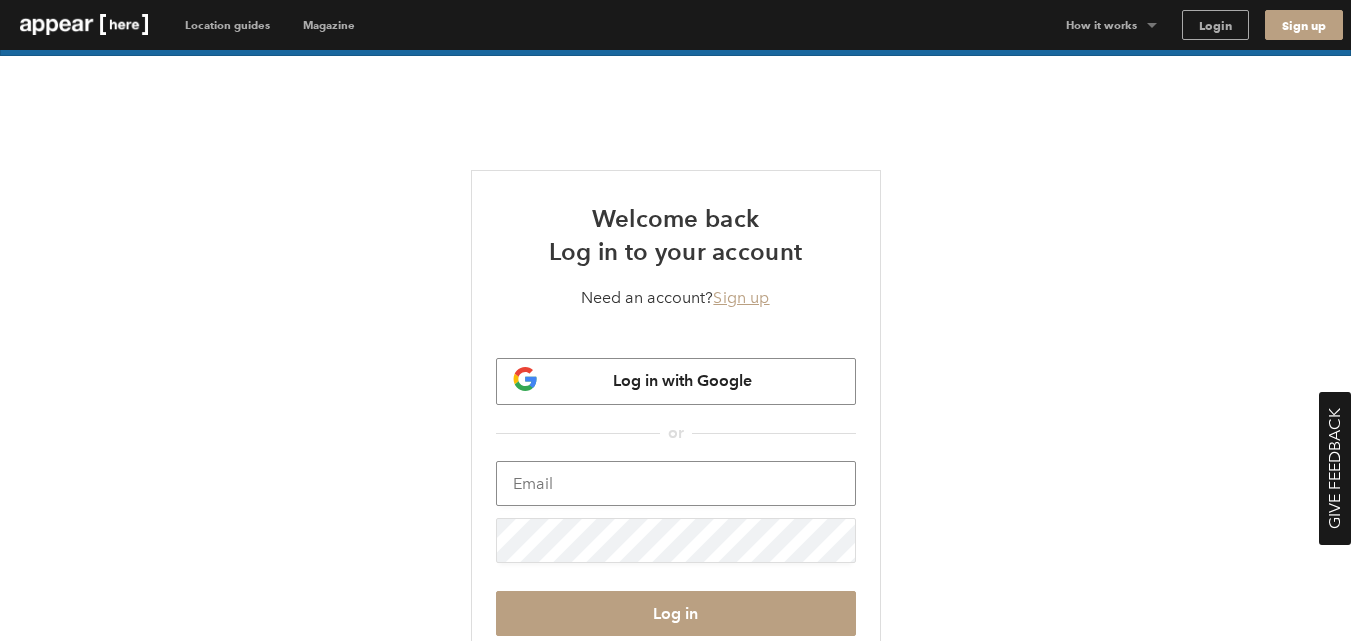 click at bounding box center [676, 483] 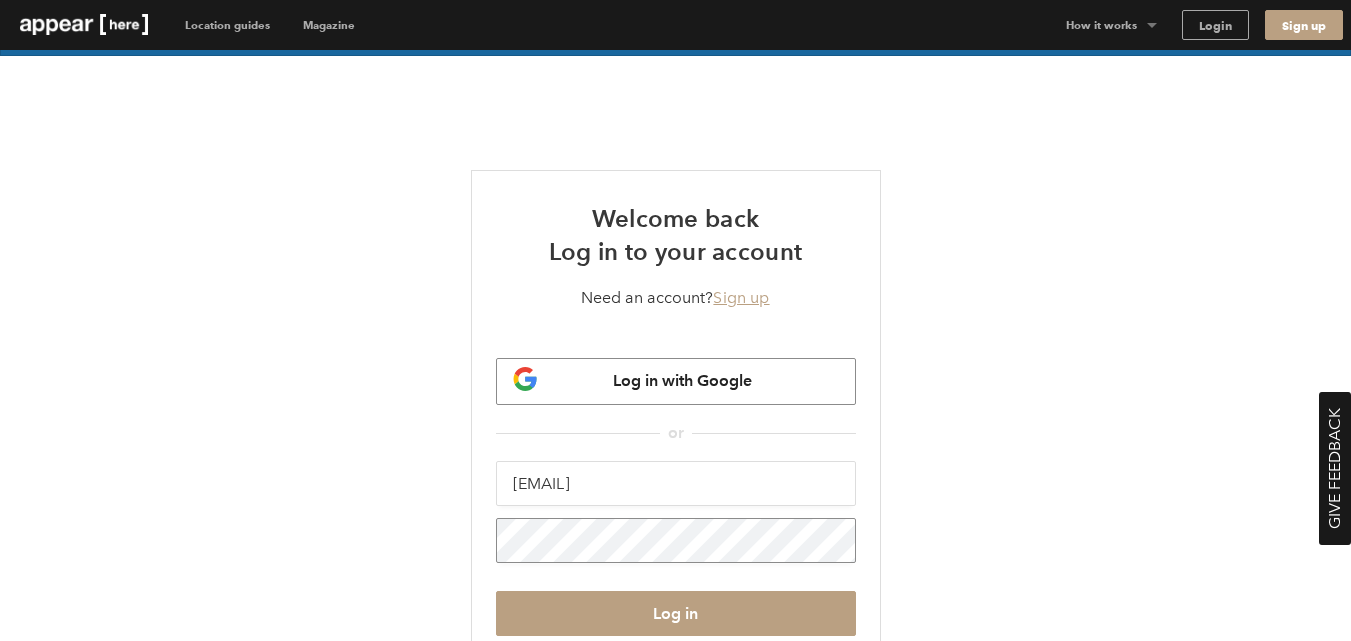 click on "Log in" at bounding box center (676, 613) 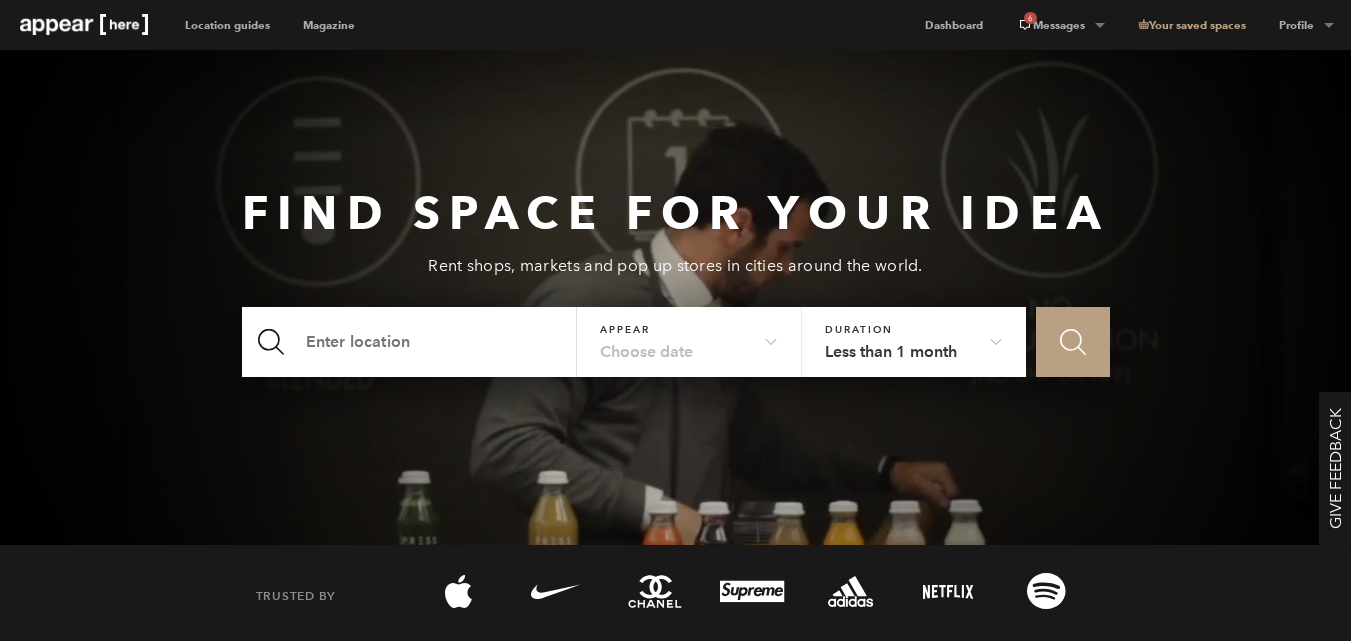 scroll, scrollTop: 0, scrollLeft: 0, axis: both 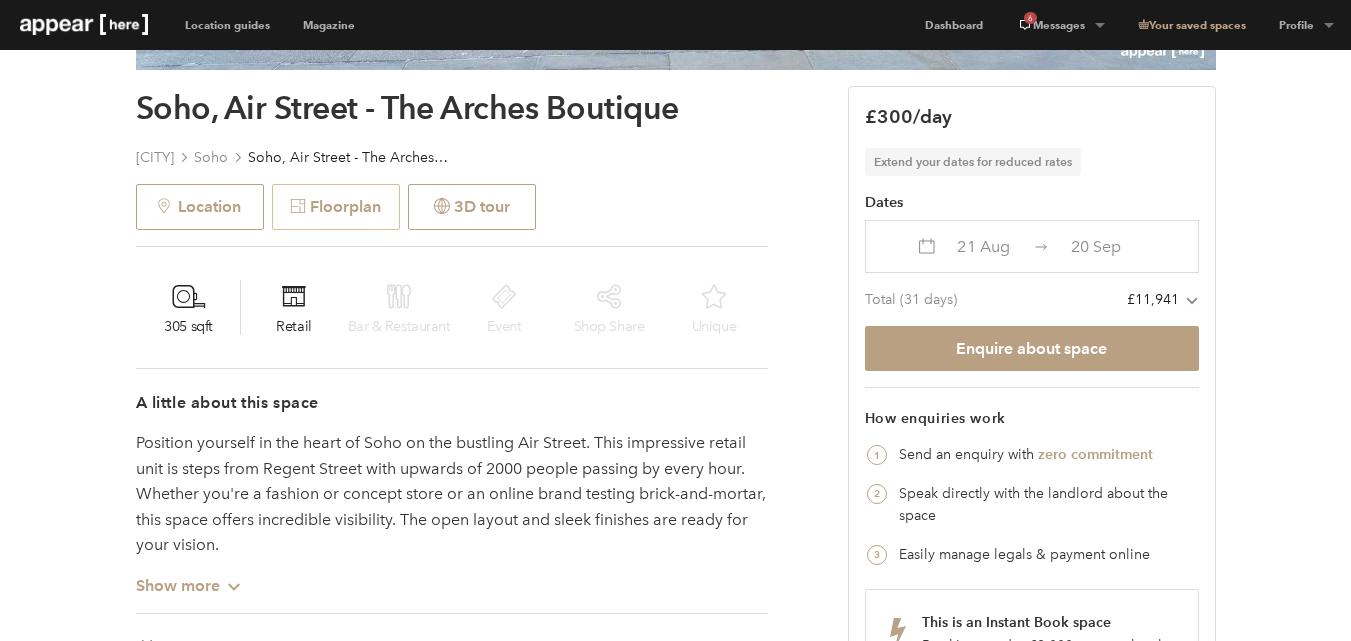 click on "Floorplan" at bounding box center (336, 207) 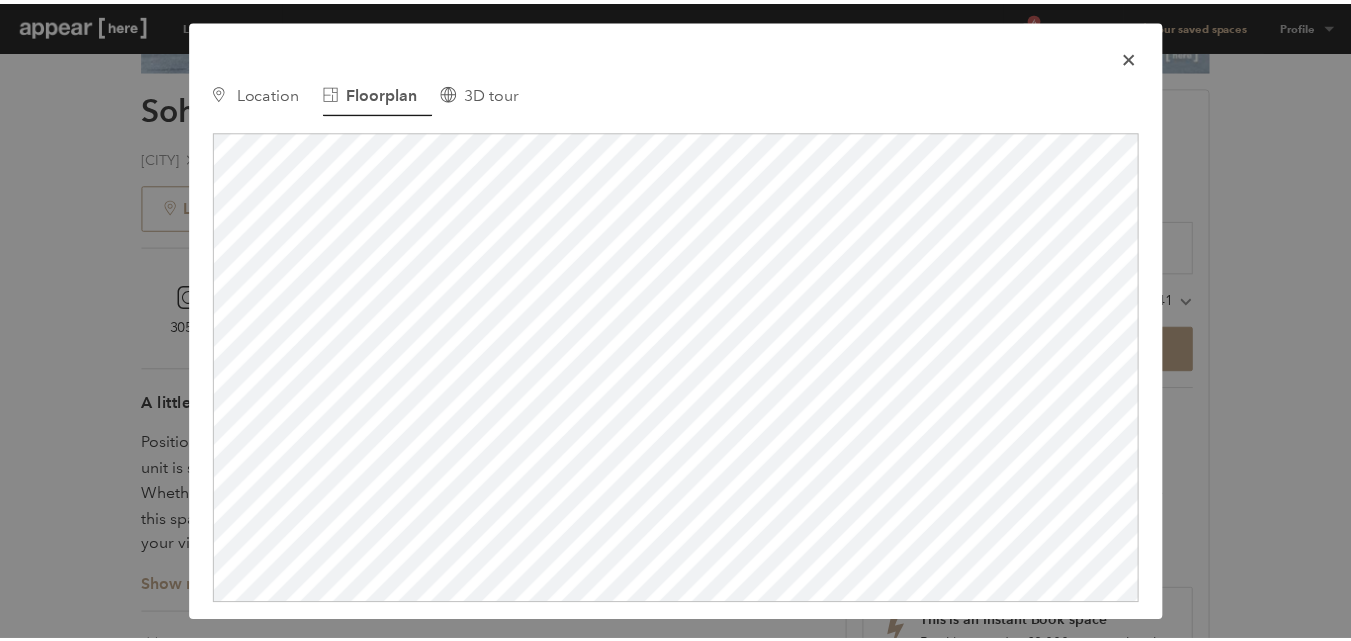scroll, scrollTop: 0, scrollLeft: 0, axis: both 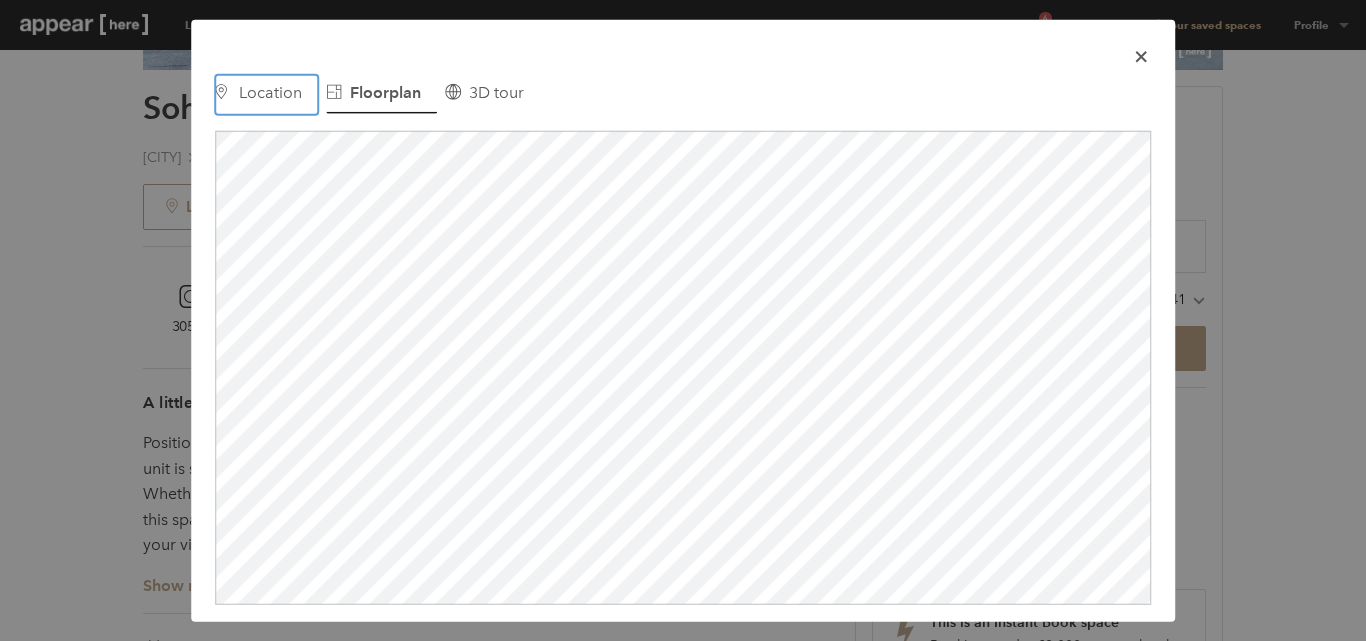 click on "Location" at bounding box center [270, 91] 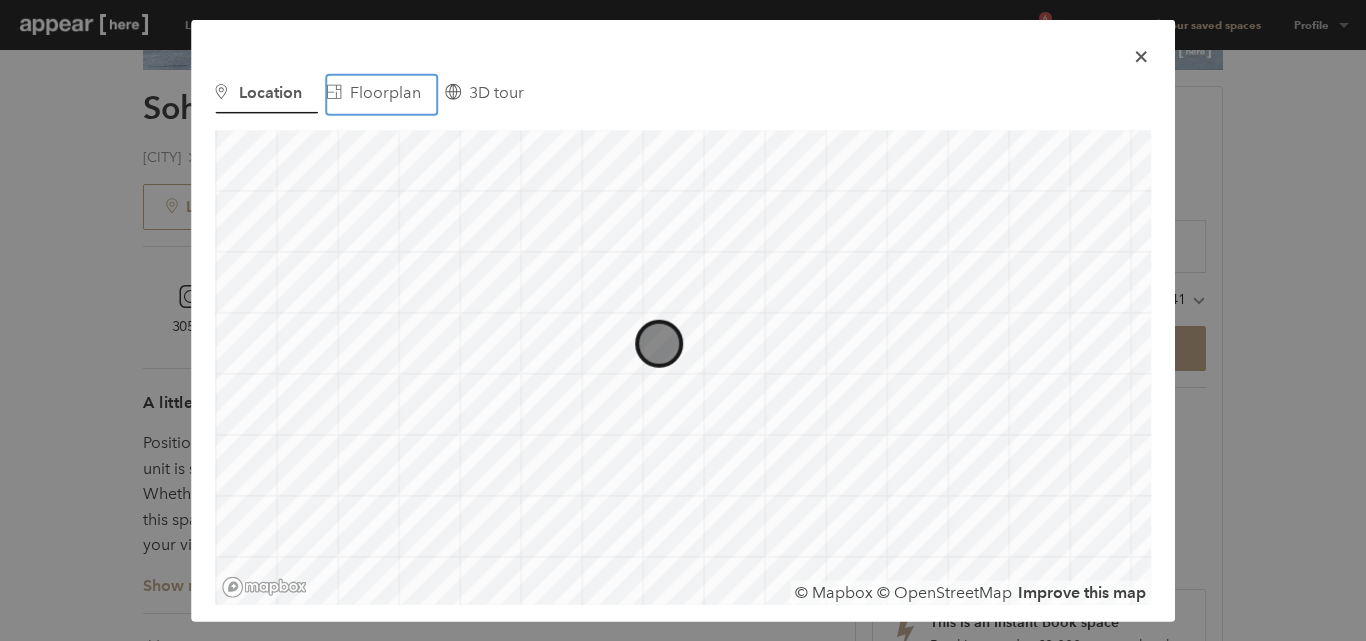 click on "Floorplan" at bounding box center (385, 91) 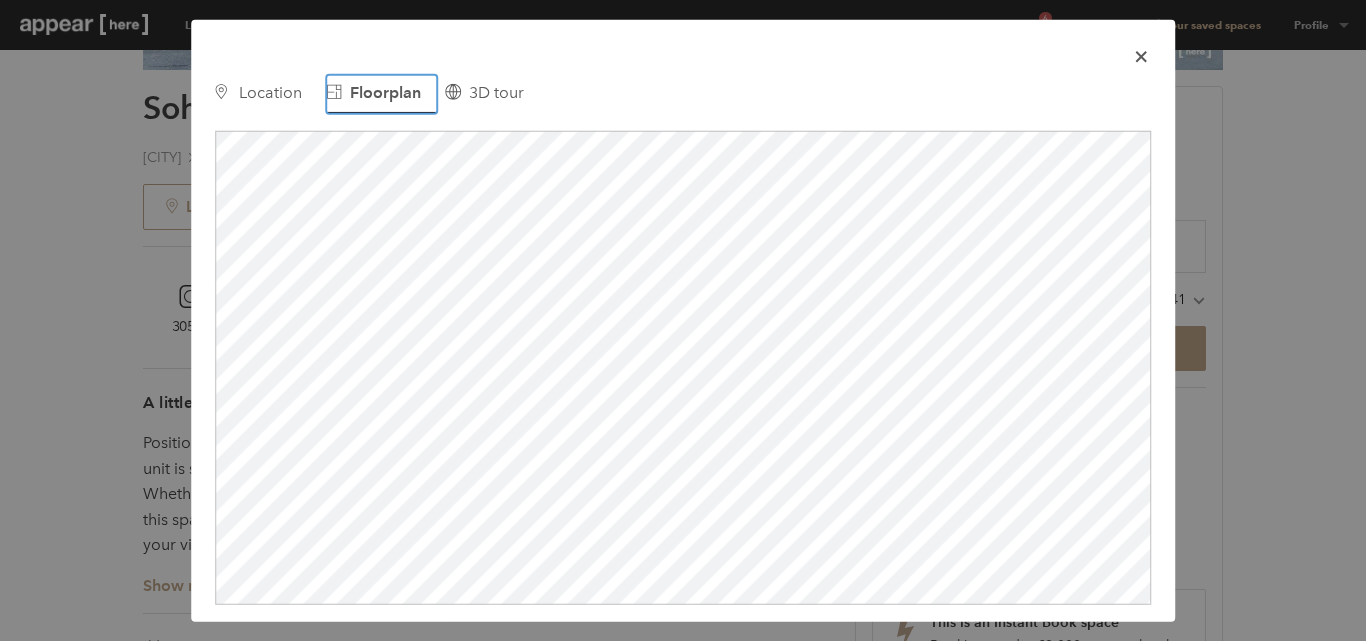 type on "1" 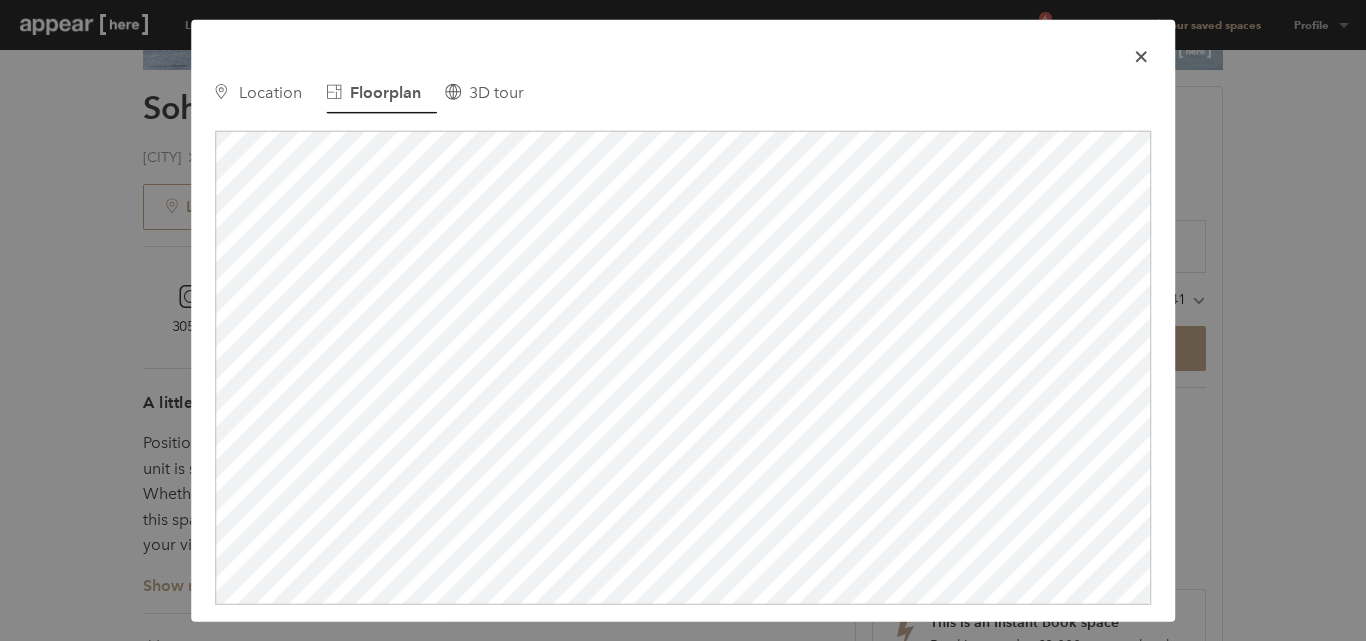 click at bounding box center [1140, 56] 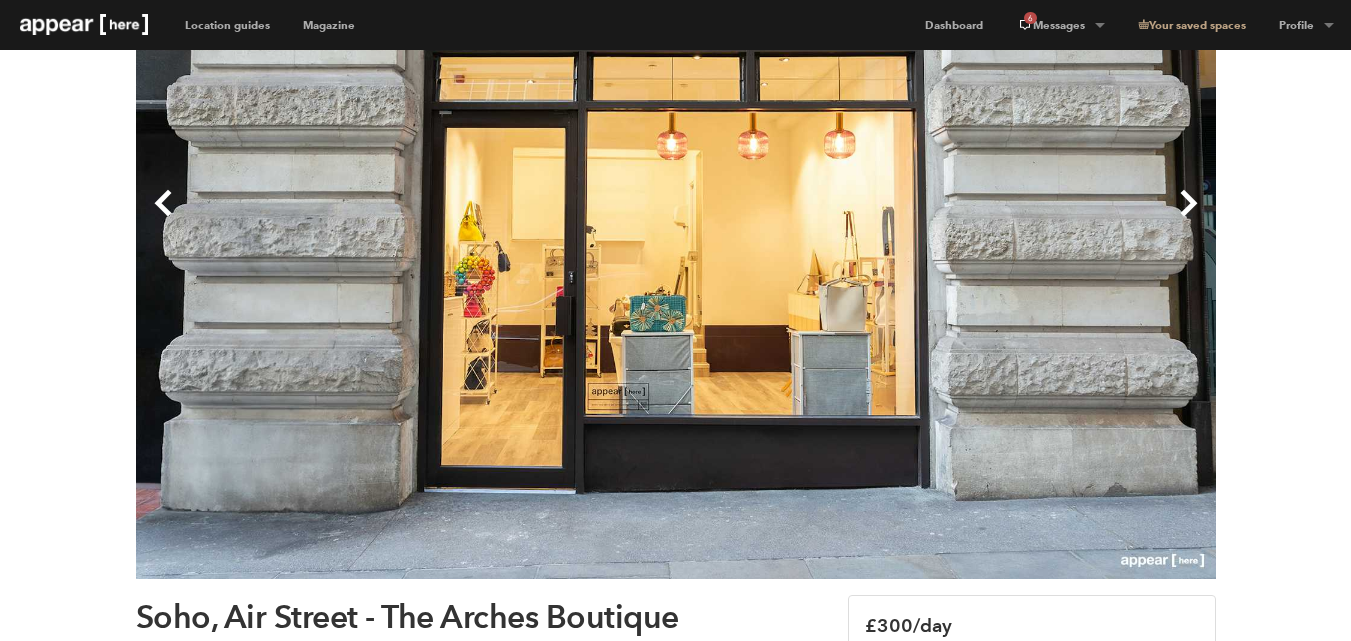 scroll, scrollTop: 100, scrollLeft: 0, axis: vertical 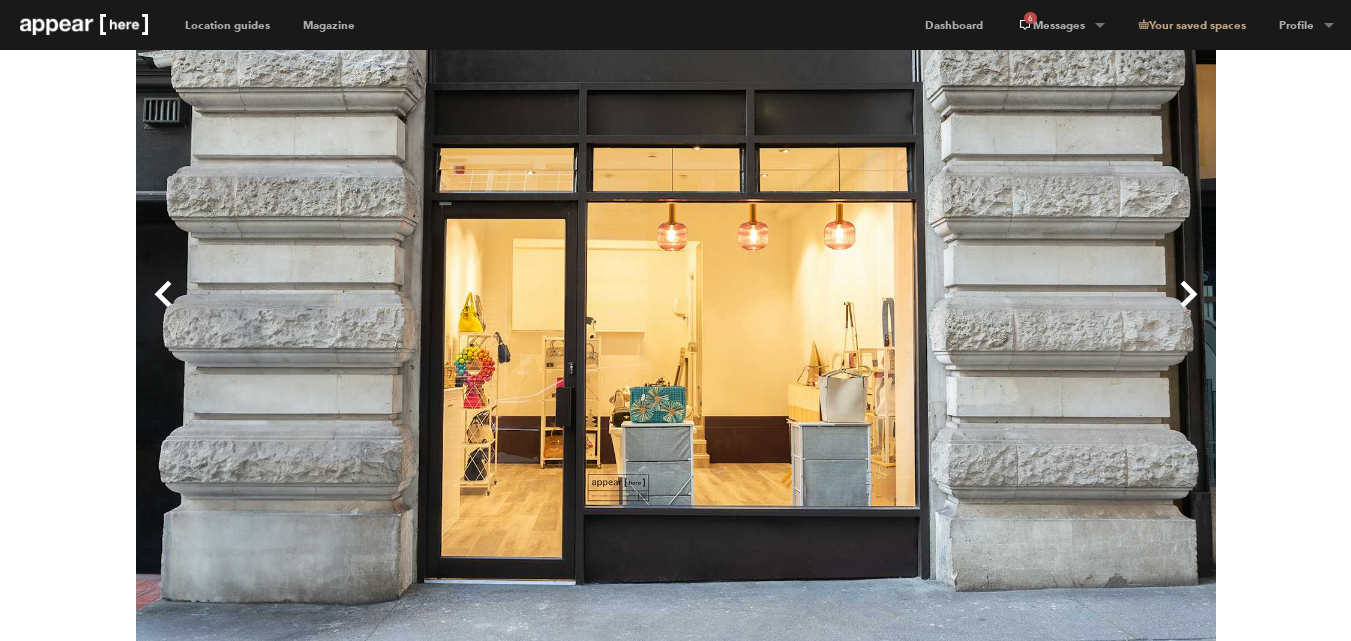 type 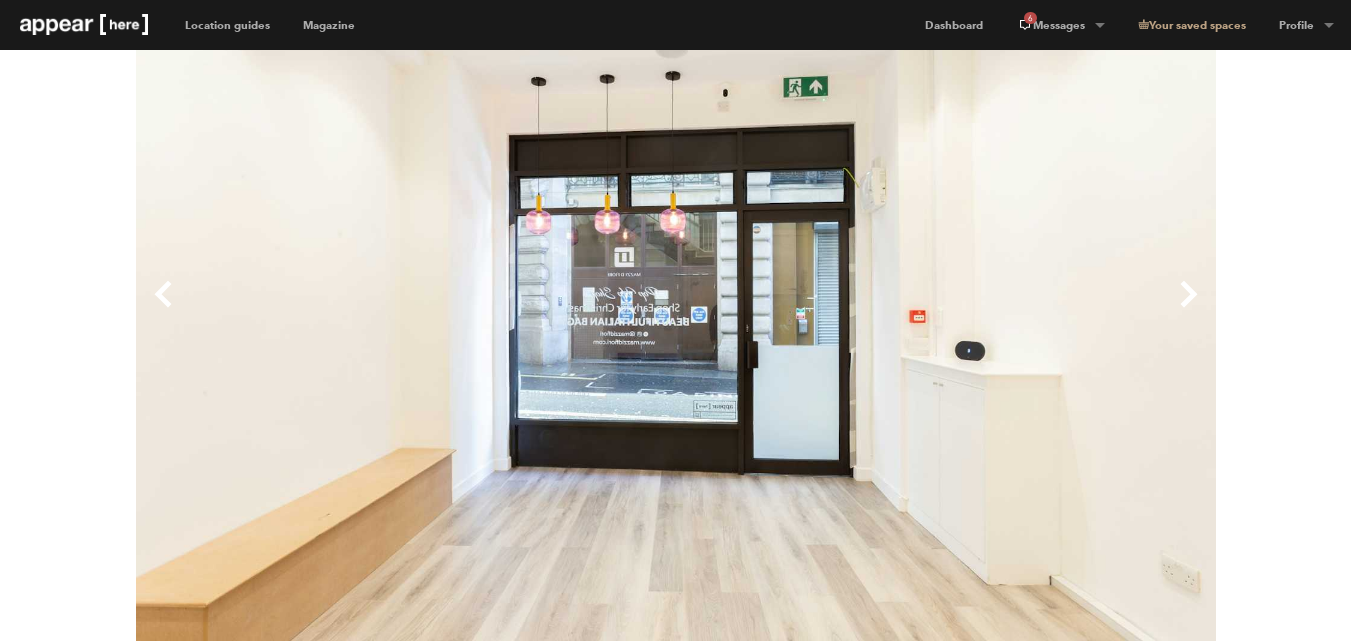 click on "Next" at bounding box center (946, 310) 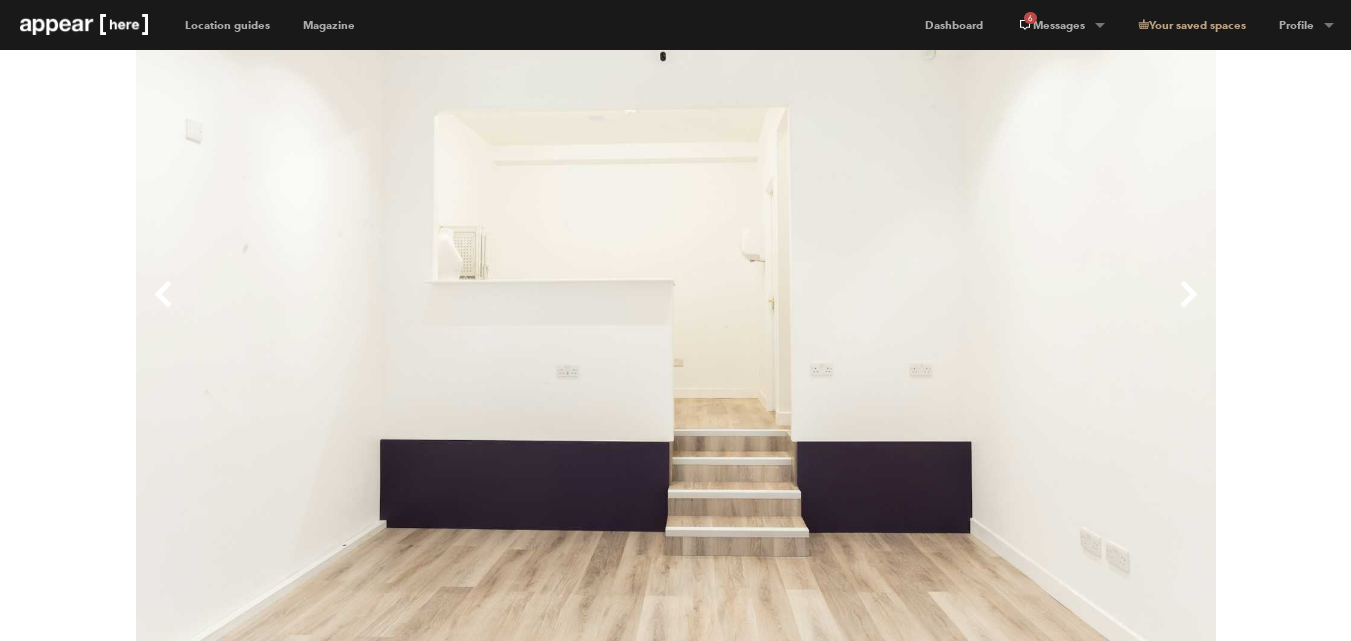 click on "Next" at bounding box center [946, 310] 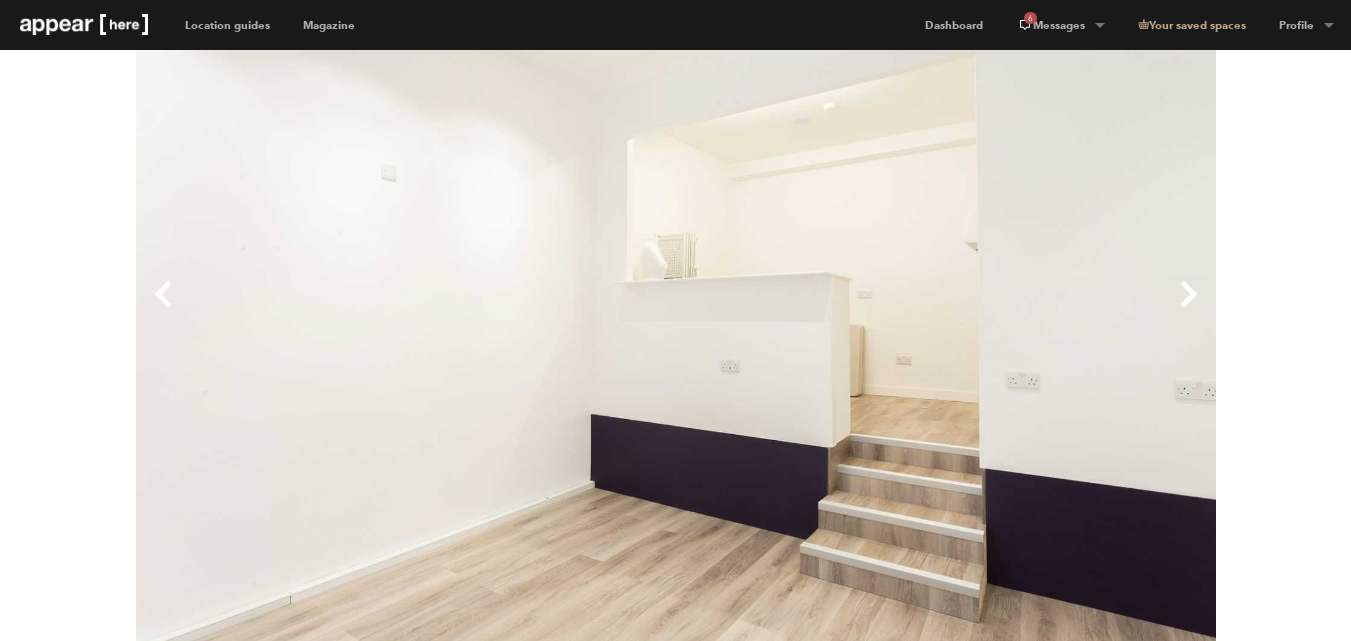 click on "Next" at bounding box center (946, 310) 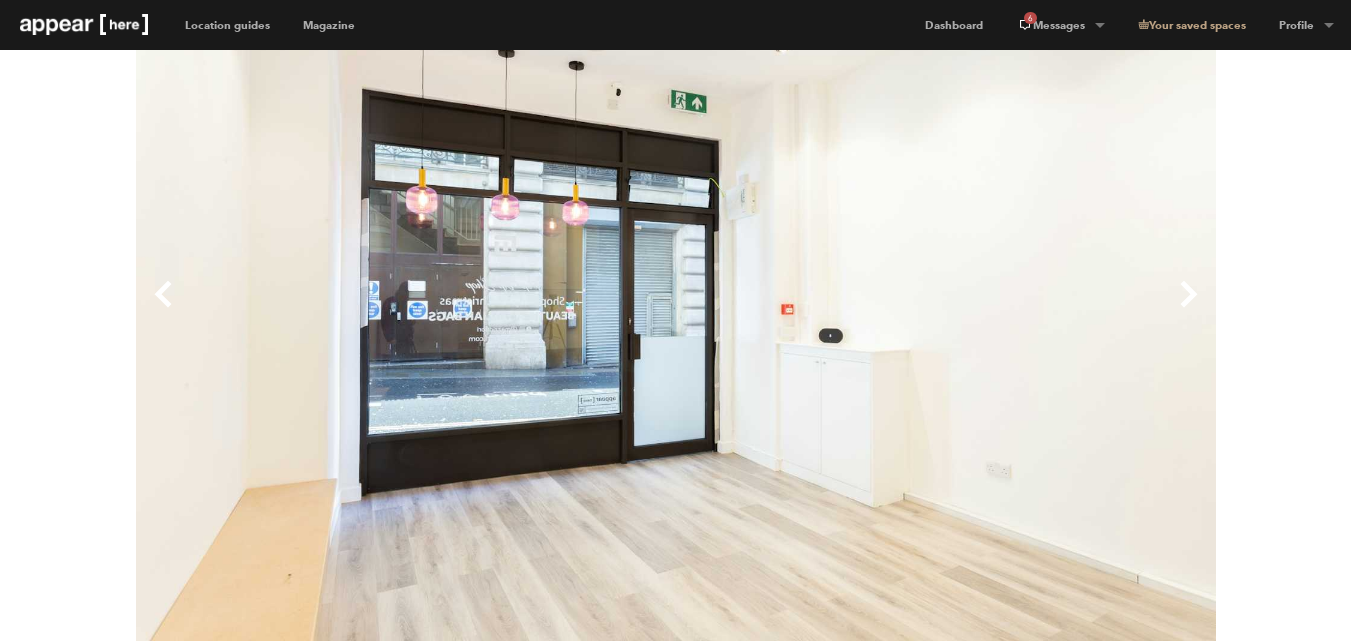 drag, startPoint x: 1240, startPoint y: 418, endPoint x: 1230, endPoint y: 434, distance: 18.867962 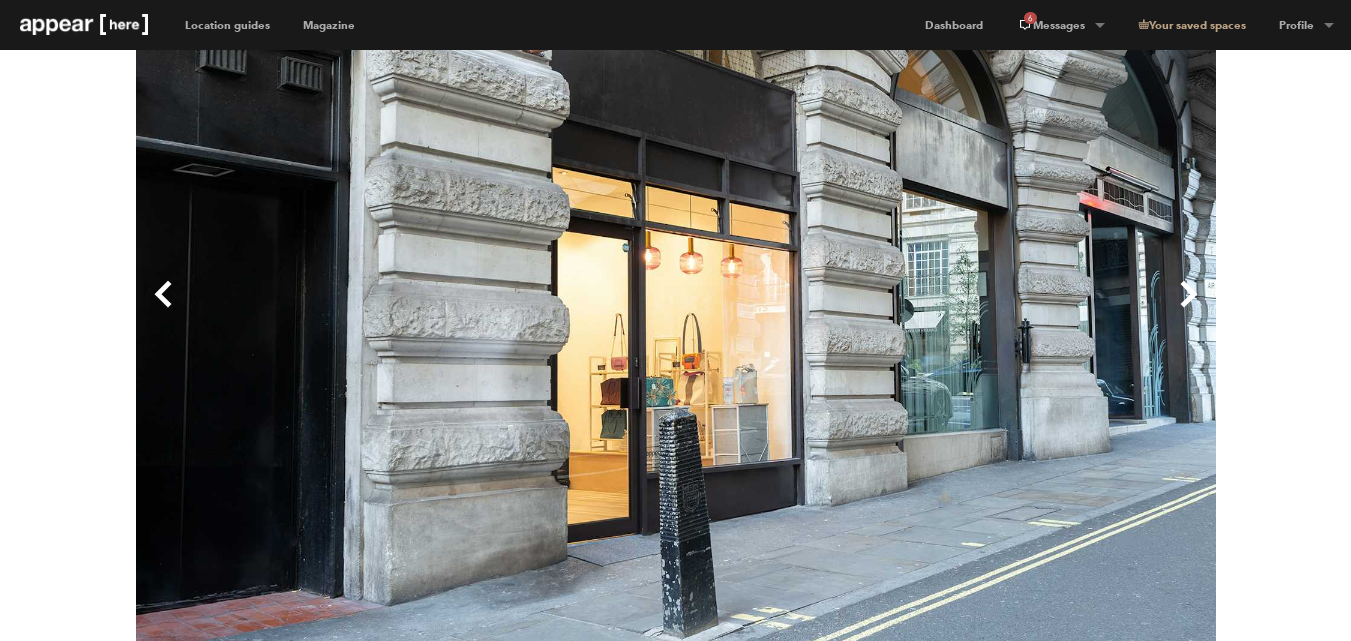 click on "Next" at bounding box center [946, 310] 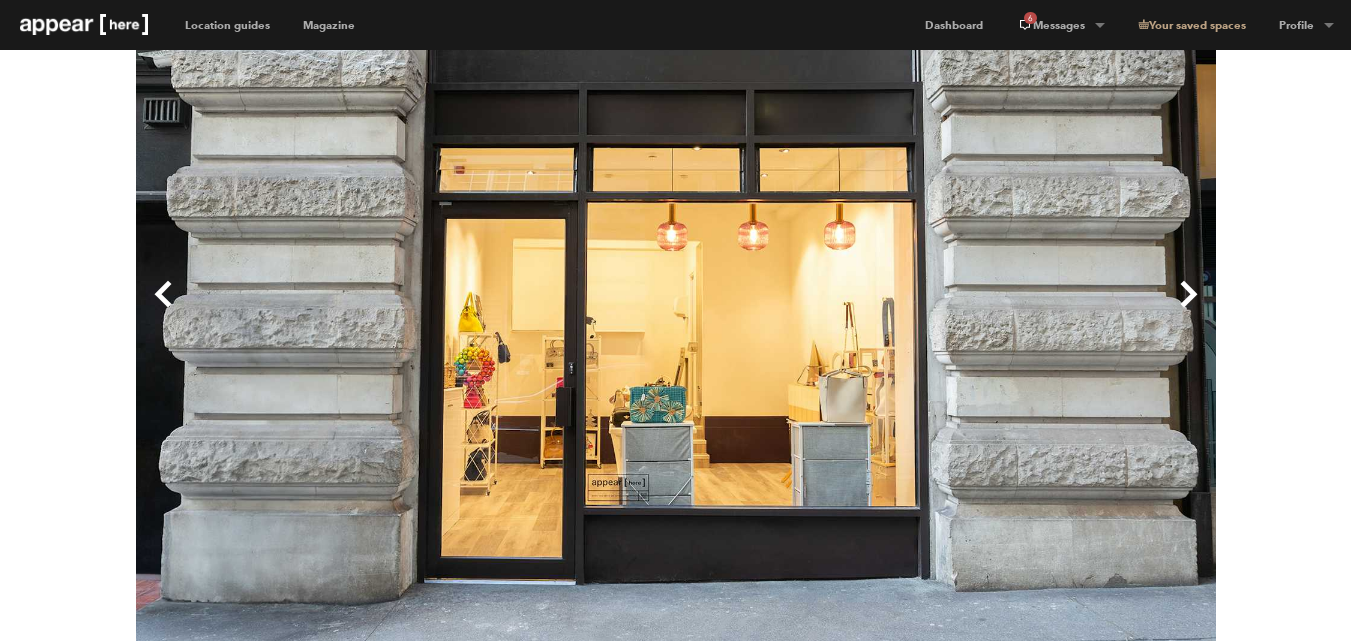 click on "Next" at bounding box center [946, 310] 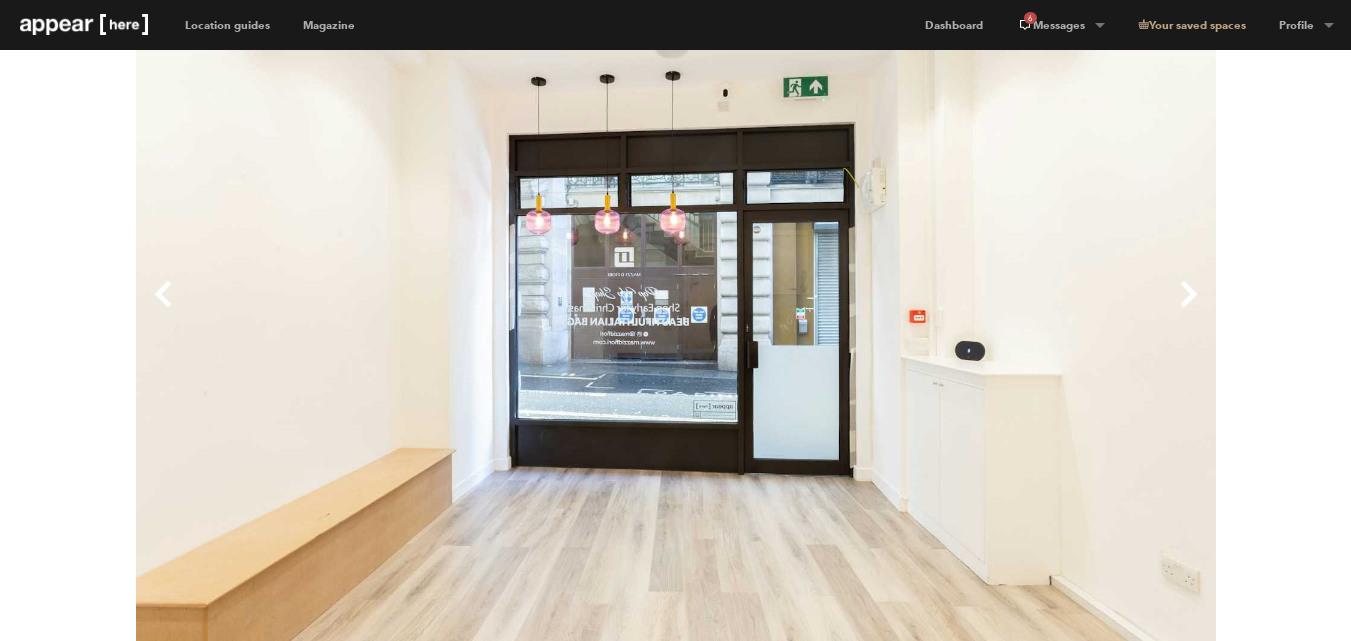click on "Next" at bounding box center [946, 310] 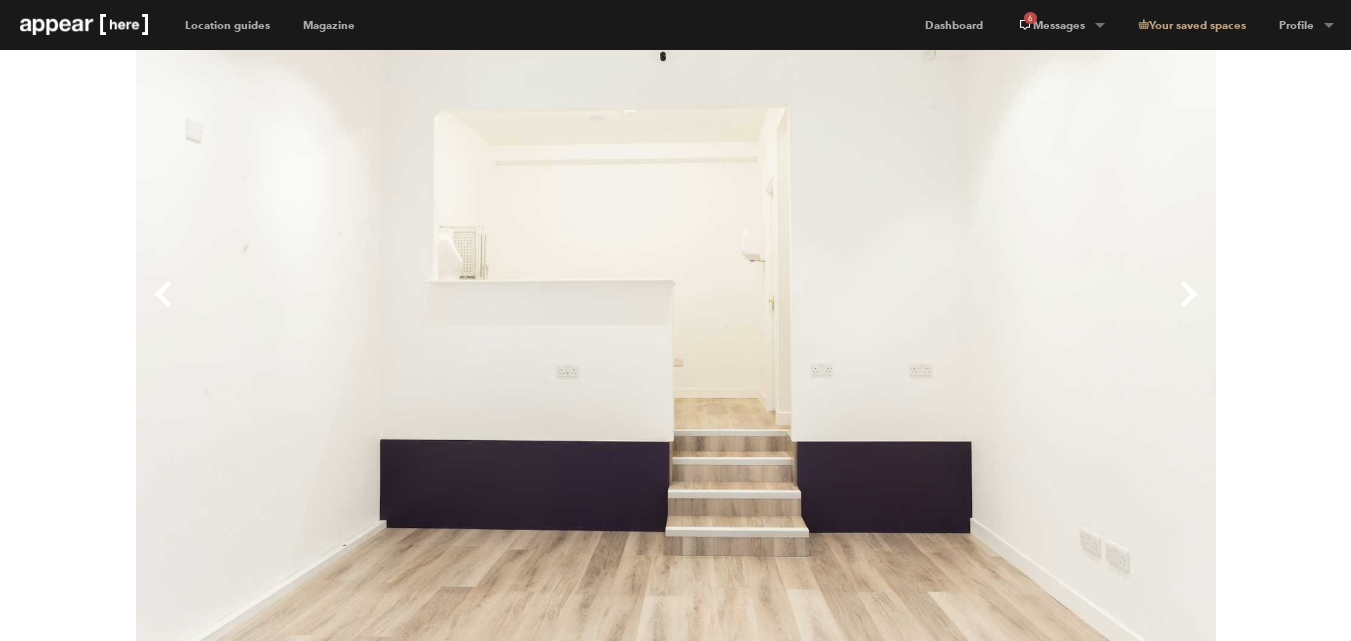 click on "Next" at bounding box center [946, 310] 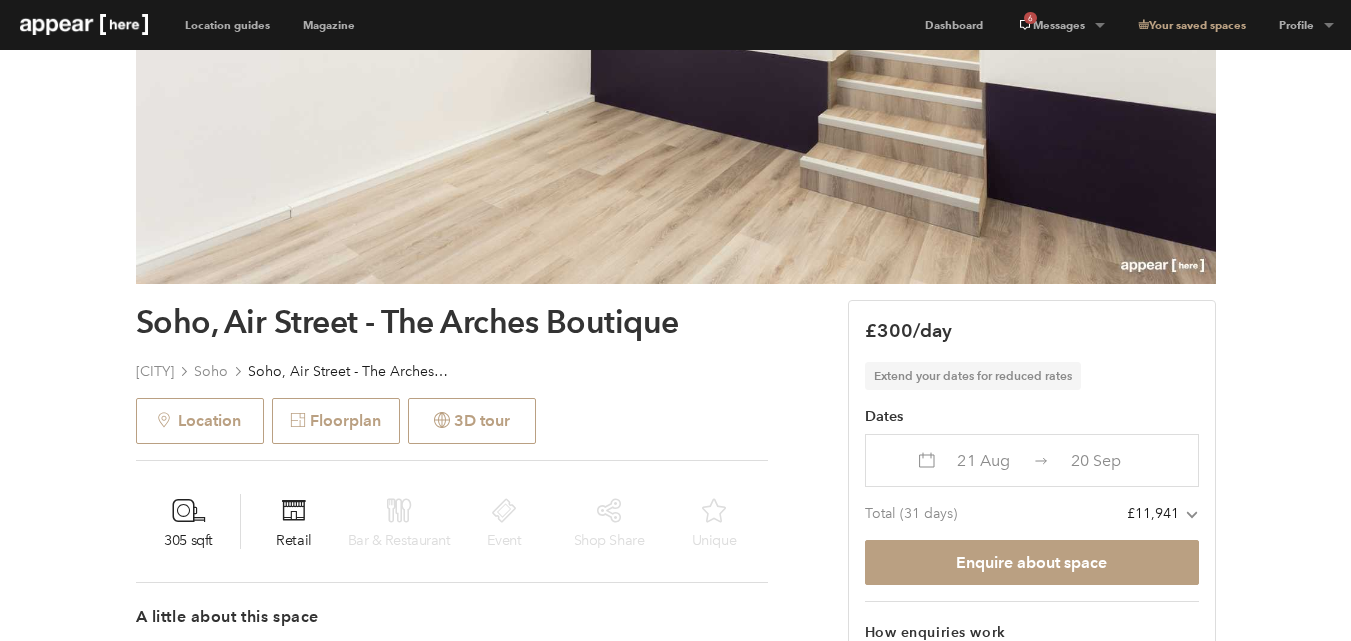 scroll, scrollTop: 600, scrollLeft: 0, axis: vertical 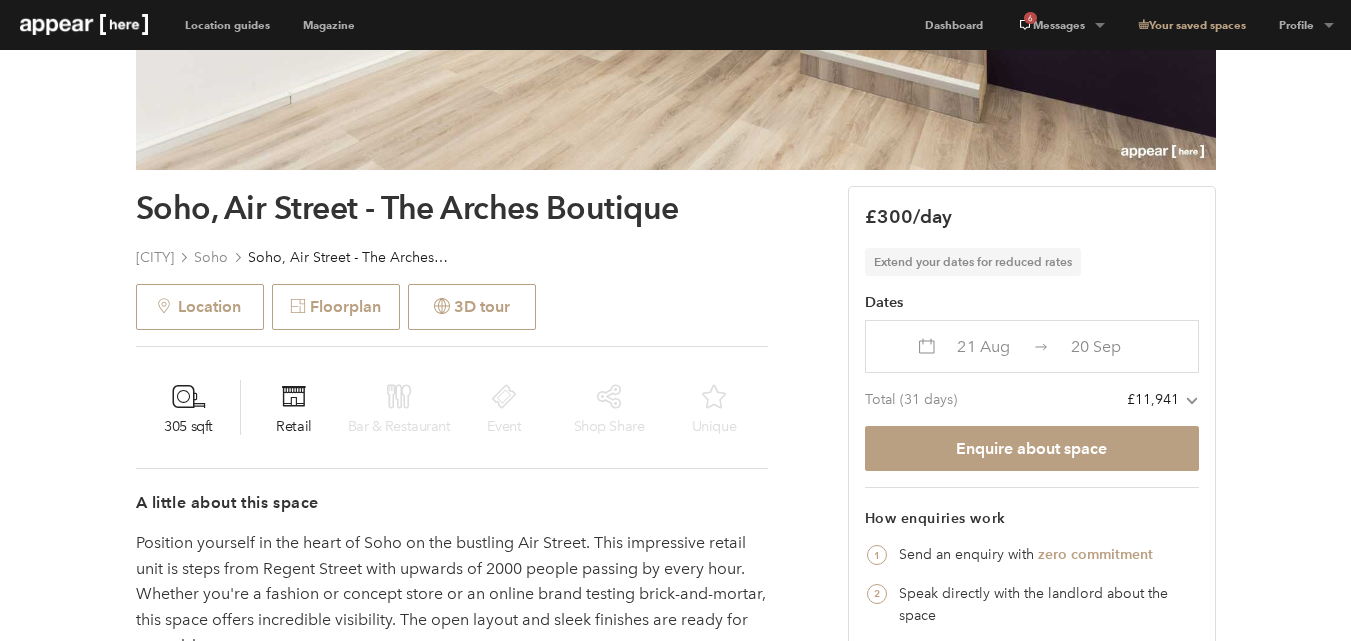 click at bounding box center (1041, 347) 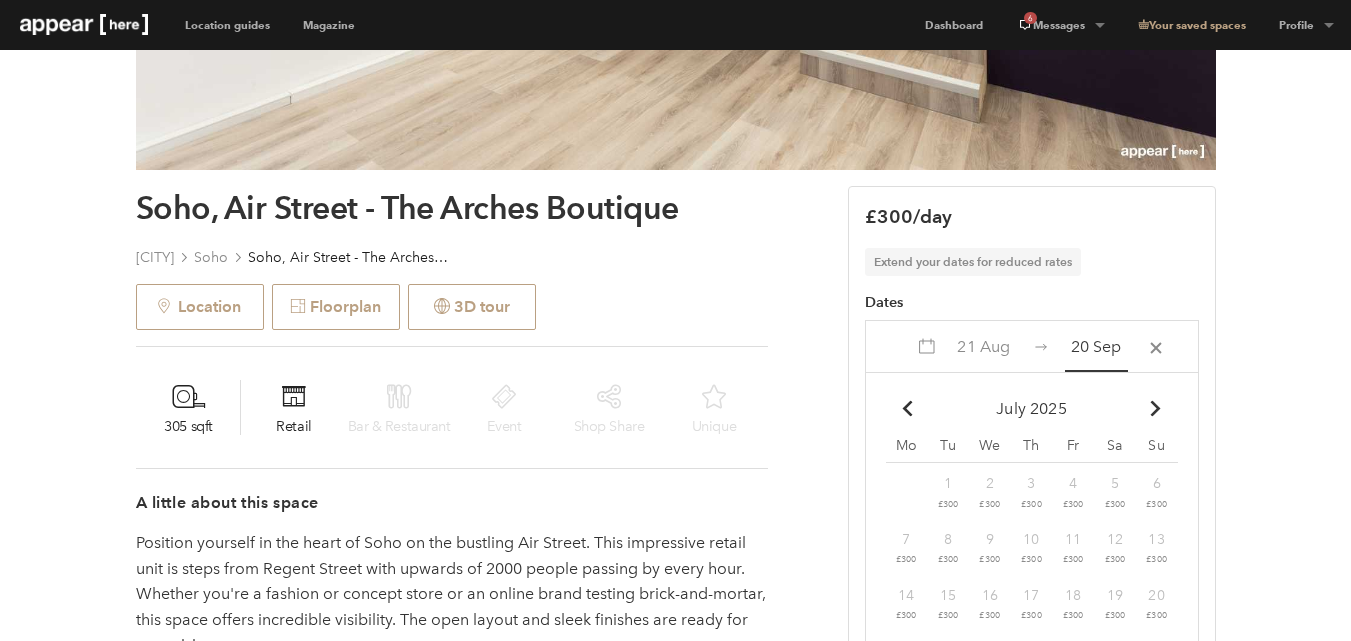 click at bounding box center [1155, 408] 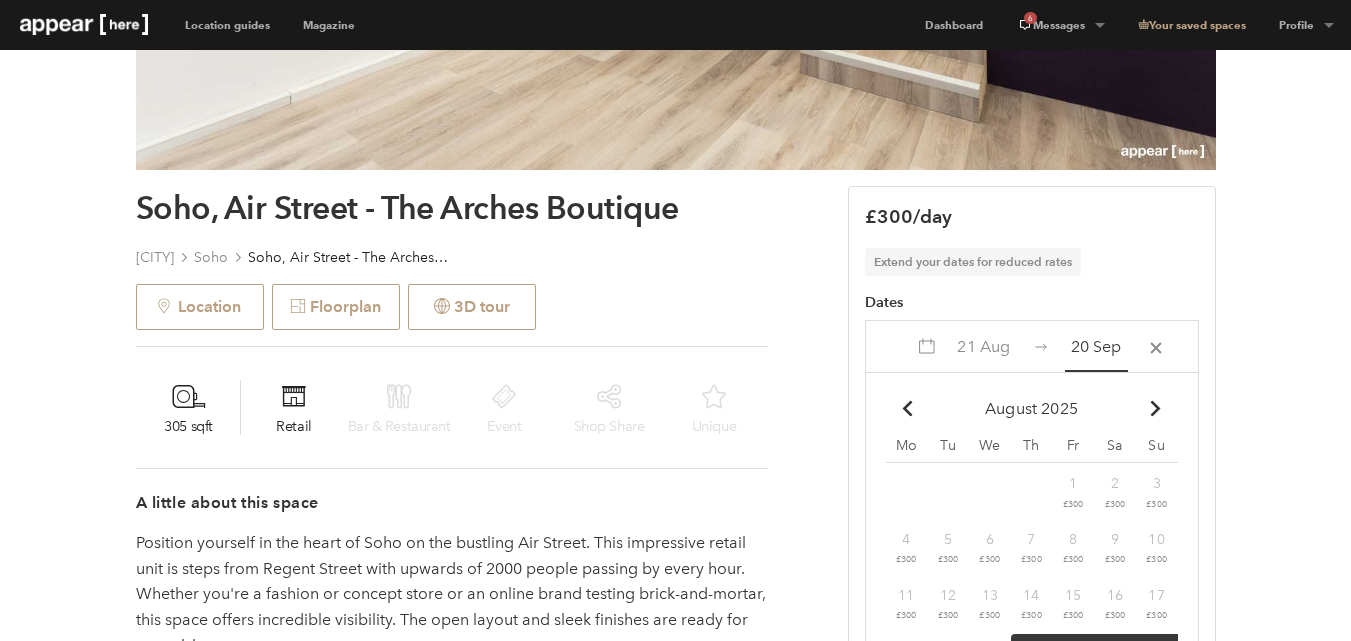 click at bounding box center [1155, 408] 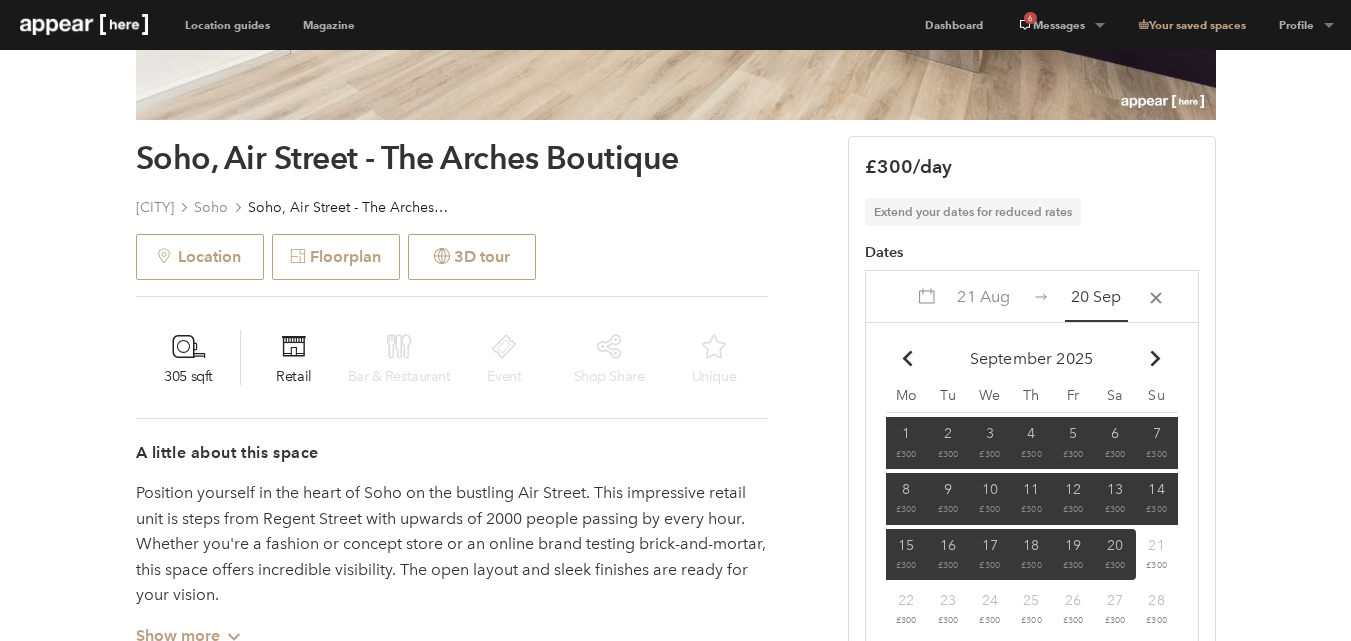 scroll, scrollTop: 700, scrollLeft: 0, axis: vertical 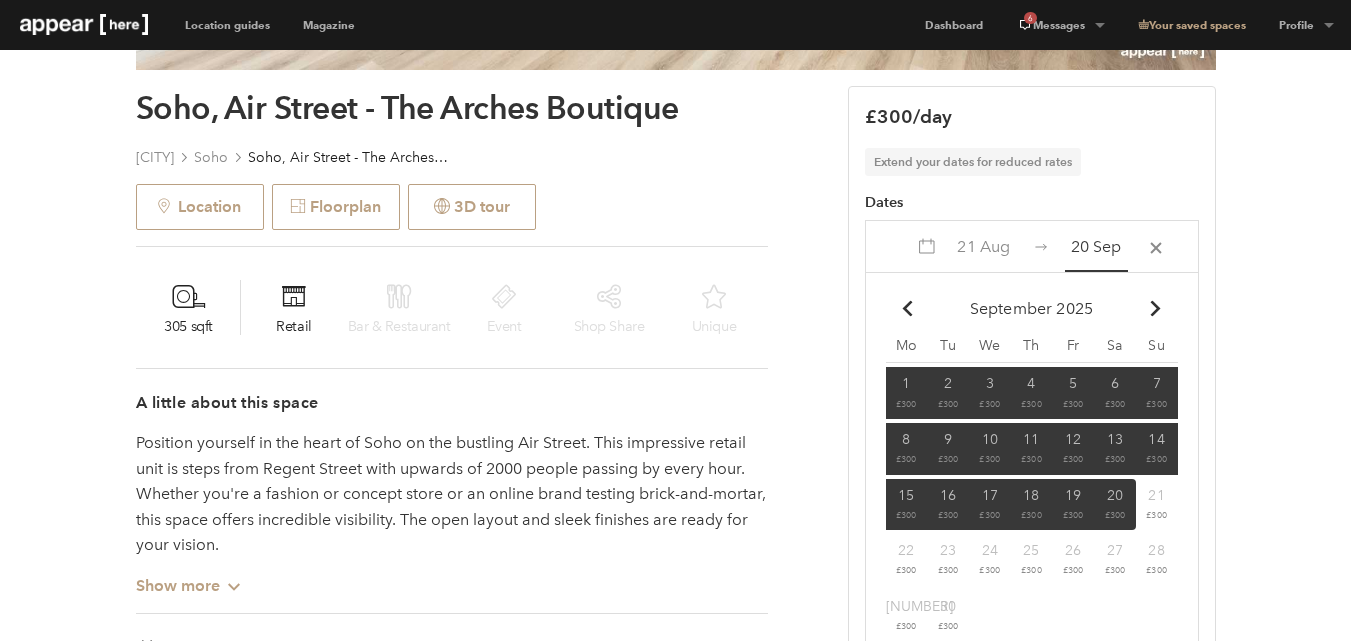 click on "12 £300" at bounding box center (1073, 391) 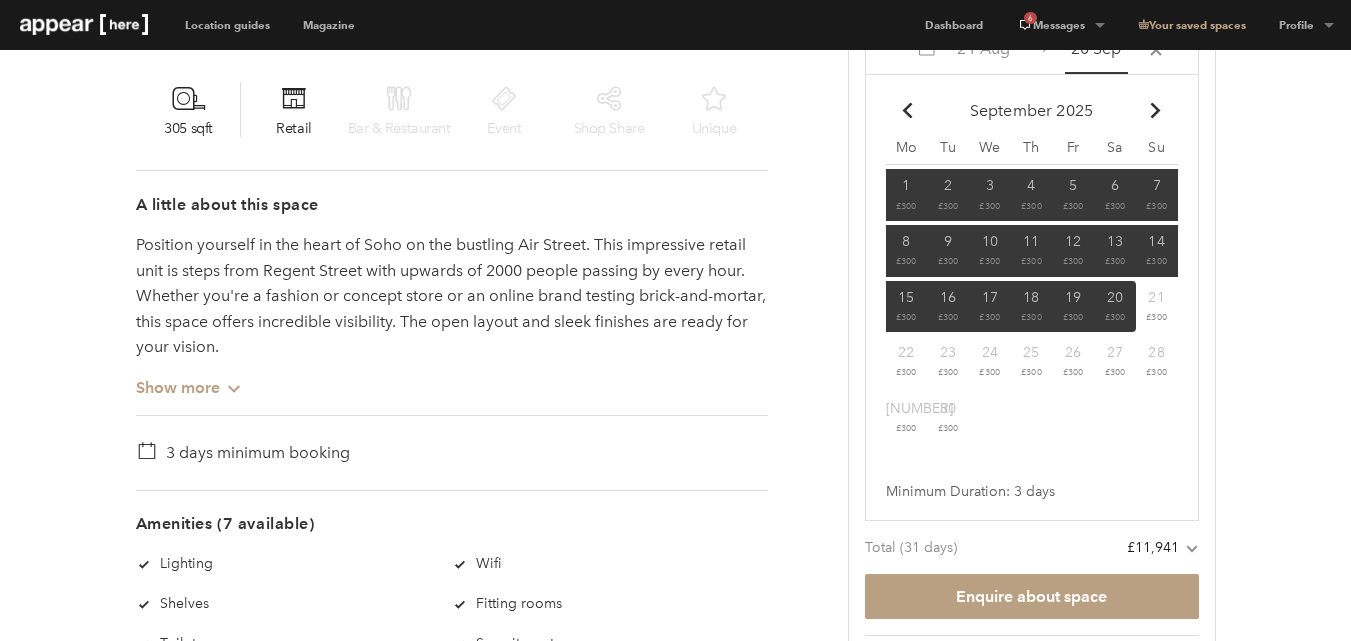 scroll, scrollTop: 800, scrollLeft: 0, axis: vertical 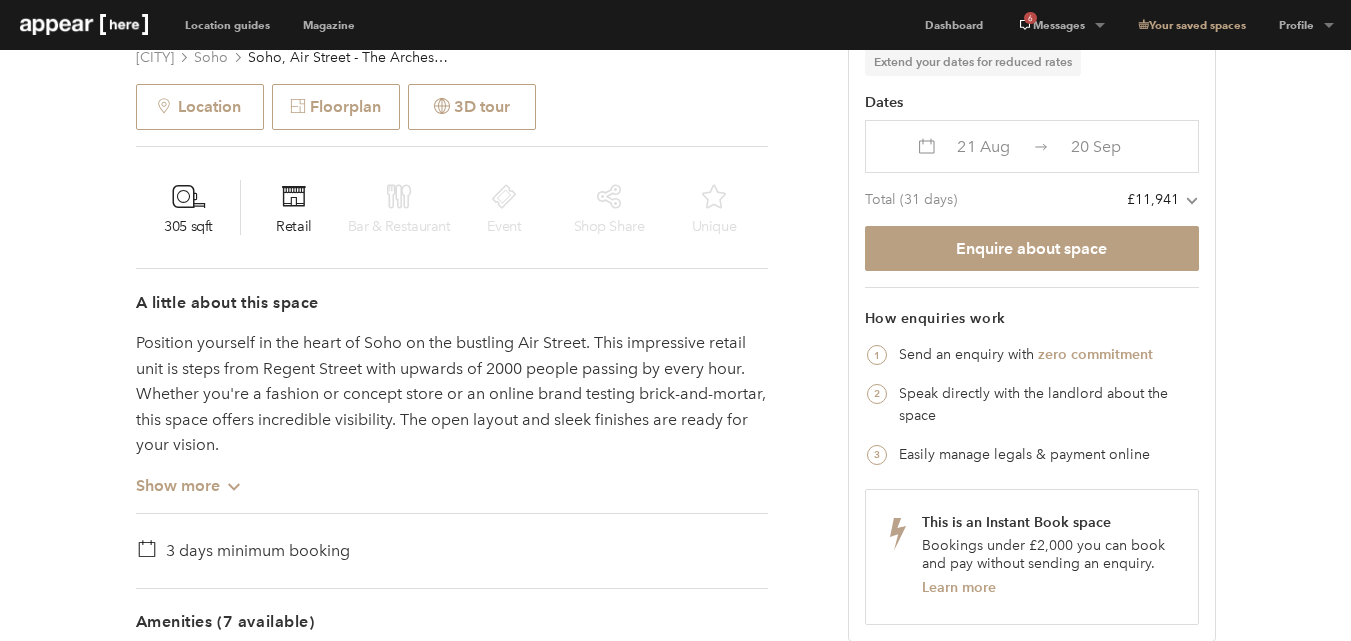 click on "Previous   Next Soho, Air Street - The Arches Boutique London Soho Soho, Air Street - The Arches Boutique
Location
Floorplan
3D tour 305   sqft Retail Bar & Restaurant Event Shop Share Unique A little about this space Position yourself in the heart of Soho on the bustling Air Street. This impressive retail unit is steps from Regent Street with upwards of 2000 people passing by every hour. Whether you're a fashion or concept store or an online brand testing brick-and-mortar, this space offers incredible visibility. The open layout and sleek finishes are ready for your vision.
Show more Chevron-up 3 days minimum booking Amenities (7 available) Lighting Wifi Shelves Fitting rooms Toilets Security system Show more Chevron-up The local area © Mapbox   © OpenStreetMap   Improve this map Home truths This space comes unfurnished and whiteboxed for a plug and play rental experience. License details A1 (Shops) Chevron-up Read more about our licenses in our   FAQs Opening hours   9:00 am" at bounding box center (675, 772) 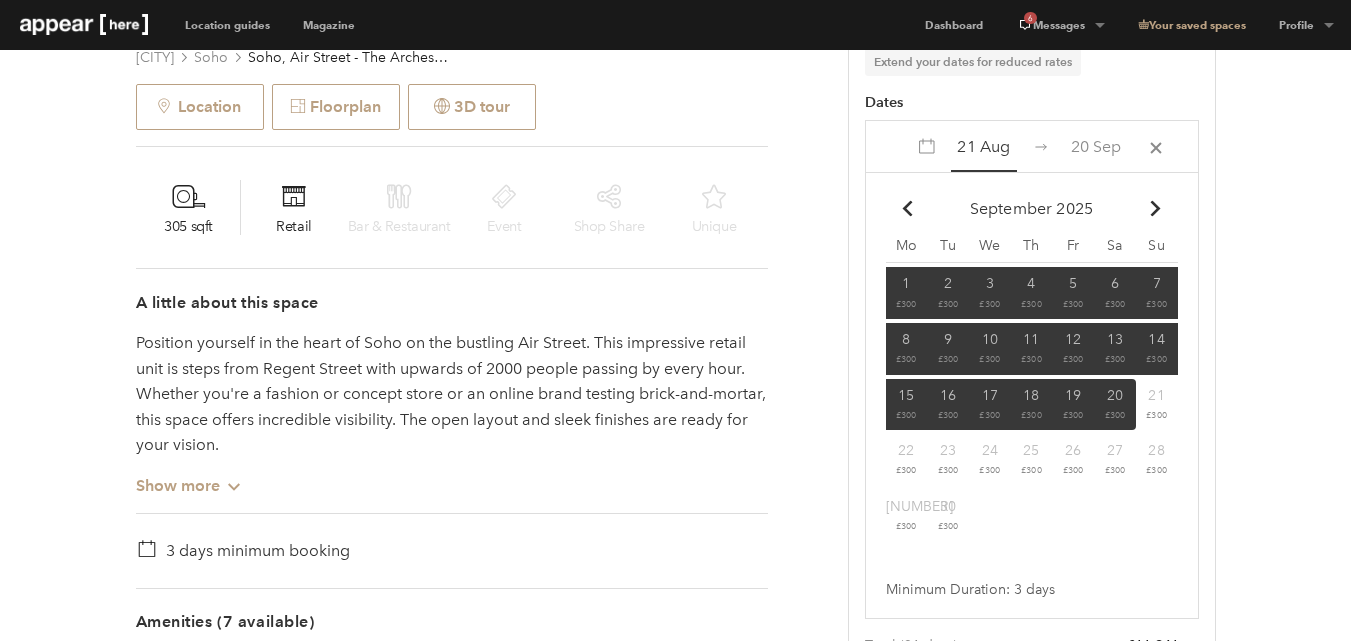 drag, startPoint x: 1043, startPoint y: 292, endPoint x: 1072, endPoint y: 324, distance: 43.185646 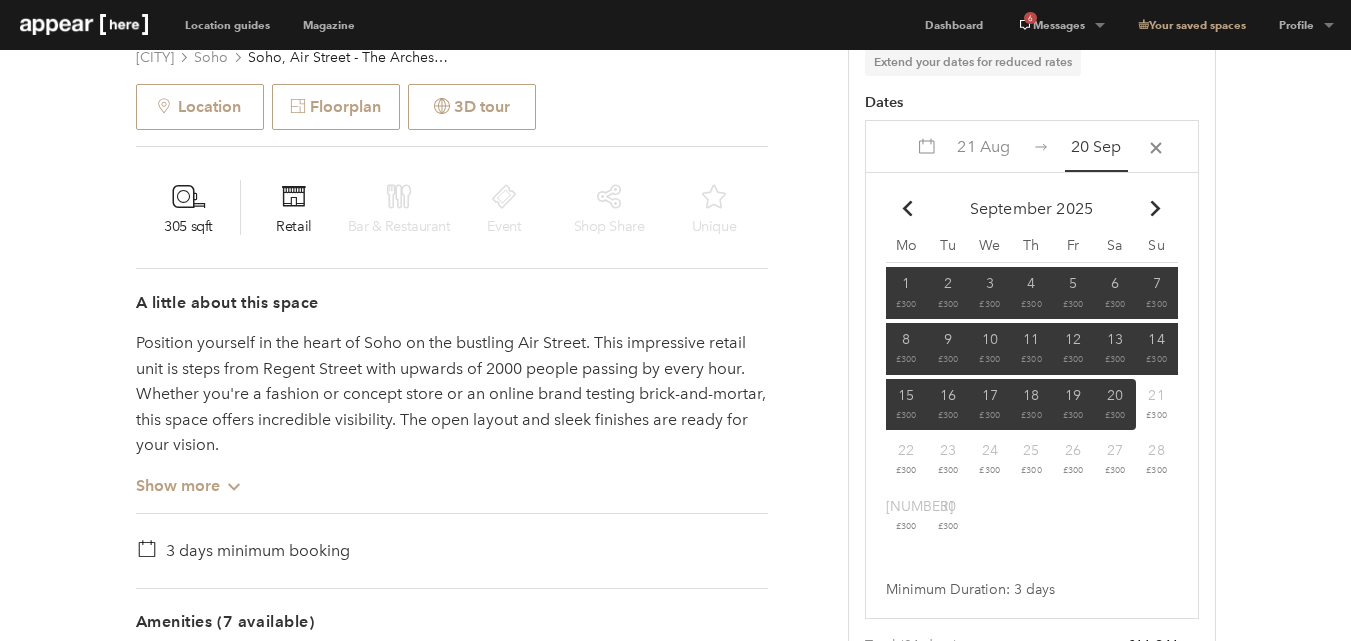 click on "21 Aug" at bounding box center [983, 146] 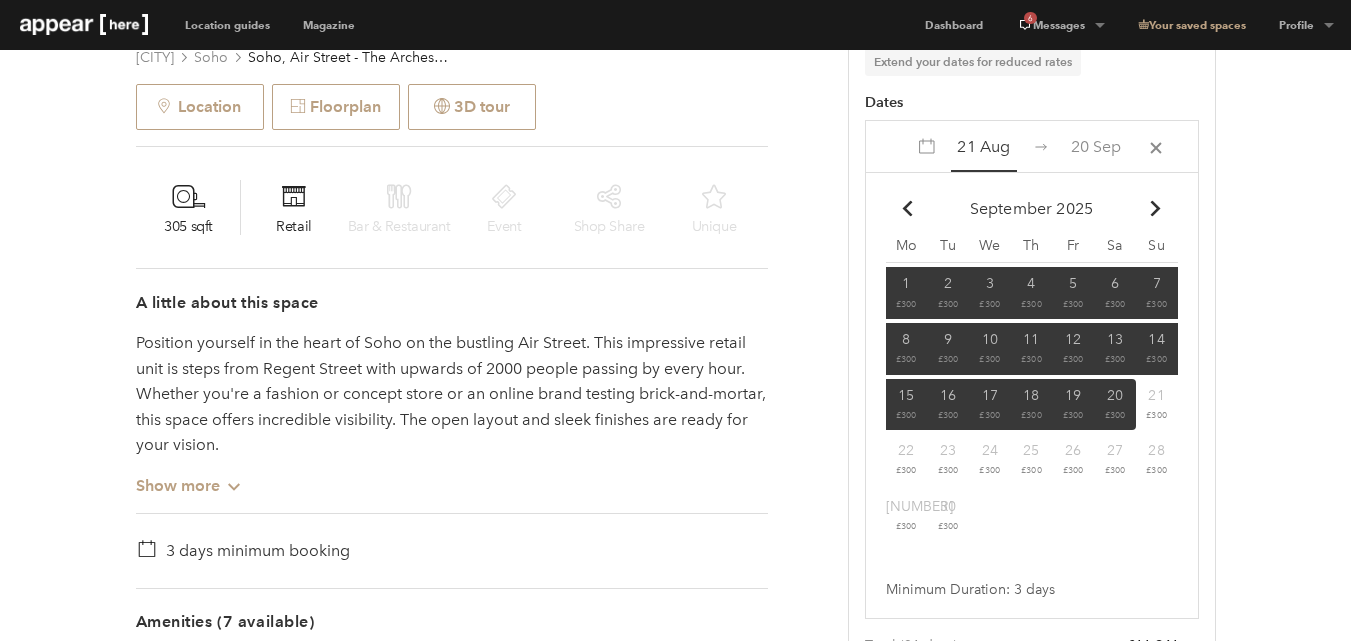 click on "25 £300" at bounding box center [1032, 291] 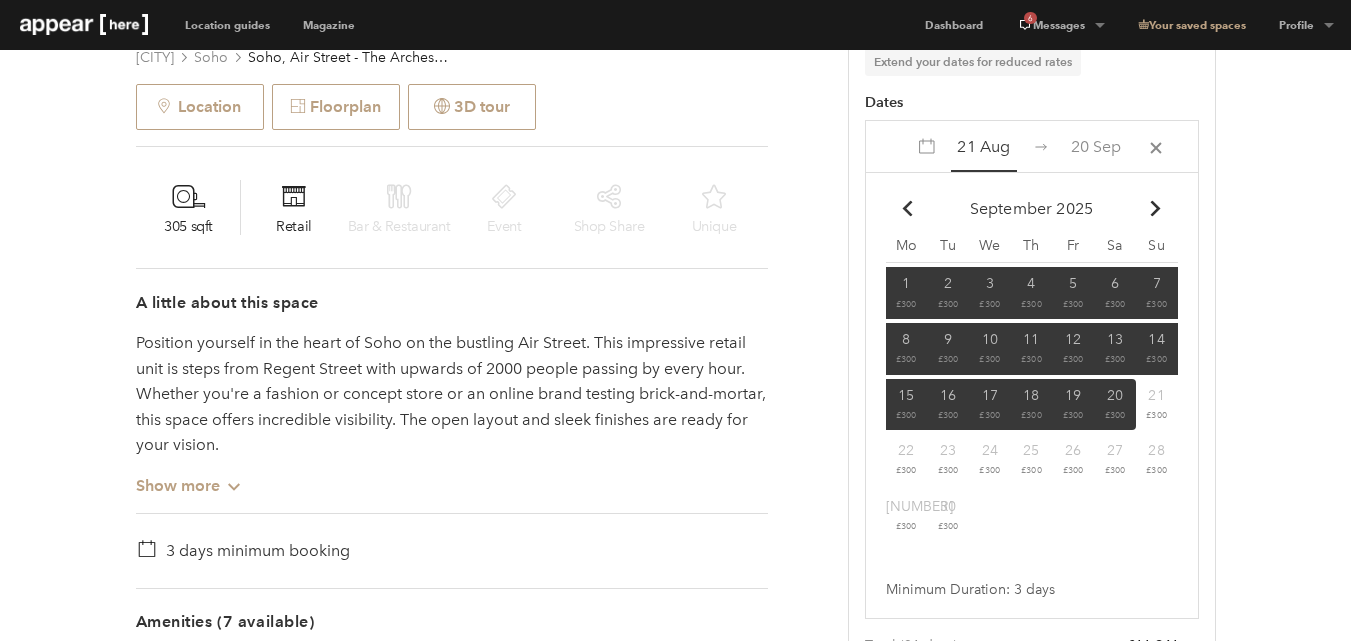 drag, startPoint x: 898, startPoint y: 192, endPoint x: 914, endPoint y: 212, distance: 25.612497 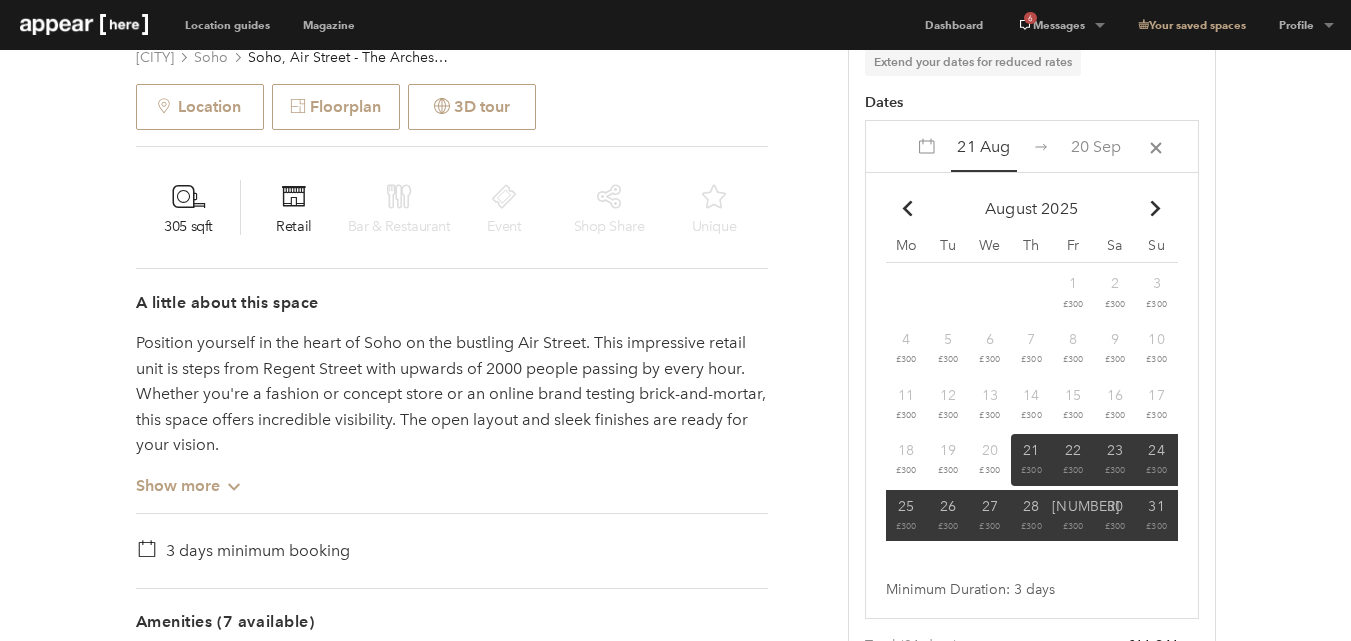 click on "13 £300" at bounding box center [990, 291] 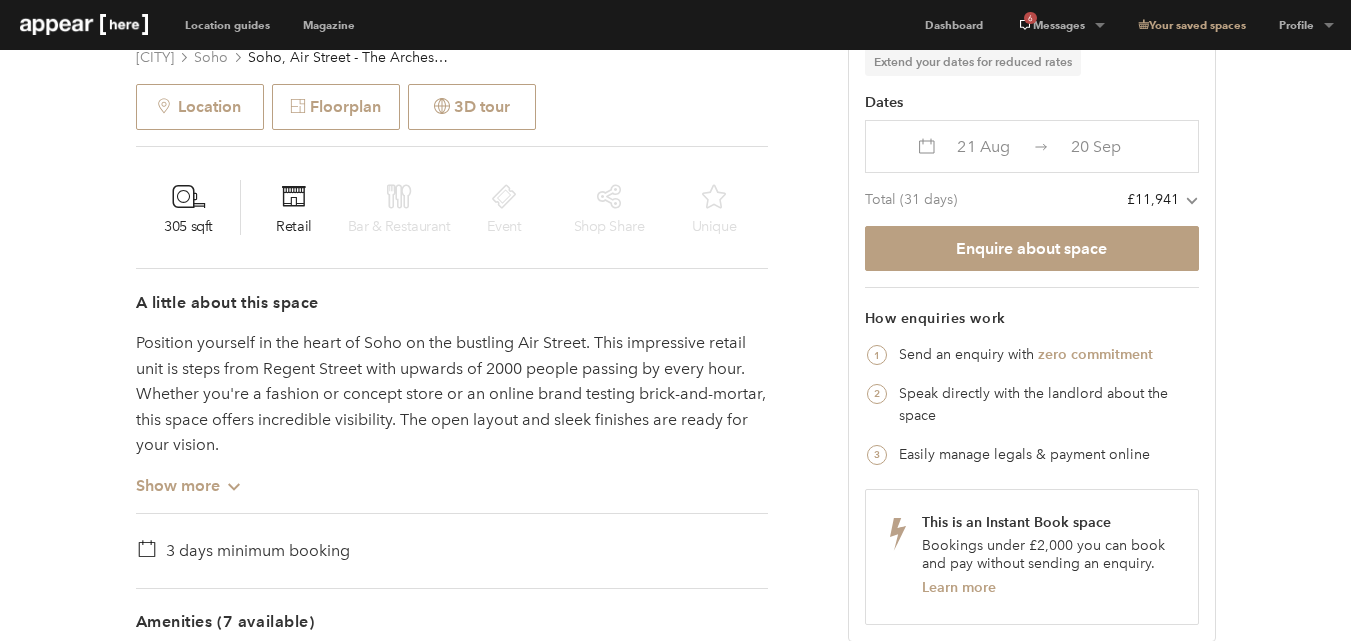 drag, startPoint x: 1252, startPoint y: 279, endPoint x: 1216, endPoint y: 296, distance: 39.812057 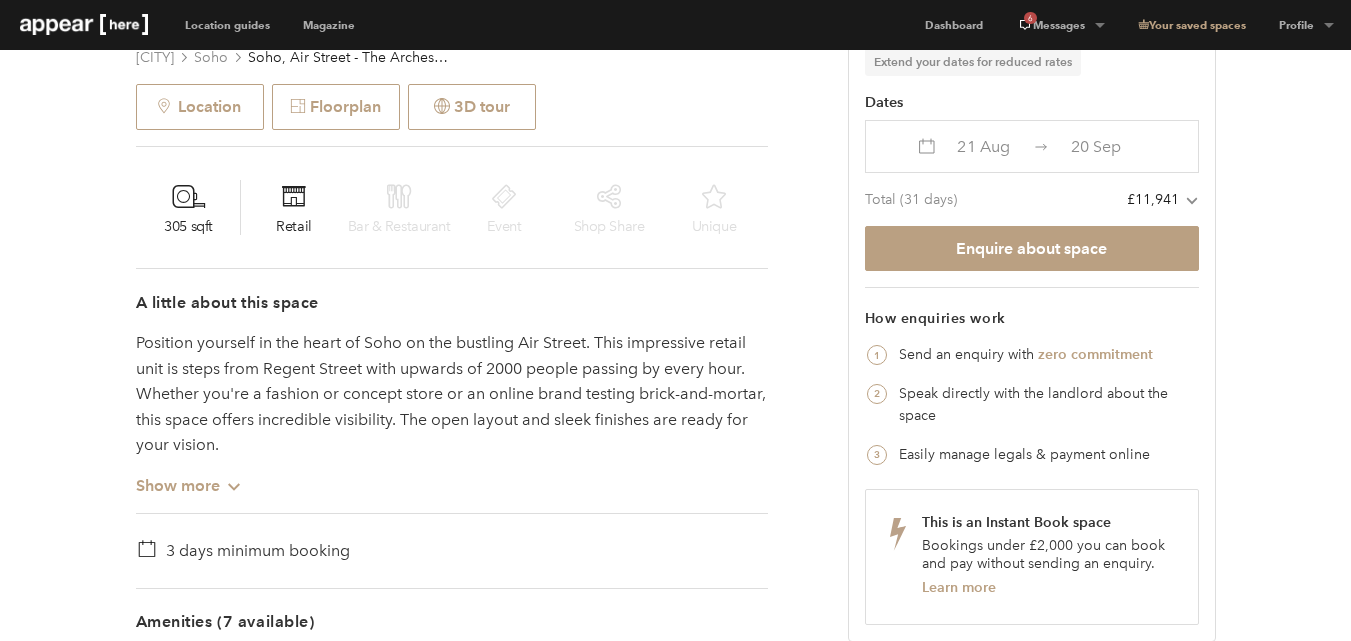 click at bounding box center (1041, 146) 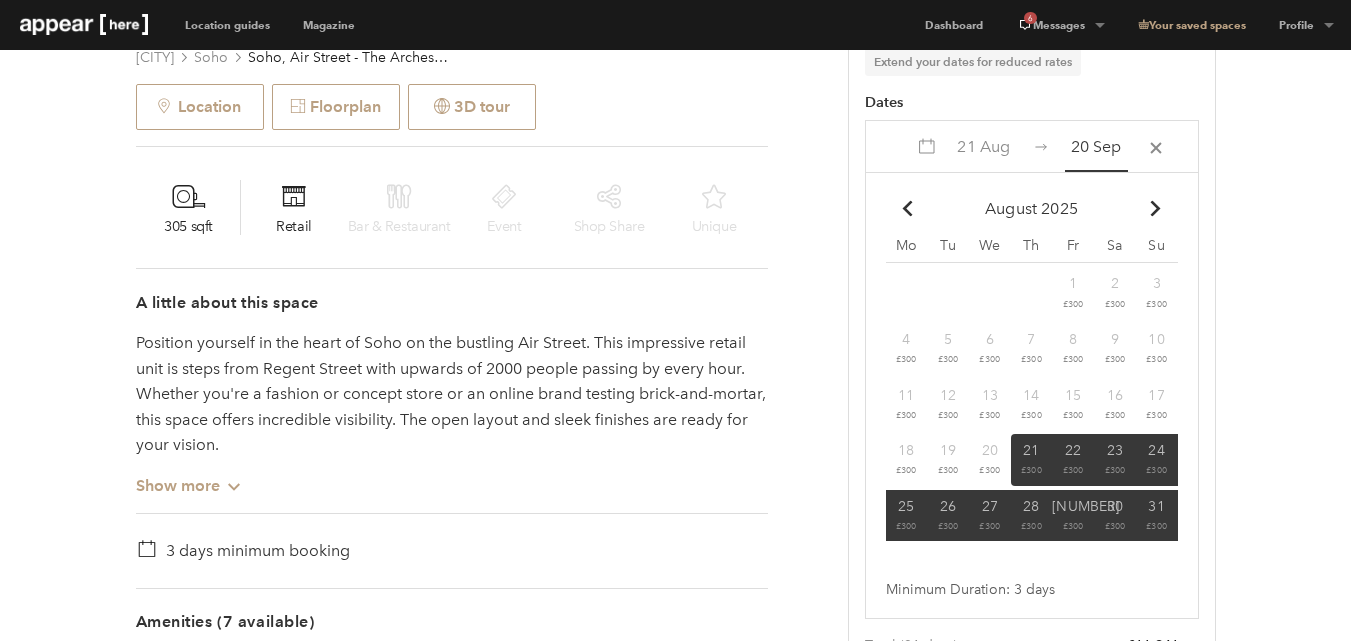 click on "Previous   Next Soho, Air Street - The Arches Boutique London Soho Soho, Air Street - The Arches Boutique
Location
Floorplan
3D tour 305   sqft Retail Bar & Restaurant Event Shop Share Unique A little about this space Position yourself in the heart of Soho on the bustling Air Street. This impressive retail unit is steps from Regent Street with upwards of 2000 people passing by every hour. Whether you're a fashion or concept store or an online brand testing brick-and-mortar, this space offers incredible visibility. The open layout and sleek finishes are ready for your vision.
Show more Chevron-up 3 days minimum booking Amenities (7 available) Lighting Wifi Shelves Fitting rooms Toilets Security system Show more Chevron-up The local area © Mapbox   © OpenStreetMap   Improve this map Home truths This space comes unfurnished and whiteboxed for a plug and play rental experience. License details A1 (Shops) Chevron-up Read more about our licenses in our   FAQs Opening hours   9:00 am" at bounding box center [675, 772] 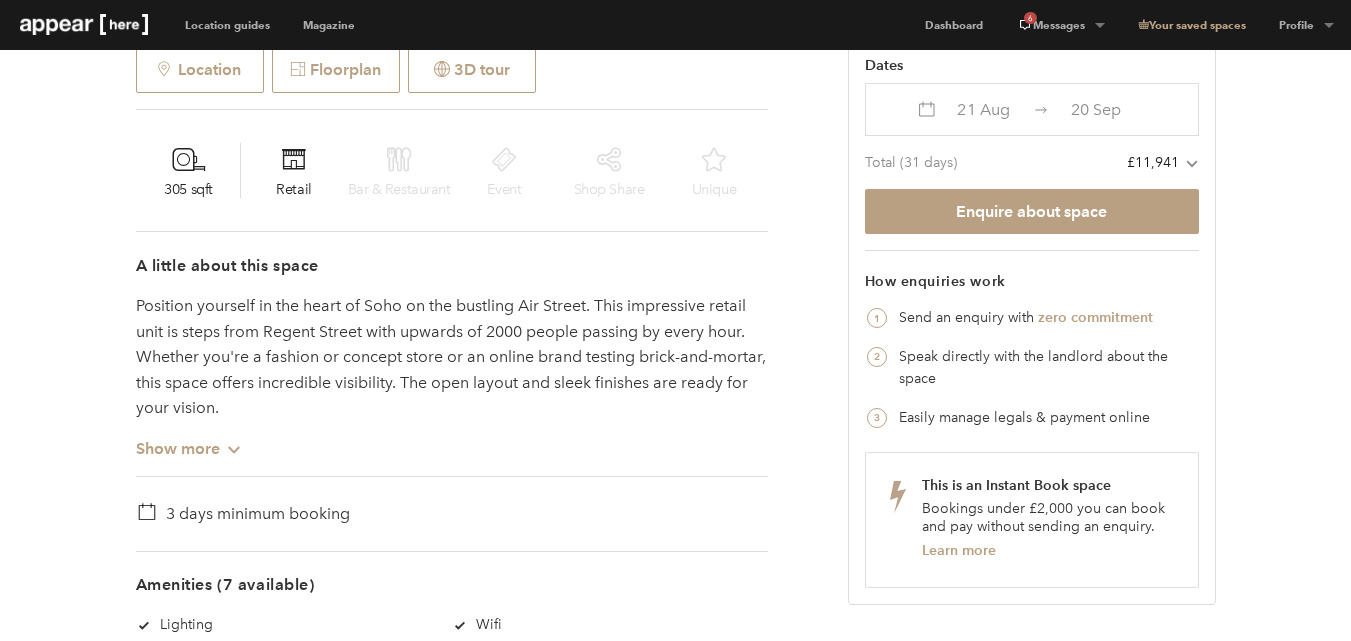 scroll, scrollTop: 800, scrollLeft: 0, axis: vertical 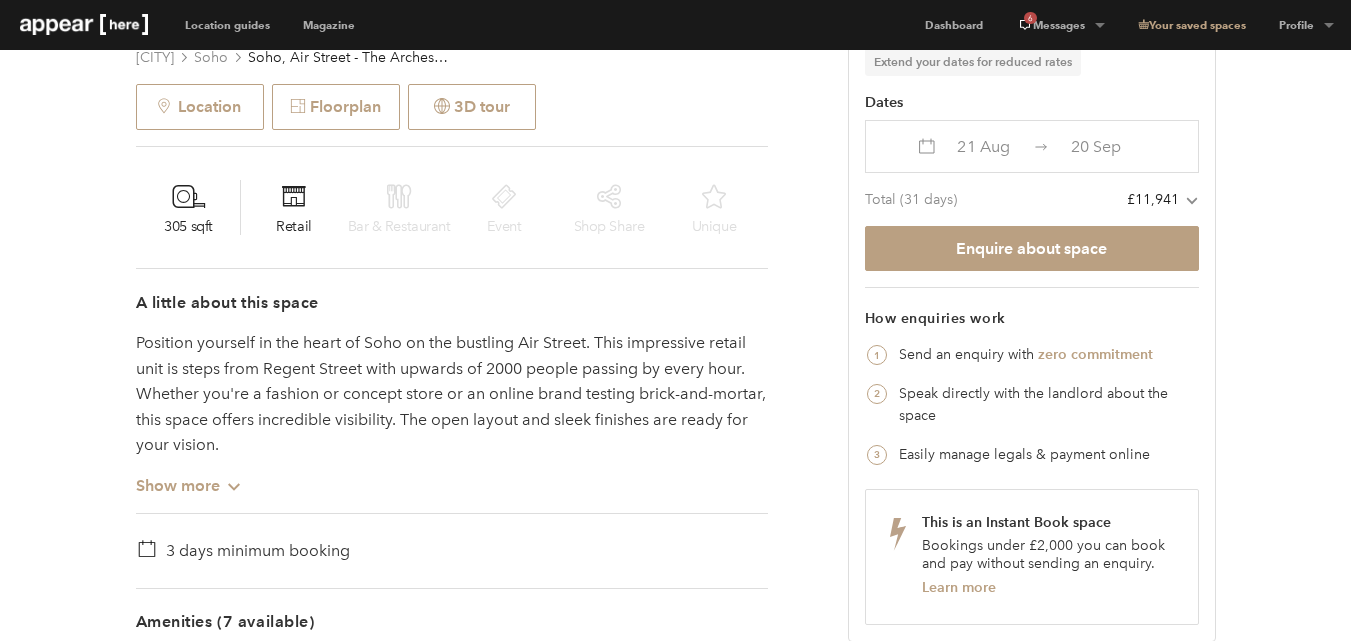 click on "Previous   Next Soho, Air Street - The Arches Boutique London Soho Soho, Air Street - The Arches Boutique
Location
Floorplan
3D tour 305   sqft Retail Bar & Restaurant Event Shop Share Unique A little about this space Position yourself in the heart of Soho on the bustling Air Street. This impressive retail unit is steps from Regent Street with upwards of 2000 people passing by every hour. Whether you're a fashion or concept store or an online brand testing brick-and-mortar, this space offers incredible visibility. The open layout and sleek finishes are ready for your vision.
Show more Chevron-up 3 days minimum booking Amenities (7 available) Lighting Wifi Shelves Fitting rooms Toilets Security system Show more Chevron-up The local area © Mapbox   © OpenStreetMap   Improve this map Home truths This space comes unfurnished and whiteboxed for a plug and play rental experience. License details A1 (Shops) Chevron-up Read more about our licenses in our   FAQs Opening hours   9:00 am" at bounding box center (675, 772) 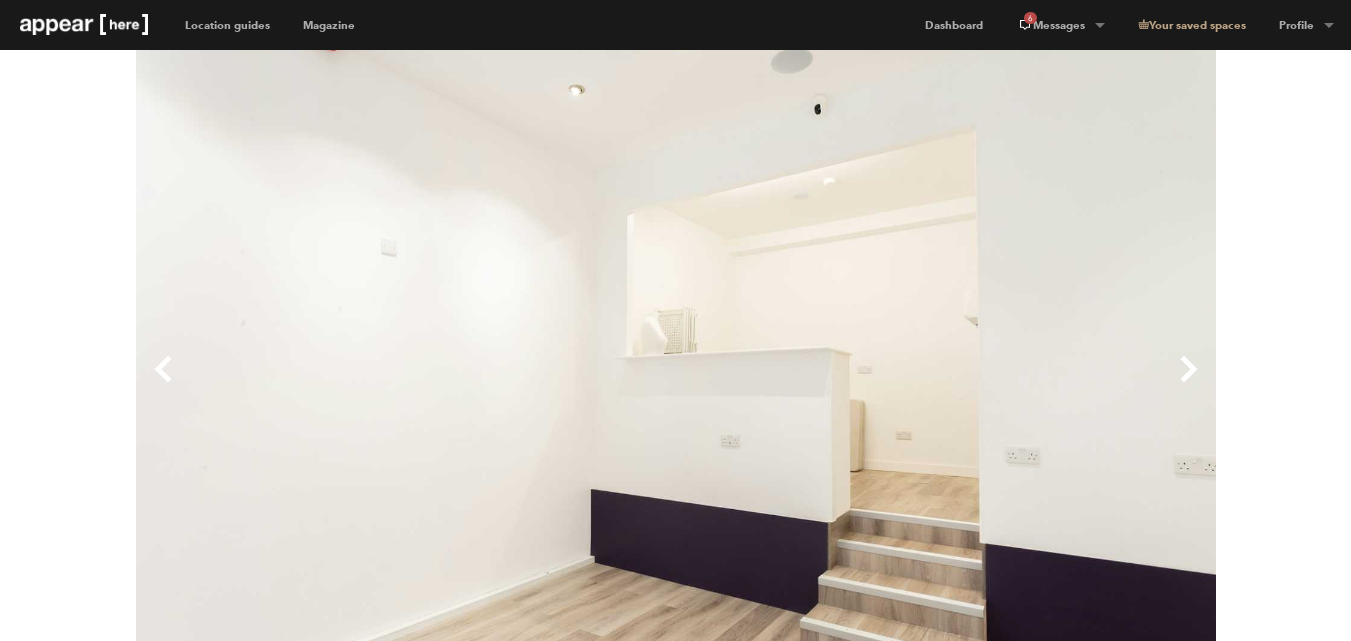 scroll, scrollTop: 0, scrollLeft: 0, axis: both 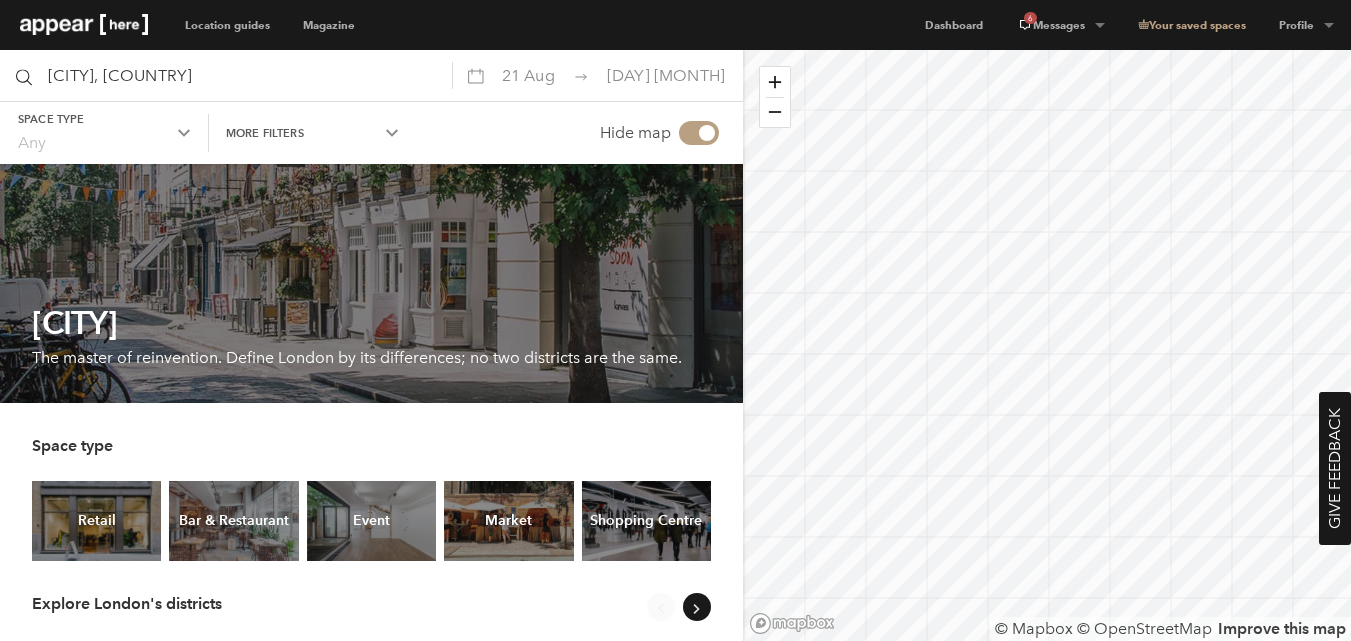 click on "21 Aug" at bounding box center (528, 75) 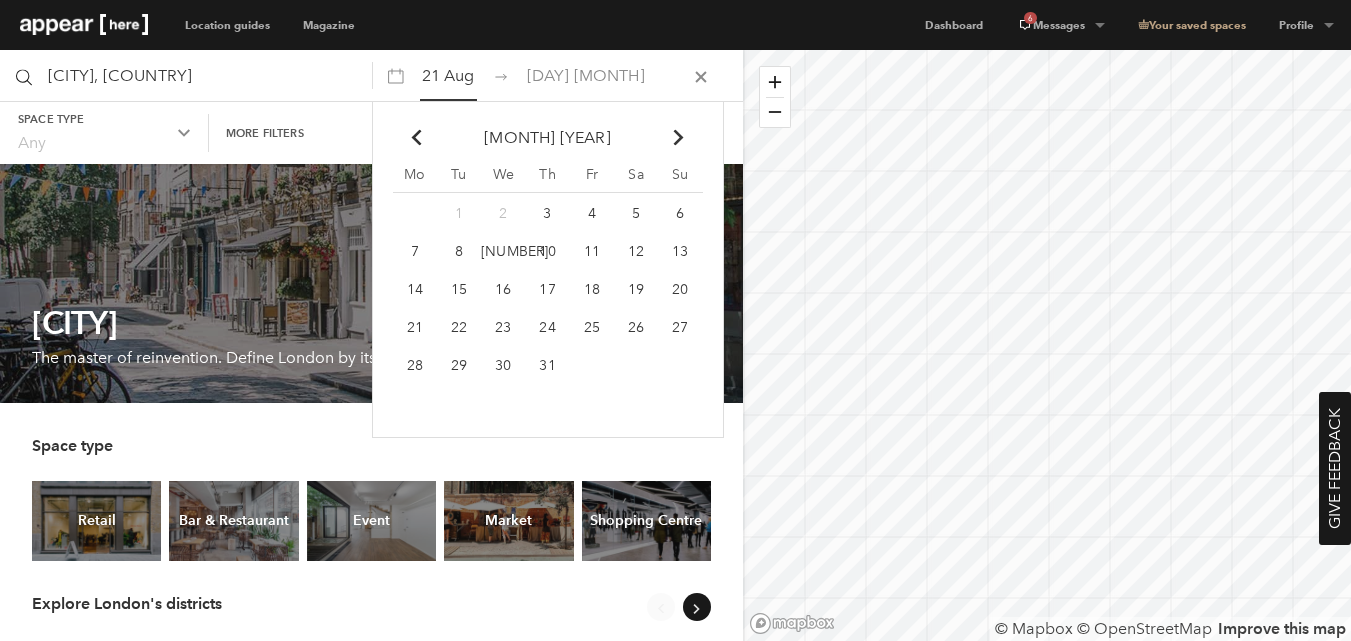 click on "Chevron-up" at bounding box center (679, 138) 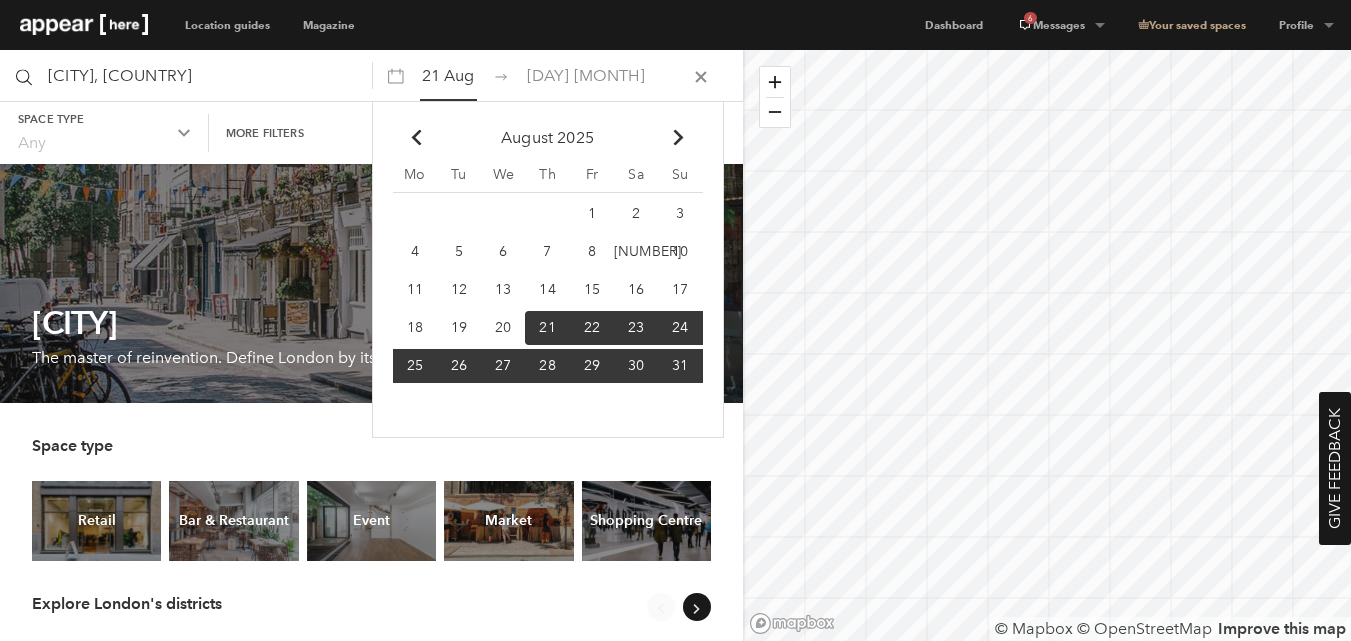 click at bounding box center (679, 138) 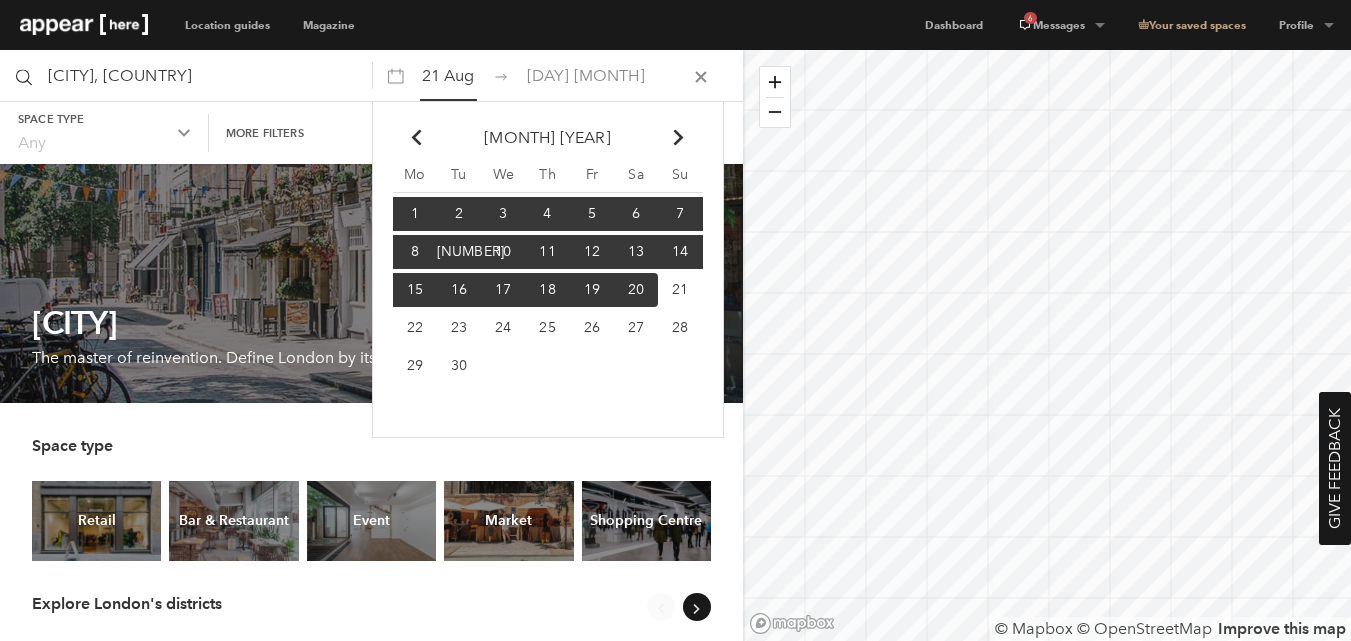 click on "12" at bounding box center [415, 213] 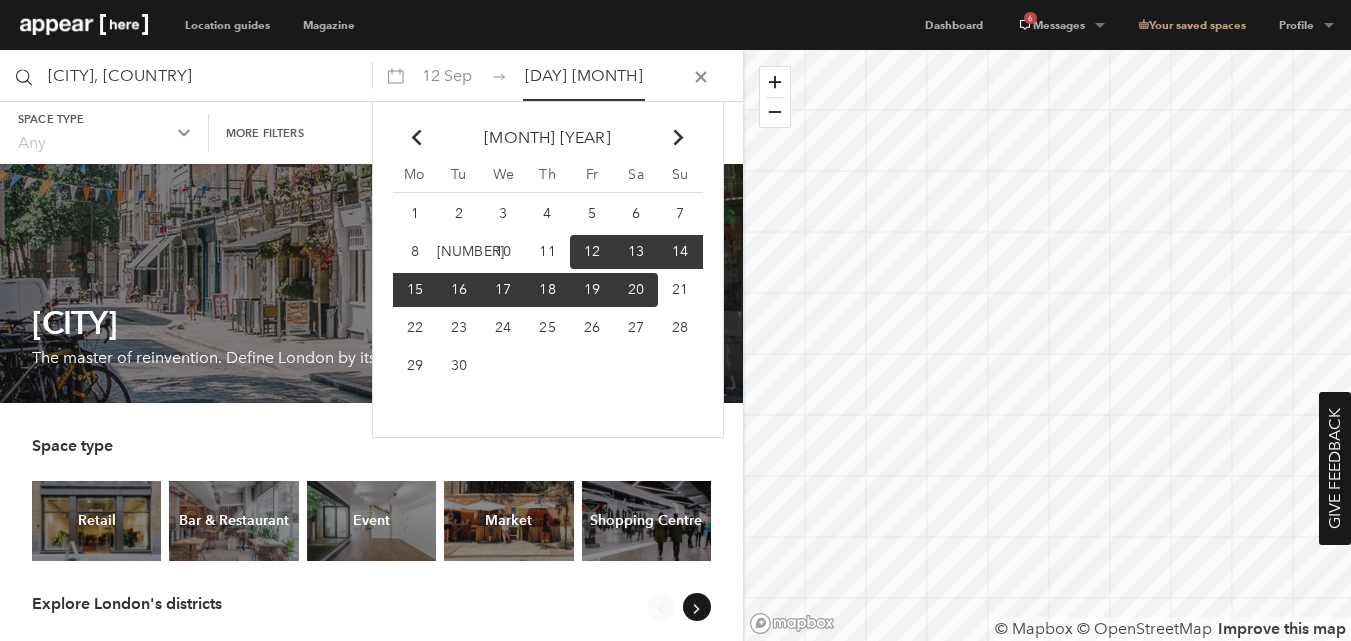 click on "10" at bounding box center (415, 214) 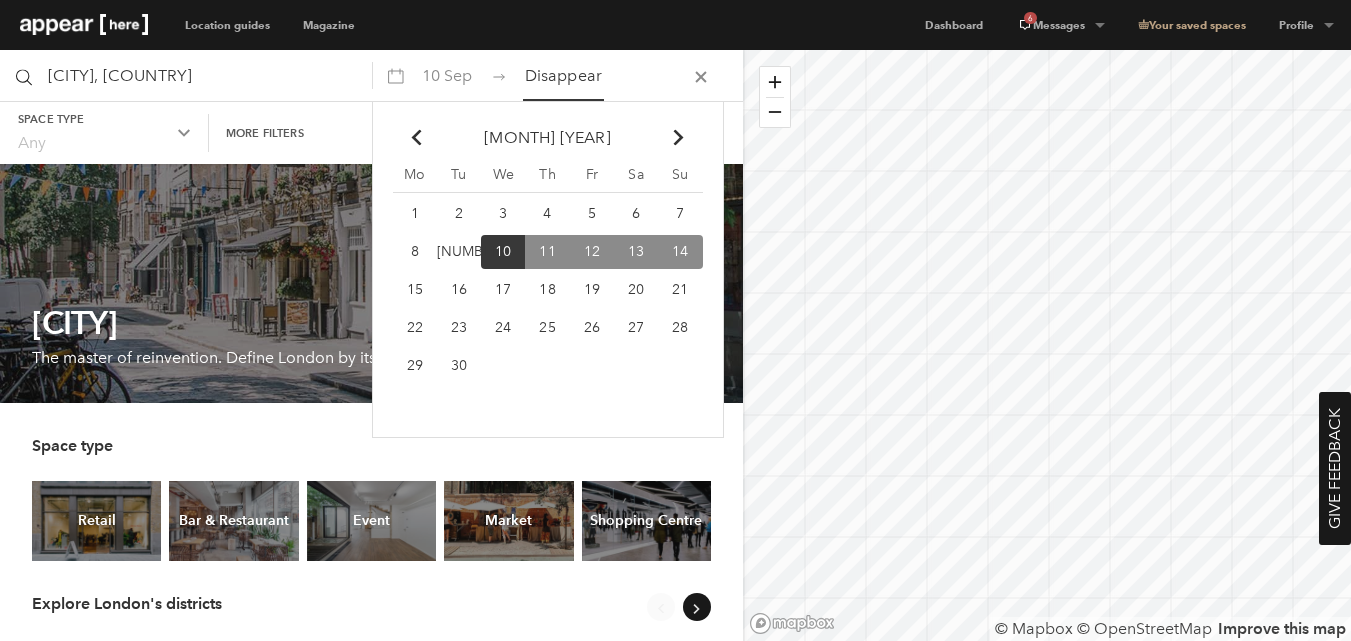 click on "14" at bounding box center [680, 251] 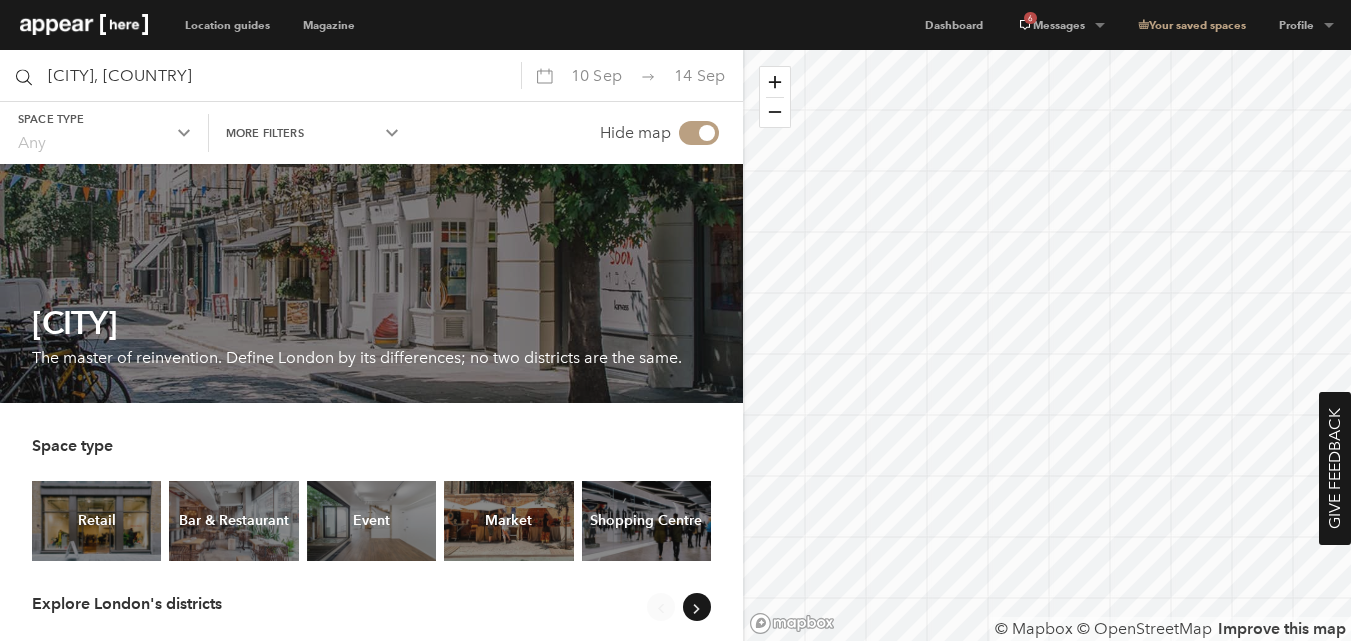 click on "Space type   Any" at bounding box center (104, 133) 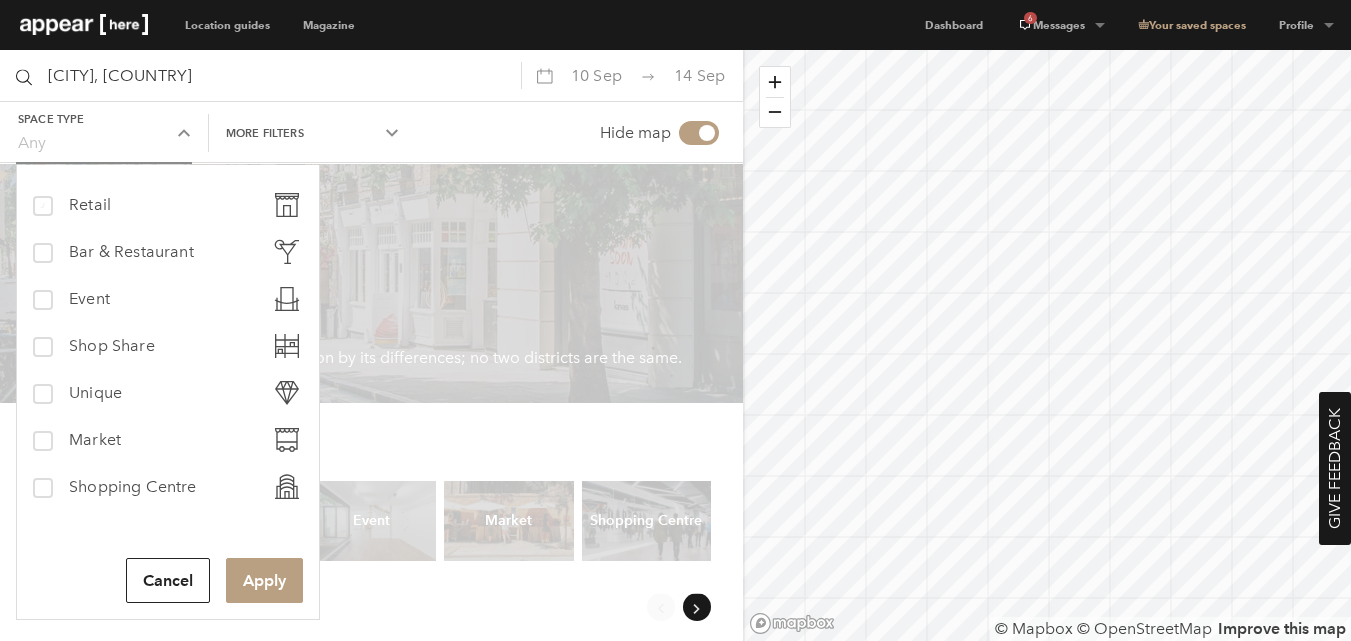 click on "Retail" at bounding box center (90, 205) 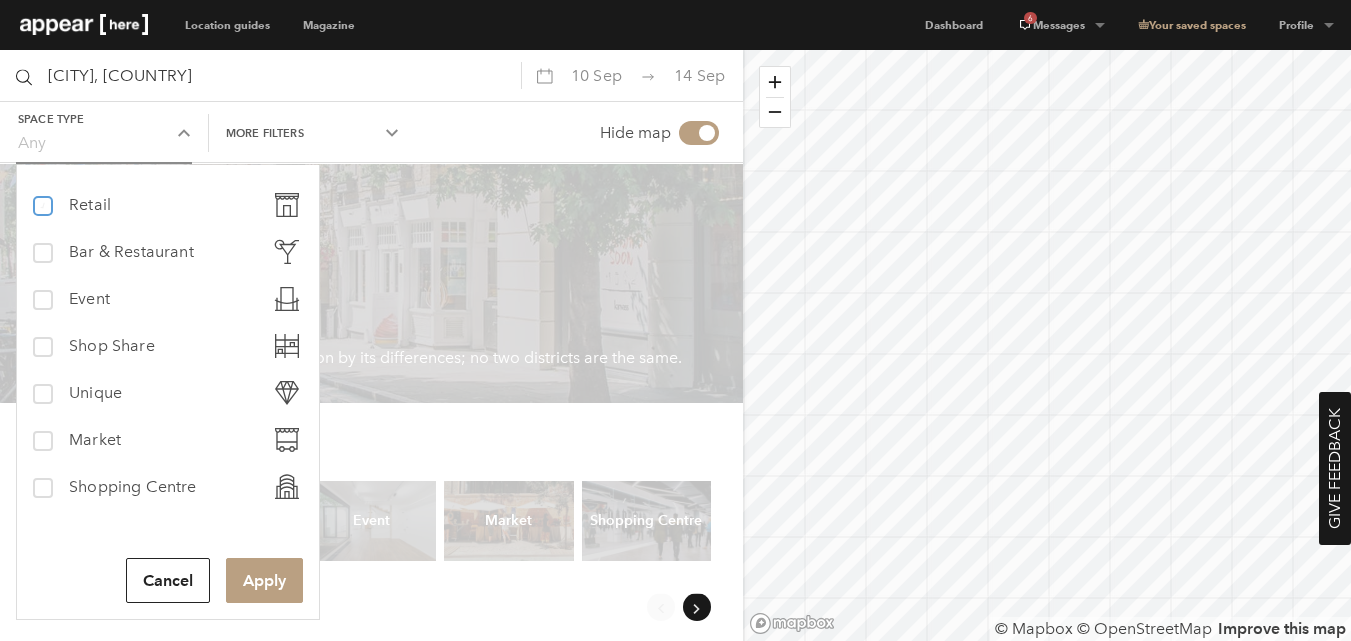 click on "retail Retail" at bounding box center (41, 197) 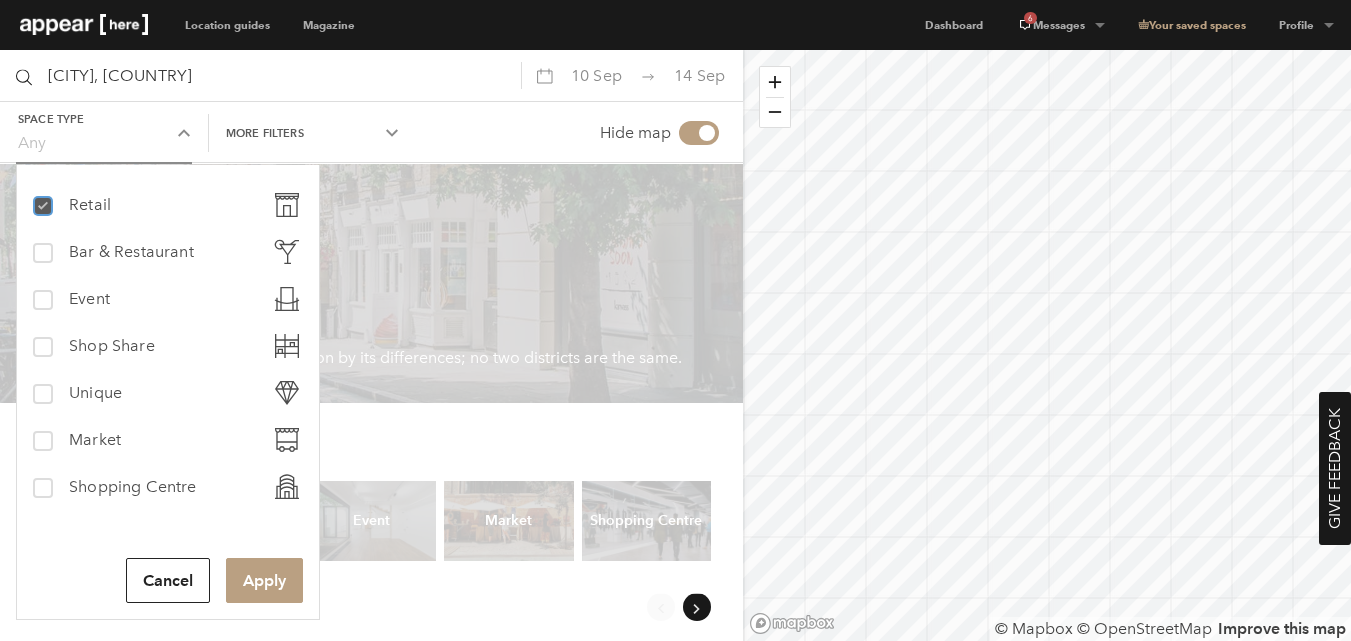 checkbox on "true" 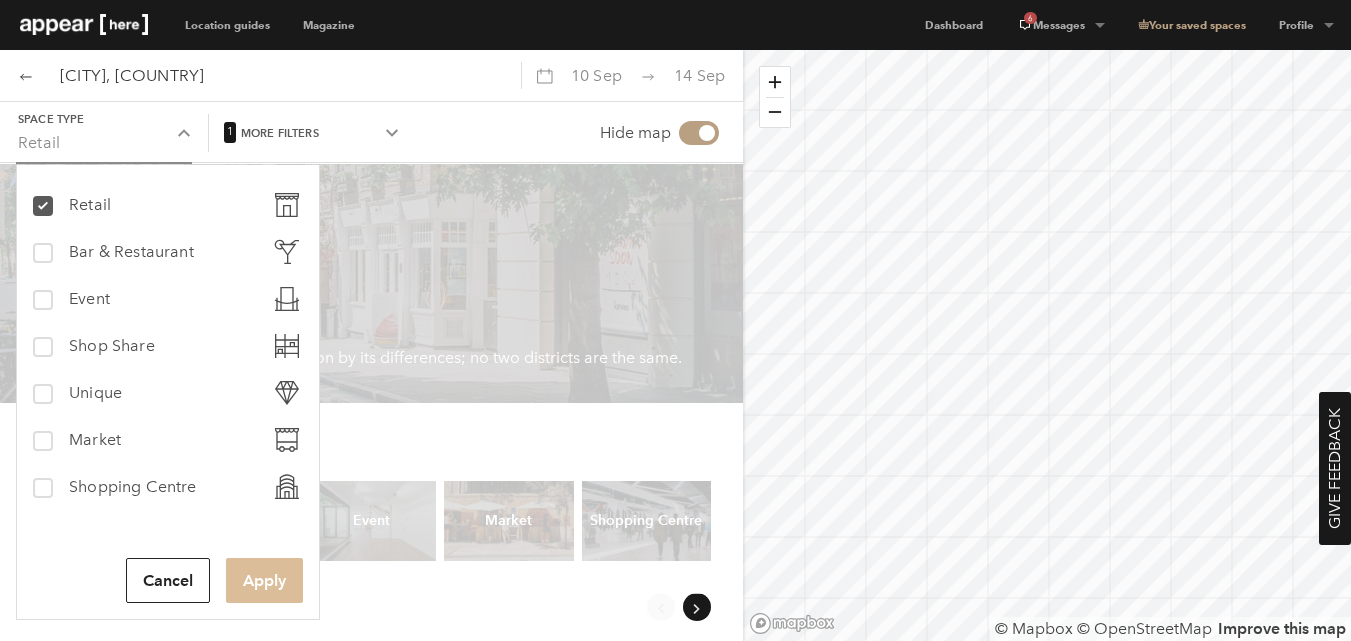 click on "Apply" at bounding box center [264, 580] 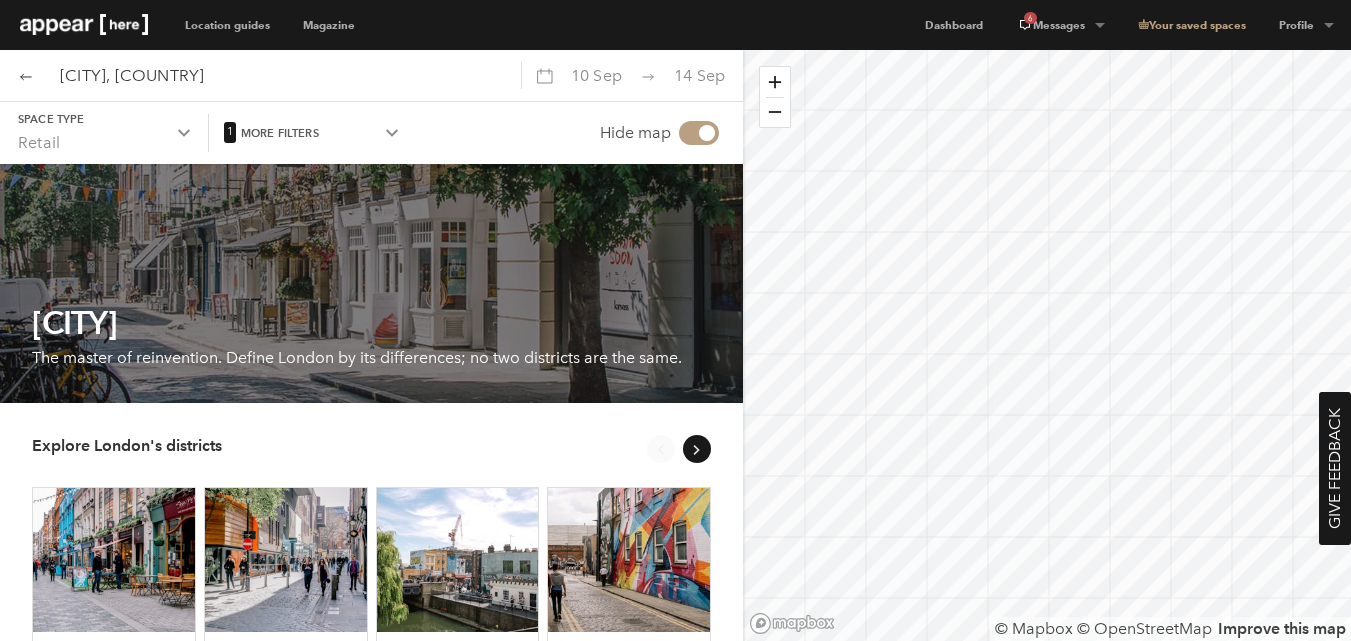 click on "More filters" at bounding box center [104, 119] 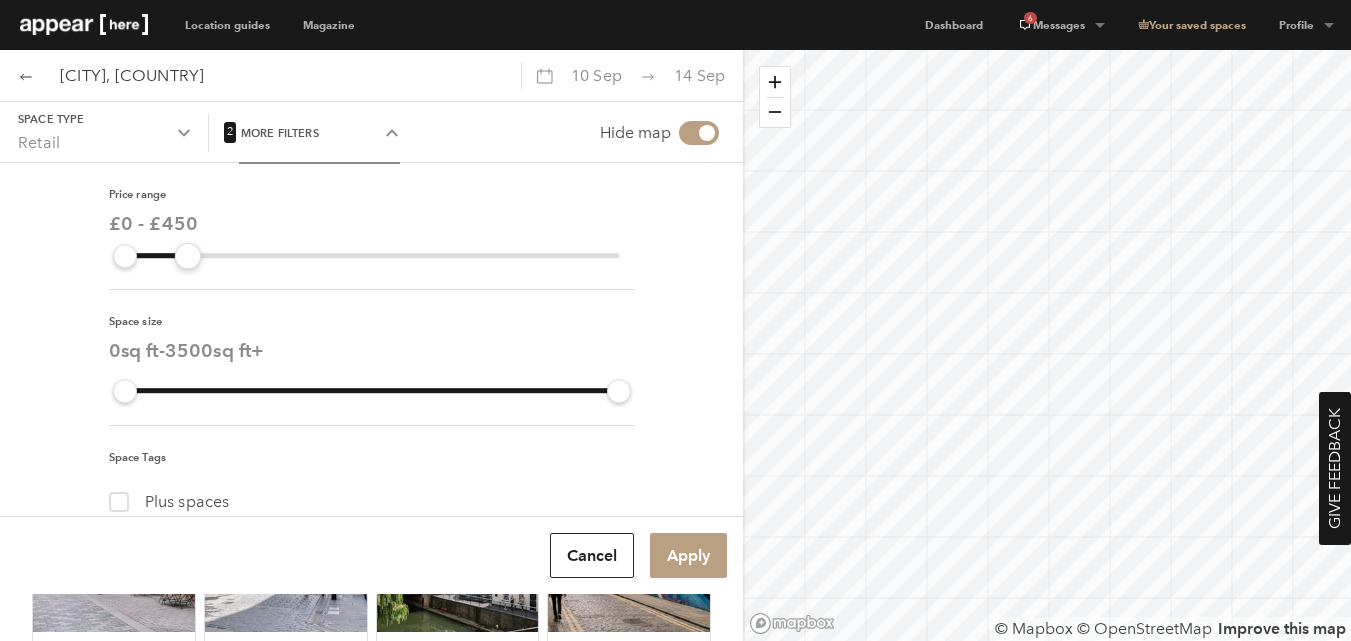 drag, startPoint x: 612, startPoint y: 263, endPoint x: 180, endPoint y: 266, distance: 432.0104 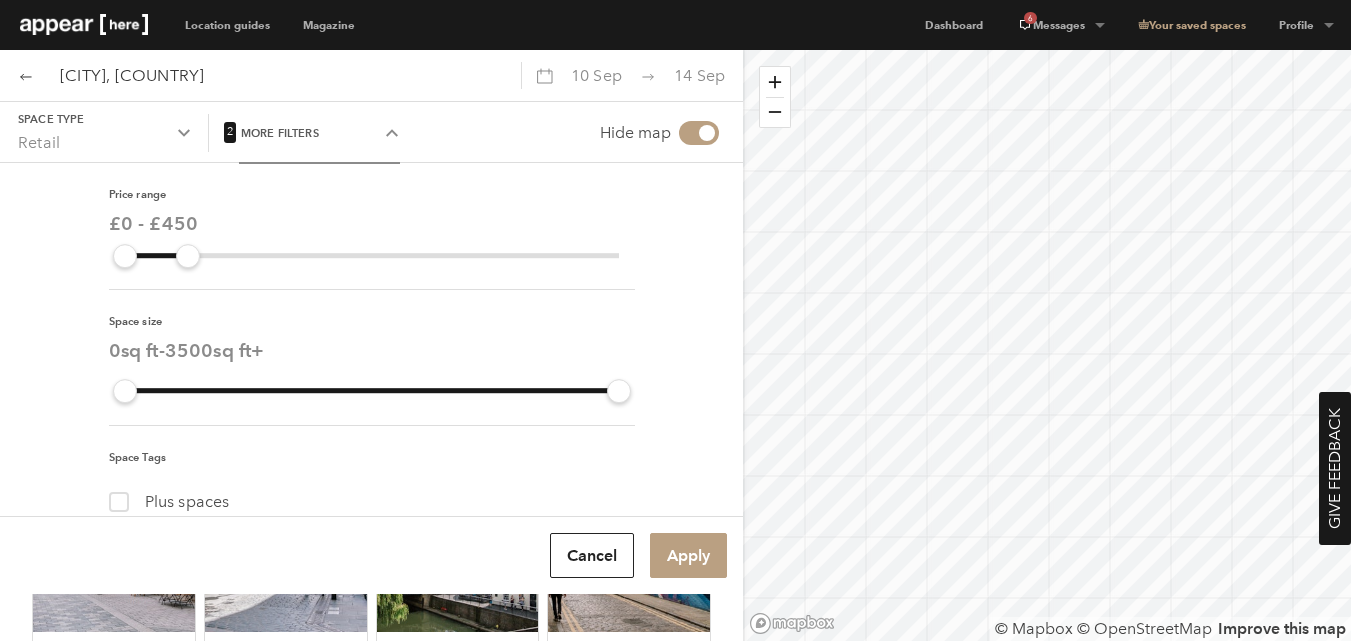 click on "Price range   £0 - £450 0 450 Space size   0  sq ft  -  3500  sq ft + 0 3500 Space Tags   plus Plus spaces Trusted landlord, fast response, premium quality Amenities   1 Lighting 2 Shelves 3 Counters 4 Fitting rooms 5 Heating 6 Toilets 7 Security system 8 Security shutters 9 Stock room 11 Wheelchair accessible 12 Wifi 13 Parking 10 Basement 14 Kitchen extraction" at bounding box center [371, 559] 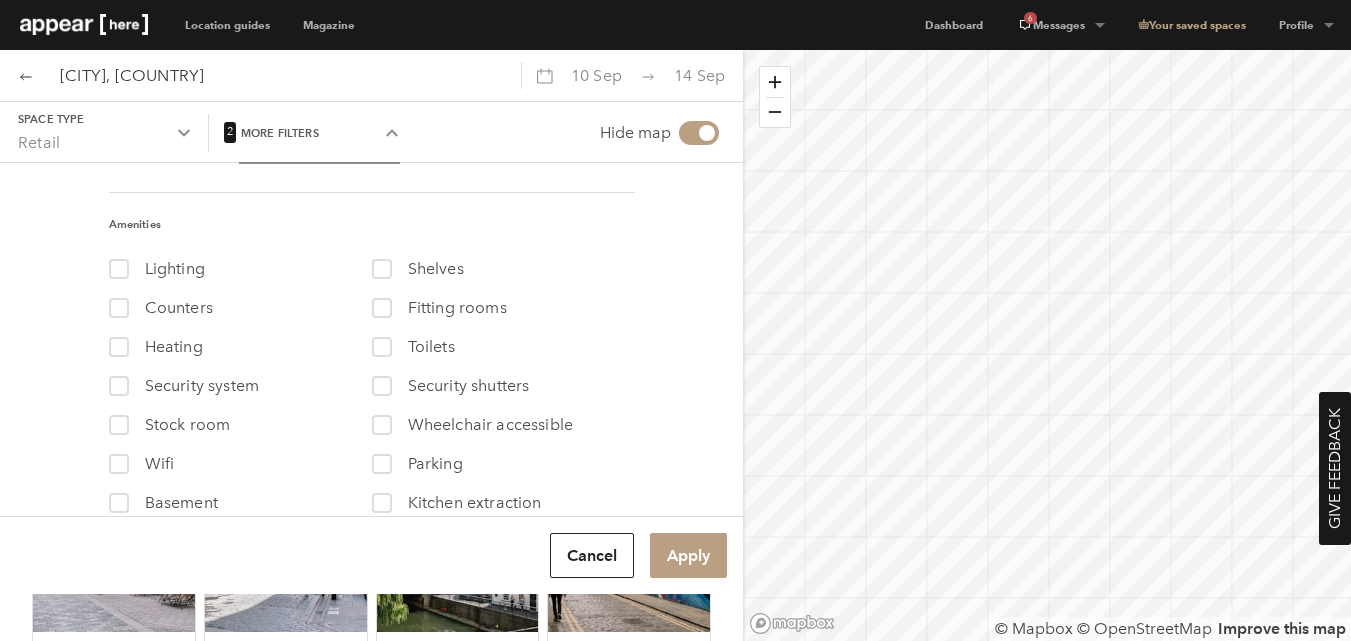 scroll, scrollTop: 401, scrollLeft: 0, axis: vertical 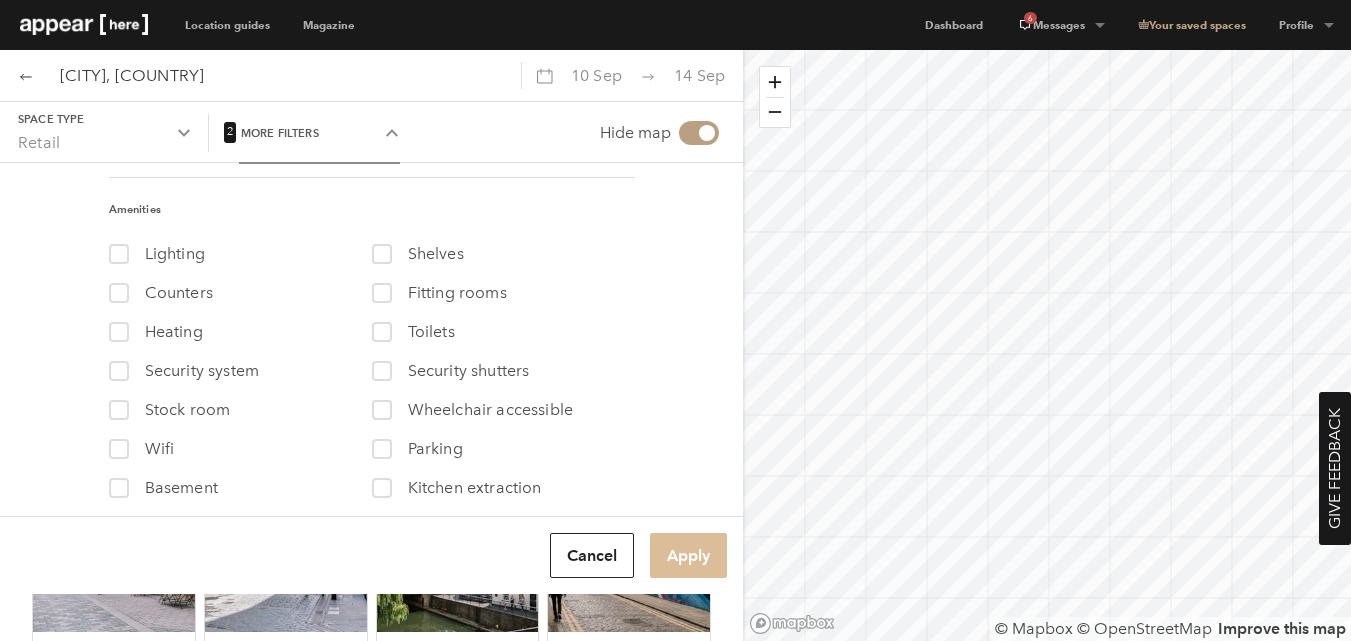 click on "Apply" at bounding box center (688, 555) 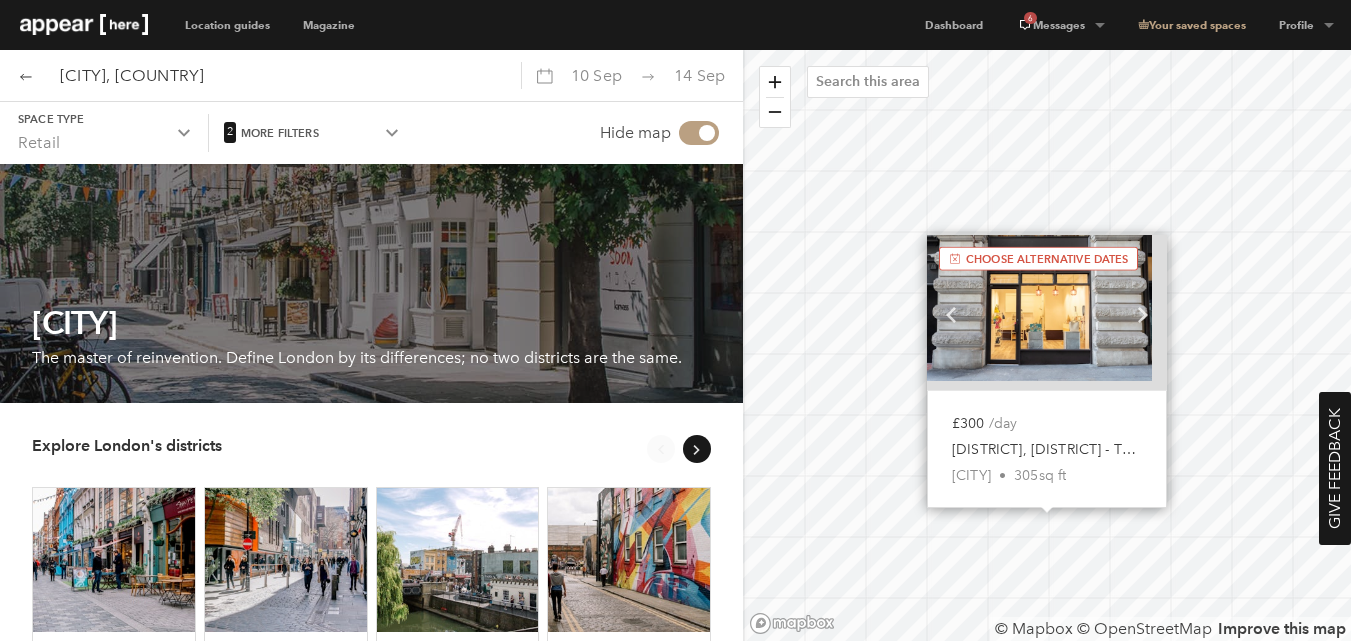 click on "10 Sep" at bounding box center (596, 75) 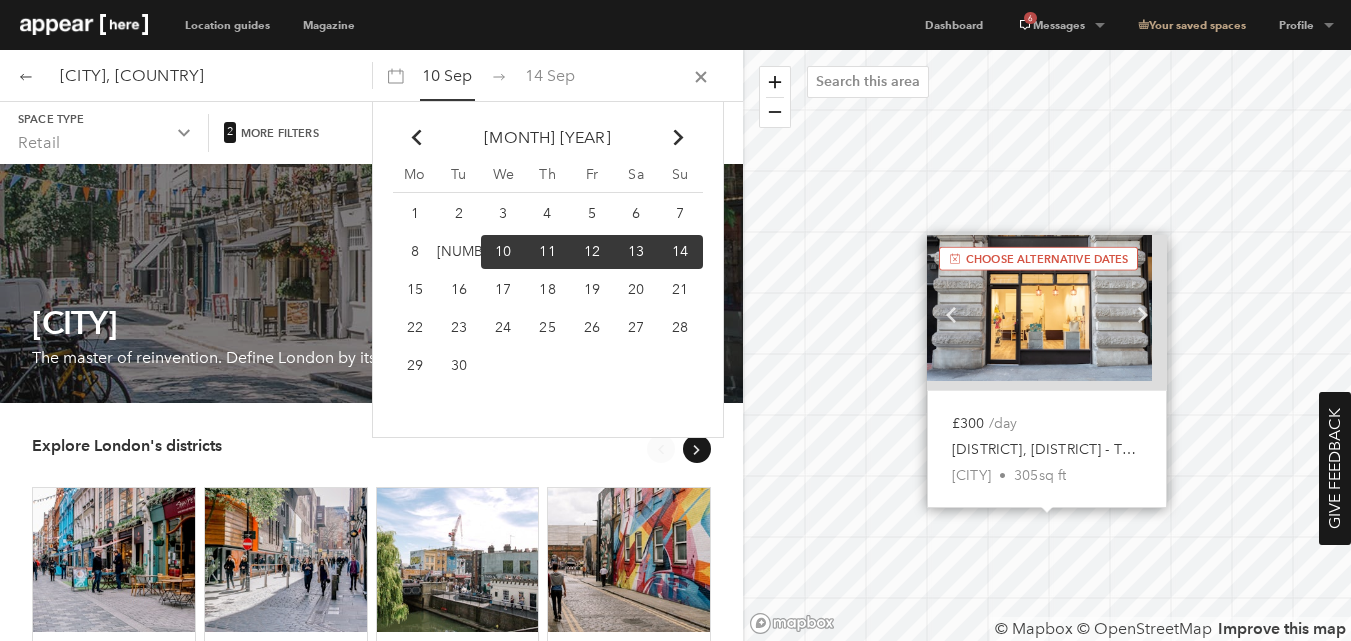 click on "24" at bounding box center (415, 213) 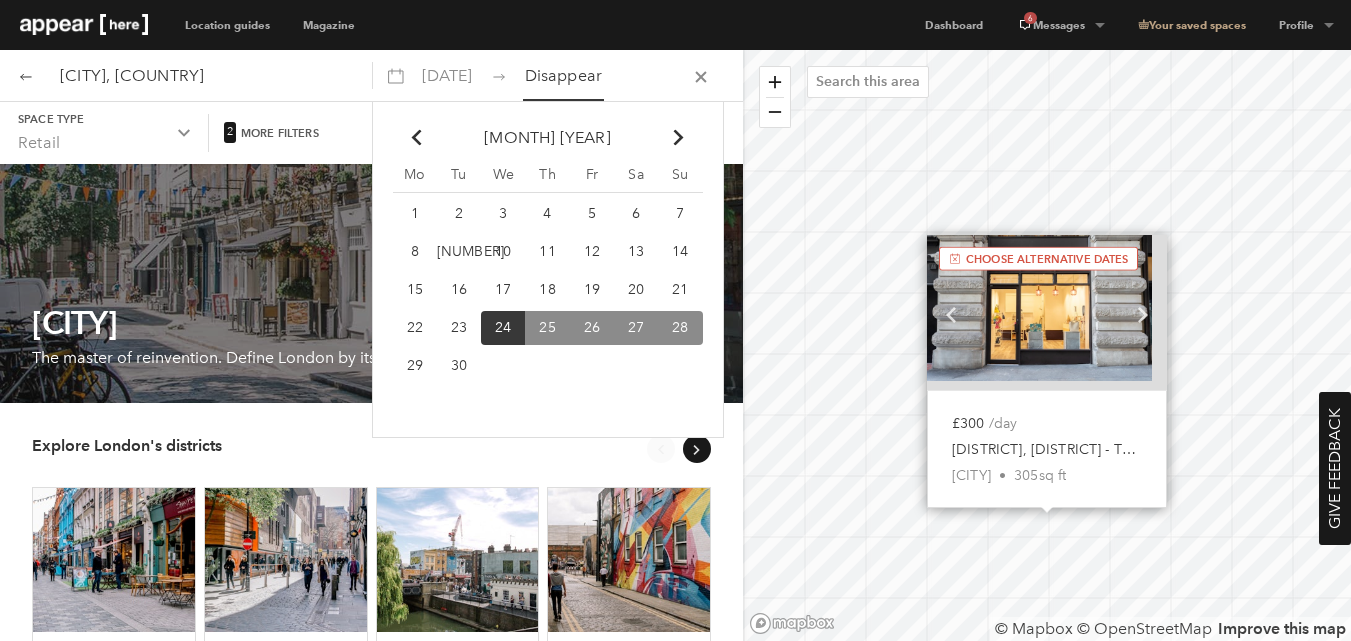 click on "28" at bounding box center (680, 327) 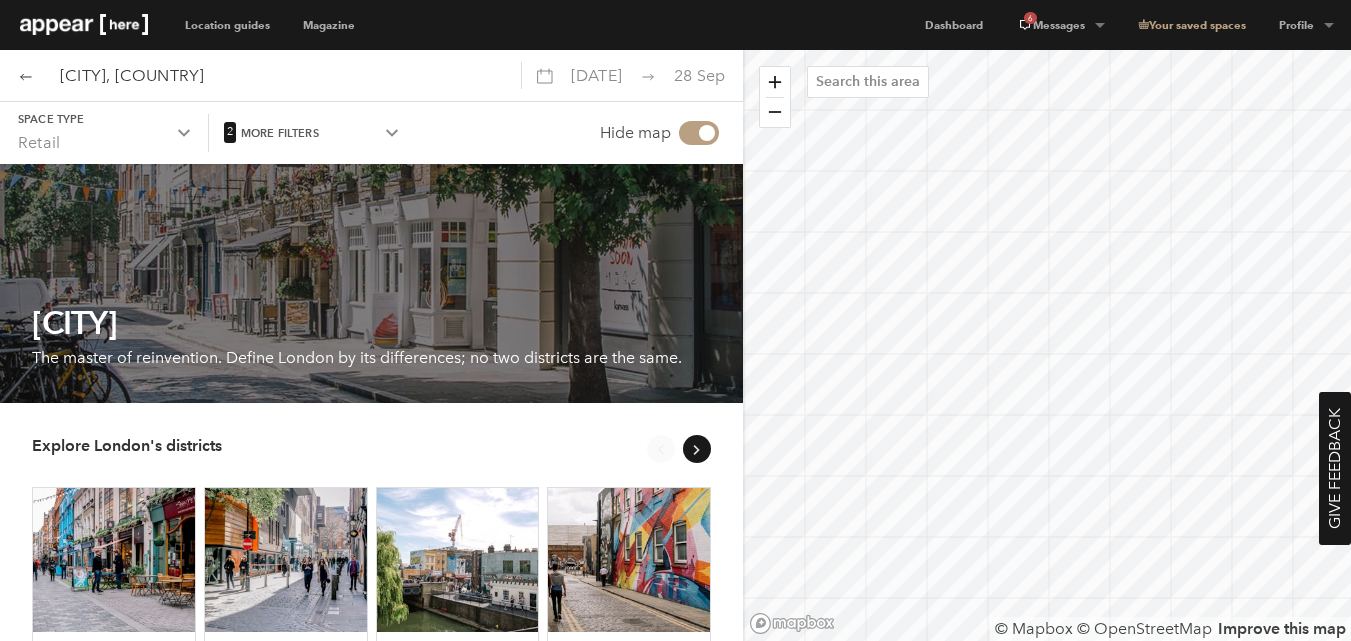 click on "More filters" at bounding box center [104, 119] 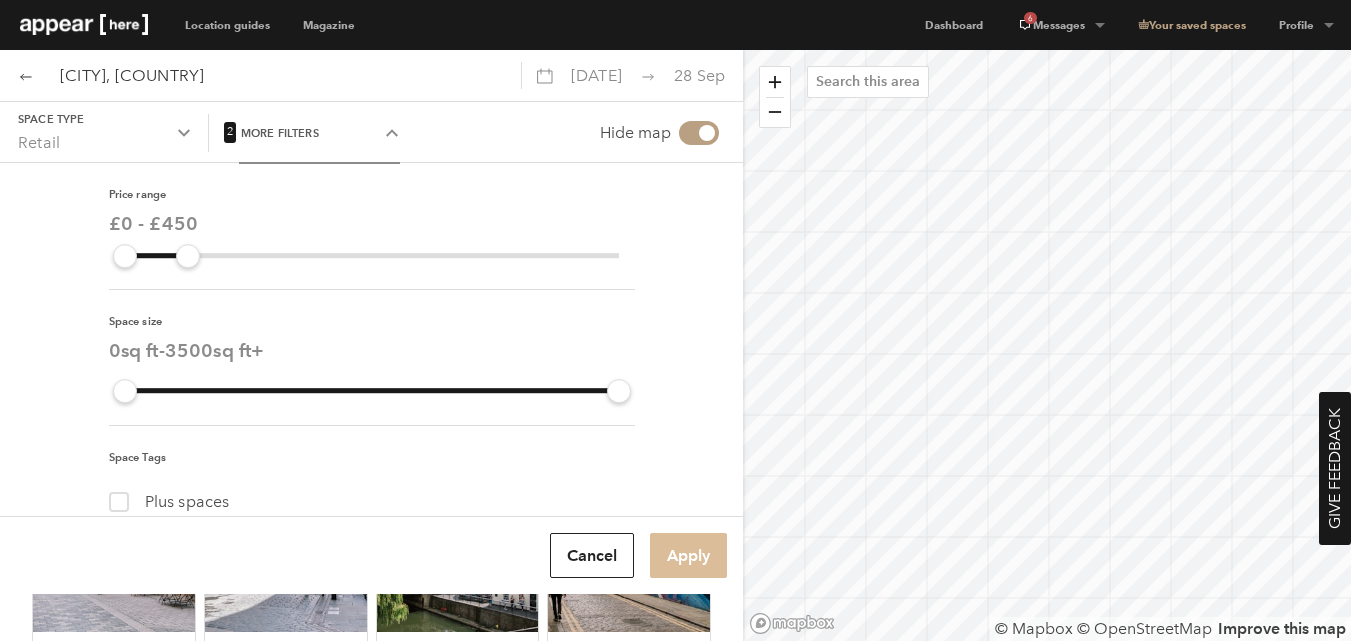 click on "Apply" at bounding box center (688, 555) 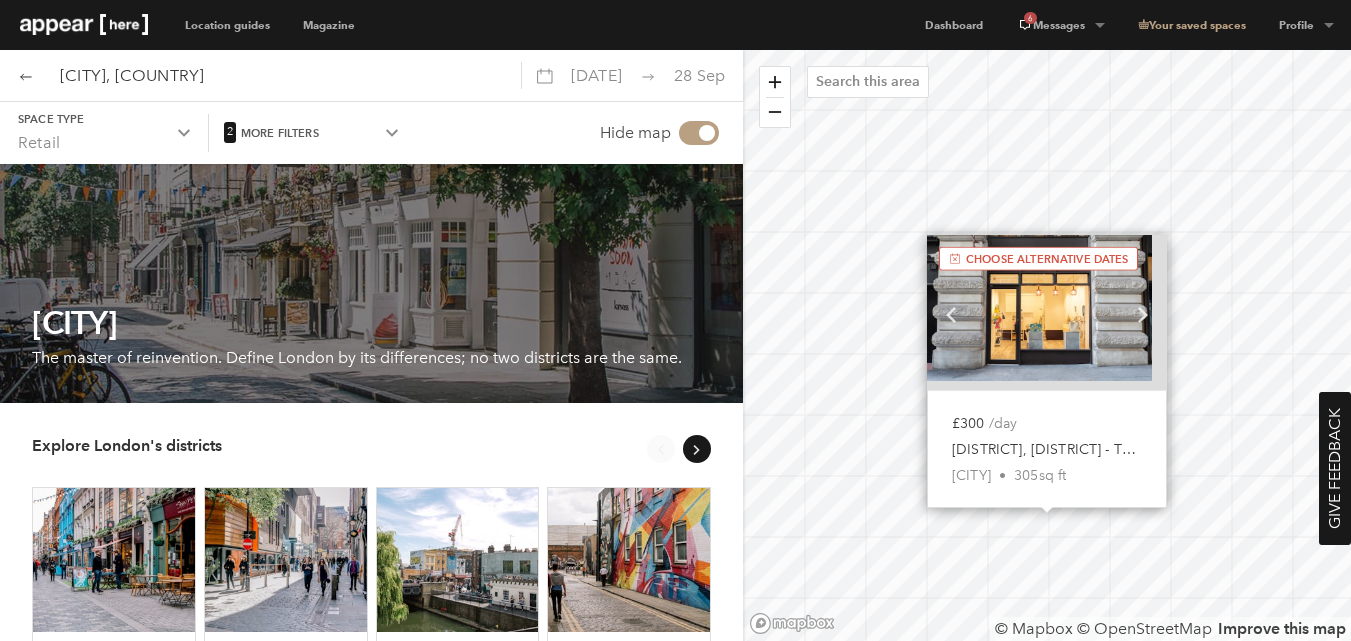 click on "Soho, Air Street - The Arches Boutique" at bounding box center [1045, 450] 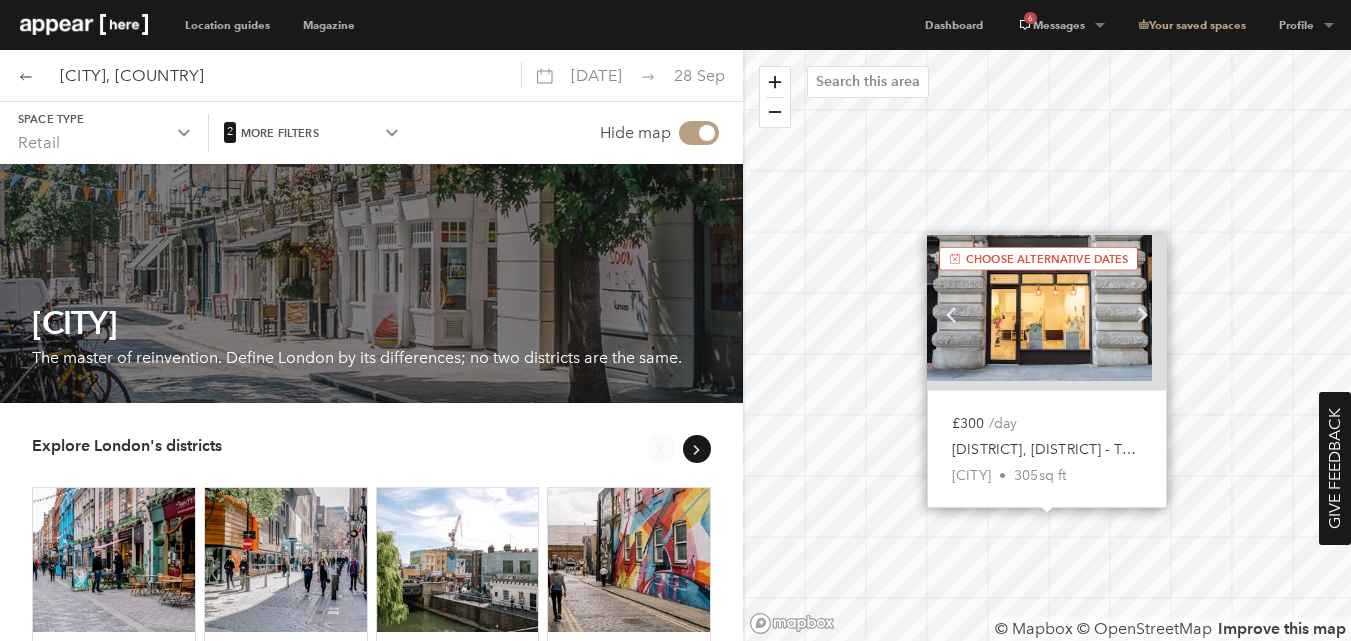 click on "£300   /day" at bounding box center [1047, 424] 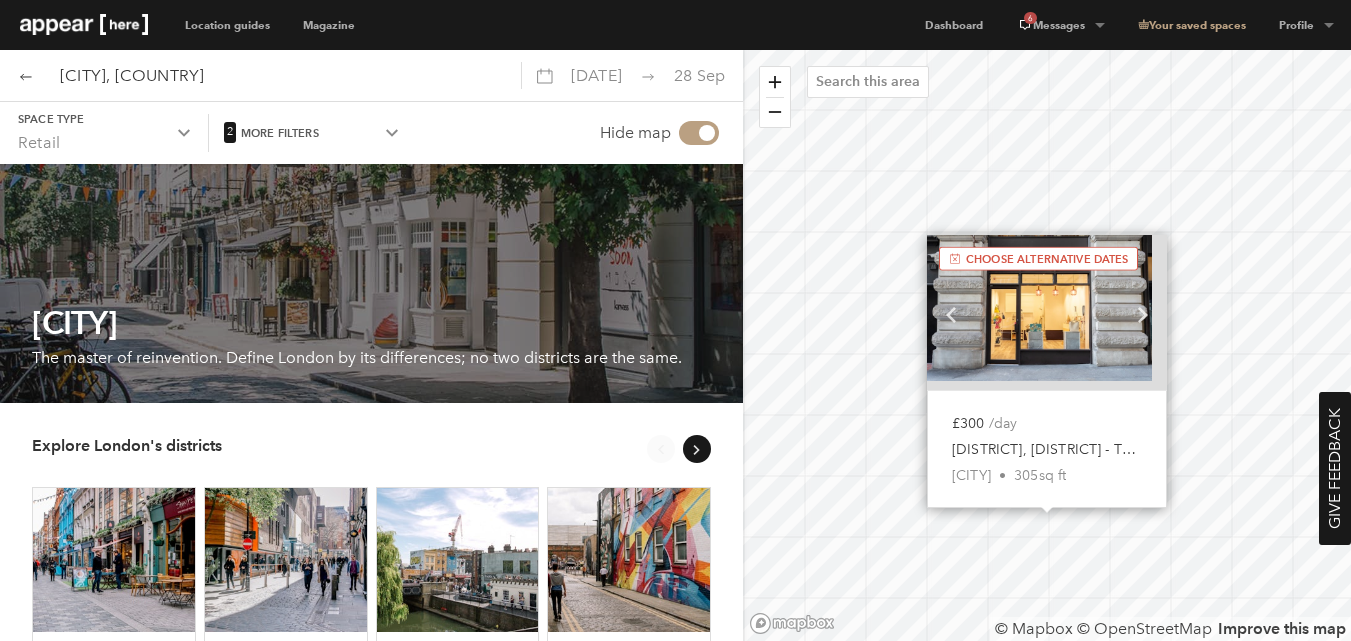 click on "24 Sep" at bounding box center [596, 75] 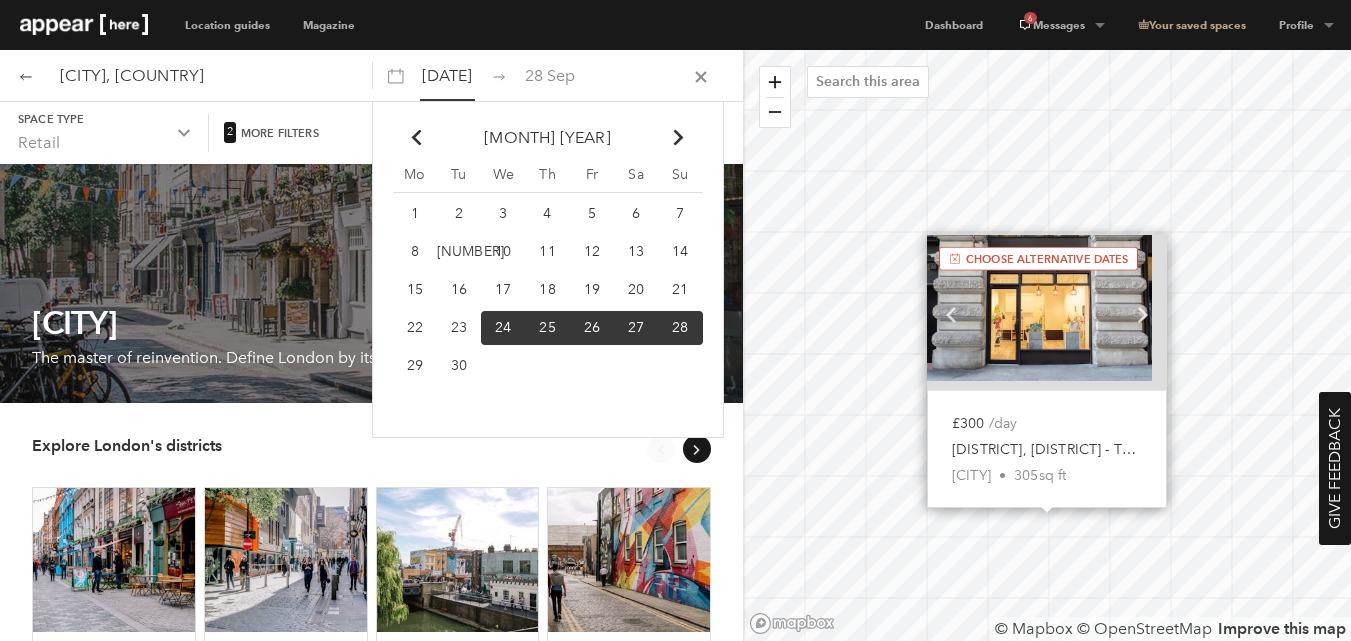 click on "17" at bounding box center [415, 213] 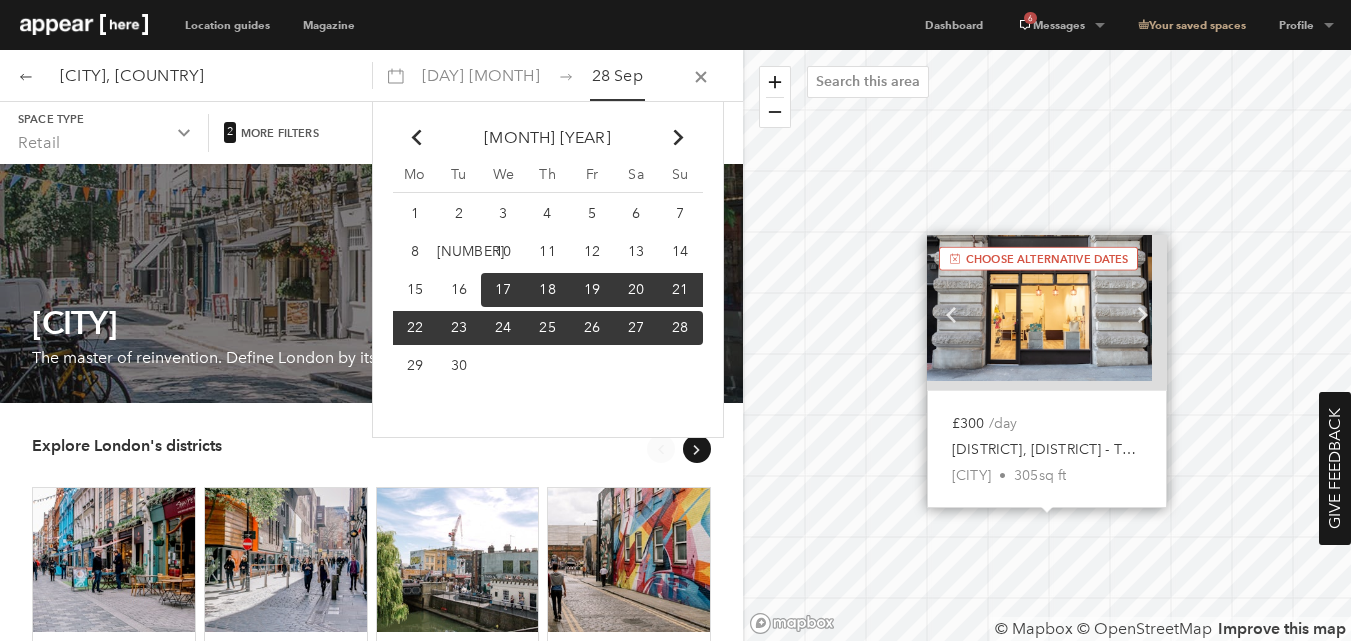 drag, startPoint x: 686, startPoint y: 286, endPoint x: 680, endPoint y: 300, distance: 15.231546 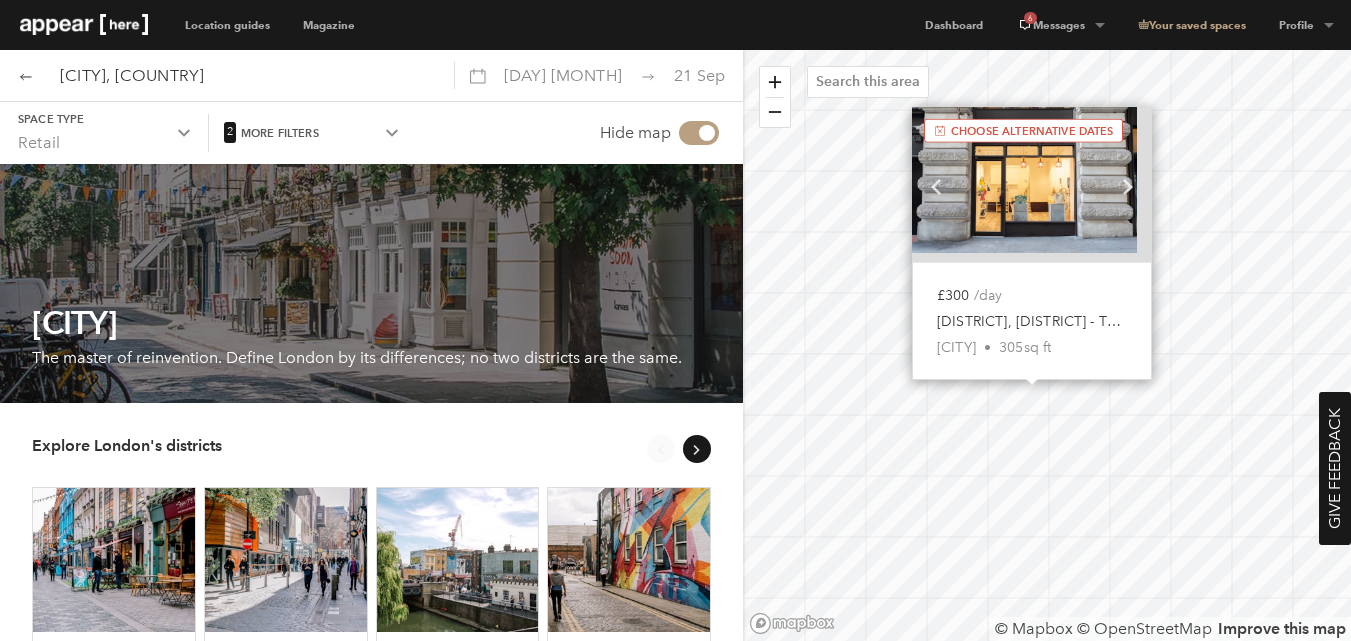 click on "Soho, Air Street - The Arches Boutique" at bounding box center (1030, 322) 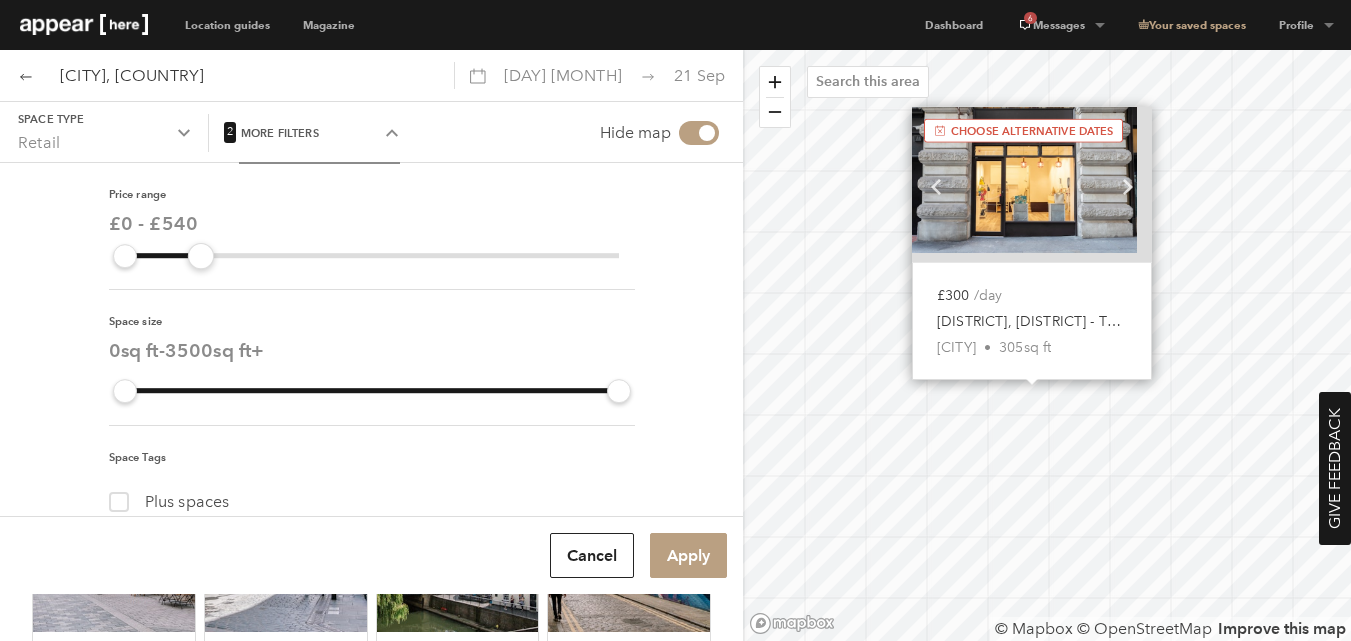 drag, startPoint x: 172, startPoint y: 255, endPoint x: 193, endPoint y: 255, distance: 21 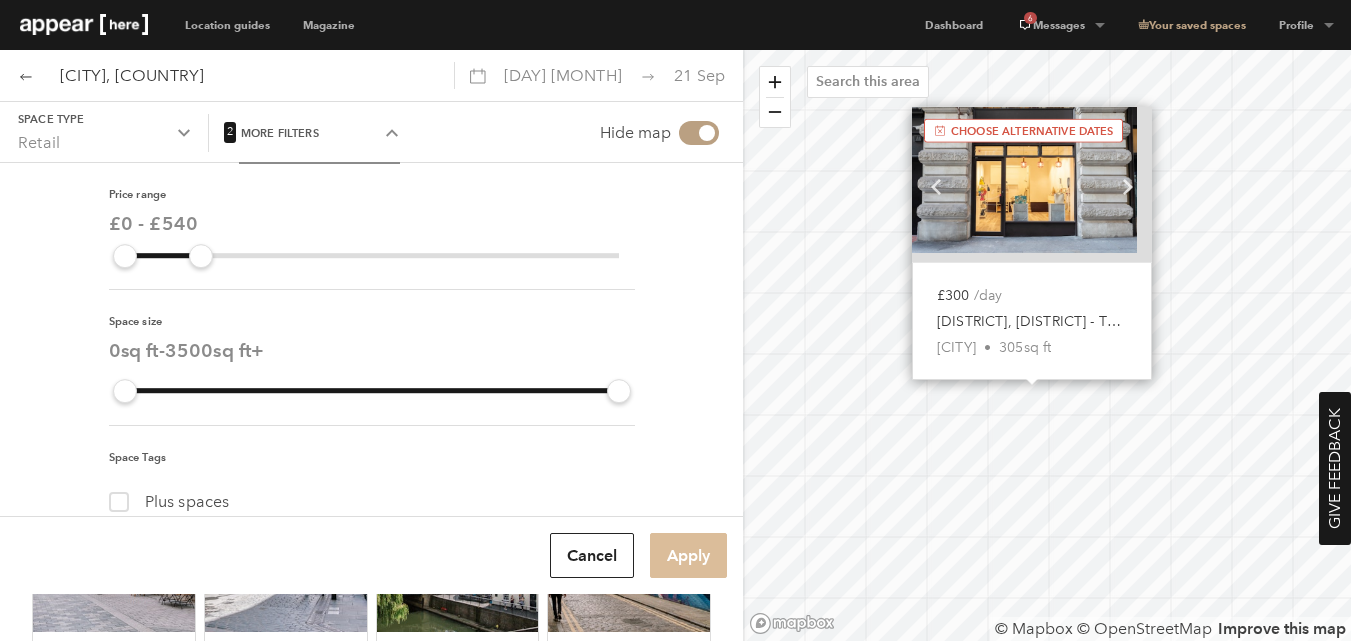 click on "Apply" at bounding box center (688, 555) 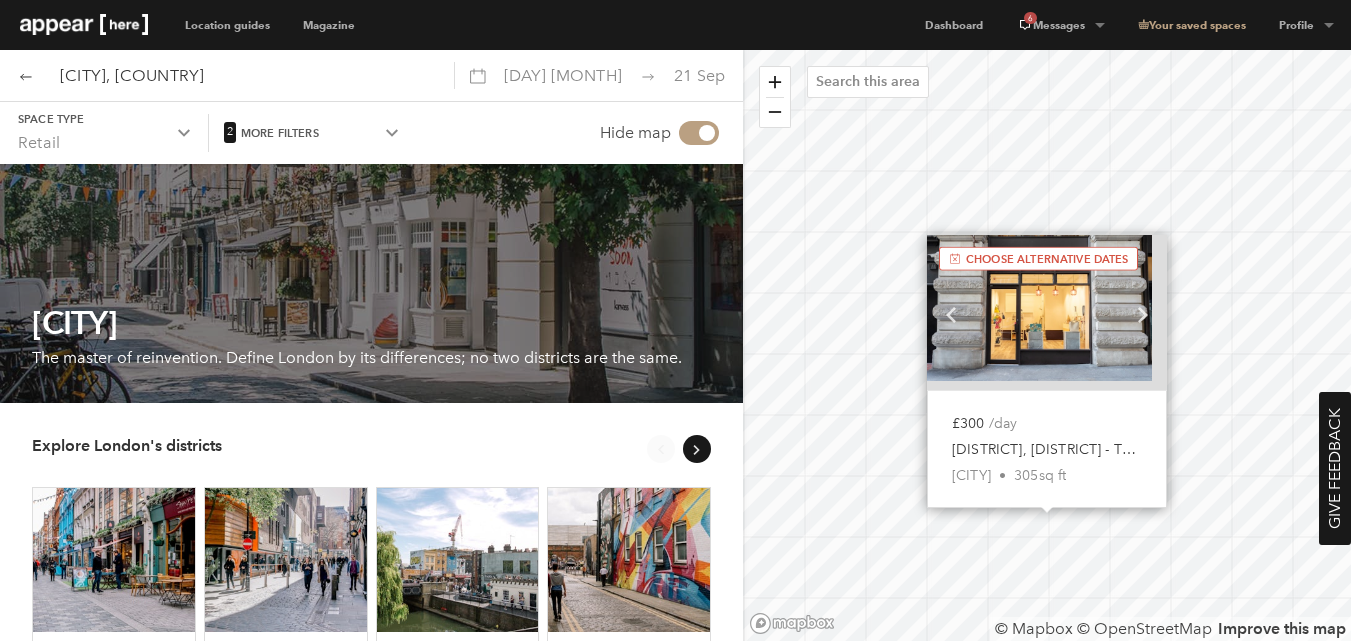 click on "£300   /day Soho, Air Street - The Arches Boutique London • 305  sq ft" at bounding box center [1047, 450] 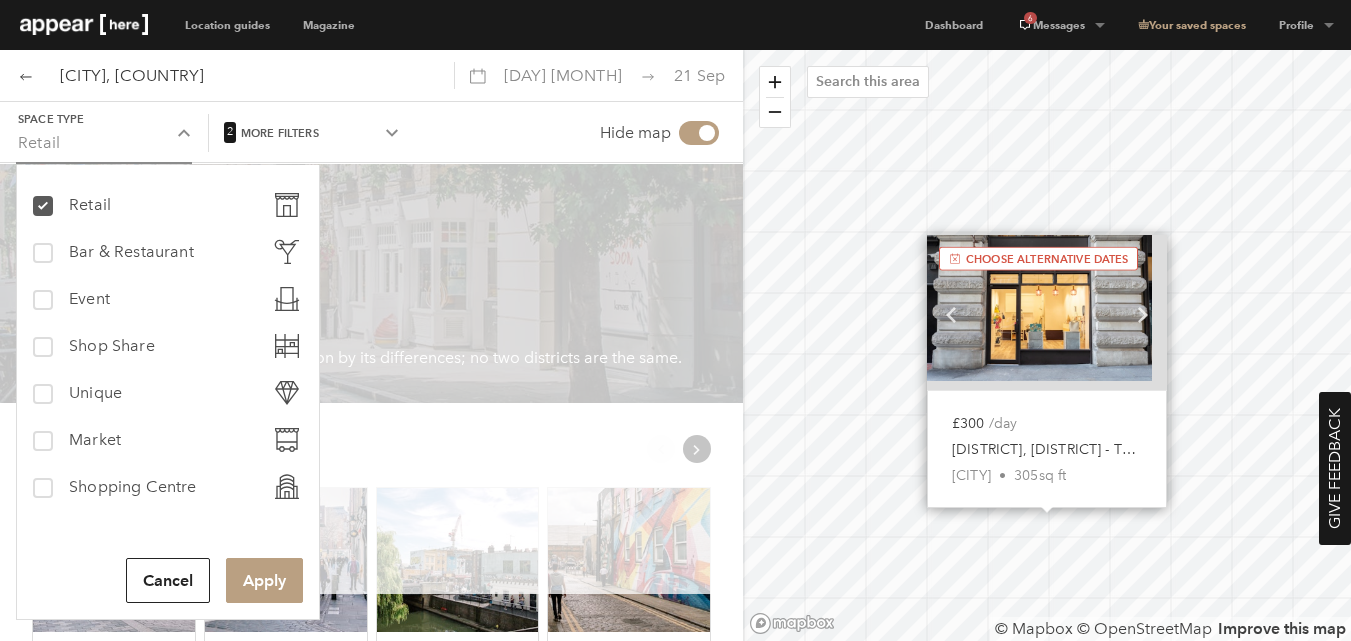 click on "More filters" at bounding box center (104, 119) 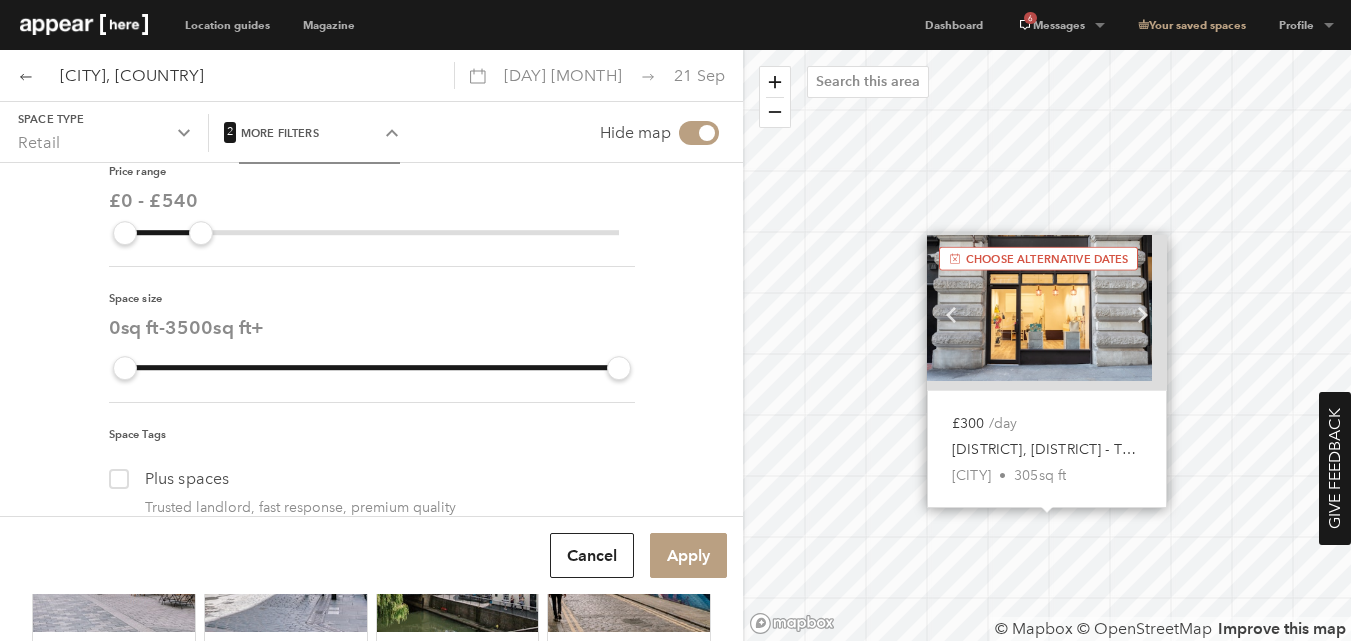 scroll, scrollTop: 0, scrollLeft: 0, axis: both 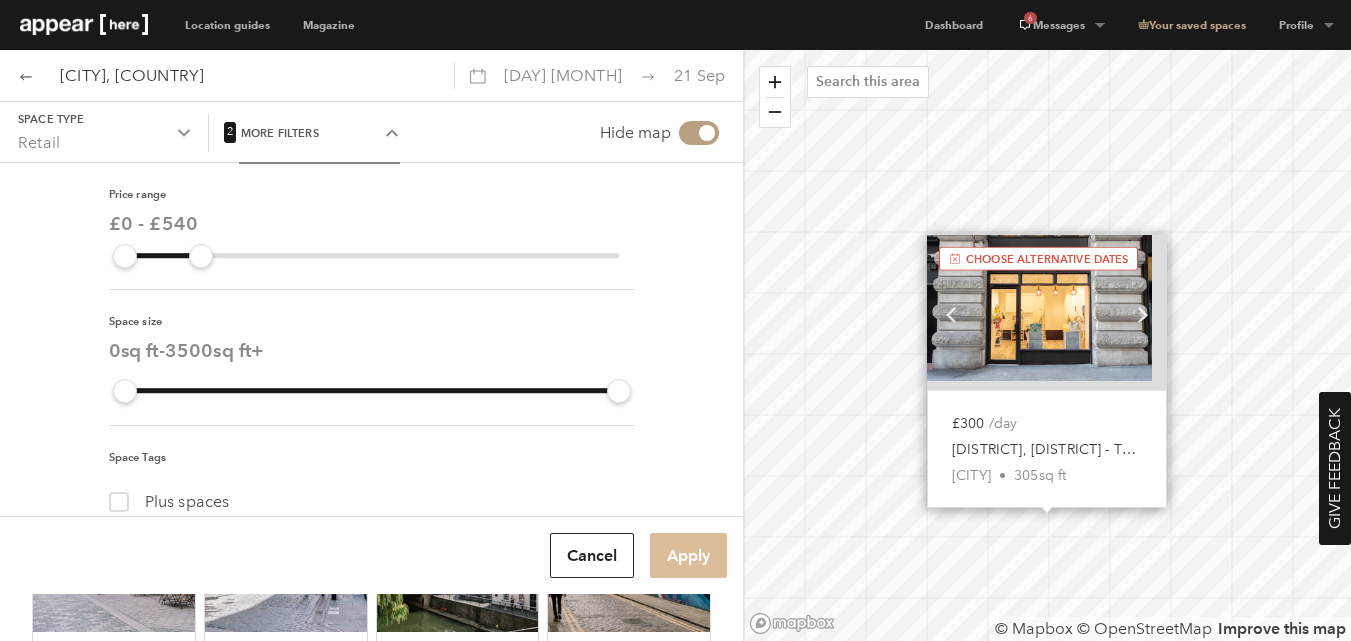 click on "Apply" at bounding box center [688, 555] 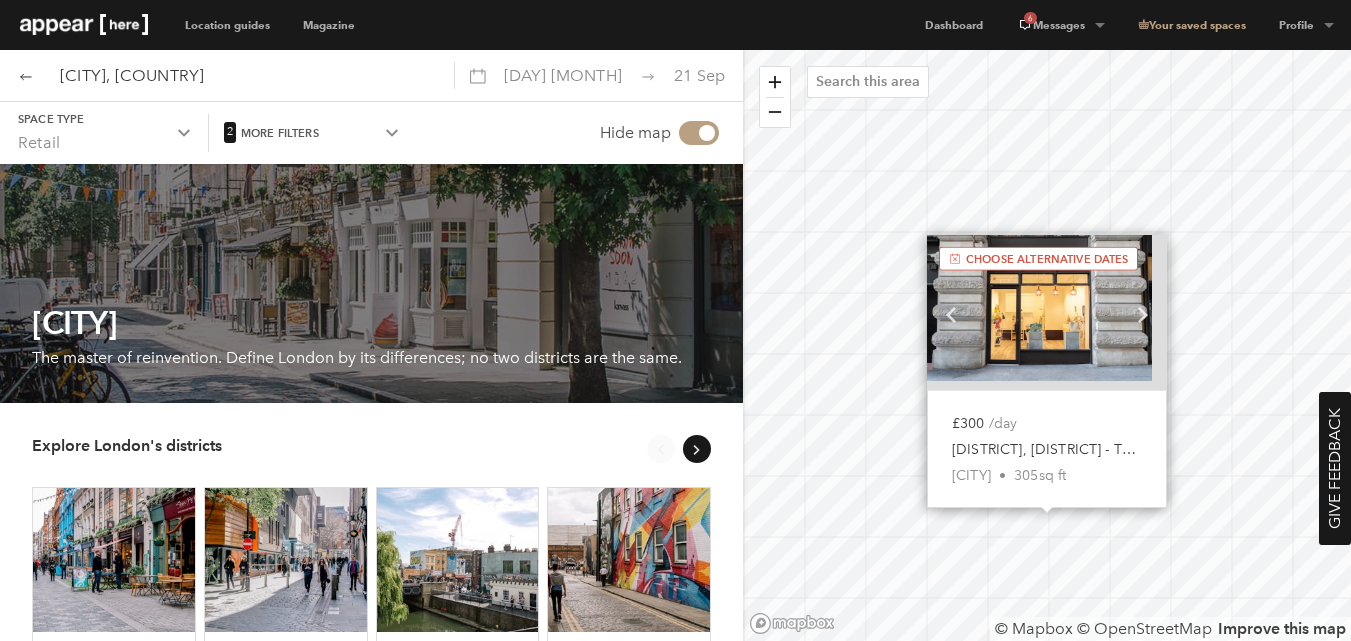 click on "Soho, Air Street - The Arches Boutique" at bounding box center (1045, 450) 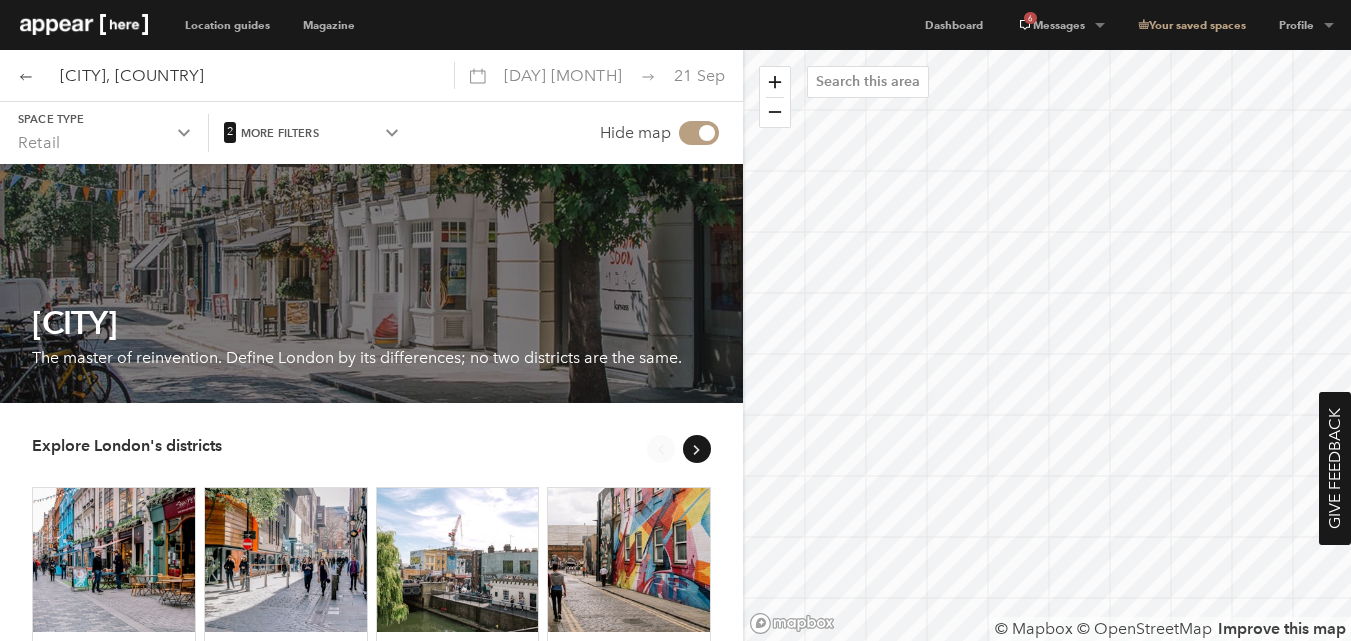 click on "17 Sep" at bounding box center [563, 75] 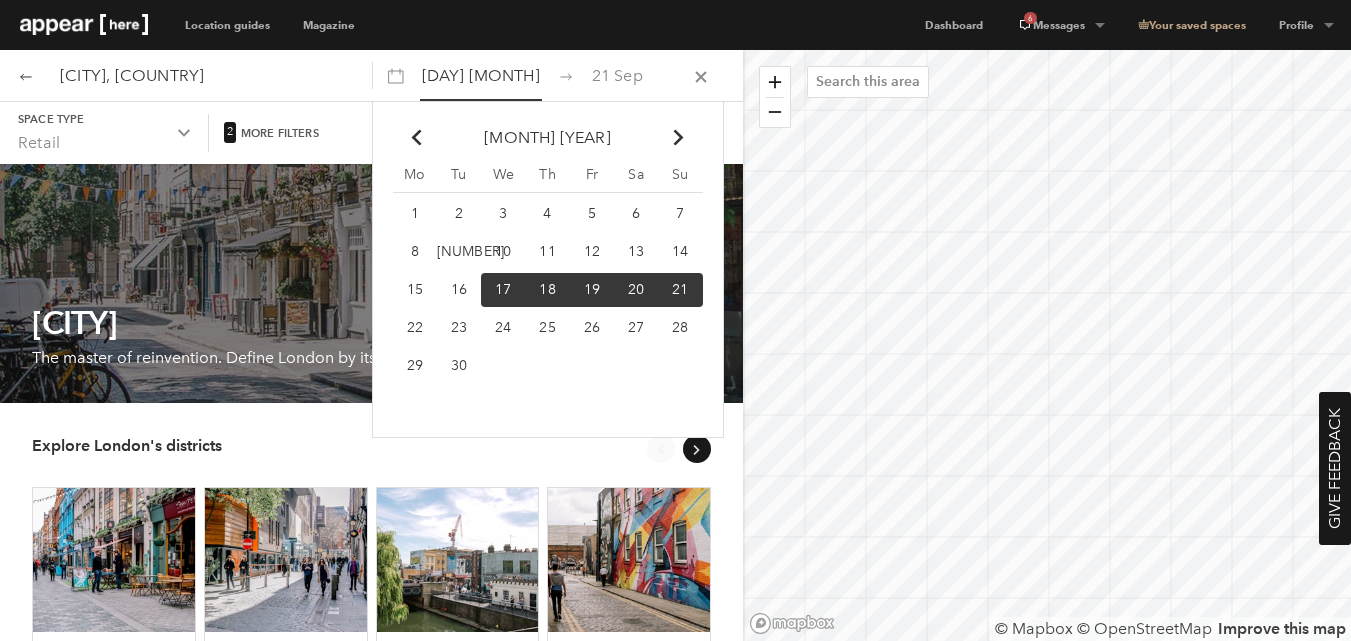 click on "11" at bounding box center [415, 214] 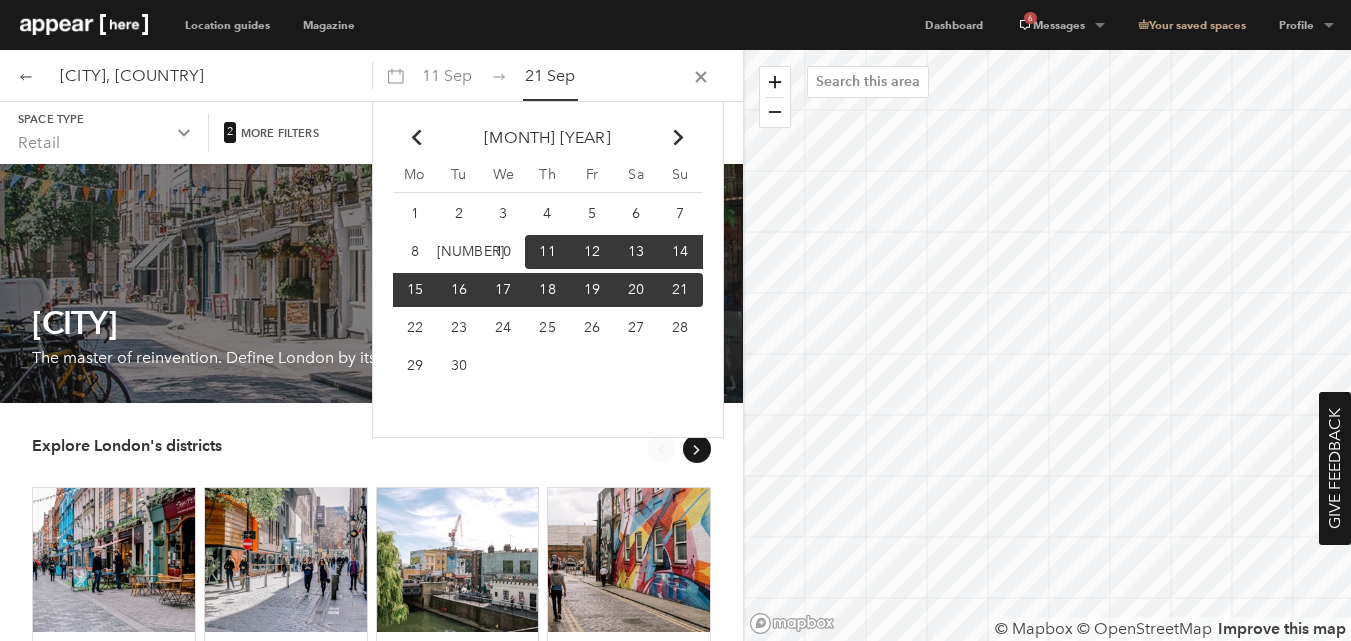 click on "14" at bounding box center (547, 251) 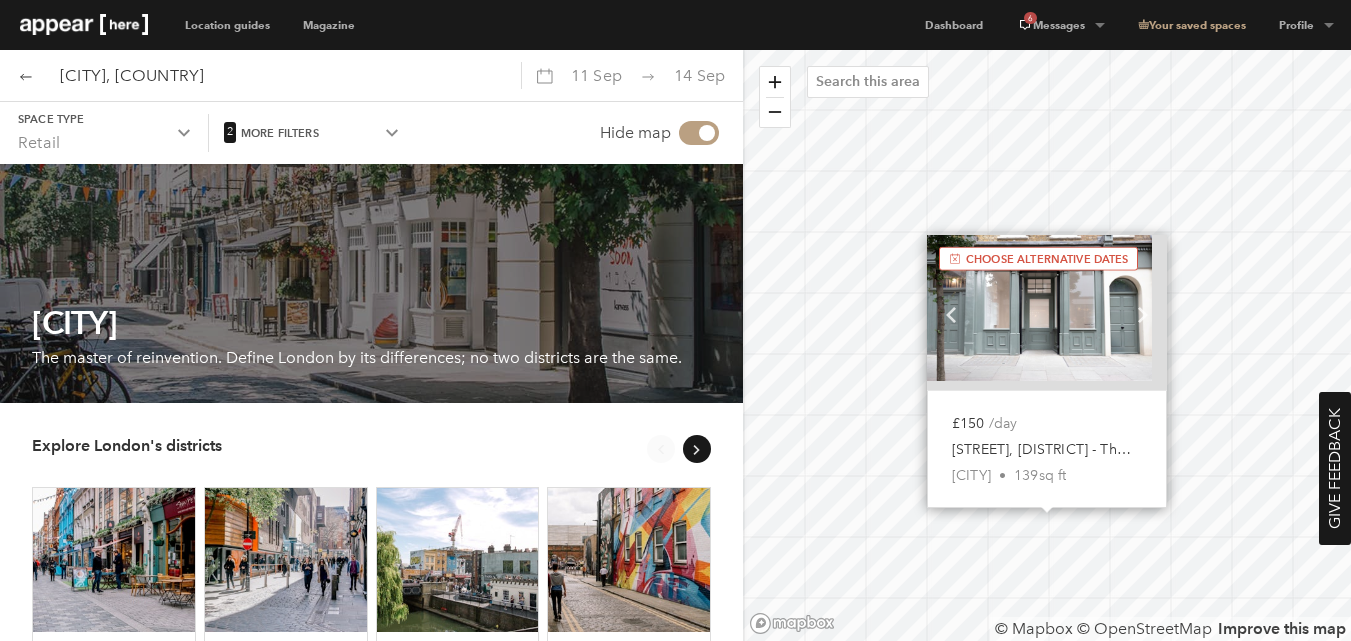 click at bounding box center [1039, 308] 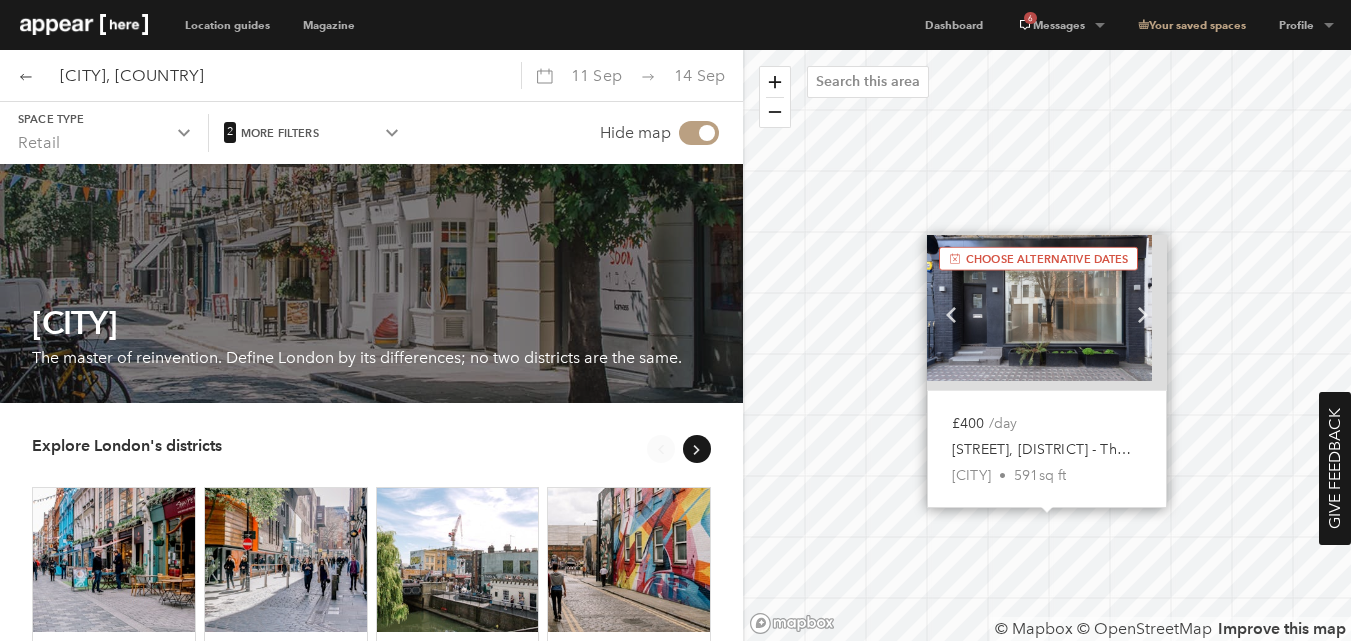 drag, startPoint x: 1012, startPoint y: 270, endPoint x: 989, endPoint y: 281, distance: 25.495098 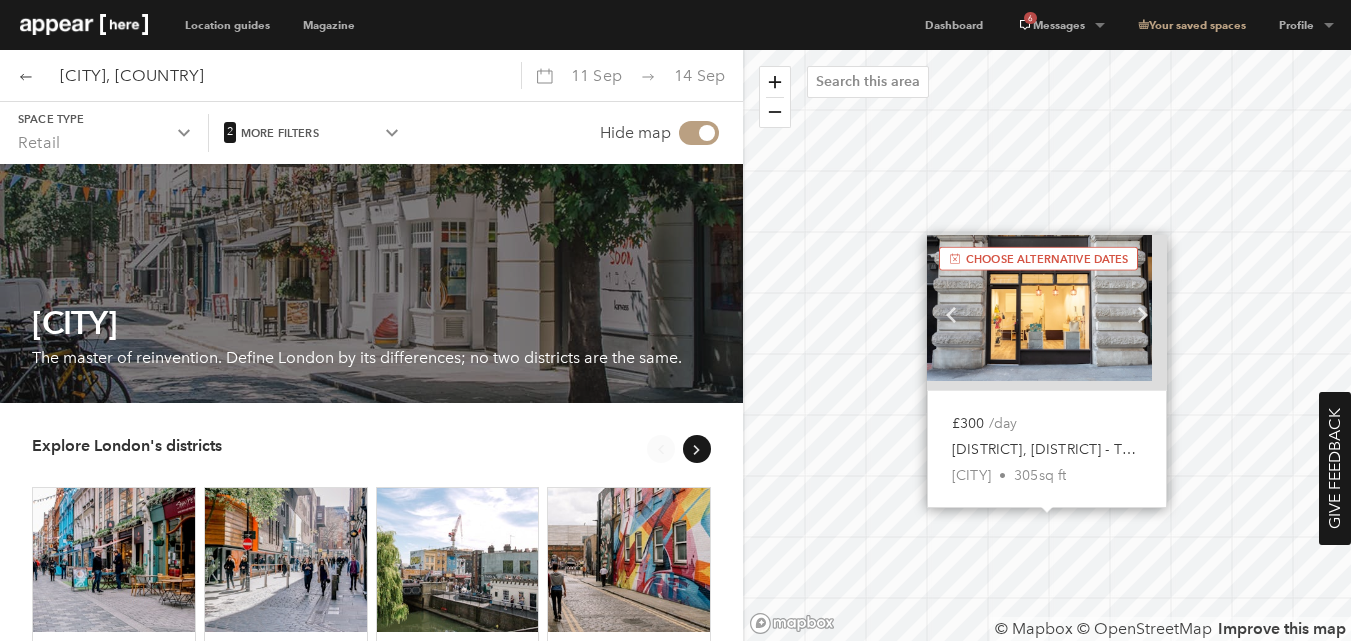 click on "£300   /day Soho, Air Street - The Arches Boutique London • 305  sq ft" at bounding box center [1047, 450] 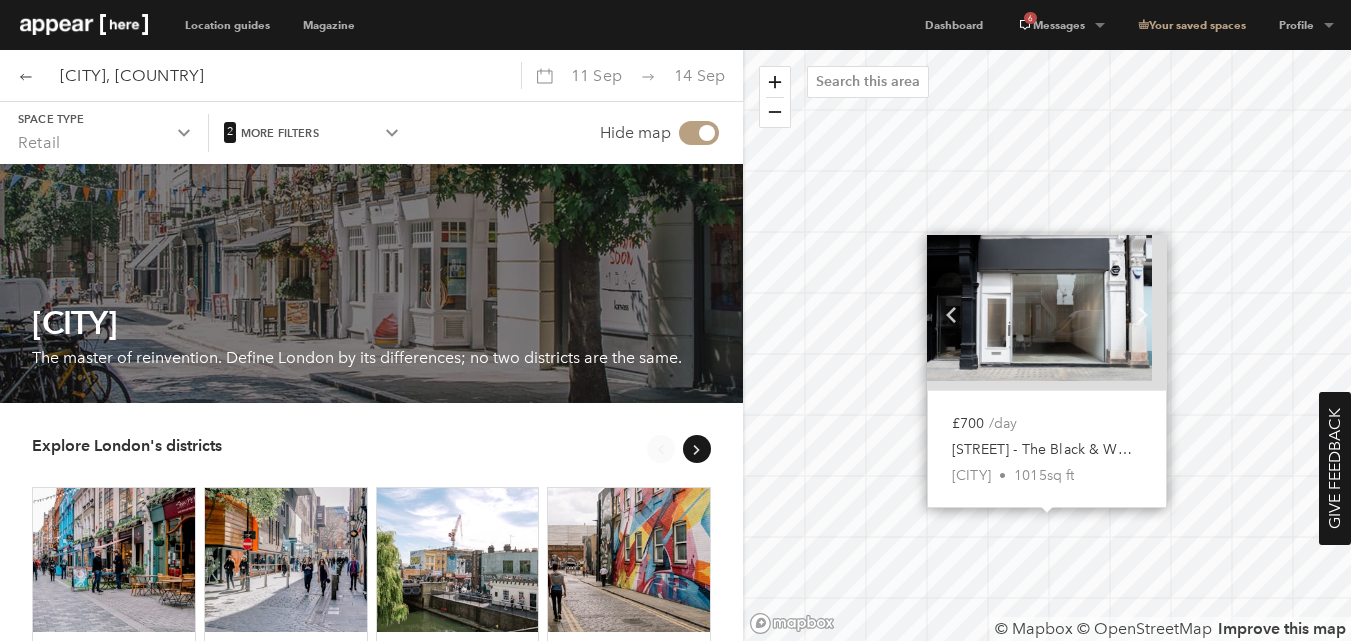 click at bounding box center [1039, 308] 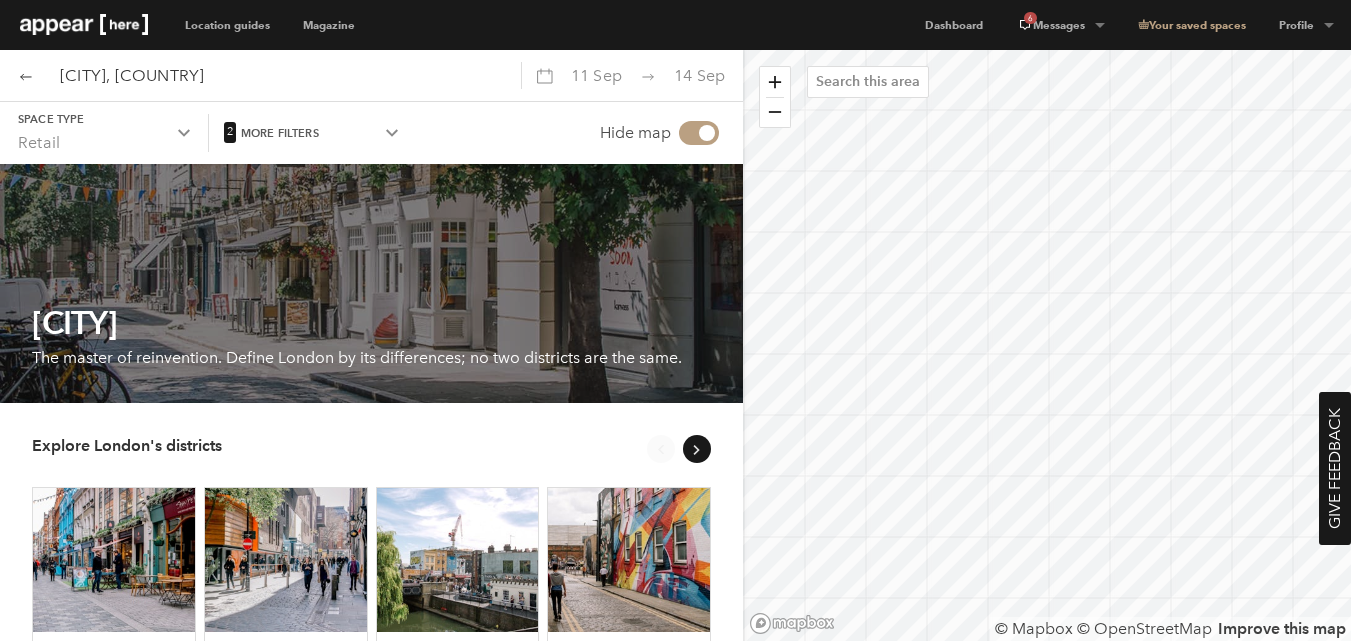 click on "More filters" at bounding box center (104, 119) 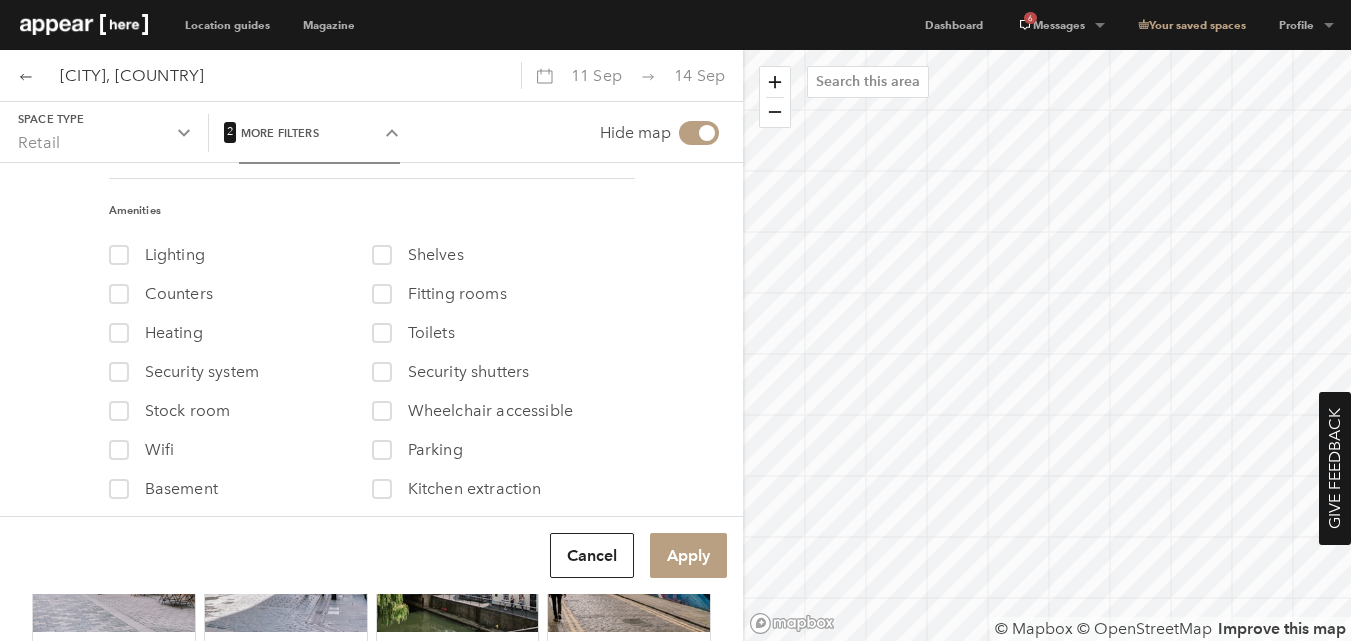 scroll, scrollTop: 401, scrollLeft: 0, axis: vertical 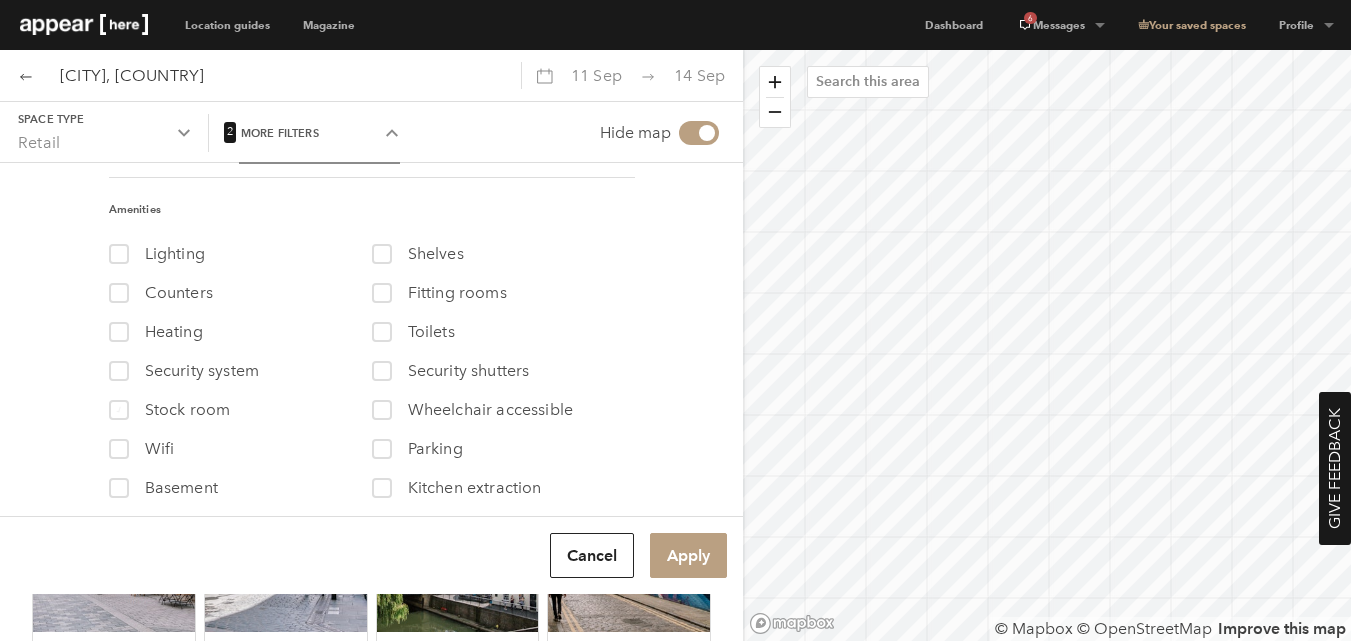 click at bounding box center (118, 410) 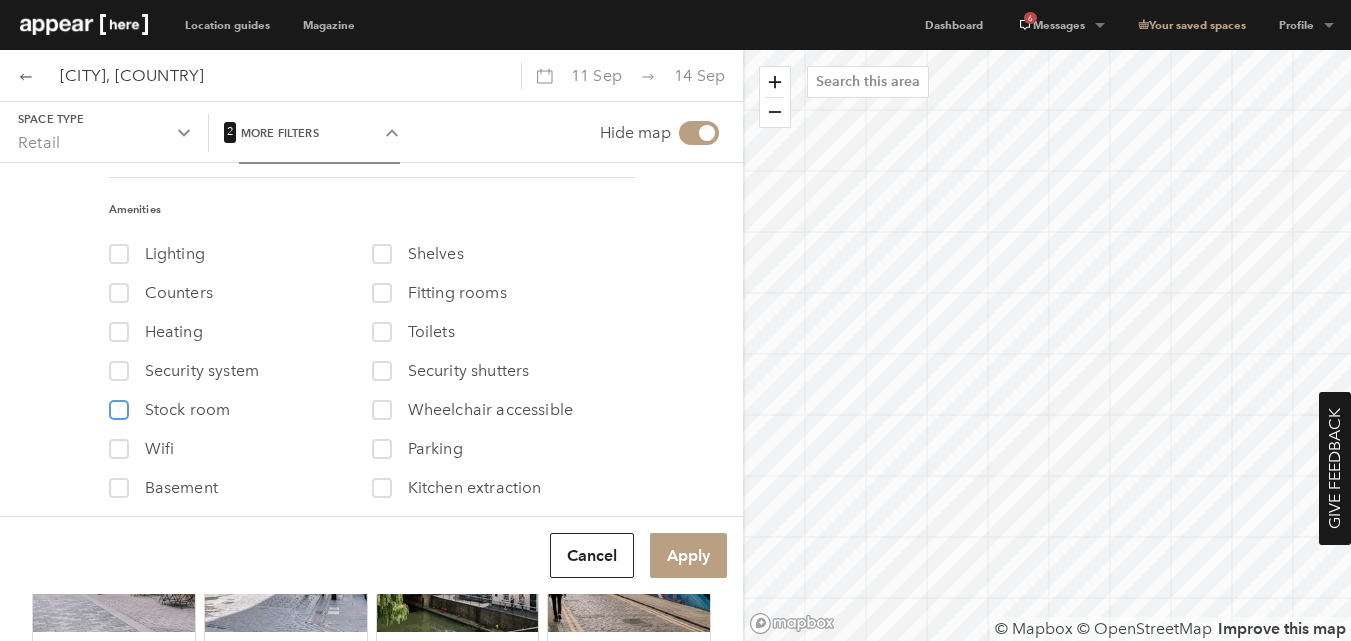 click on "9 Stock room" at bounding box center [117, 405] 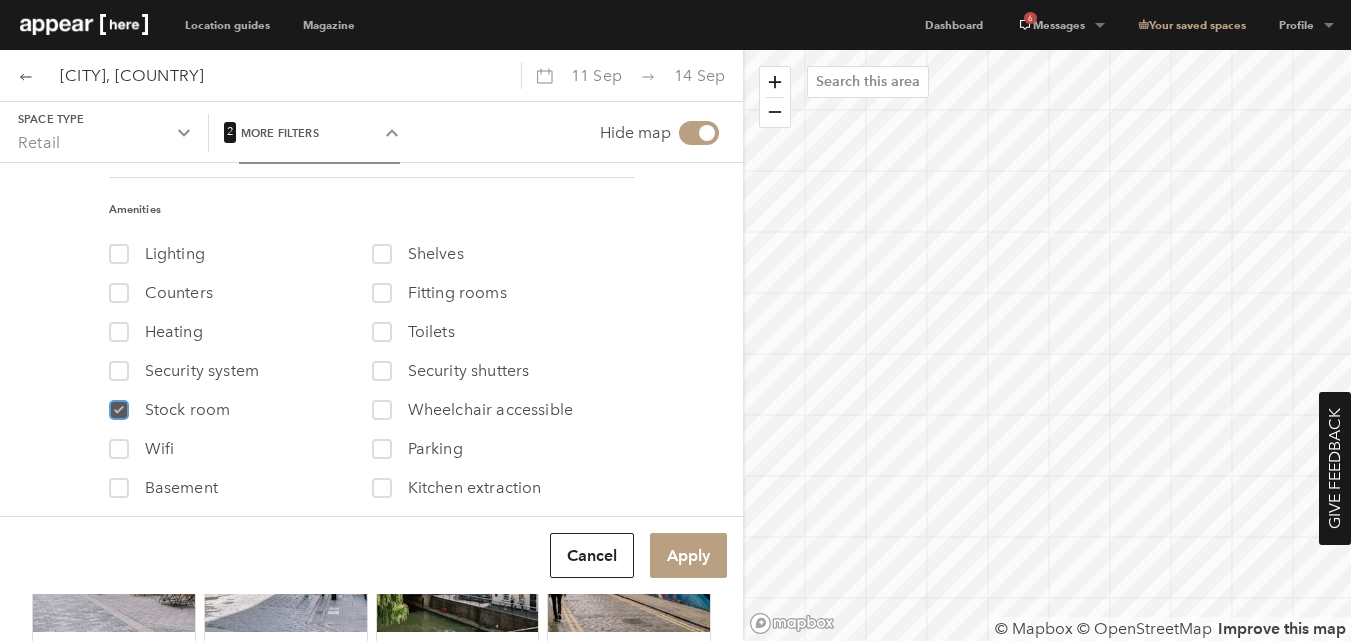 checkbox on "true" 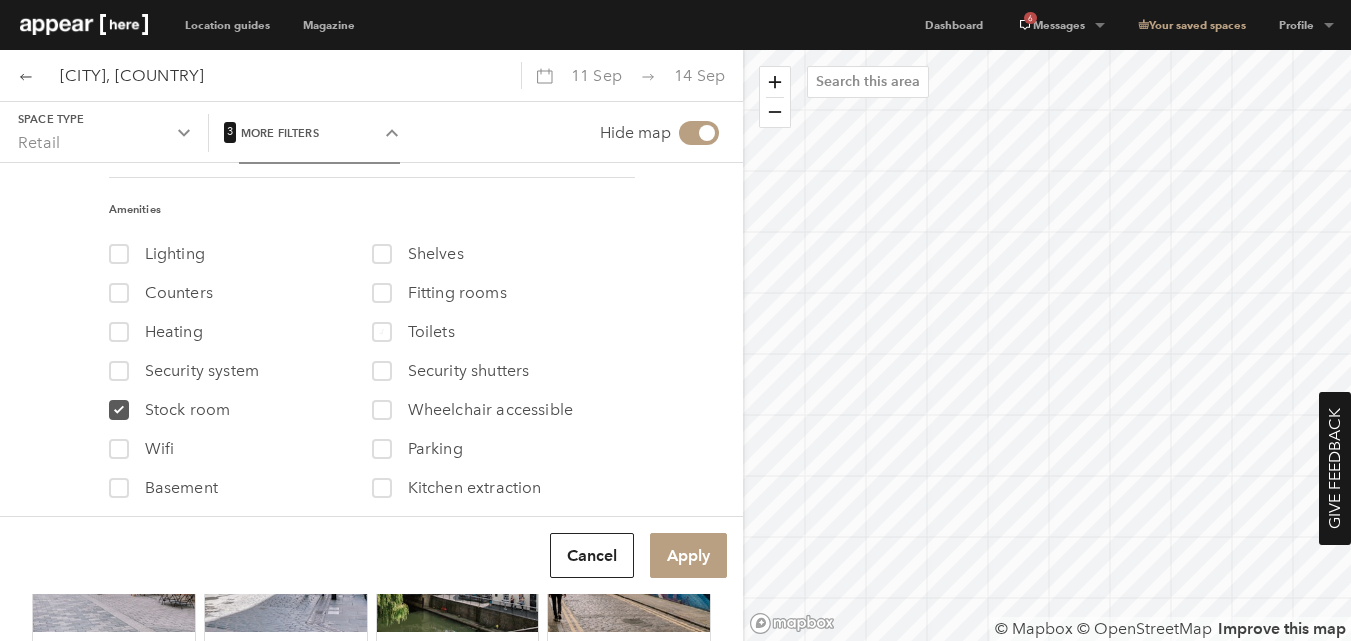 click at bounding box center (381, 332) 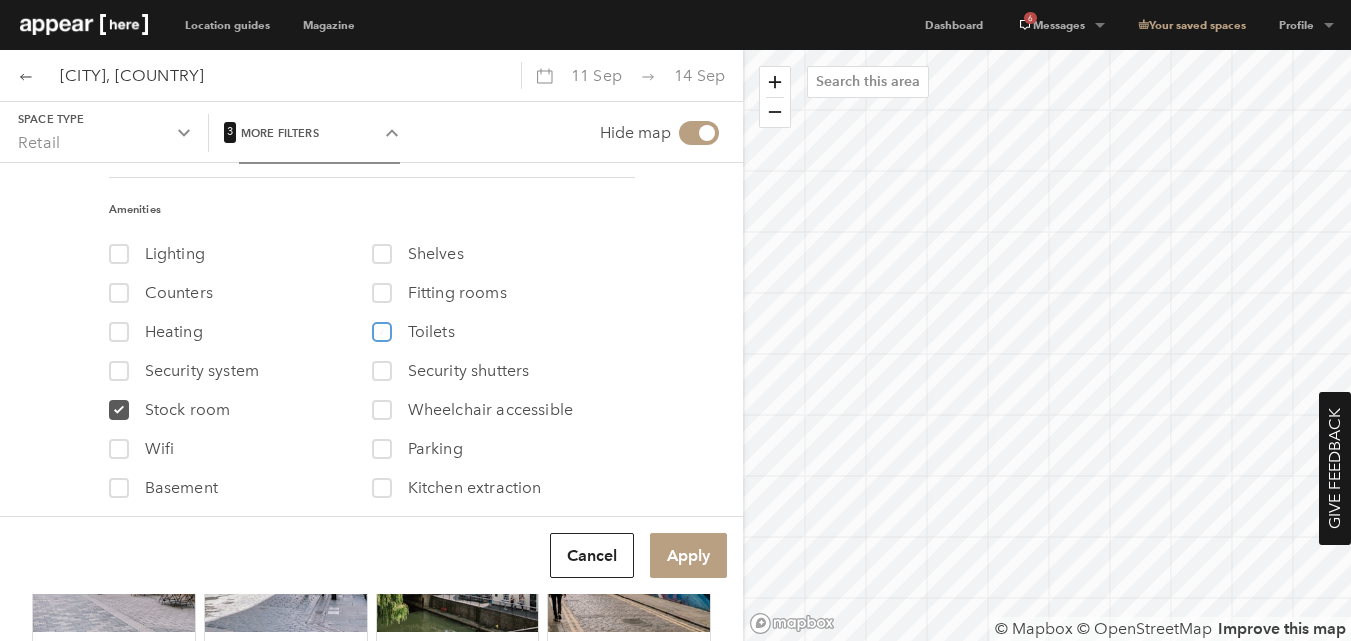 click on "6 Toilets" at bounding box center [380, 327] 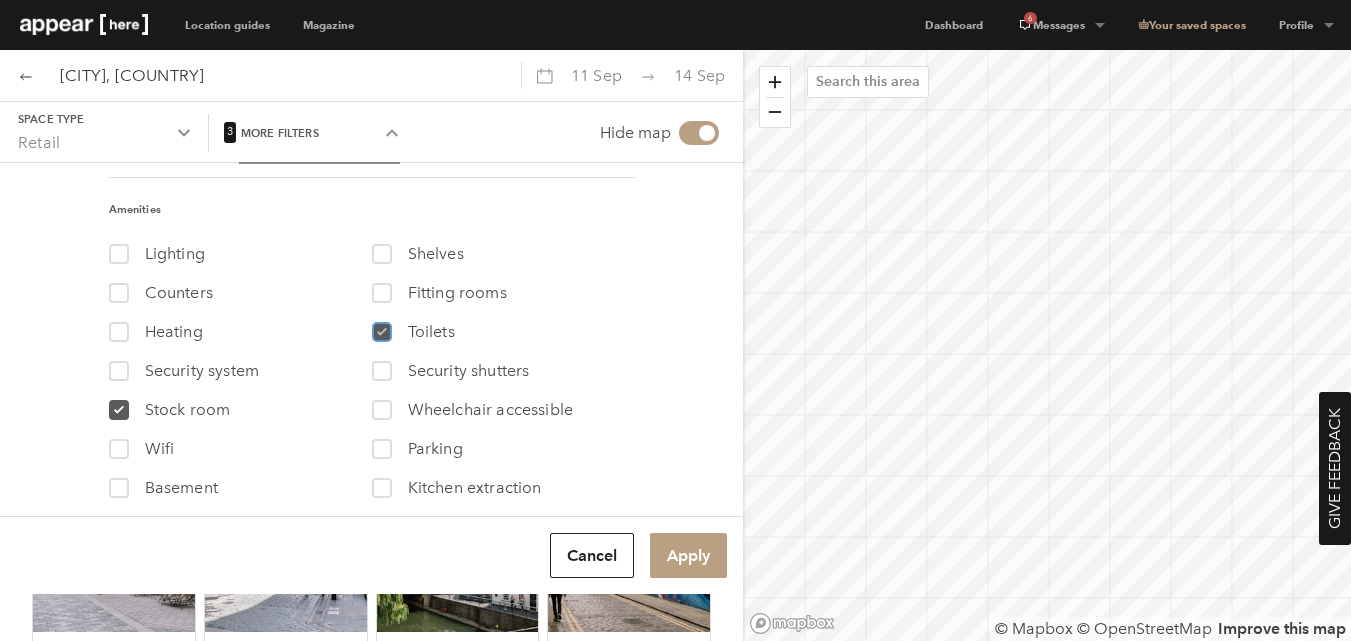 checkbox on "true" 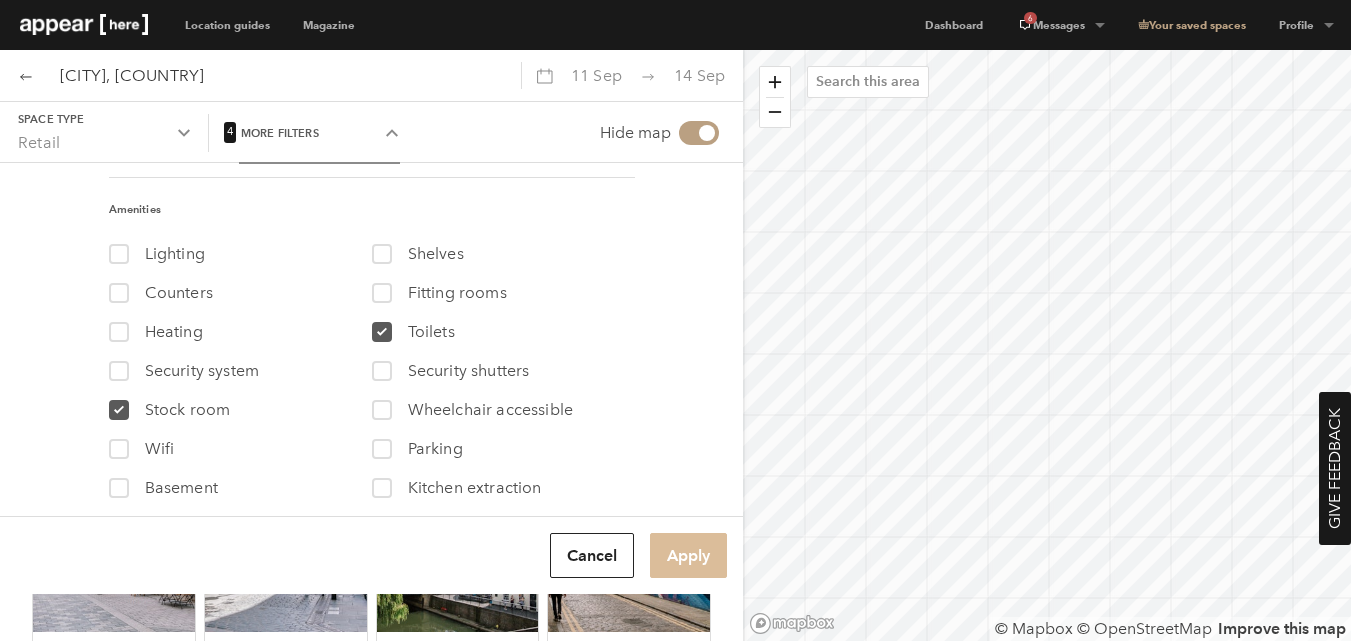 click on "Apply" at bounding box center (688, 555) 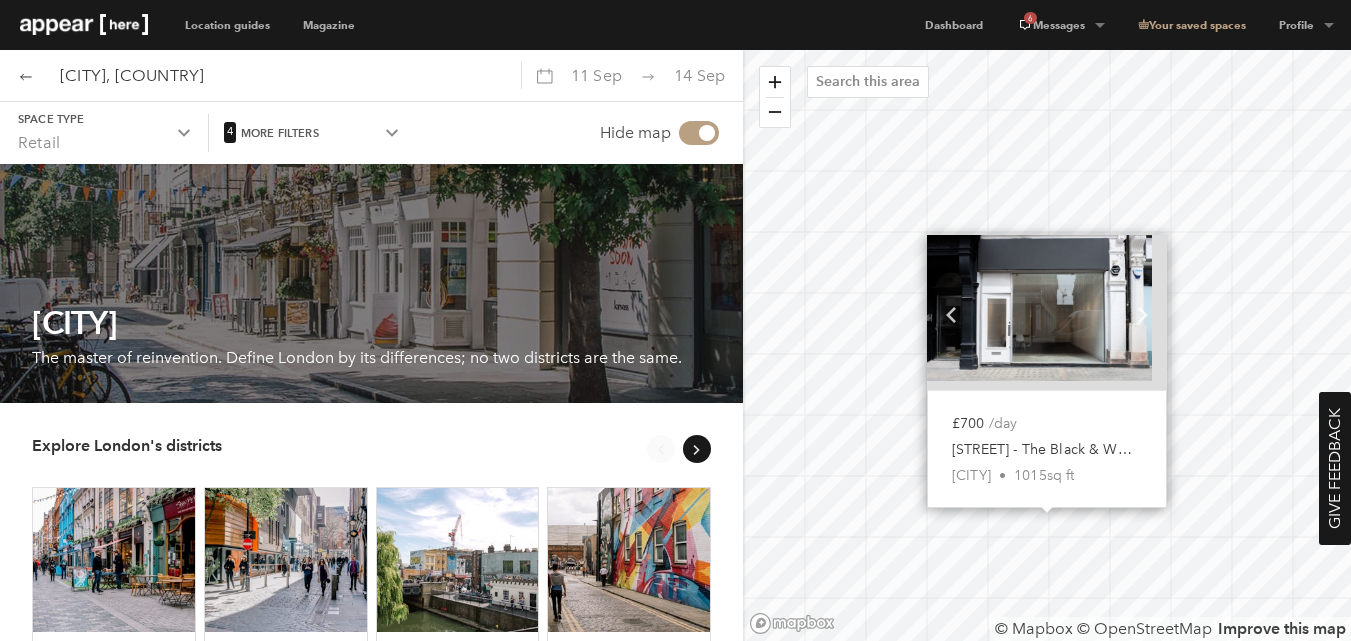 click on "£700   /day" at bounding box center [984, 424] 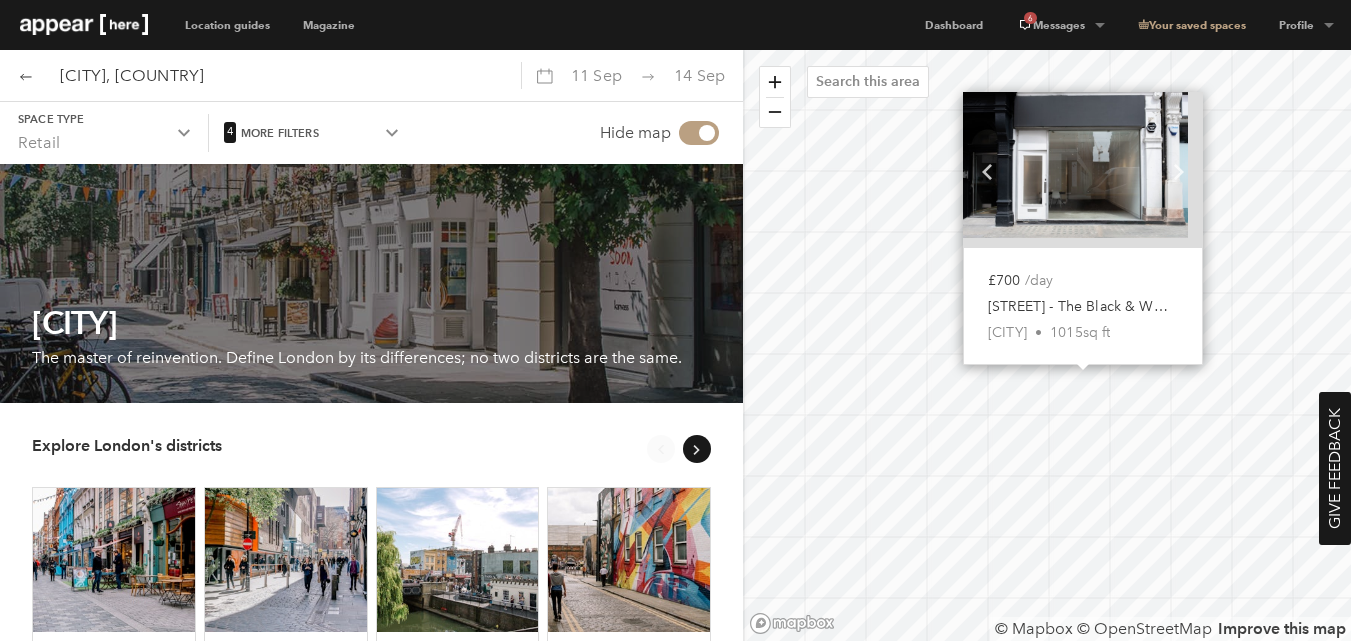 drag, startPoint x: 936, startPoint y: 478, endPoint x: 972, endPoint y: 335, distance: 147.46185 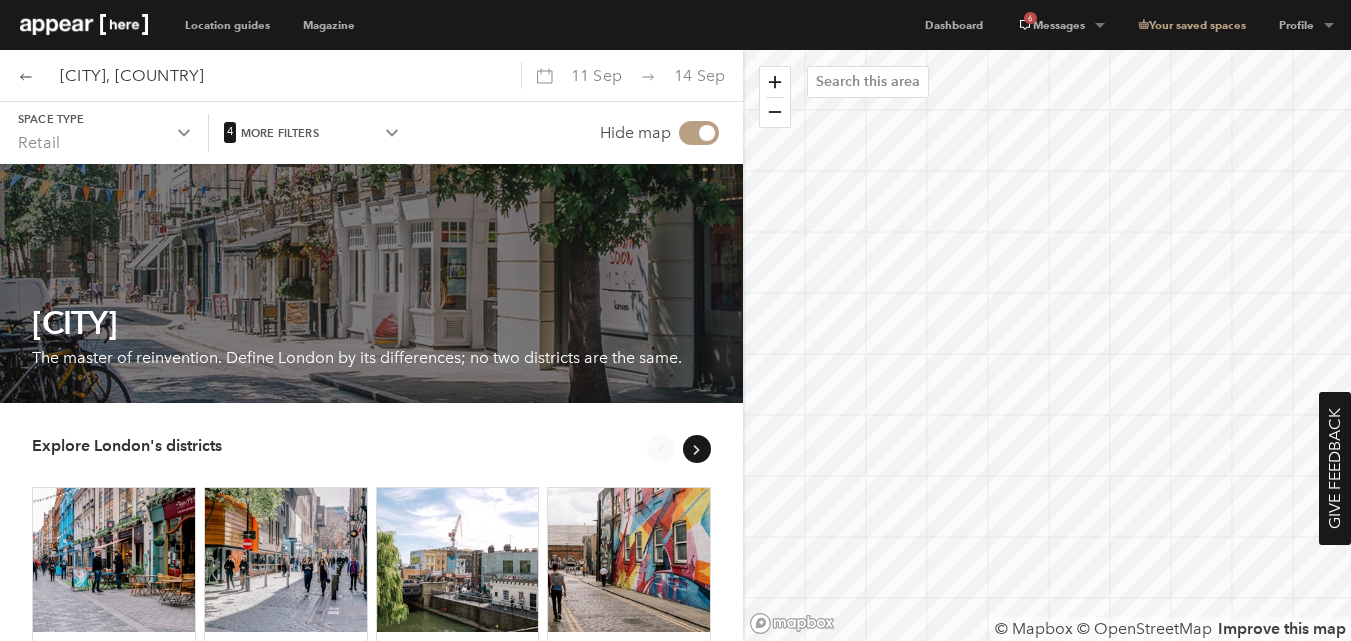 click on "More filters" at bounding box center (104, 119) 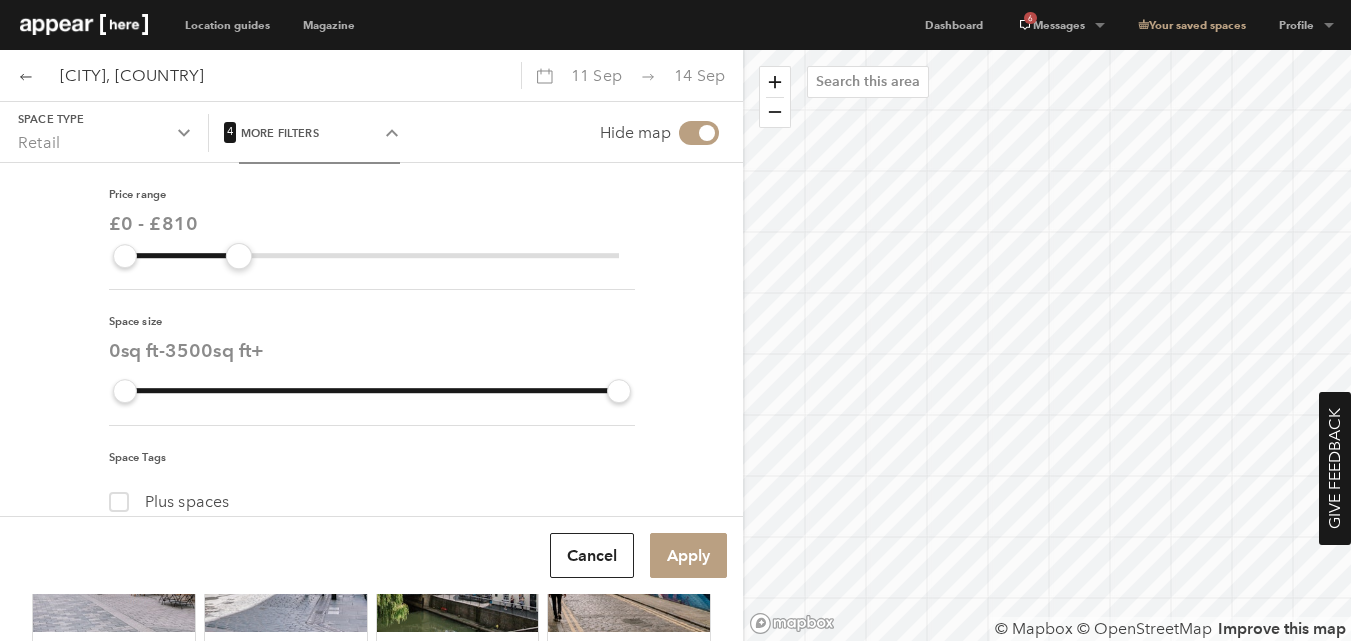 drag, startPoint x: 195, startPoint y: 249, endPoint x: 231, endPoint y: 249, distance: 36 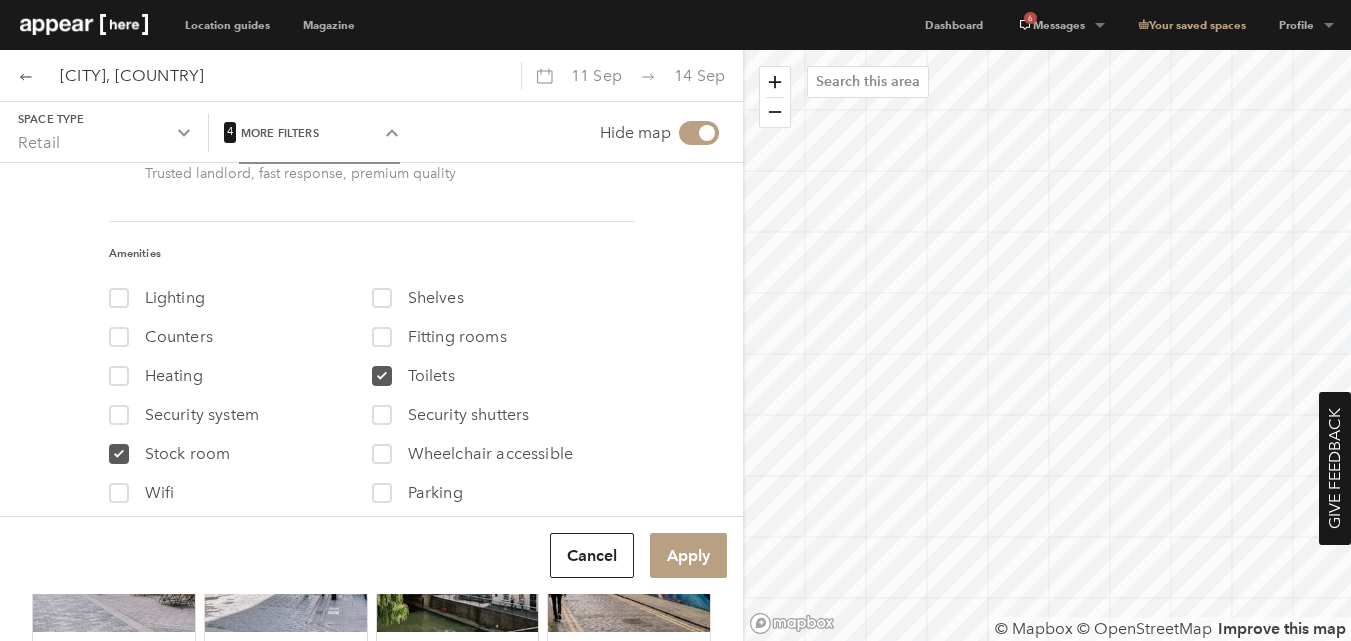 scroll, scrollTop: 401, scrollLeft: 0, axis: vertical 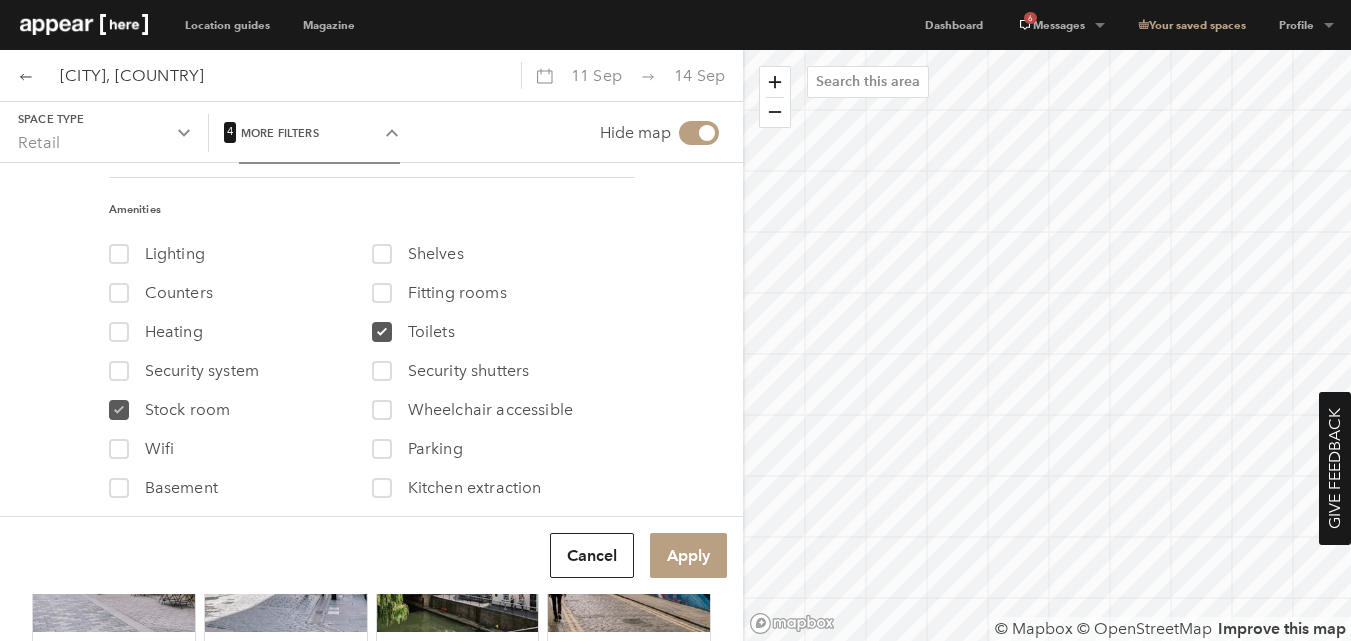 click at bounding box center (119, 410) 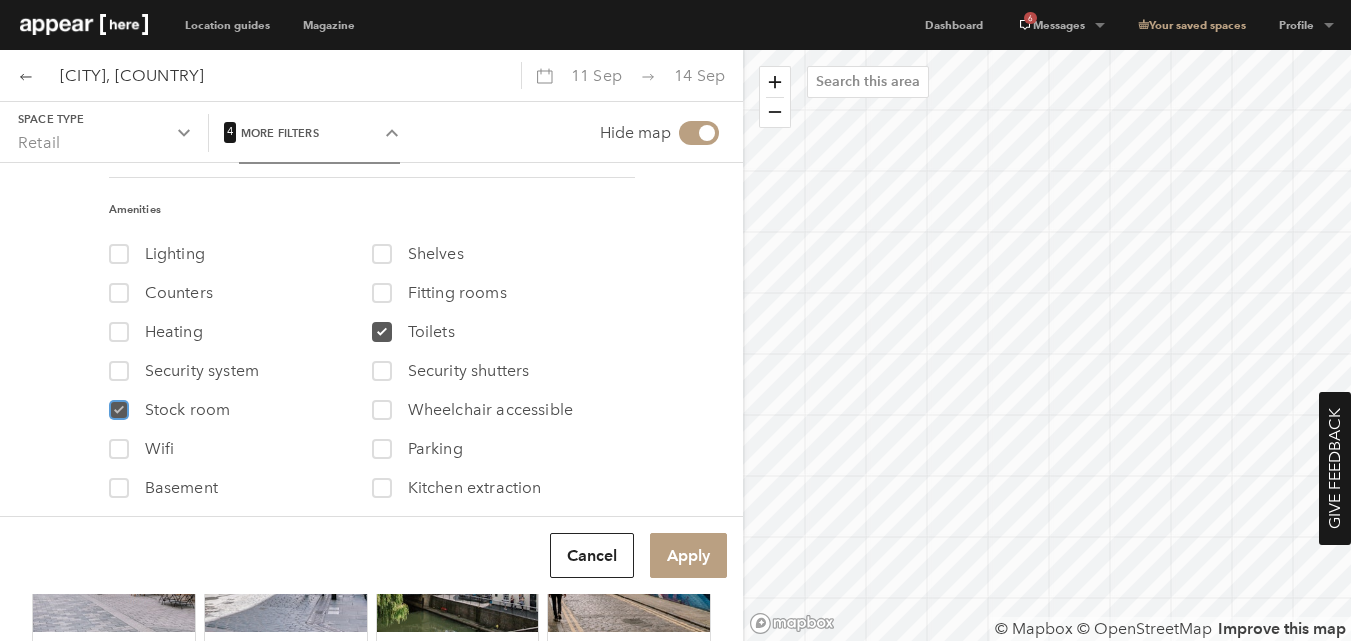 click on "9 Stock room" at bounding box center (117, 405) 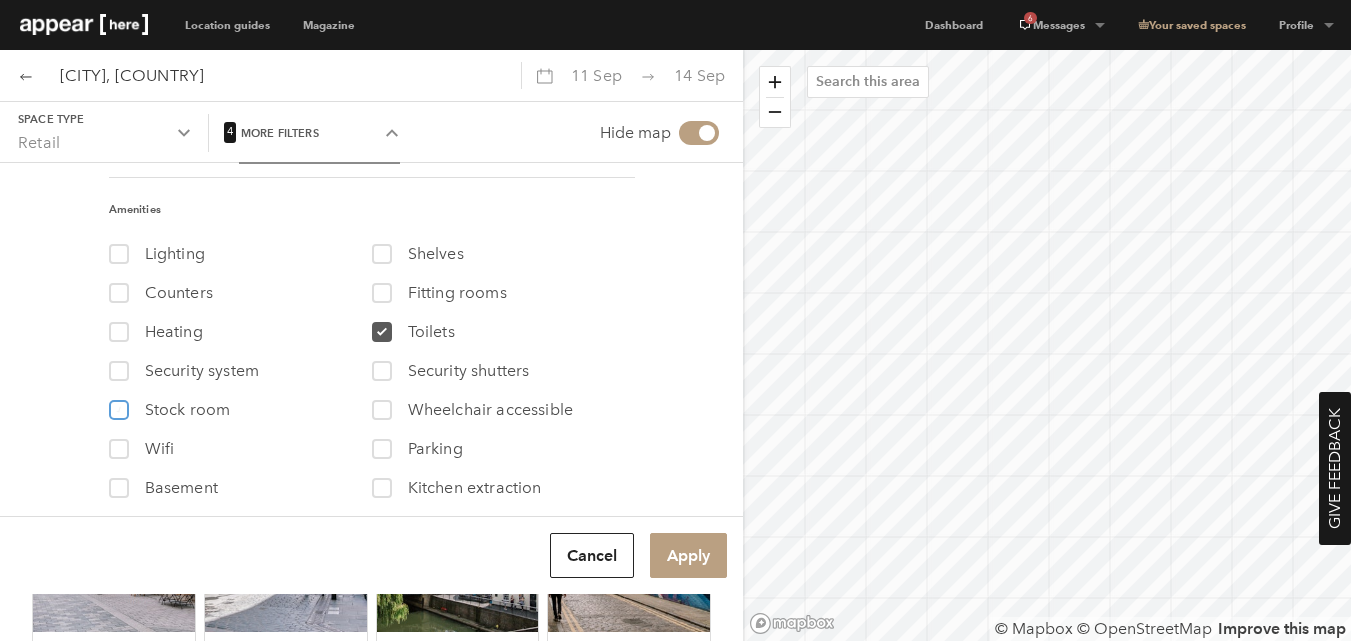 checkbox on "false" 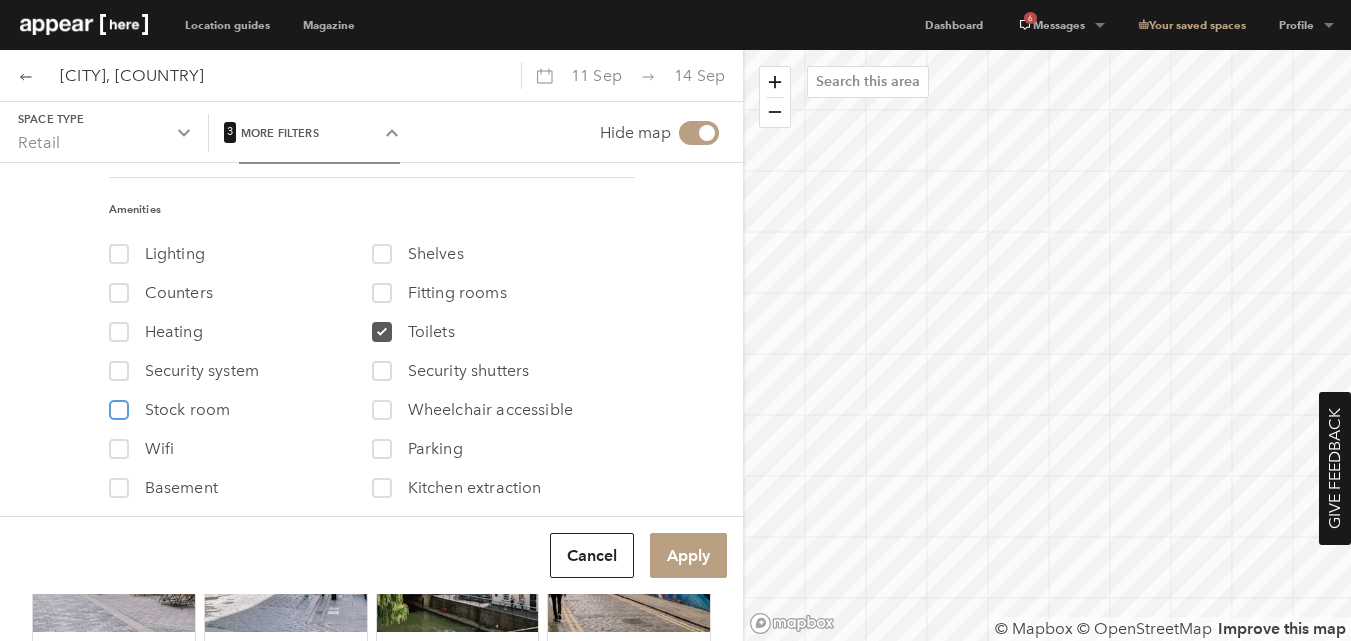 scroll, scrollTop: 100, scrollLeft: 0, axis: vertical 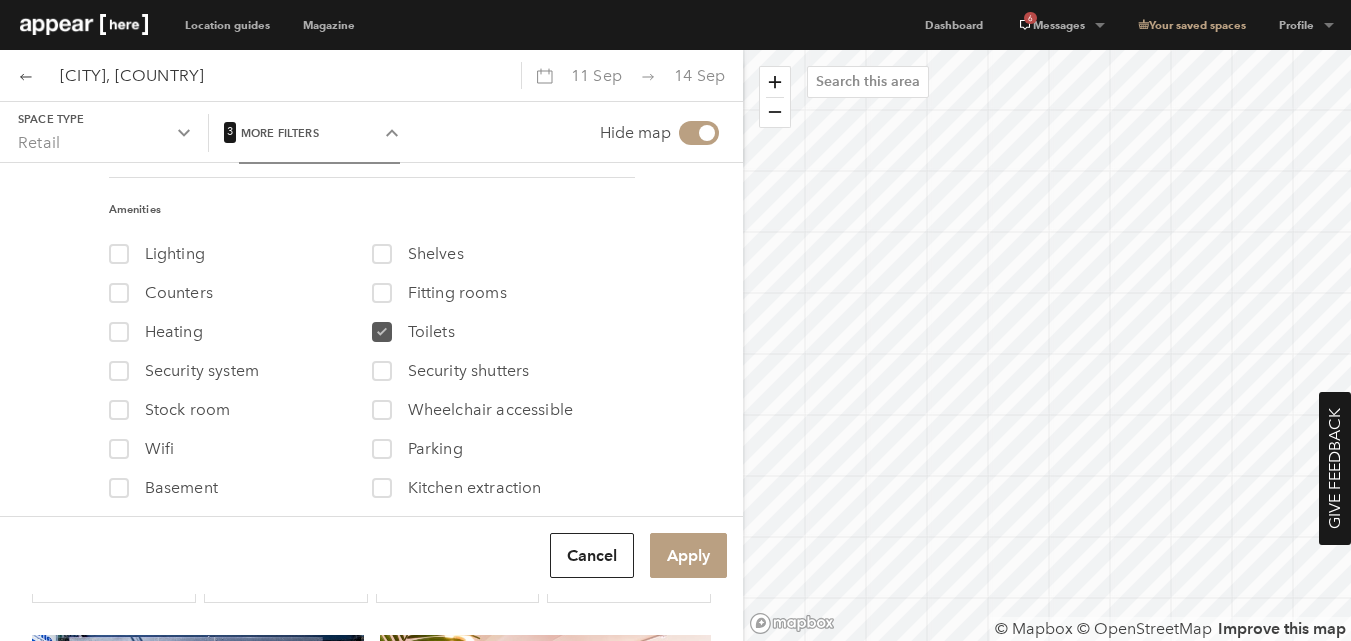 click at bounding box center (382, 332) 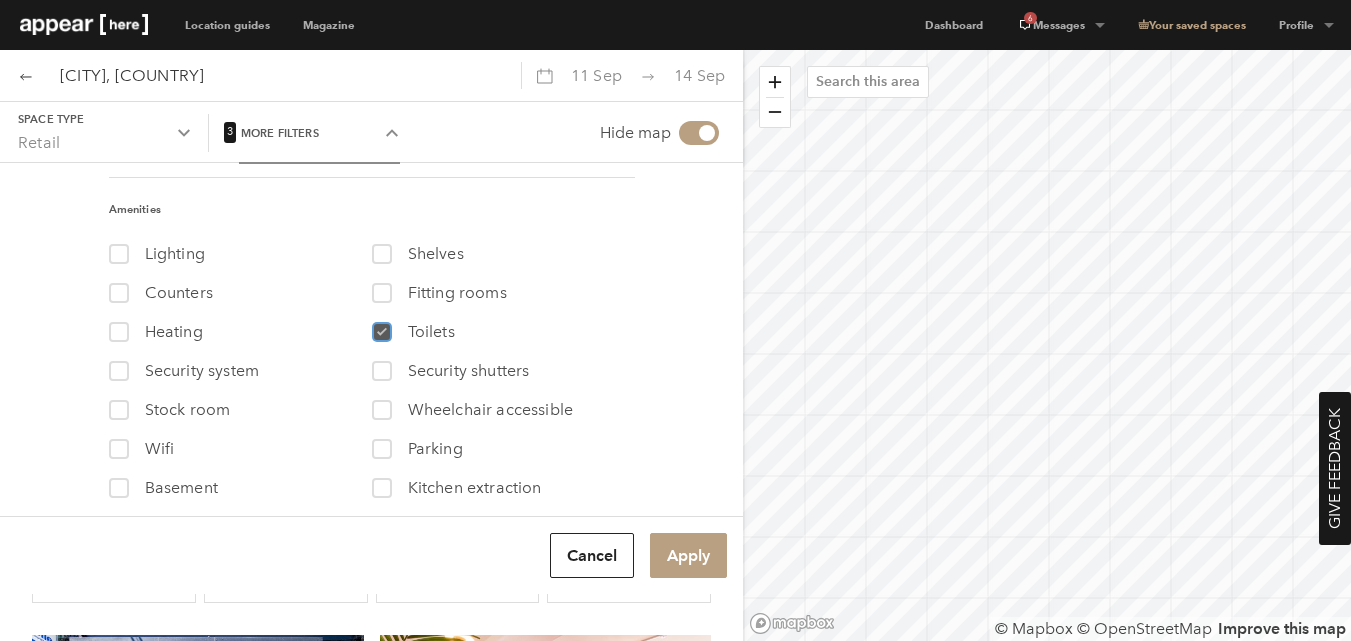 click on "6 Toilets" at bounding box center (380, 327) 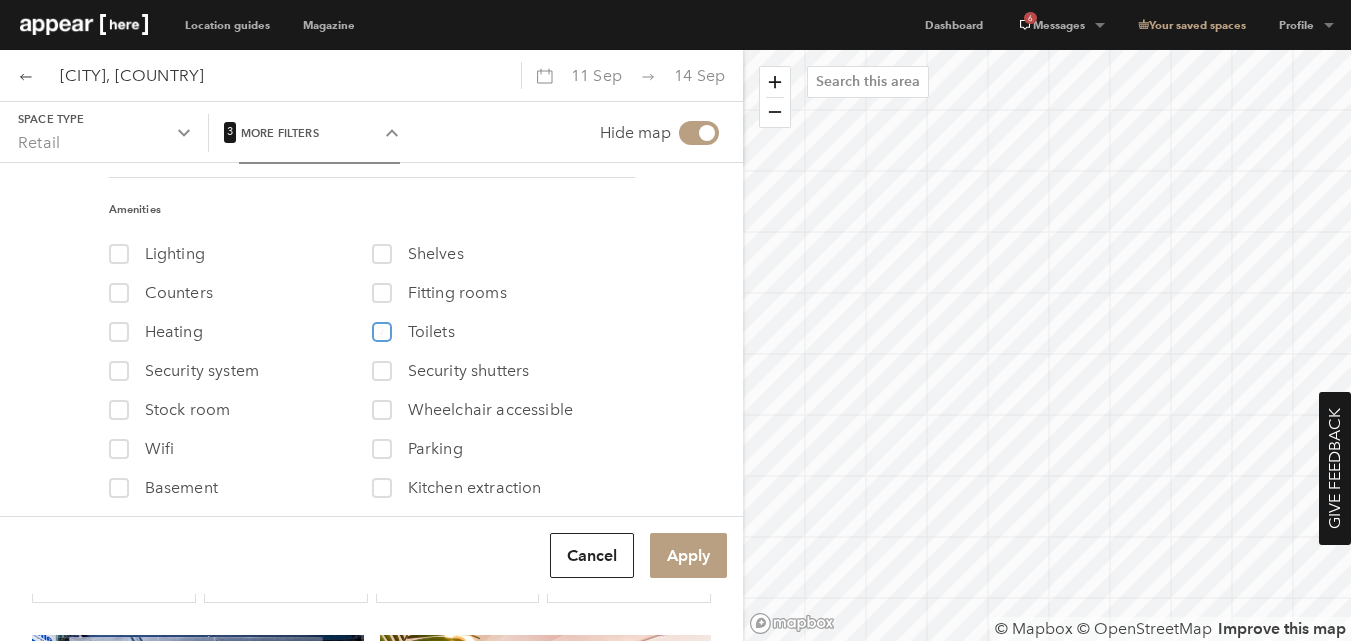 checkbox on "false" 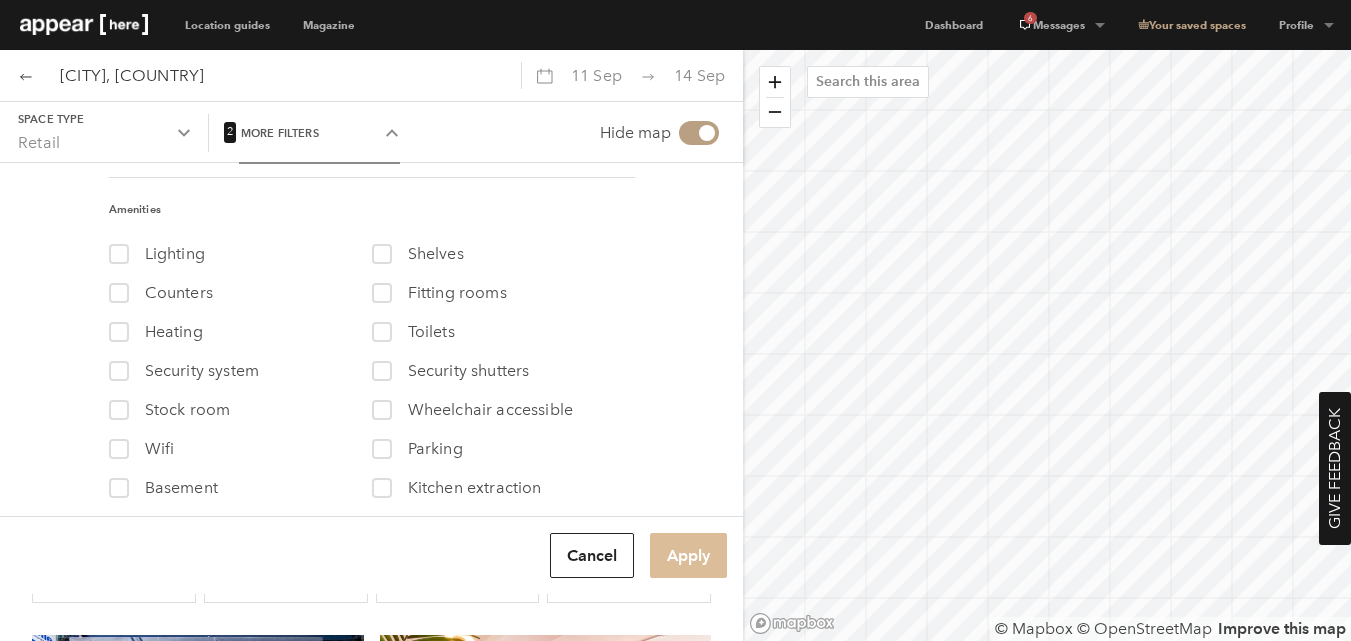click on "Apply" at bounding box center (688, 555) 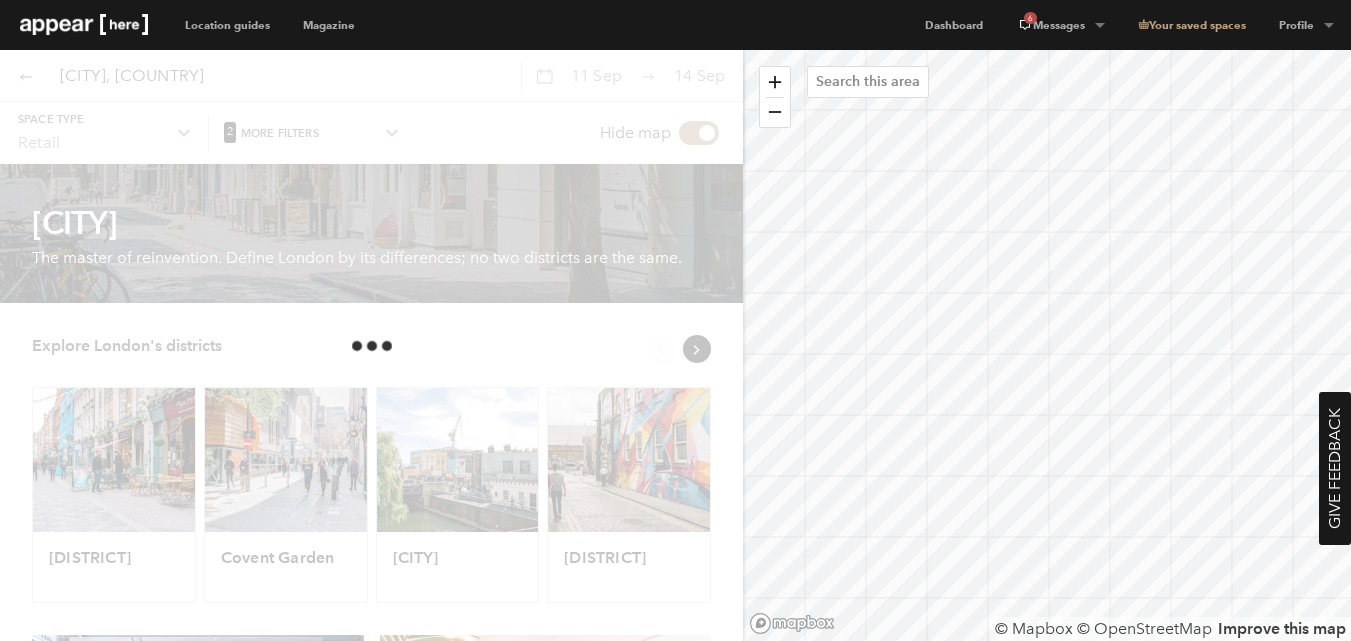 scroll, scrollTop: 0, scrollLeft: 0, axis: both 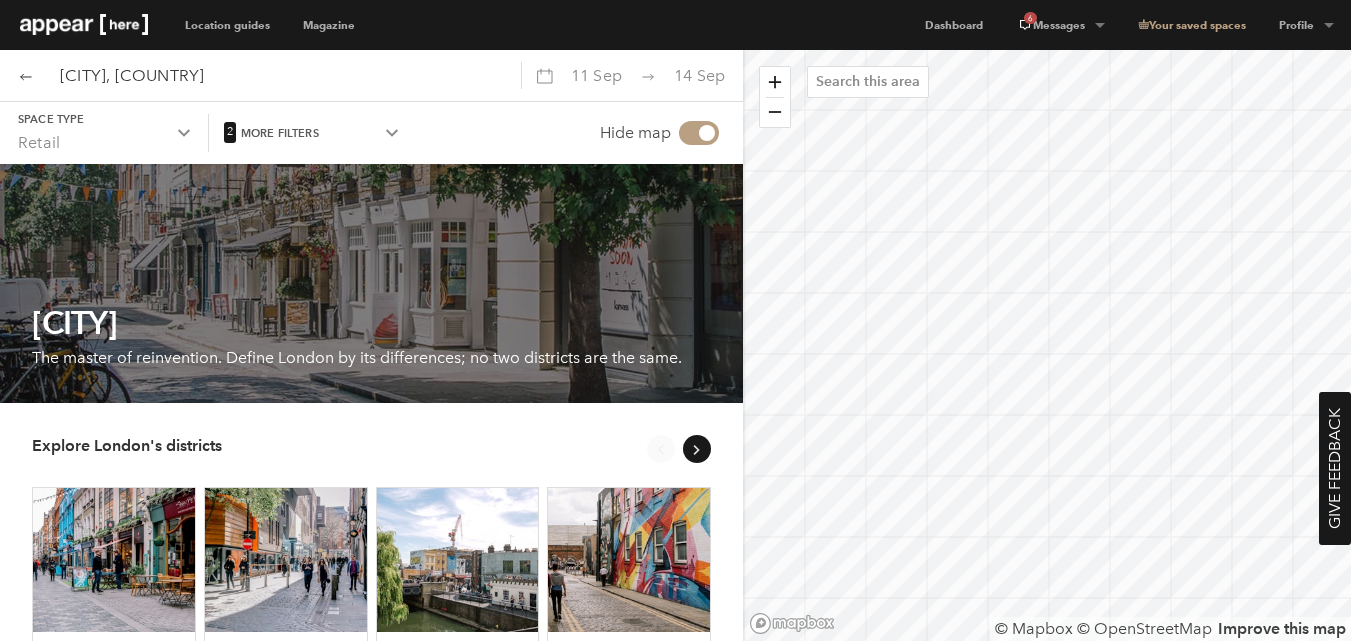 click on "More filters   Chevron-up" at bounding box center (319, 133) 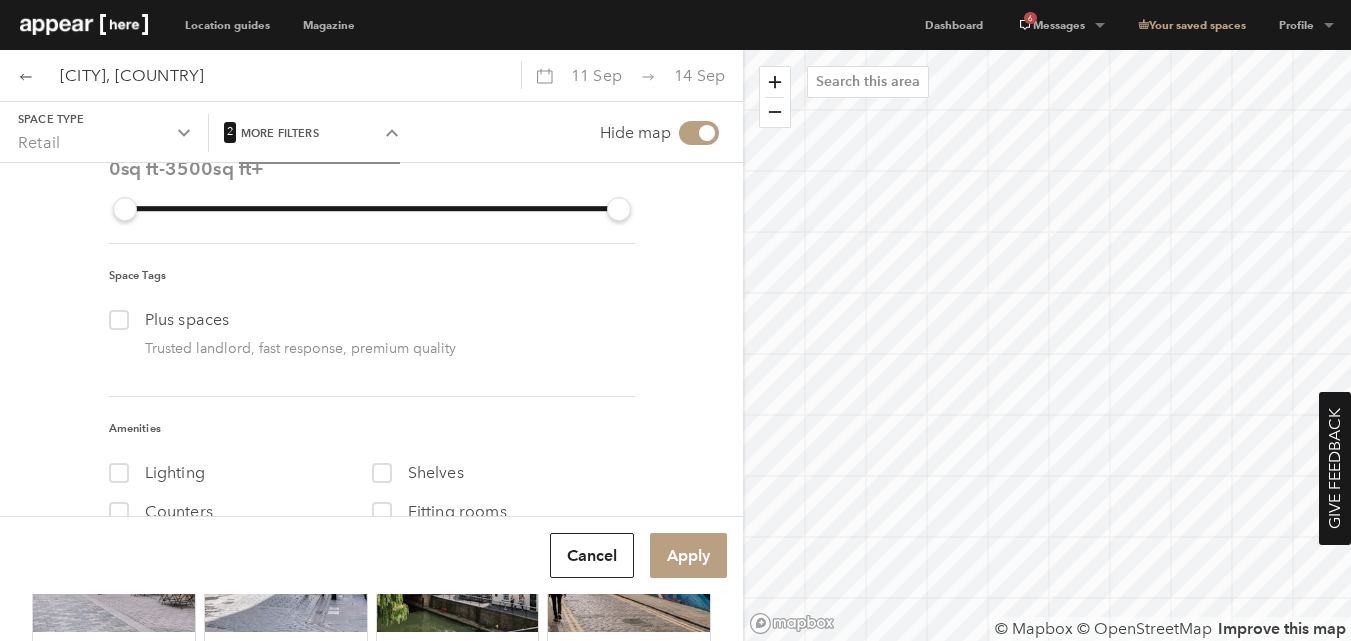 scroll, scrollTop: 300, scrollLeft: 0, axis: vertical 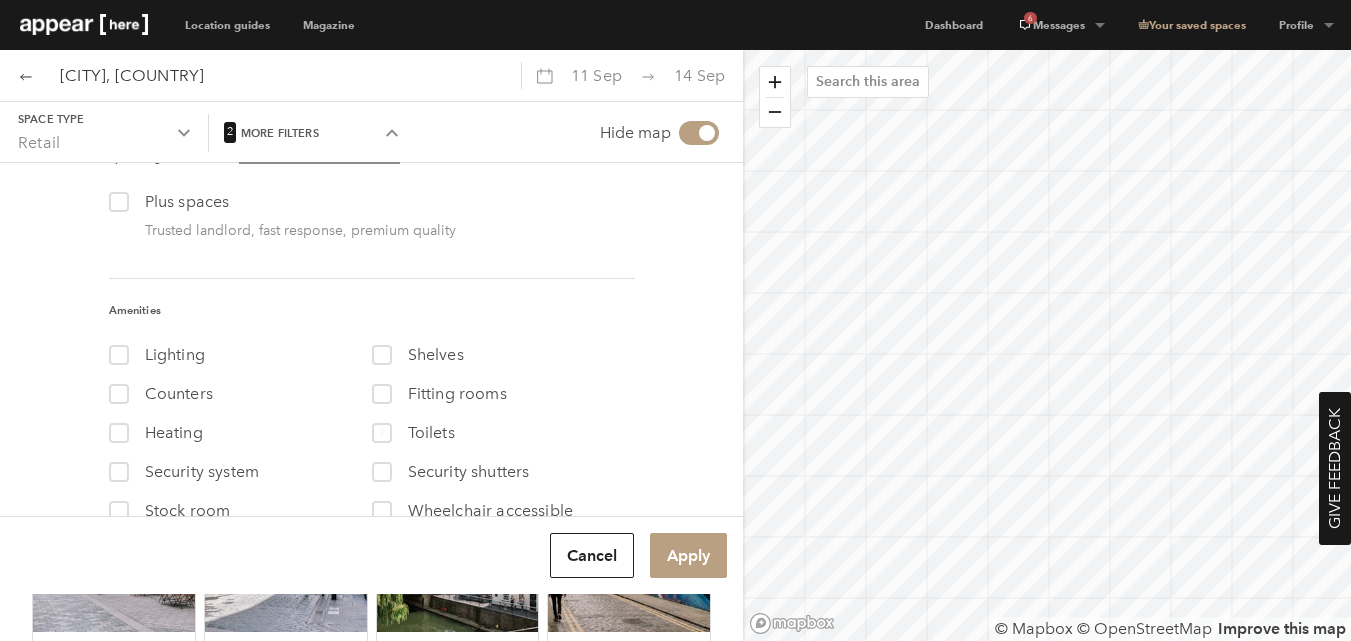 click at bounding box center [381, 433] 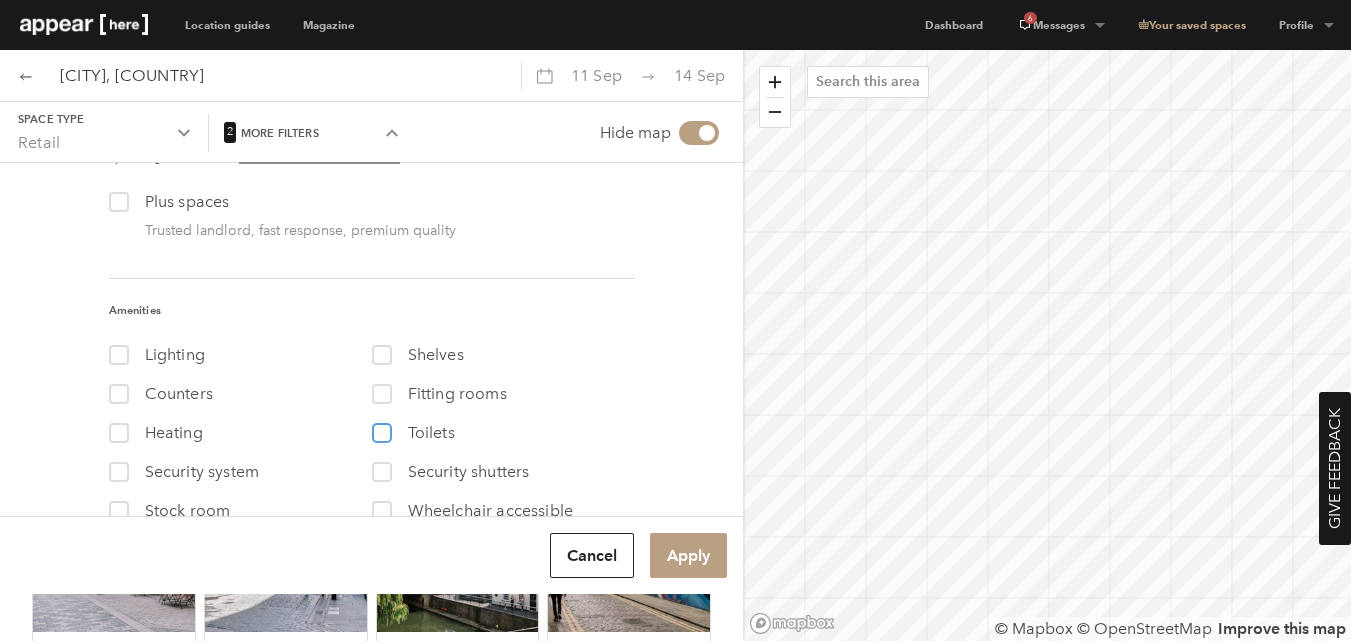 click on "6 Toilets" at bounding box center [380, 428] 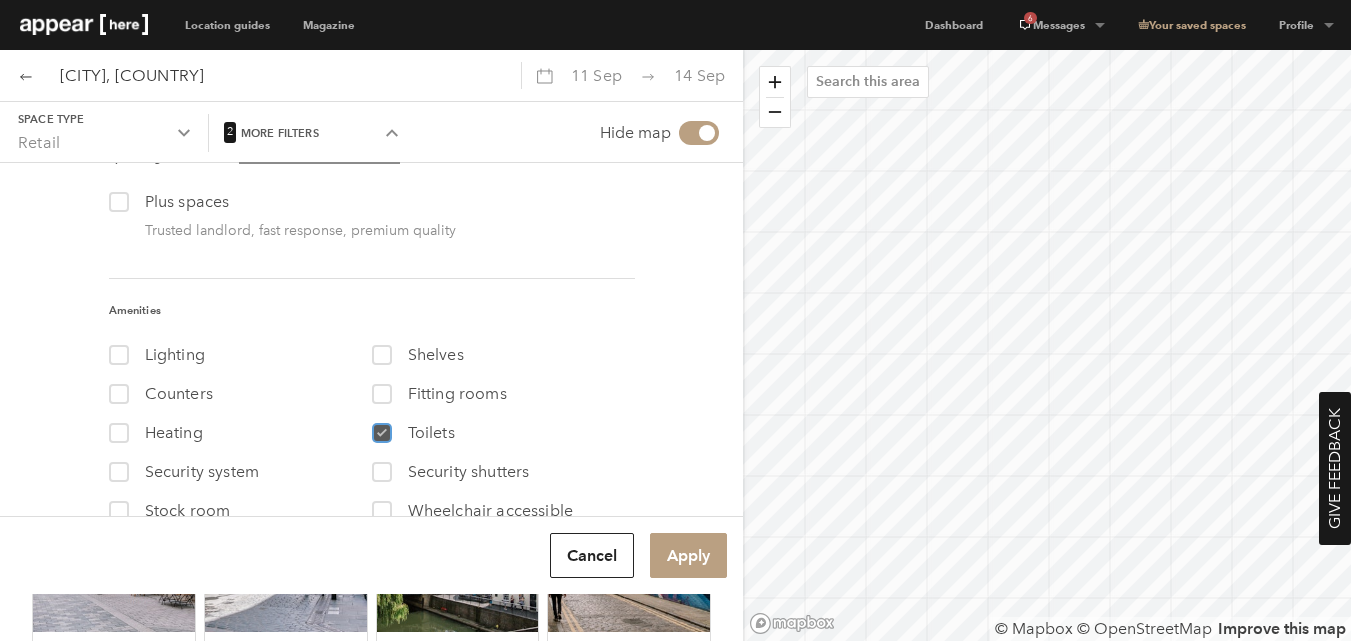 checkbox on "true" 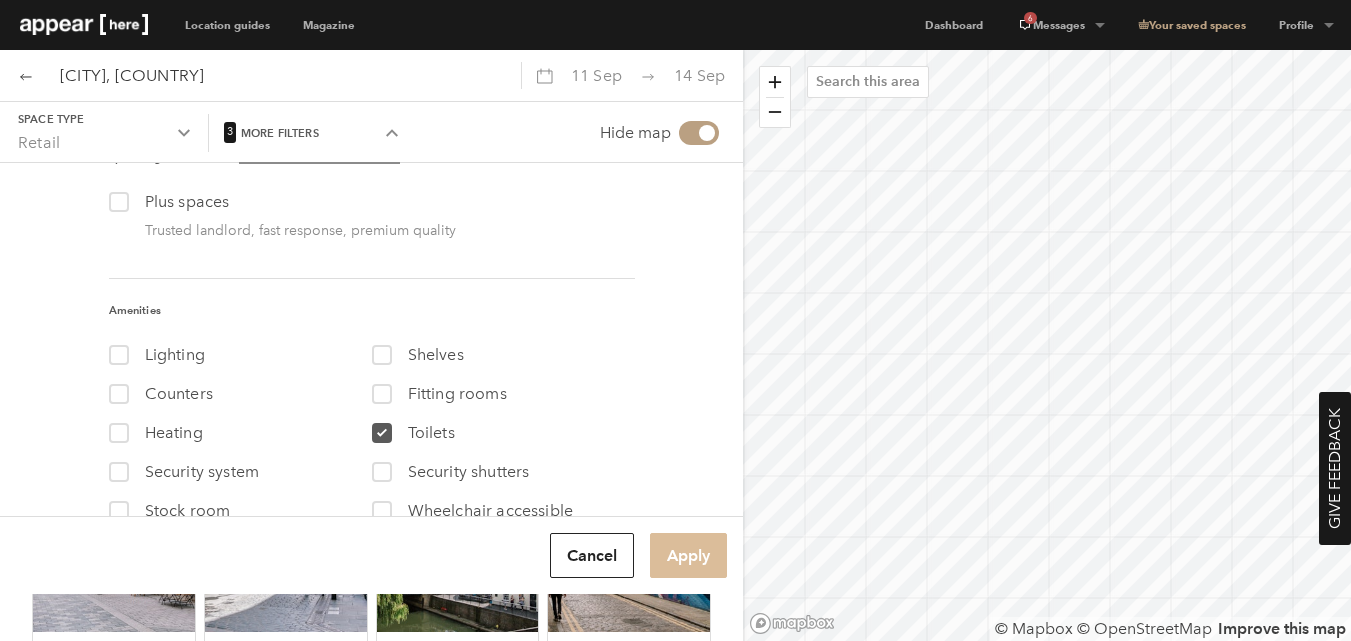 click on "Apply" at bounding box center (688, 555) 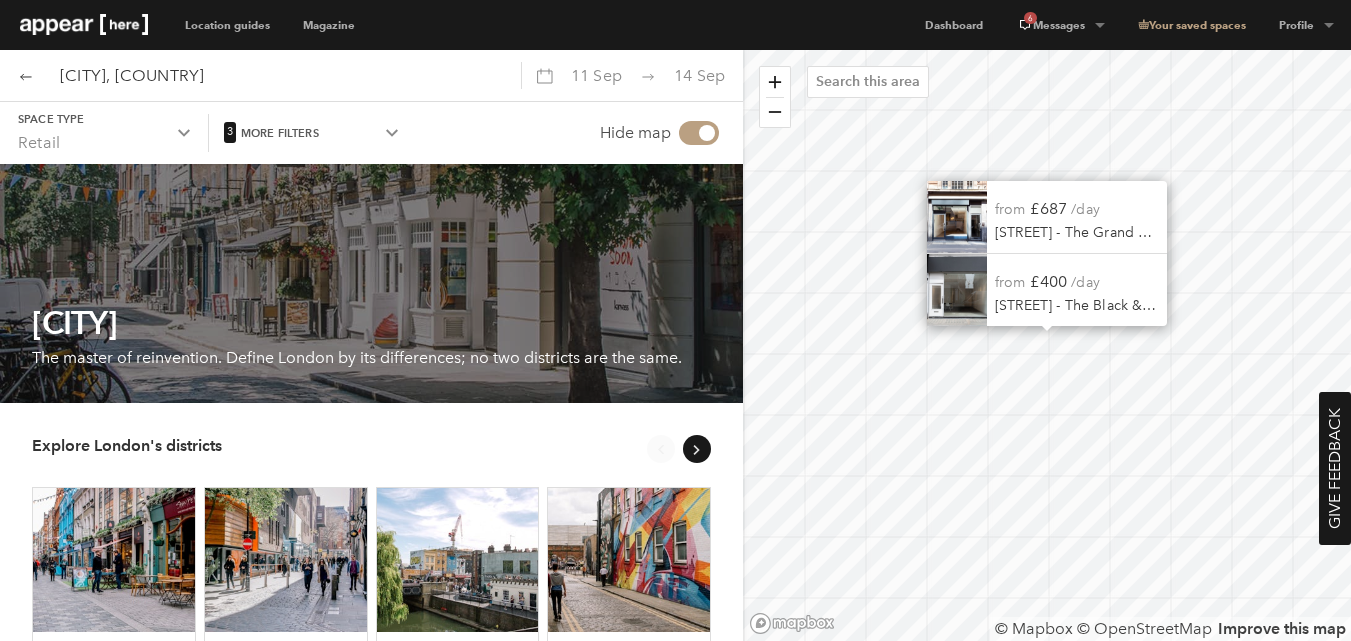 click on "£687" at bounding box center [1048, 208] 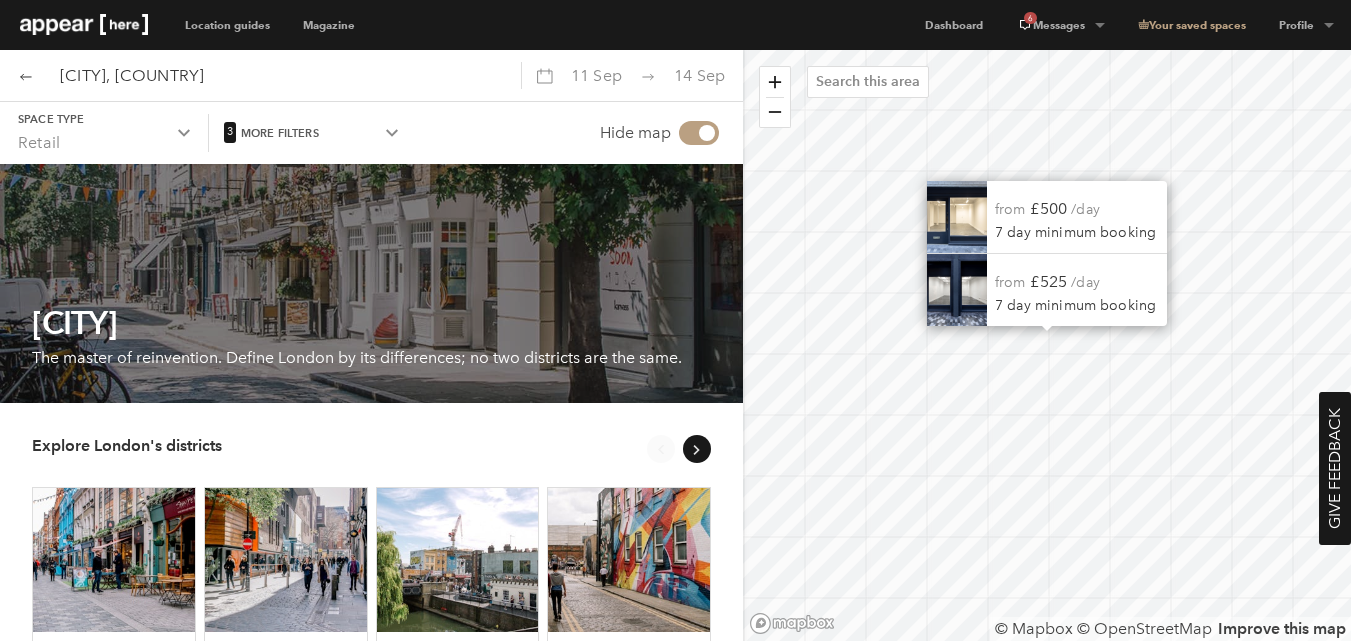 click on "7 day minimum booking" at bounding box center [1077, 233] 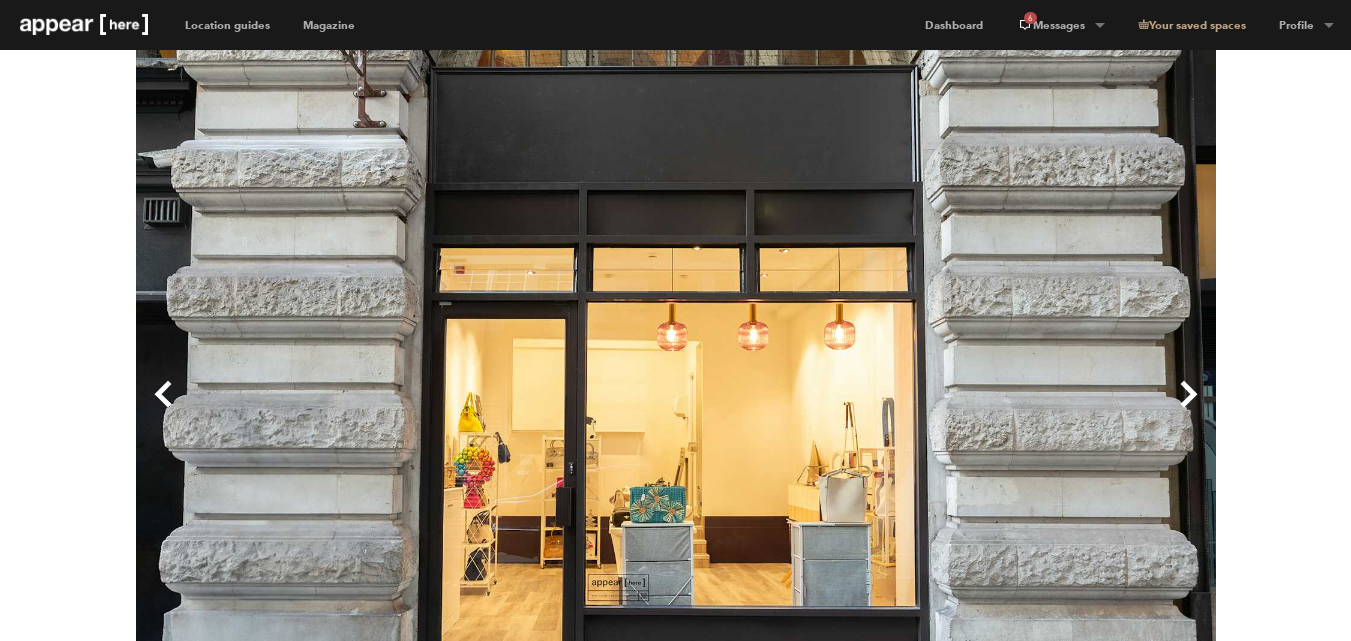 scroll, scrollTop: 0, scrollLeft: 0, axis: both 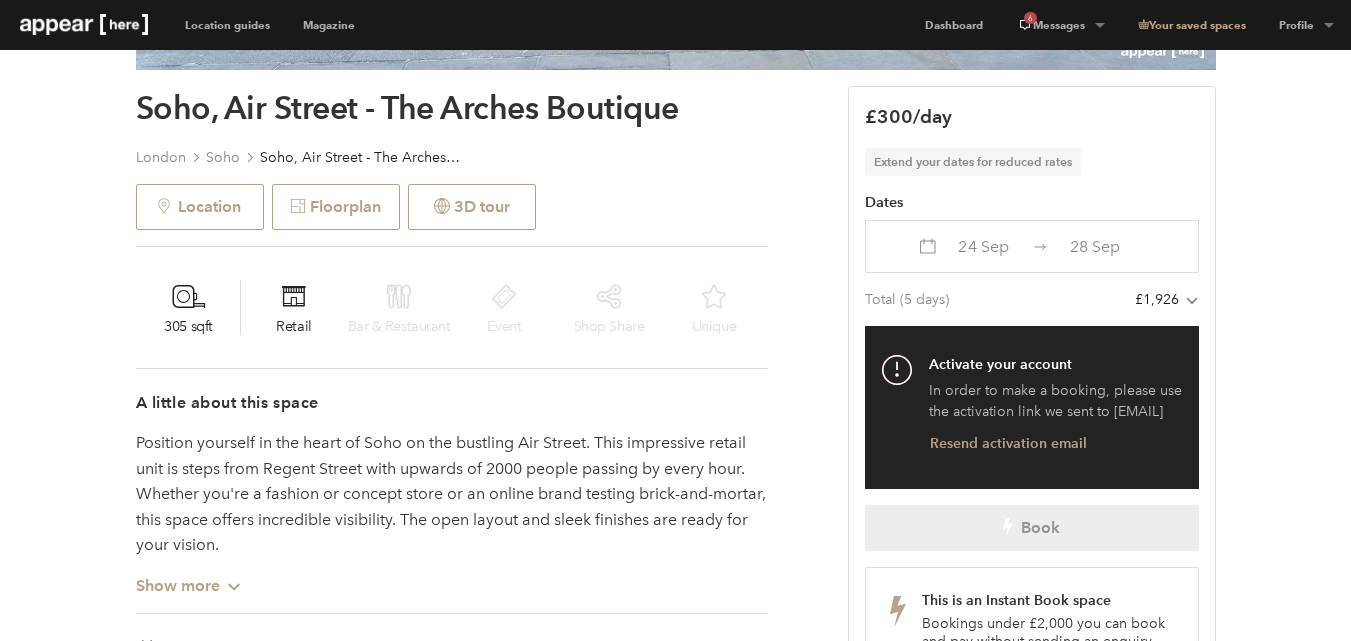 click on "[DATE]" at bounding box center (983, 246) 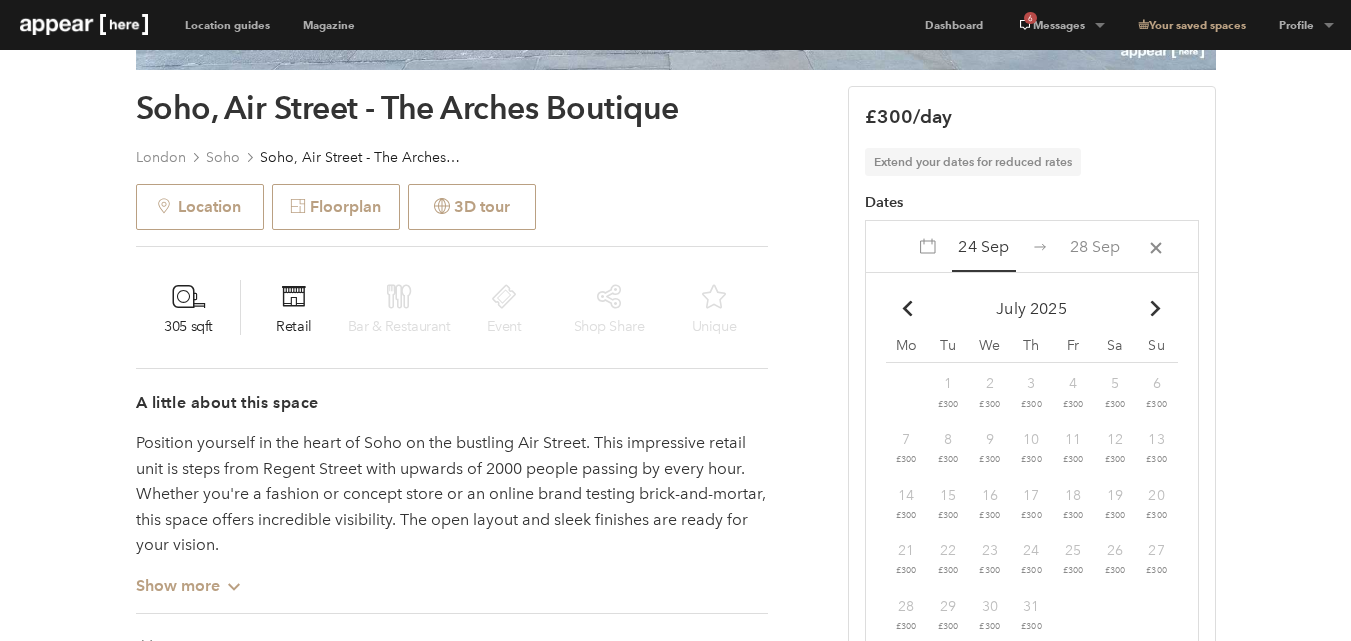click on "Chevron-up" at bounding box center (1155, 308) 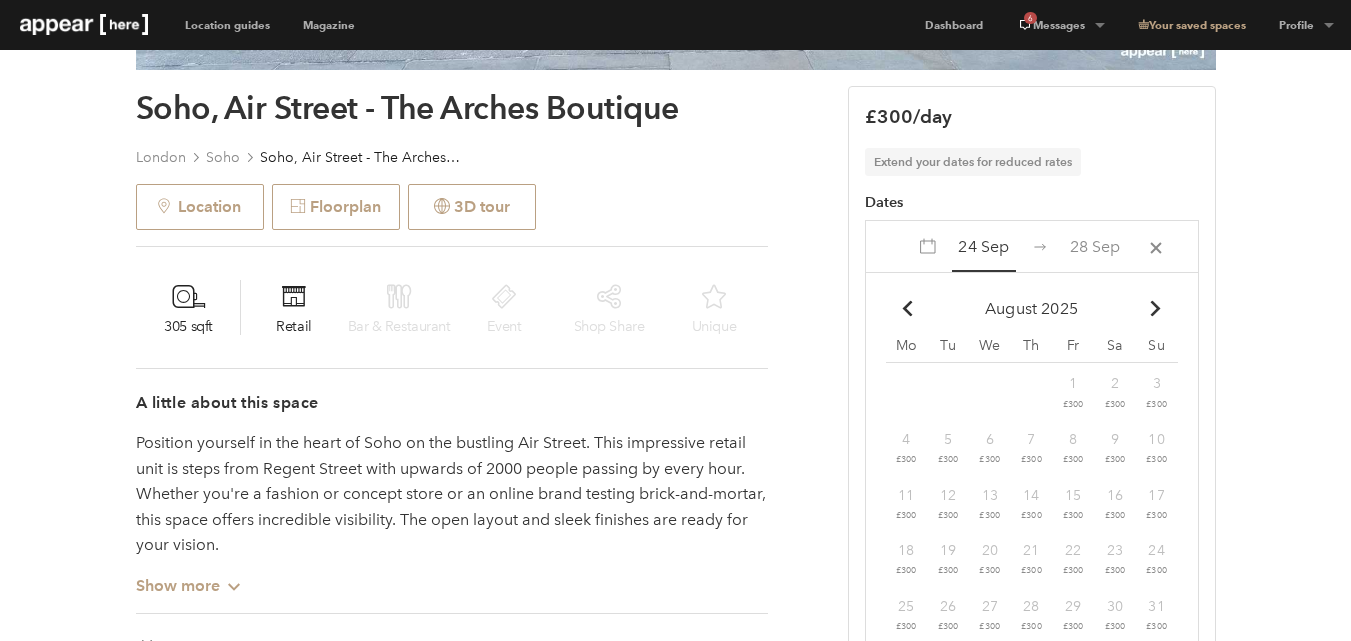 click on "Chevron-up" at bounding box center [1155, 308] 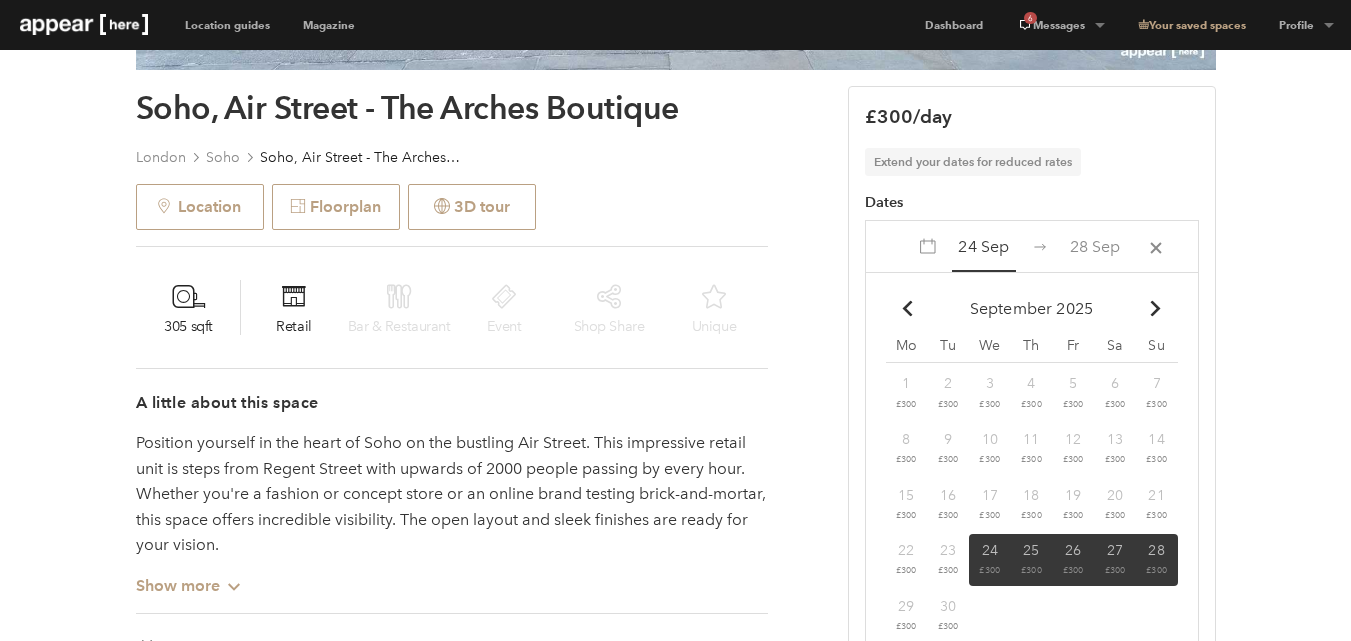 click on "24 Sep" at bounding box center [983, 246] 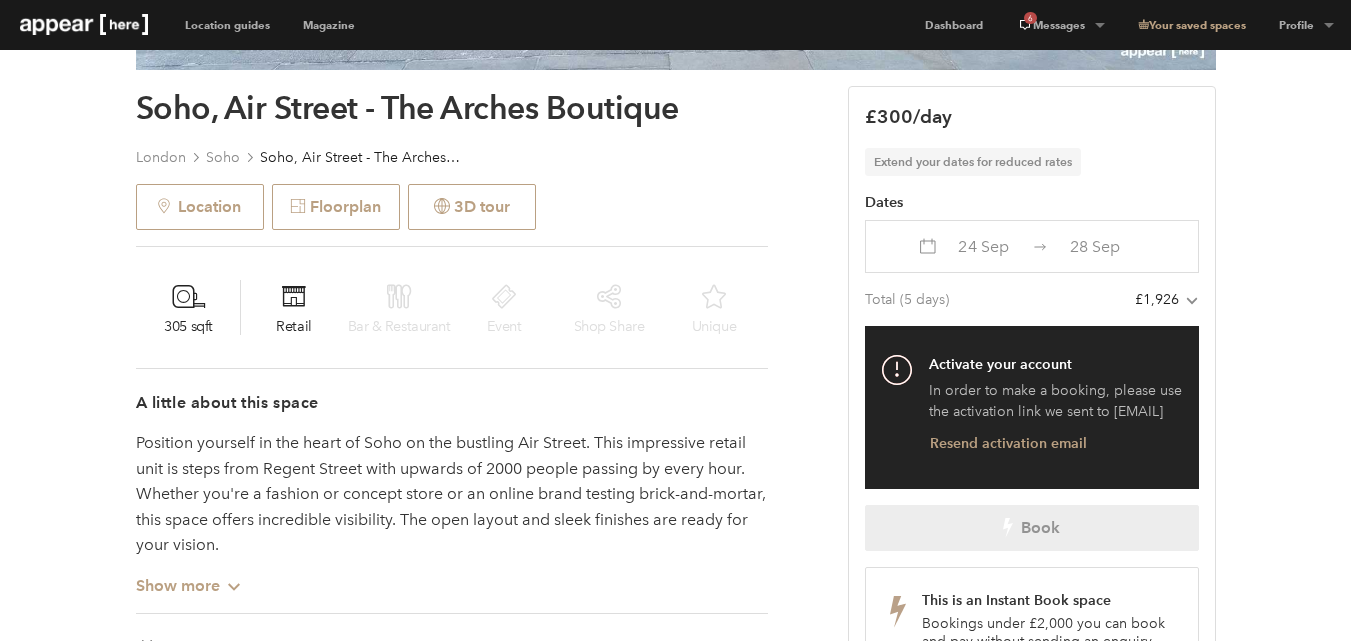 click on "Previous   Next Soho, Air Street - The Arches Boutique London Soho Soho, Air Street - The Arches Boutique
Location
Floorplan
3D tour 305   sqft Retail Bar & Restaurant Event Shop Share Unique A little about this space Position yourself in the heart of Soho on the bustling Air Street. This impressive retail unit is steps from Regent Street with upwards of 2000 people passing by every hour. Whether you're a fashion or concept store or an online brand testing brick-and-mortar, this space offers incredible visibility. The open layout and sleek finishes are ready for your vision.
Show more Chevron-up 3 days minimum booking Amenities (7 available) Lighting Wifi Shelves Fitting rooms Toilets Security system Show more Chevron-up The local area Home truths This space comes unfurnished and whiteboxed for a plug and play rental experience. The space does not have its own toilet facilities. Arrangements would need to be made with neighbouring businesses. License details A1 (Shops) Chevron-up" at bounding box center [675, 872] 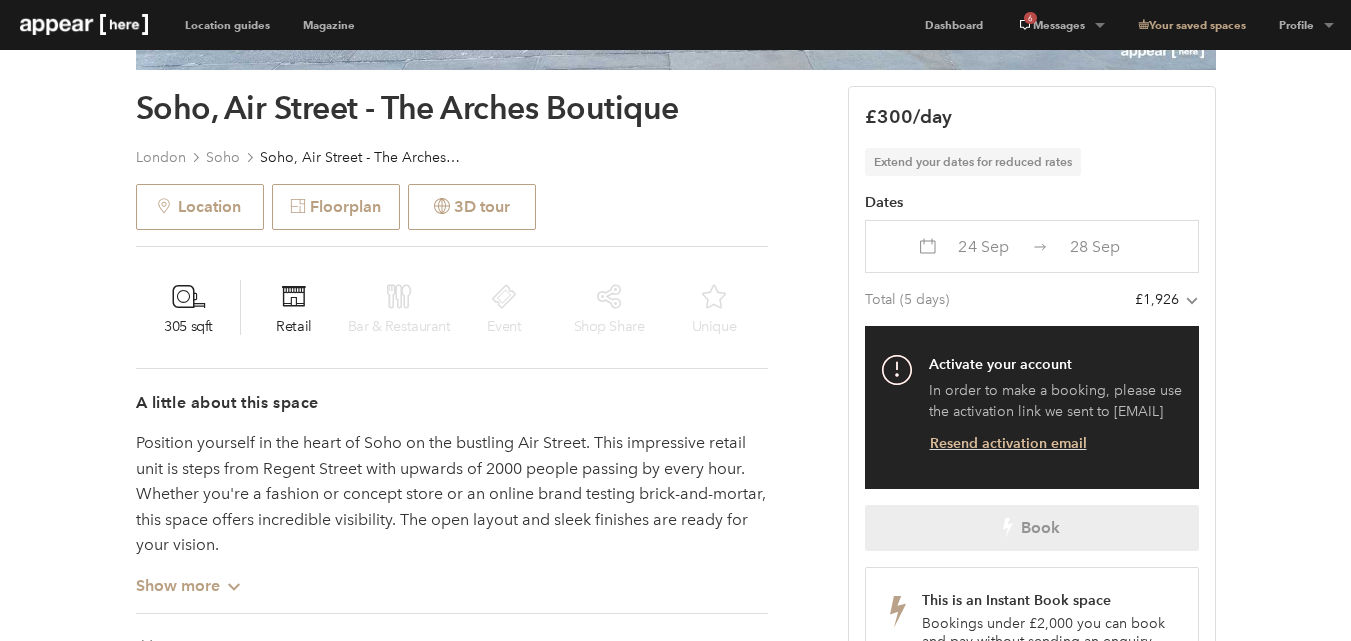 click on "Resend activation email" at bounding box center (1016, 443) 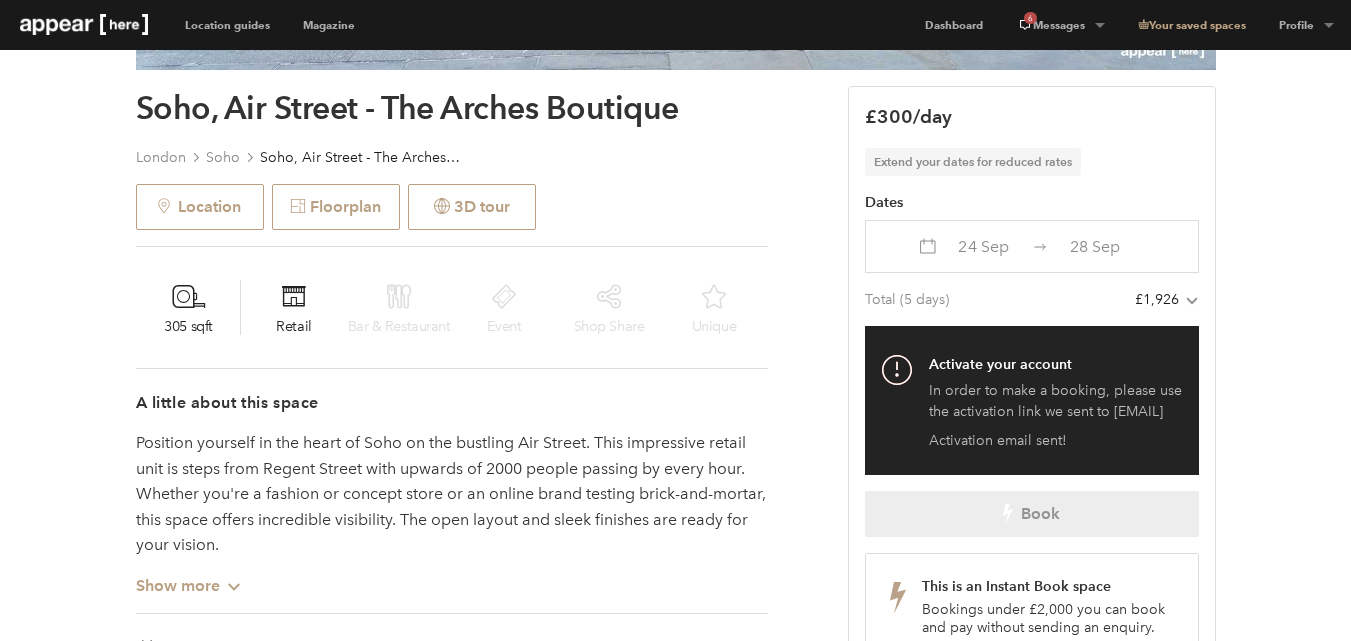 click on "24 Sep" at bounding box center (983, 246) 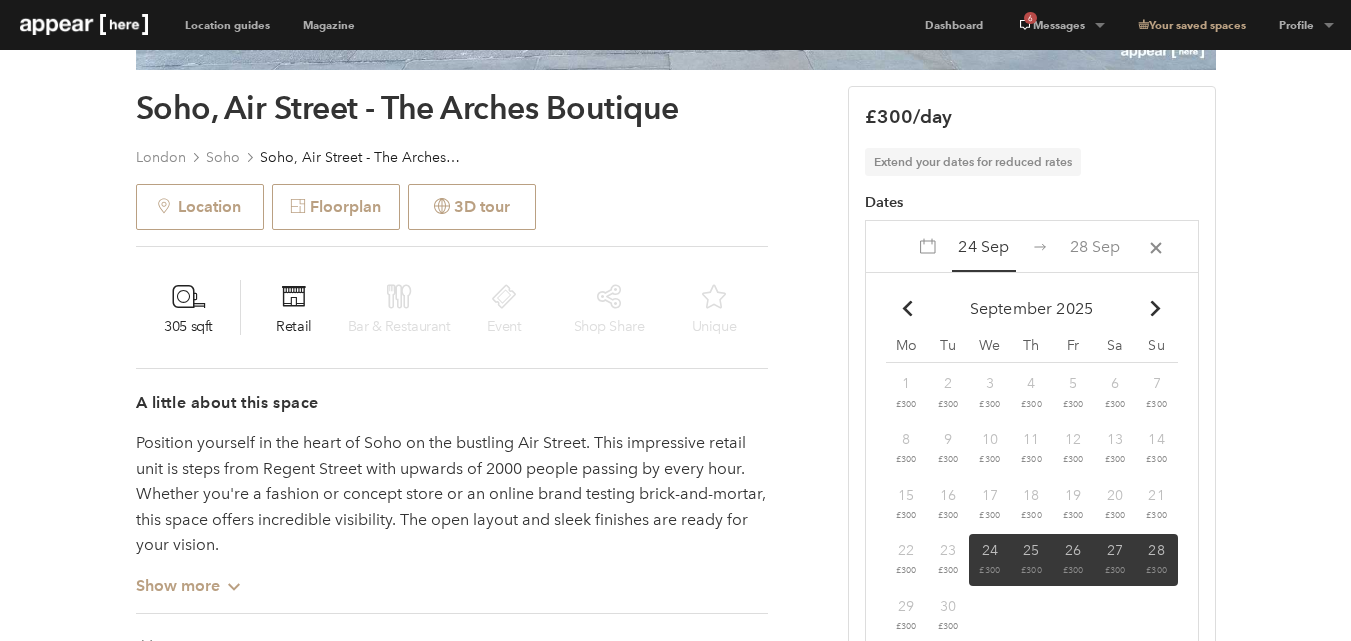 click on "18 £300" at bounding box center (1032, 391) 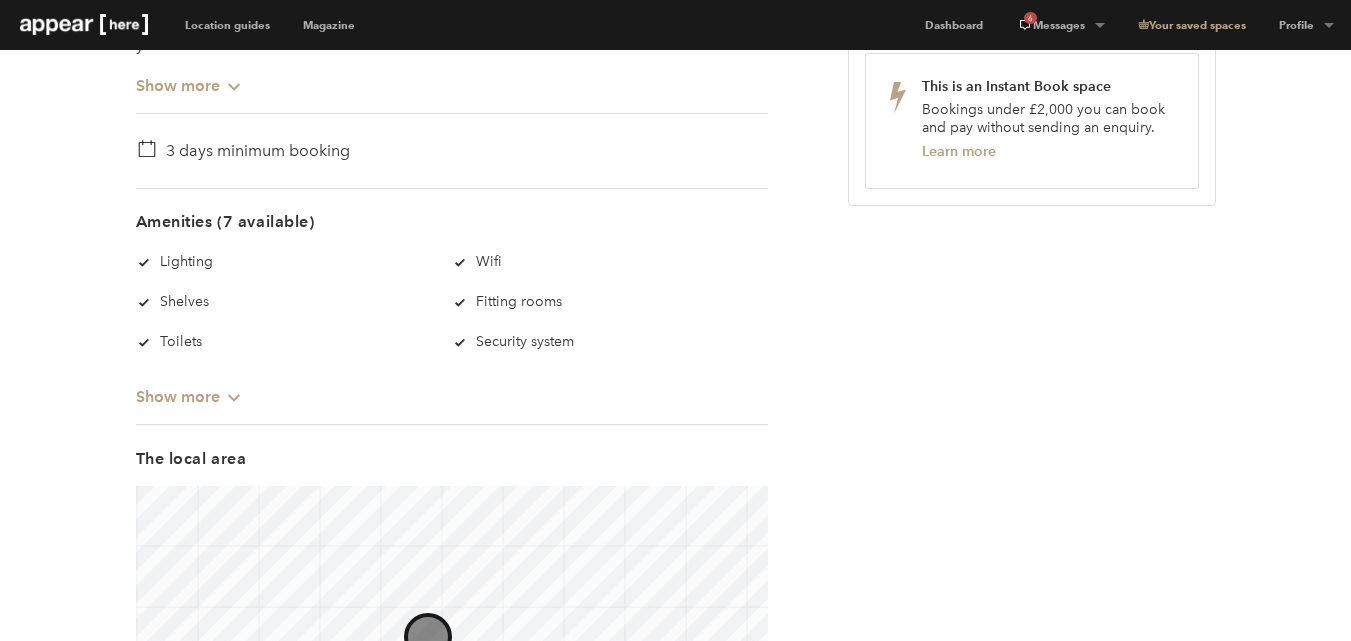 scroll, scrollTop: 500, scrollLeft: 0, axis: vertical 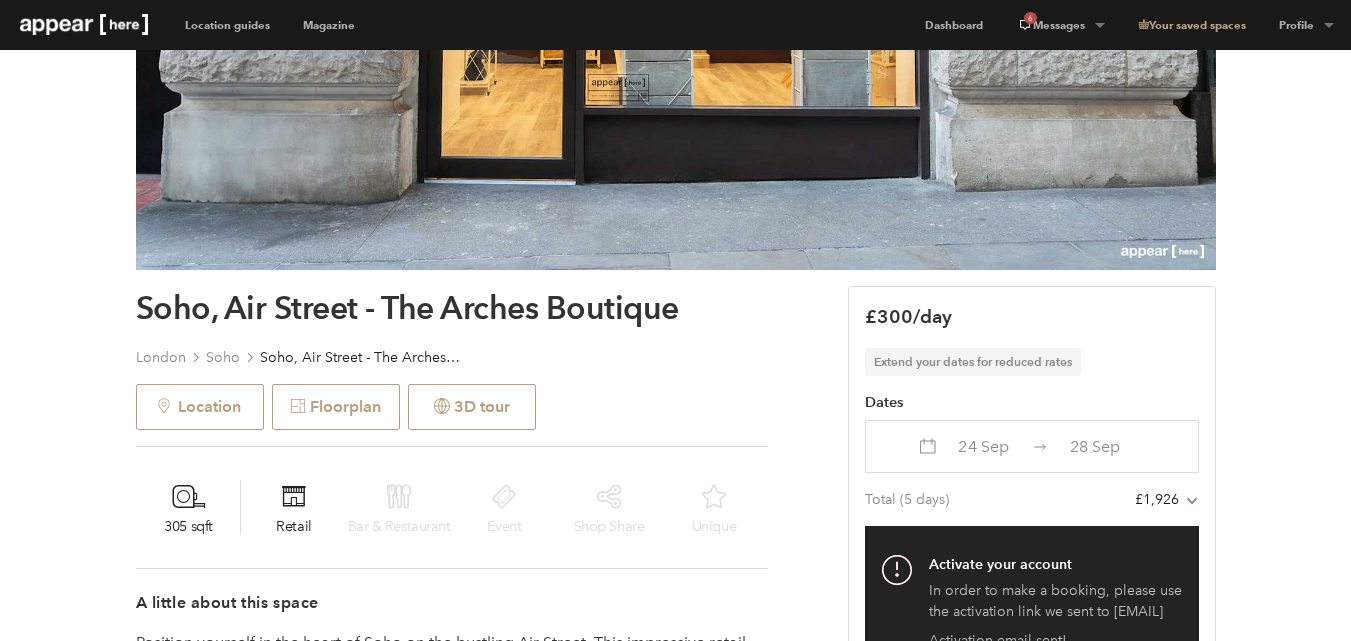 click on "Previous   Next Soho, Air Street - The Arches Boutique London Soho Soho, Air Street - The Arches Boutique
Location
Floorplan
3D tour 305   sqft Retail Bar & Restaurant Event Shop Share Unique A little about this space Position yourself in the heart of Soho on the bustling Air Street. This impressive retail unit is steps from Regent Street with upwards of 2000 people passing by every hour. Whether you're a fashion or concept store or an online brand testing brick-and-mortar, this space offers incredible visibility. The open layout and sleek finishes are ready for your vision.
Show more Chevron-up 3 days minimum booking Amenities (7 available) Lighting Wifi Shelves Fitting rooms Toilets Security system Show more Chevron-up The local area © Mapbox   © OpenStreetMap   Improve this map Home truths This space comes unfurnished and whiteboxed for a plug and play rental experience. License details A1 (Shops) Chevron-up Read more about our licenses in our   FAQs Opening hours   9:00 am" at bounding box center [675, 1072] 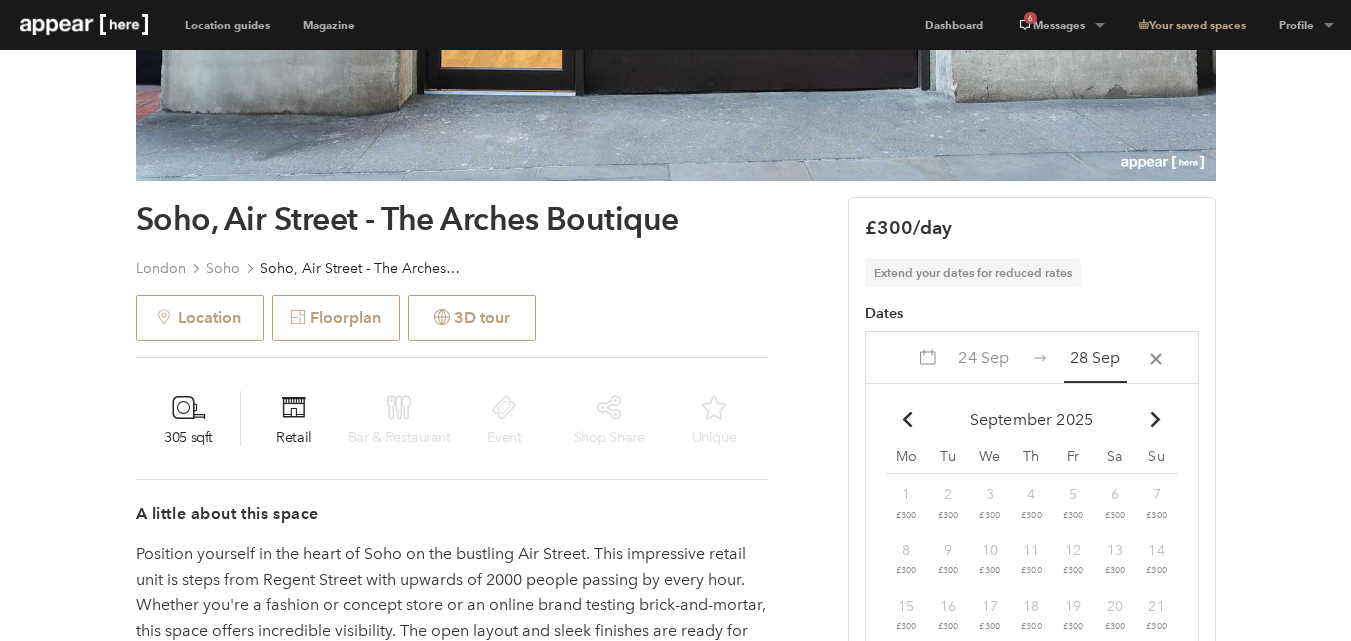 scroll, scrollTop: 700, scrollLeft: 0, axis: vertical 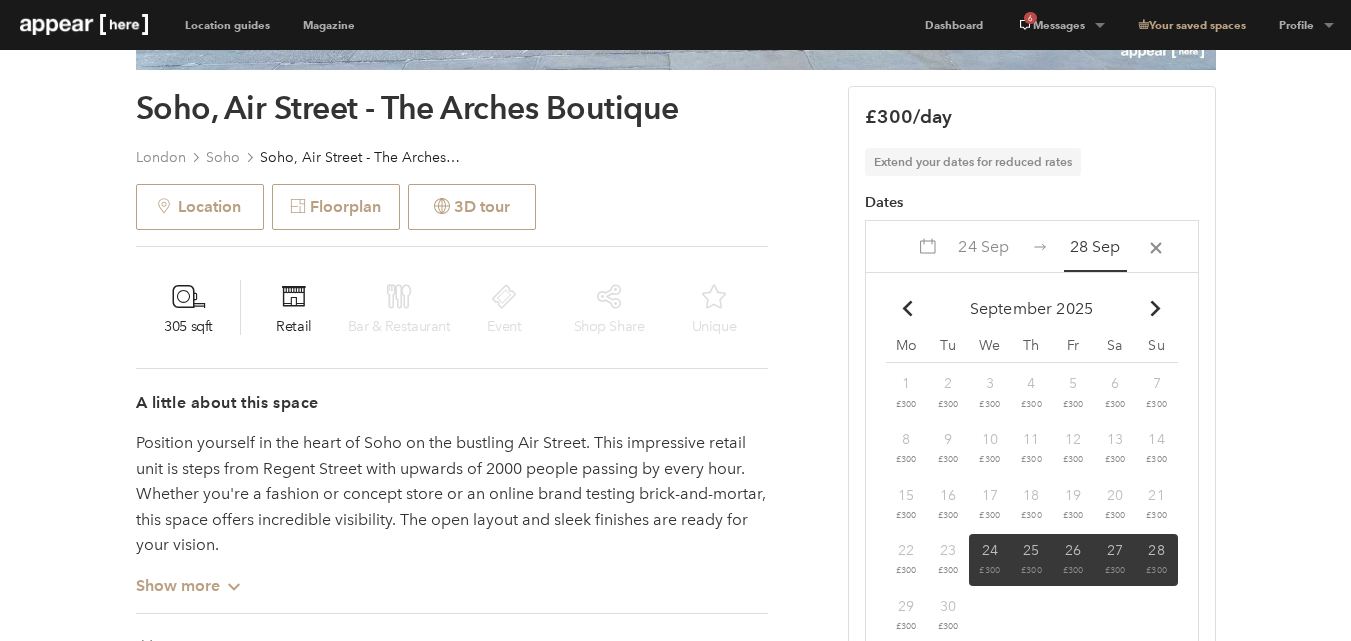 click on "11 £300" at bounding box center [1032, 391] 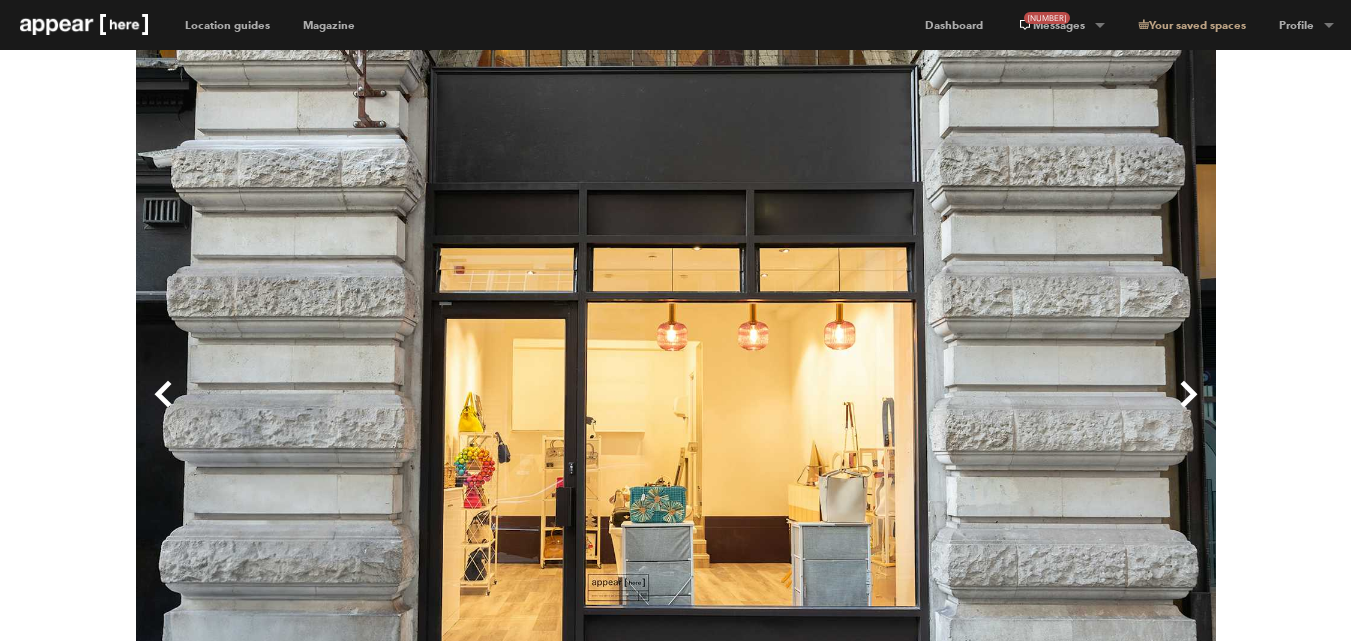 scroll, scrollTop: 0, scrollLeft: 0, axis: both 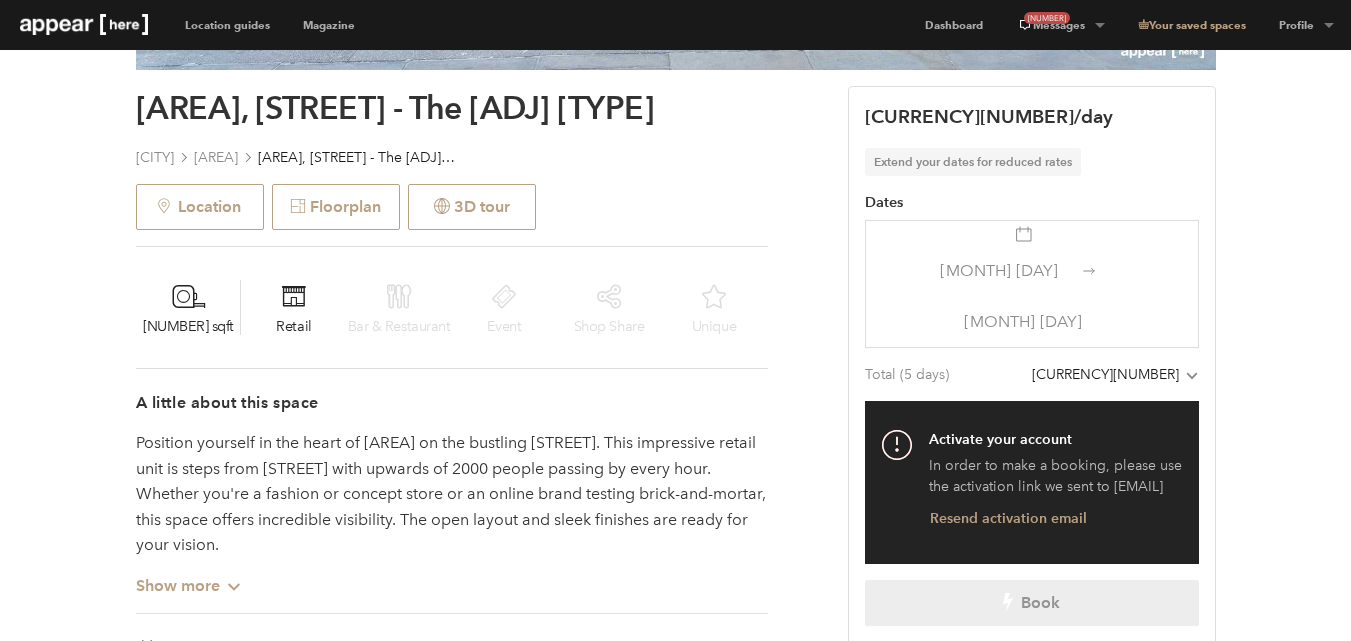 click on "Total (5 days) £1,926" at bounding box center (1022, 374) 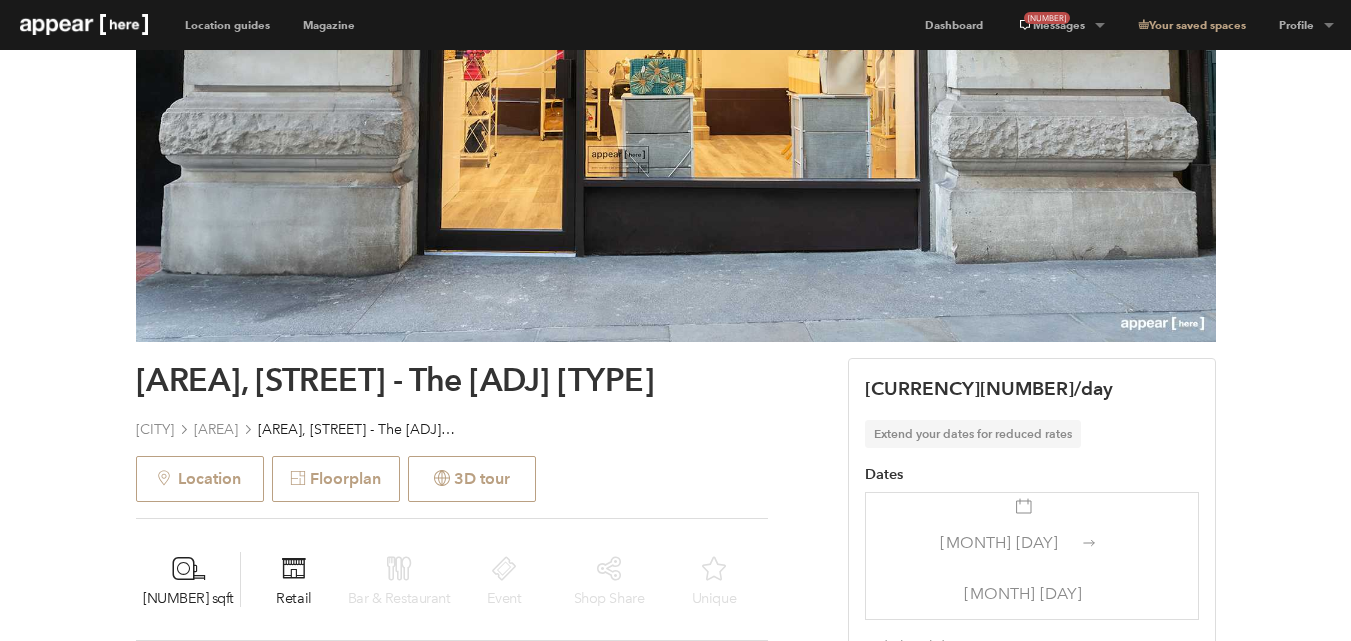 scroll, scrollTop: 500, scrollLeft: 0, axis: vertical 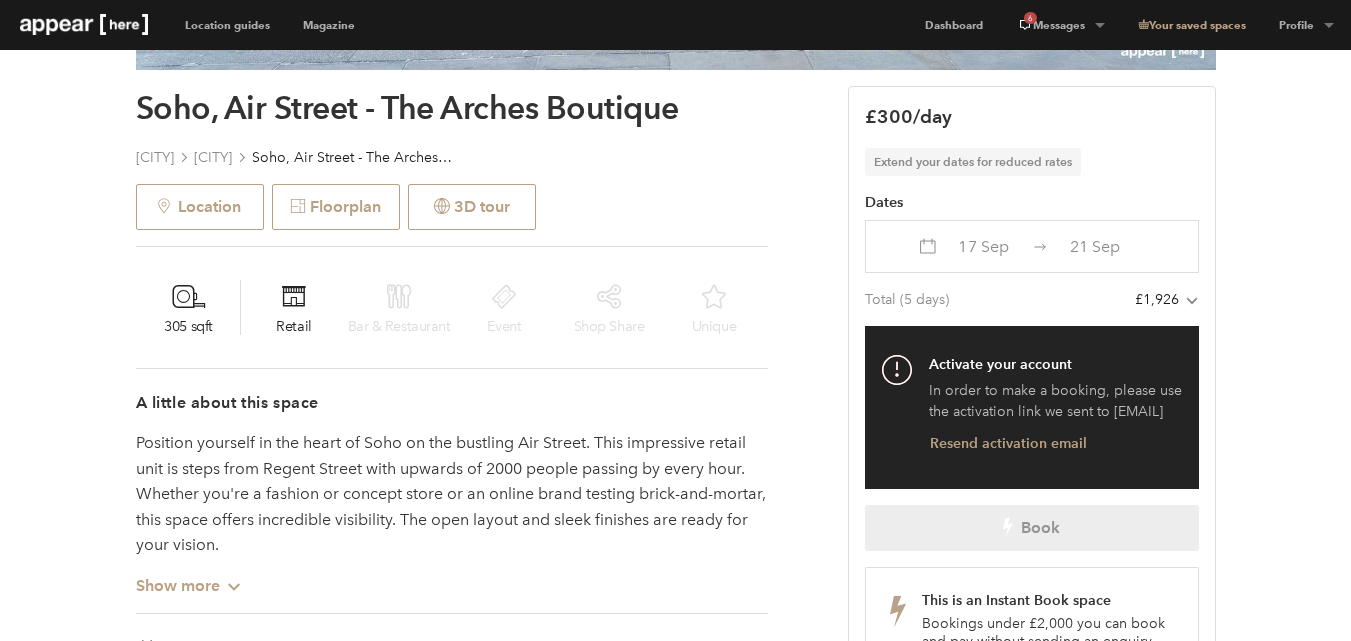 click on "21 Sep" at bounding box center [983, 246] 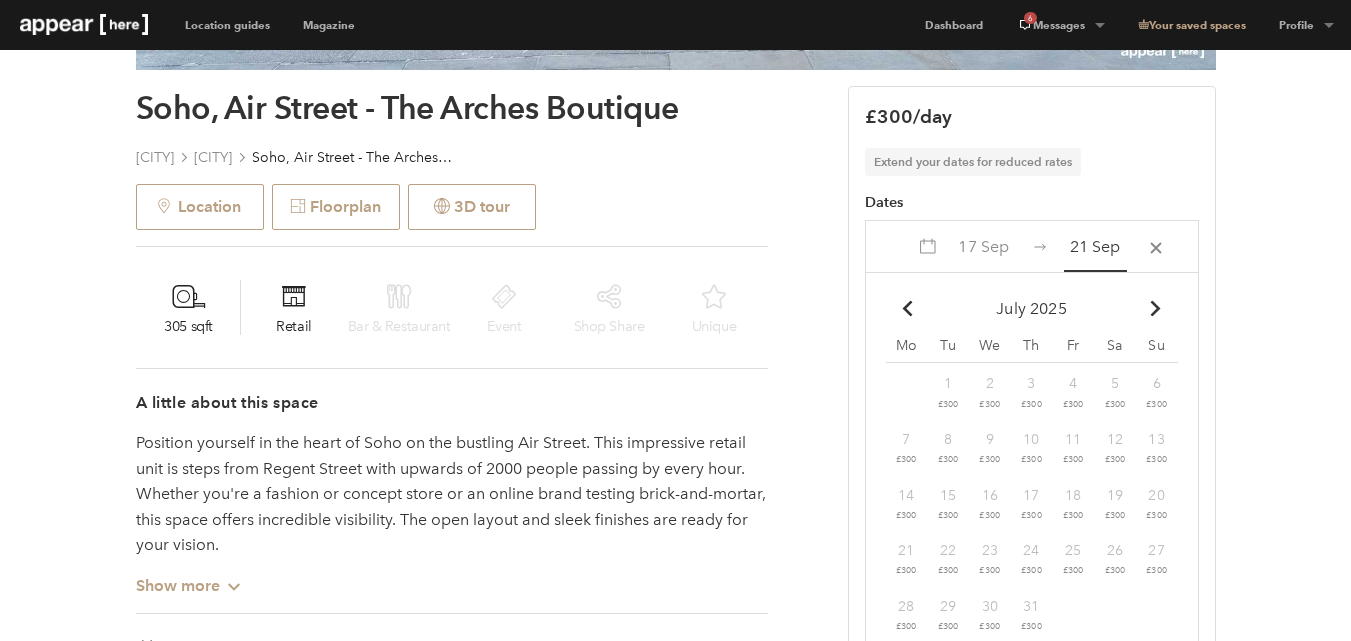 click at bounding box center [1155, 308] 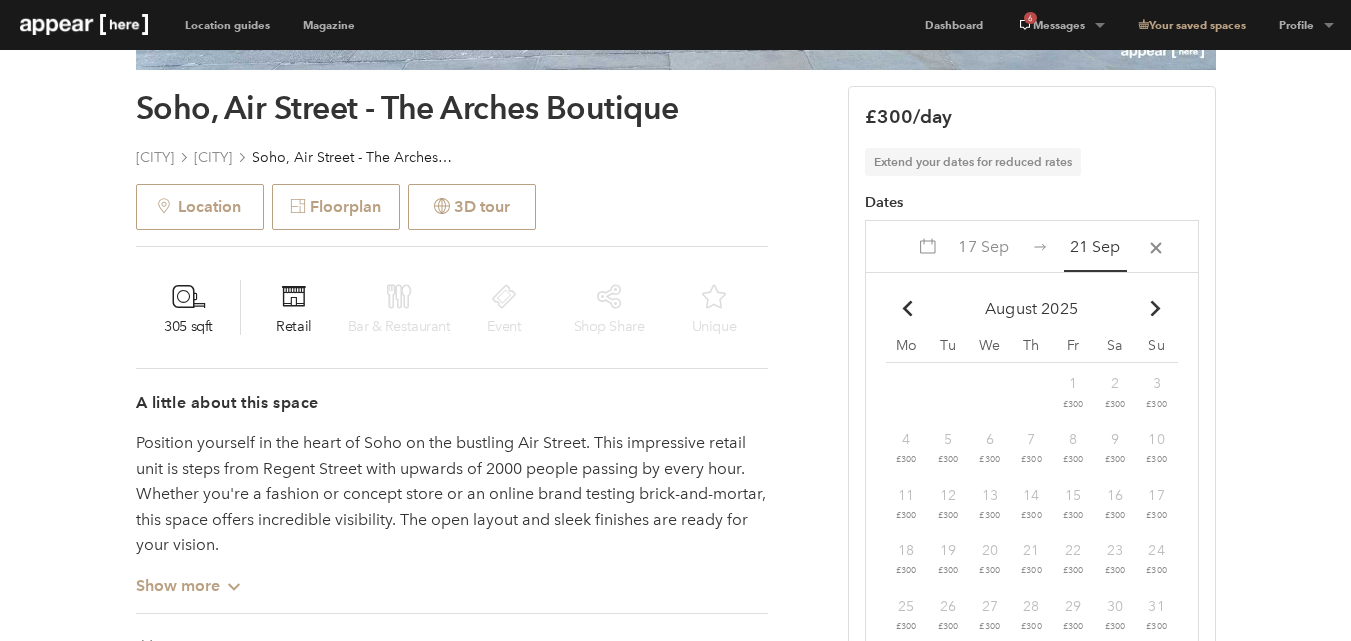 click on "Chevron-up" at bounding box center [1156, 308] 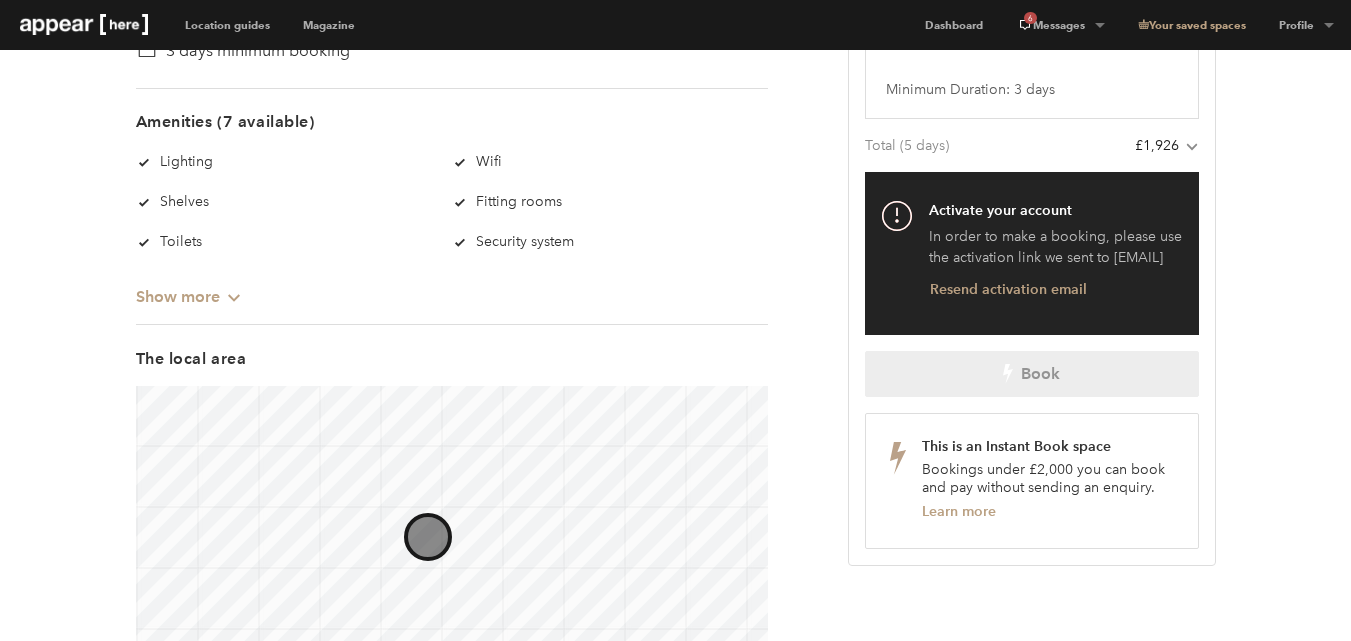 scroll, scrollTop: 1100, scrollLeft: 0, axis: vertical 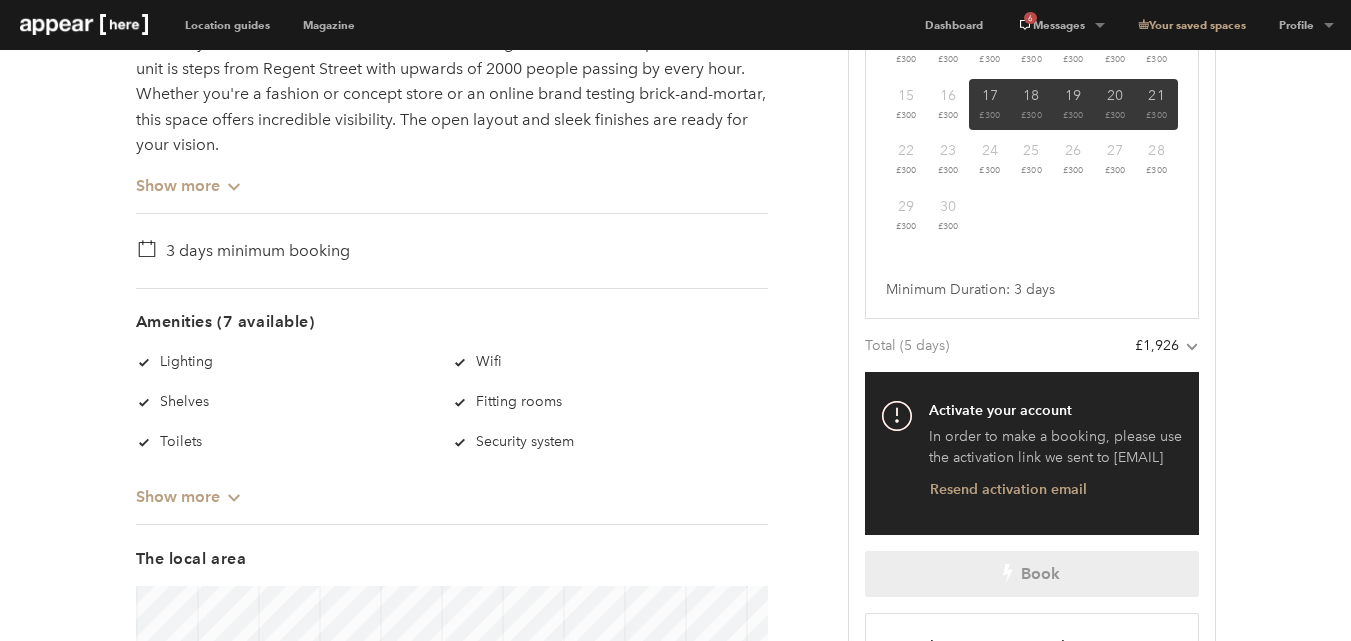 click on "Minimum Duration: 3 days" at bounding box center (1032, 290) 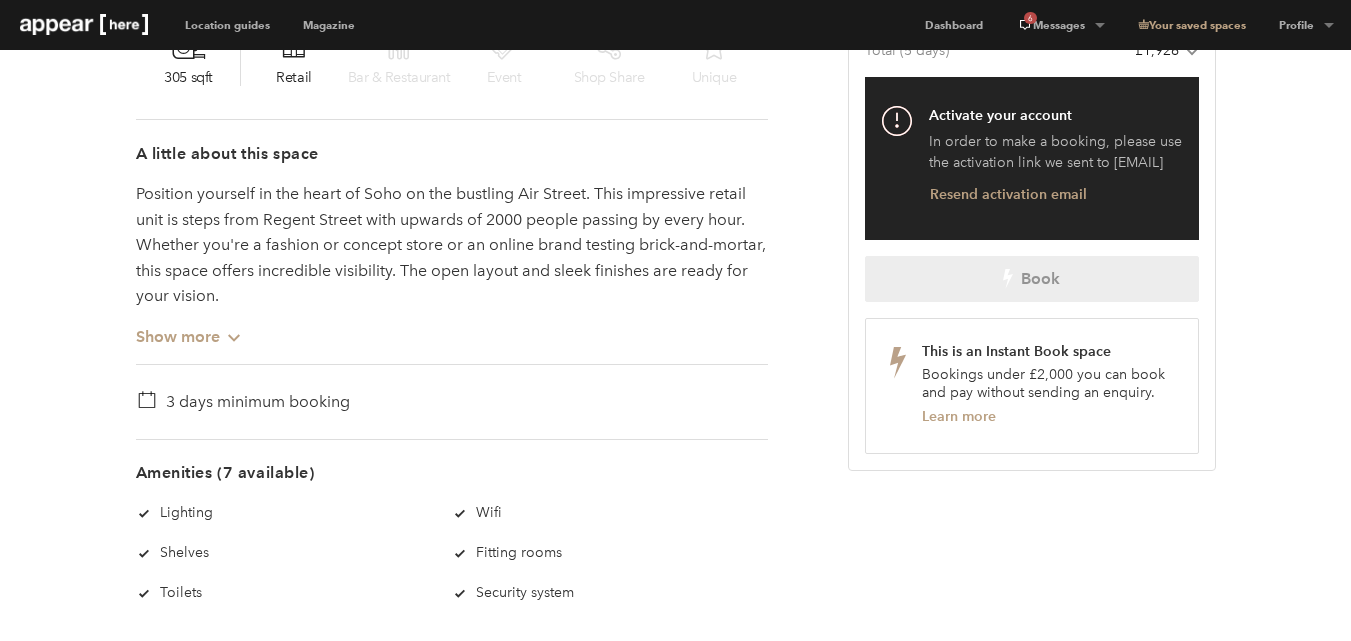 scroll, scrollTop: 900, scrollLeft: 0, axis: vertical 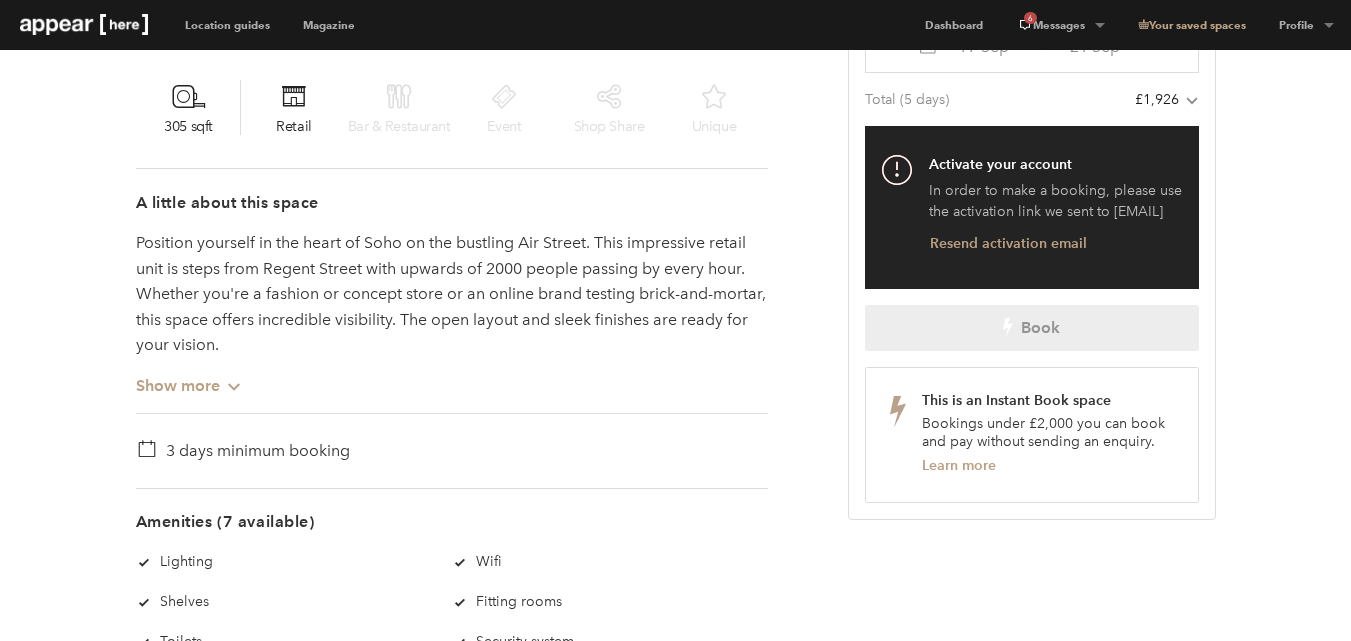 click on "Book" at bounding box center (1032, 327) 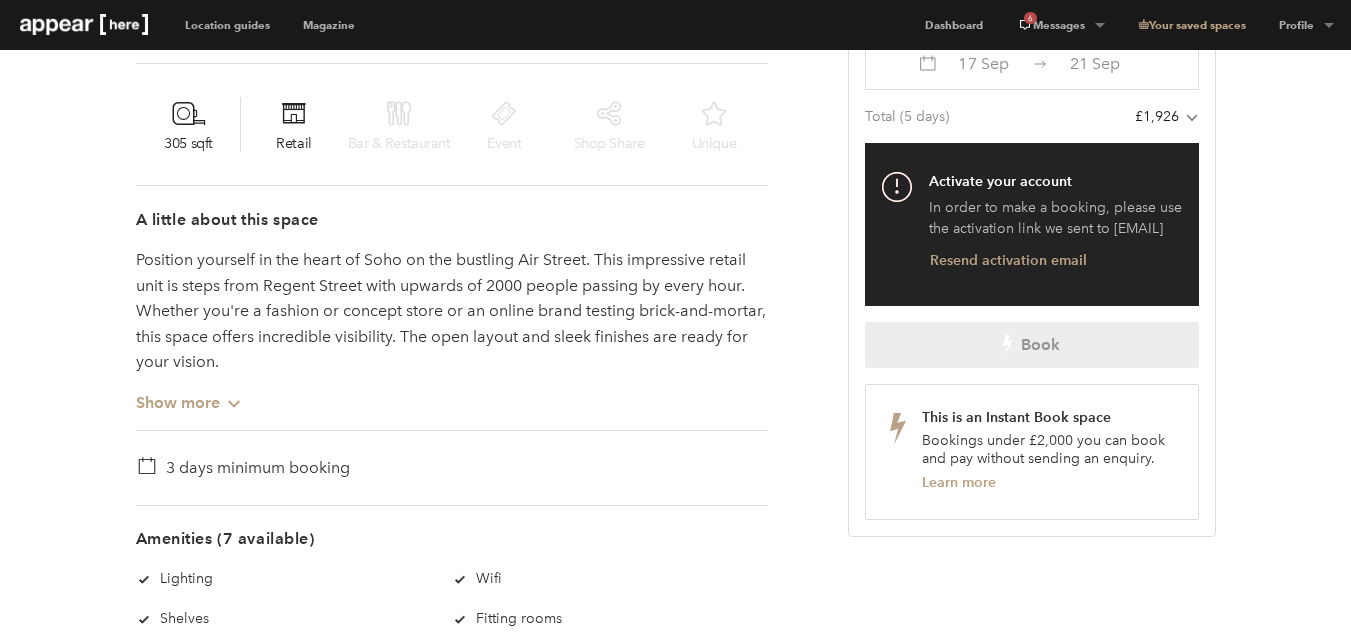 scroll, scrollTop: 900, scrollLeft: 0, axis: vertical 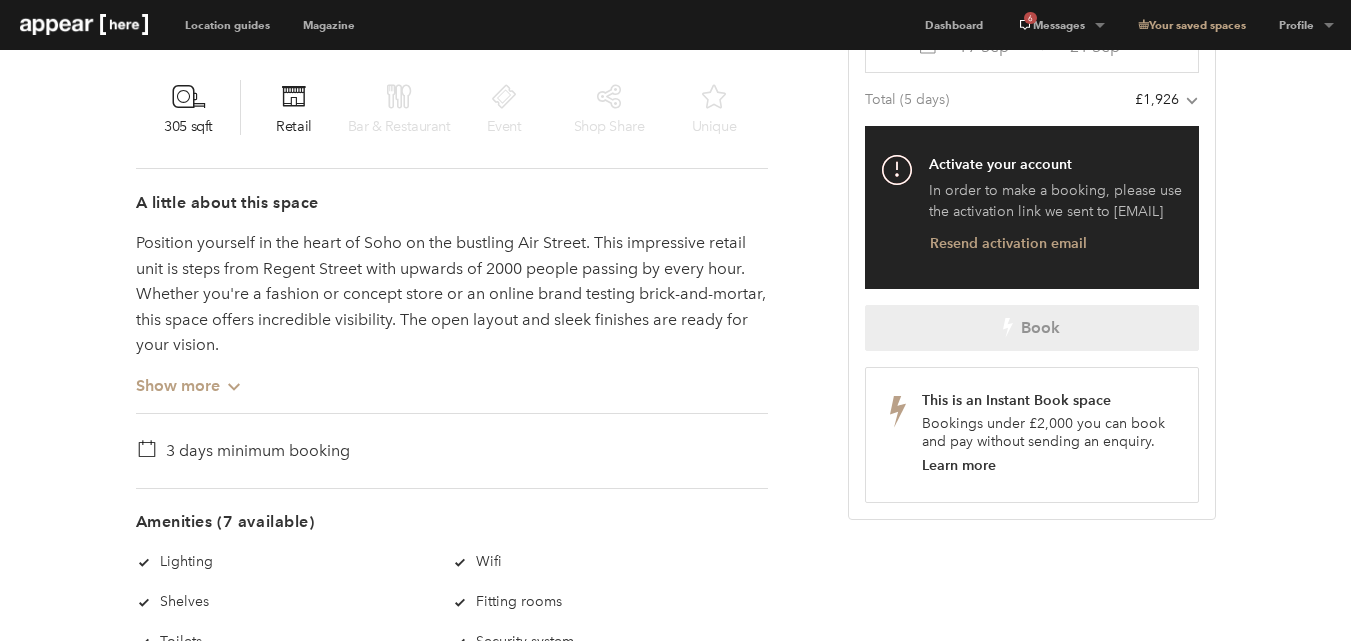 click on "Learn more" at bounding box center [959, 465] 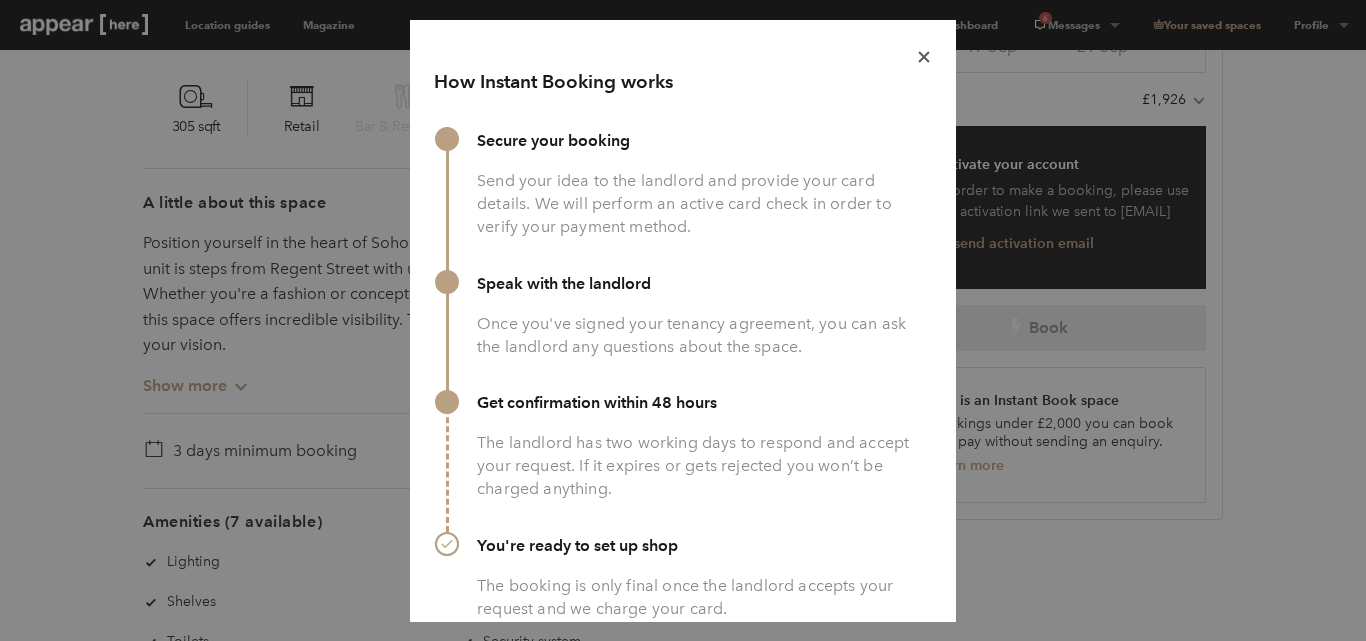 click at bounding box center (923, 56) 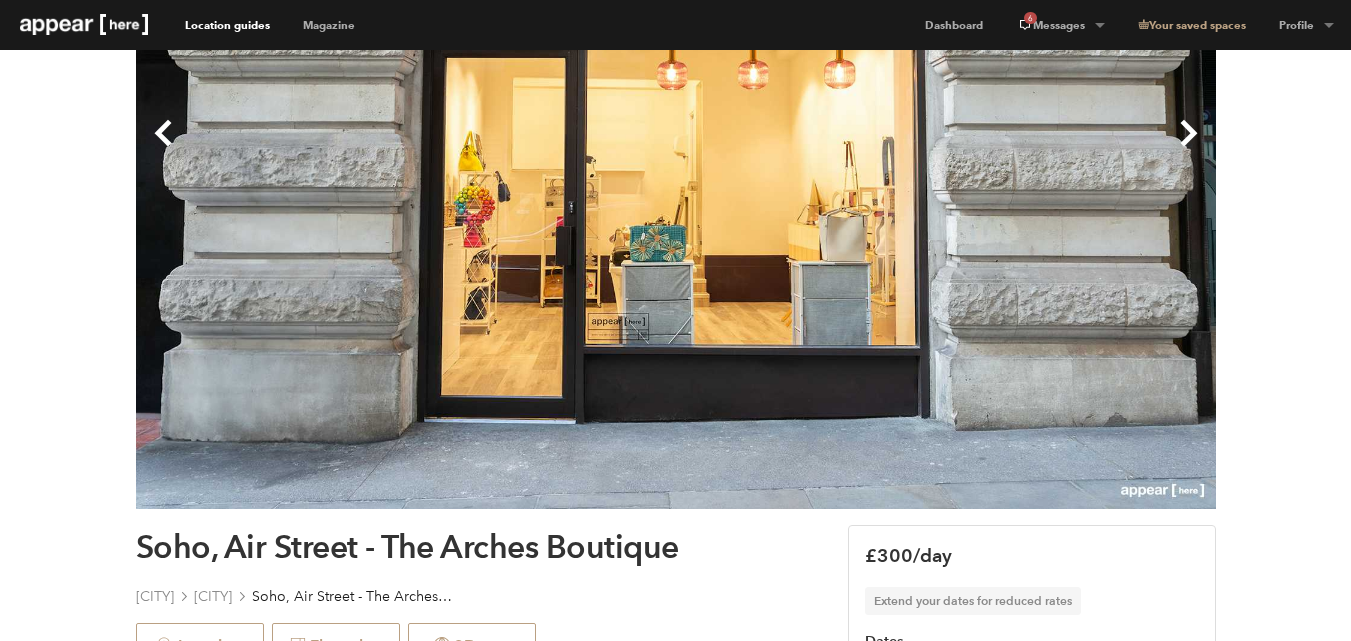 scroll, scrollTop: 200, scrollLeft: 0, axis: vertical 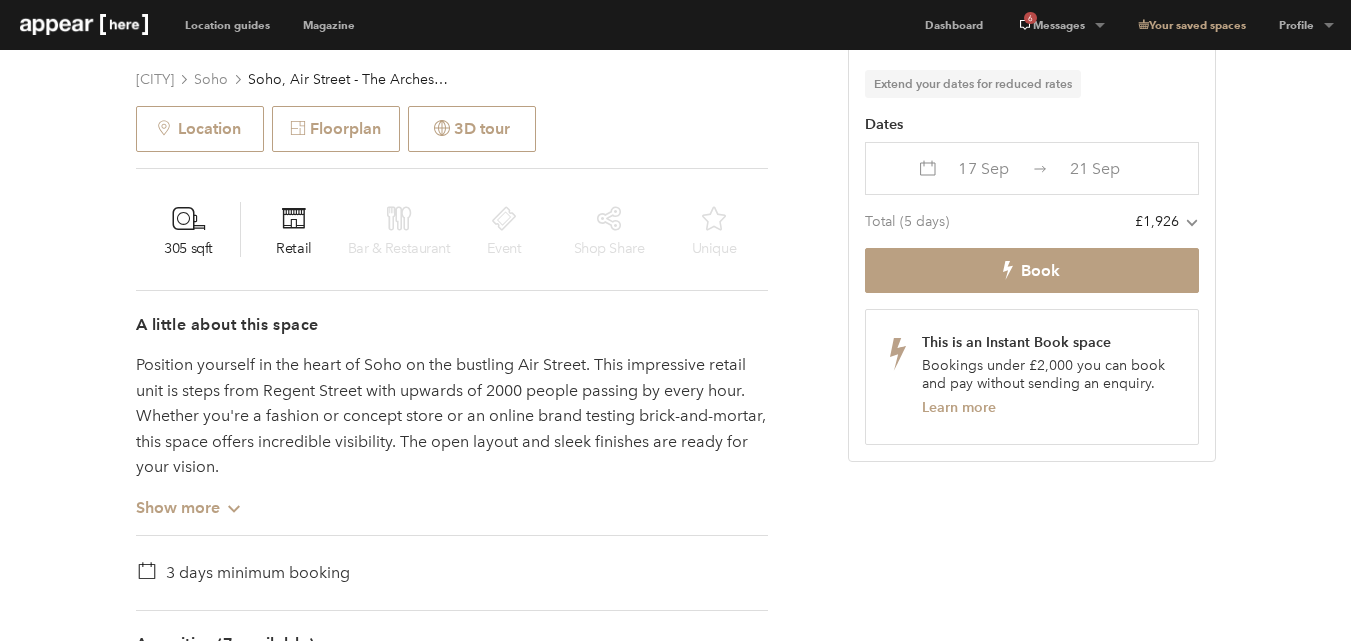 drag, startPoint x: 1179, startPoint y: 213, endPoint x: 1198, endPoint y: 230, distance: 25.495098 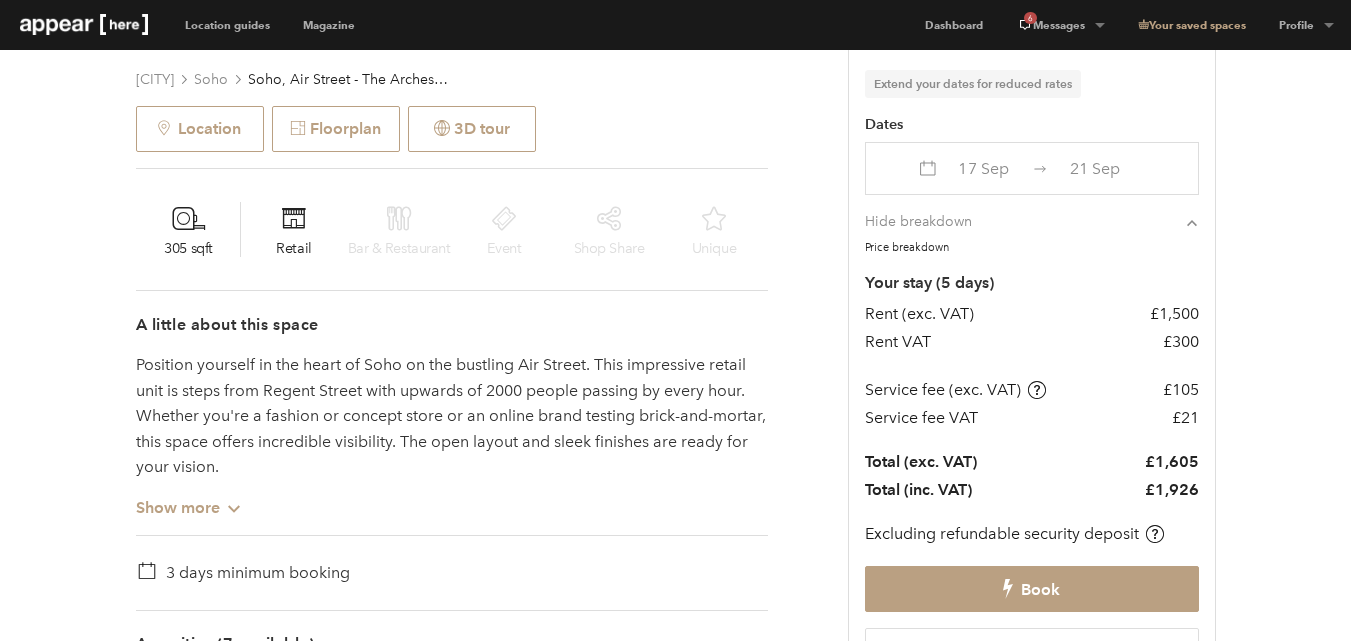 click on "Chevron-up" at bounding box center (1188, 222) 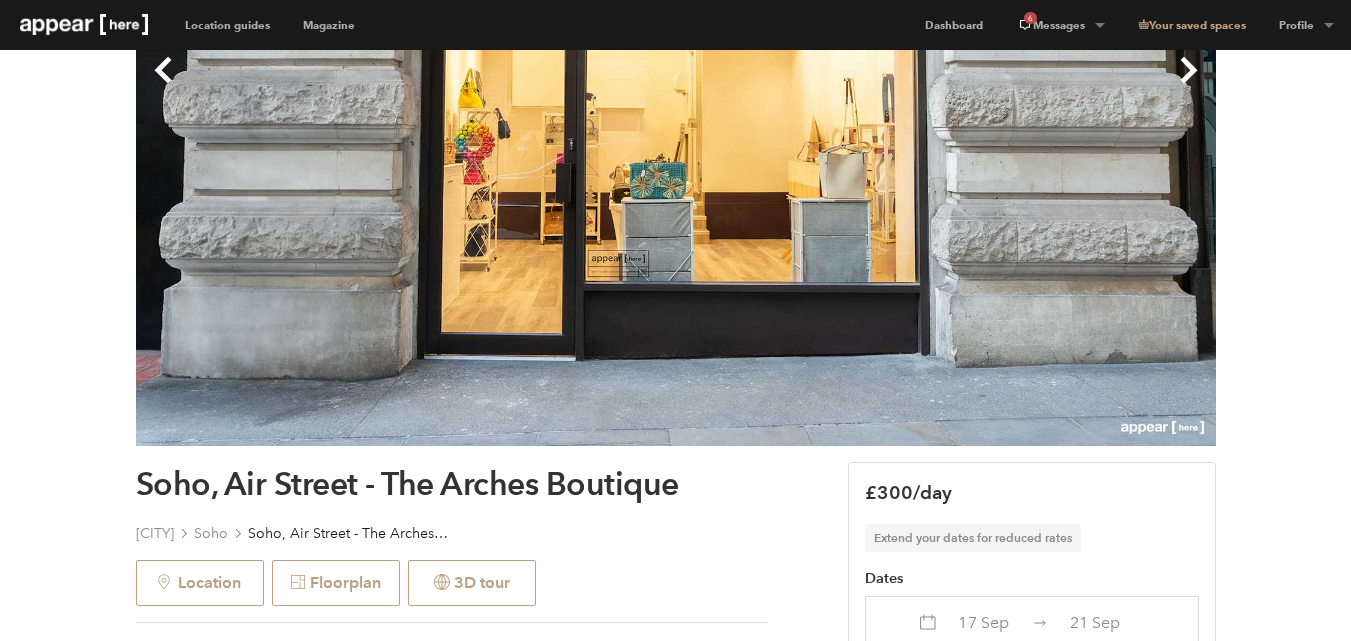 scroll, scrollTop: 0, scrollLeft: 0, axis: both 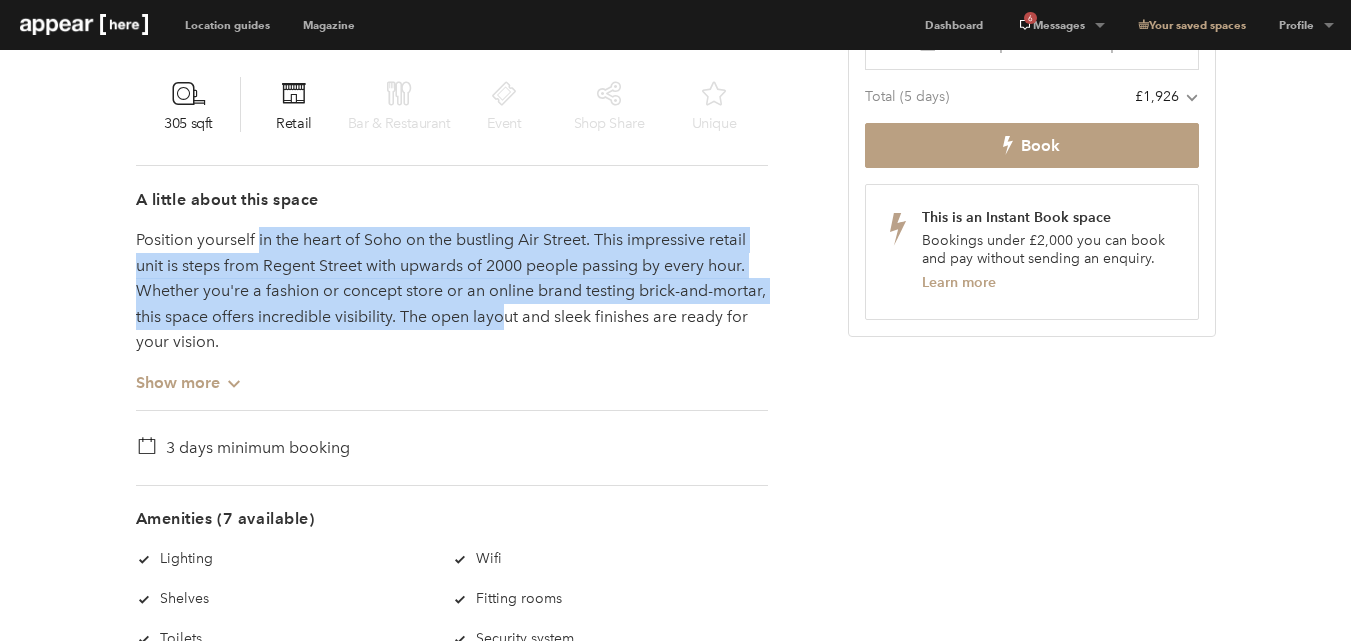 drag, startPoint x: 258, startPoint y: 240, endPoint x: 491, endPoint y: 319, distance: 246.02846 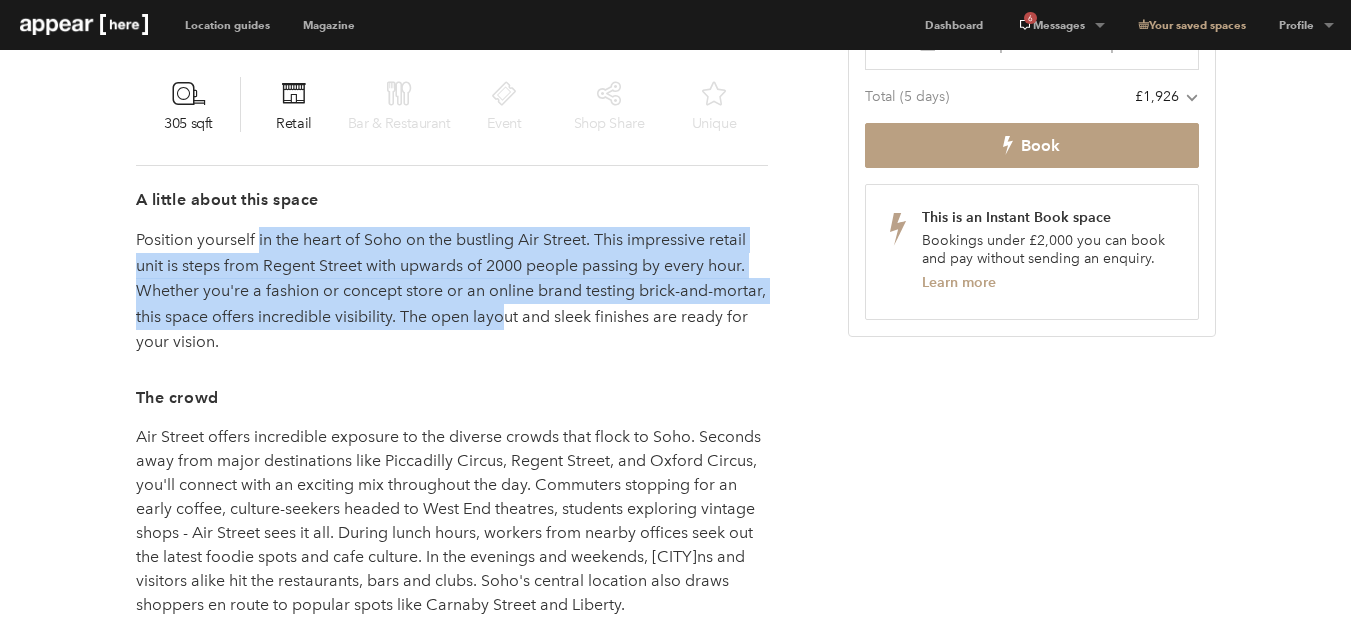 type 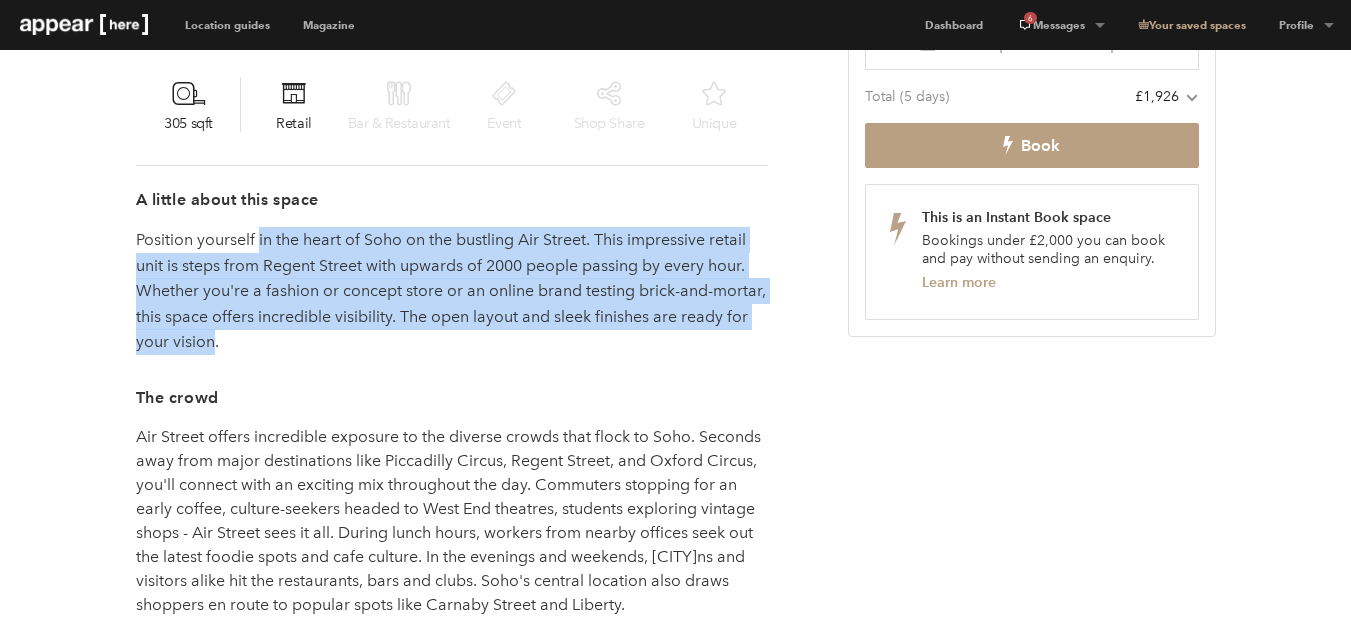 click on "Position yourself in the heart of Soho on the bustling Air Street. This impressive retail unit is steps from Regent Street with upwards of 2000 people passing by every hour. Whether you're a fashion or concept store or an online brand testing brick-and-mortar, this space offers incredible visibility. The open layout and sleek finishes are ready for your vision." at bounding box center (452, 291) 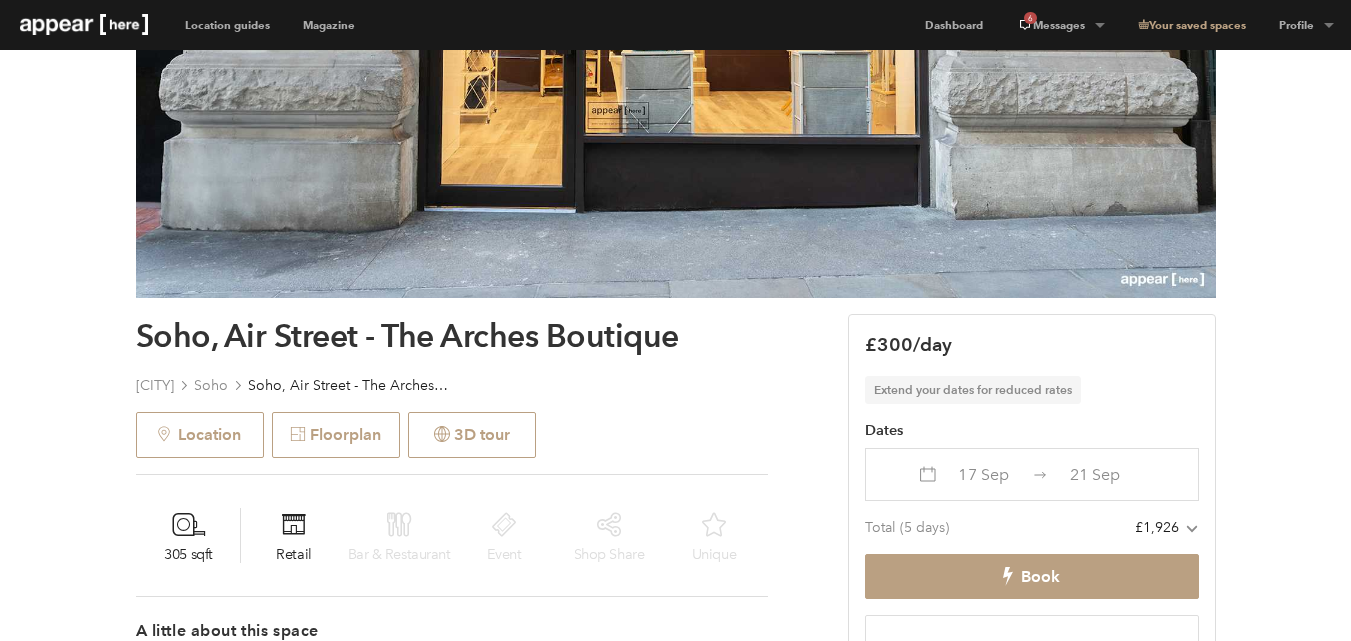 scroll, scrollTop: 503, scrollLeft: 0, axis: vertical 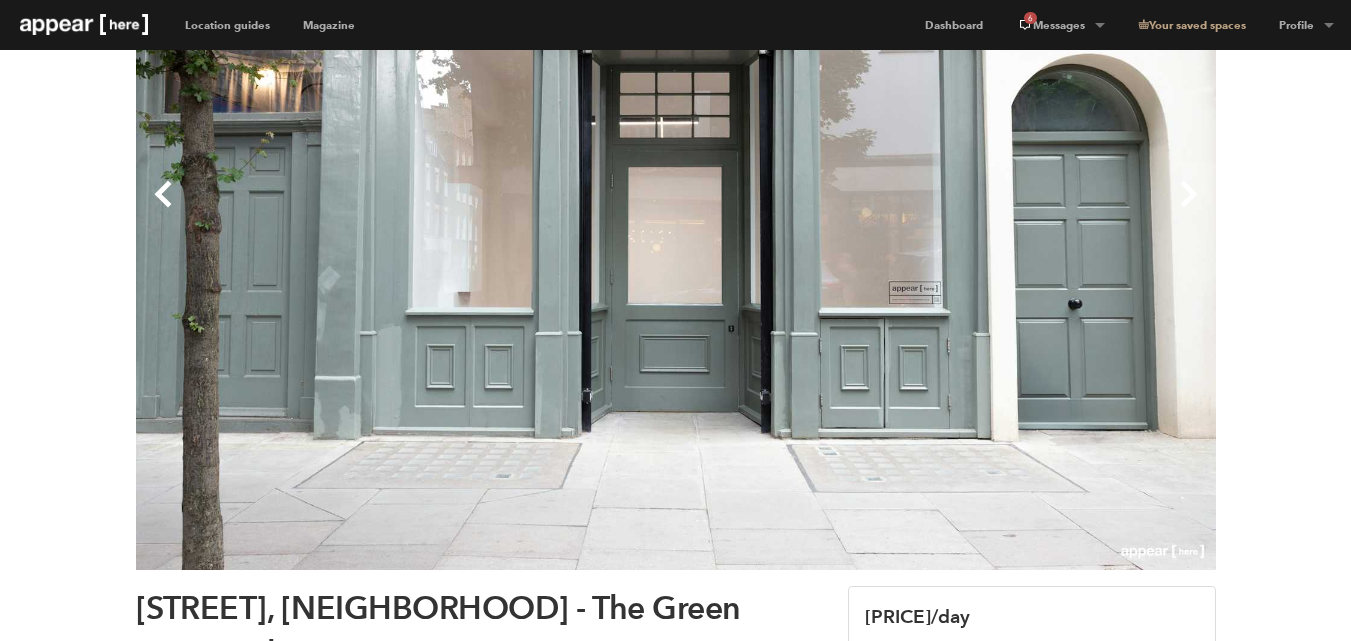 click on "Next" at bounding box center [946, 210] 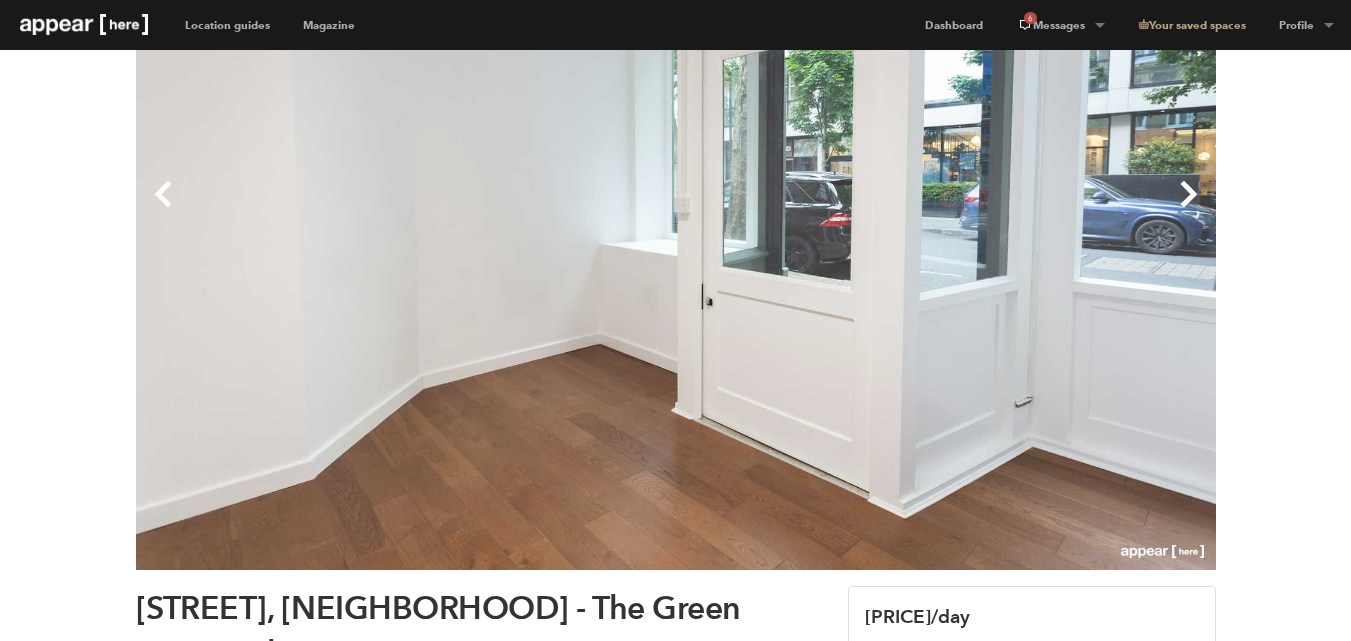 click on "Next" at bounding box center [946, 210] 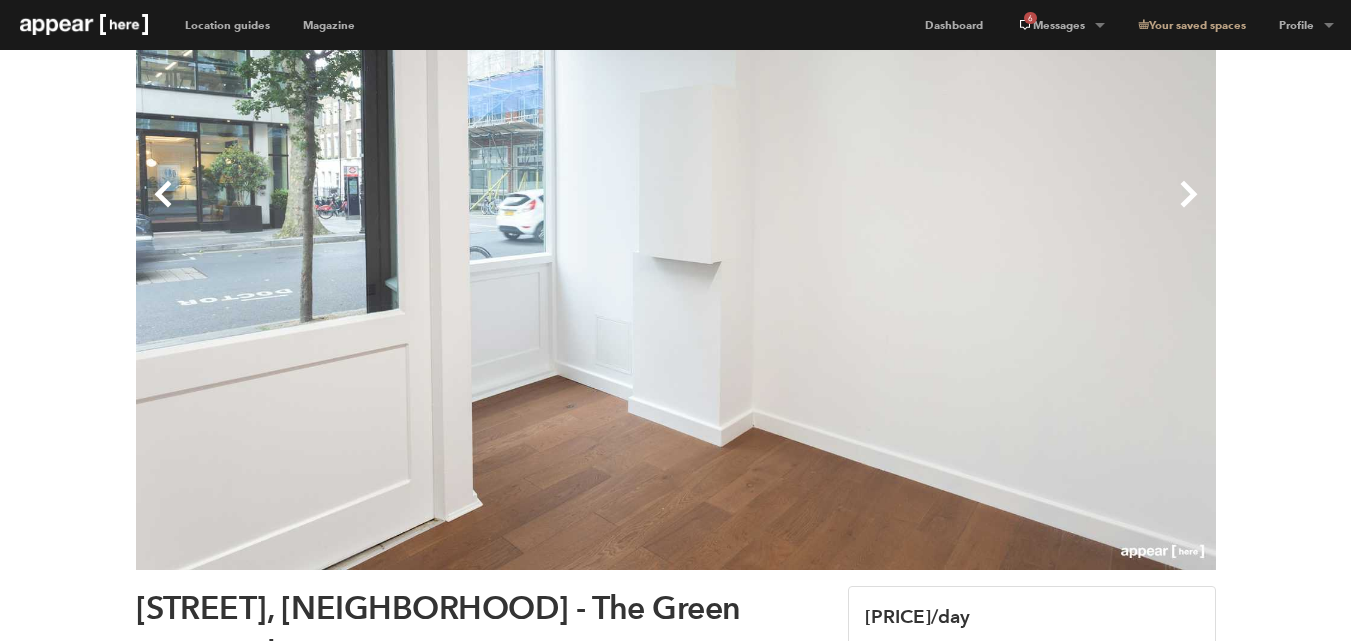 click on "Next" at bounding box center (946, 210) 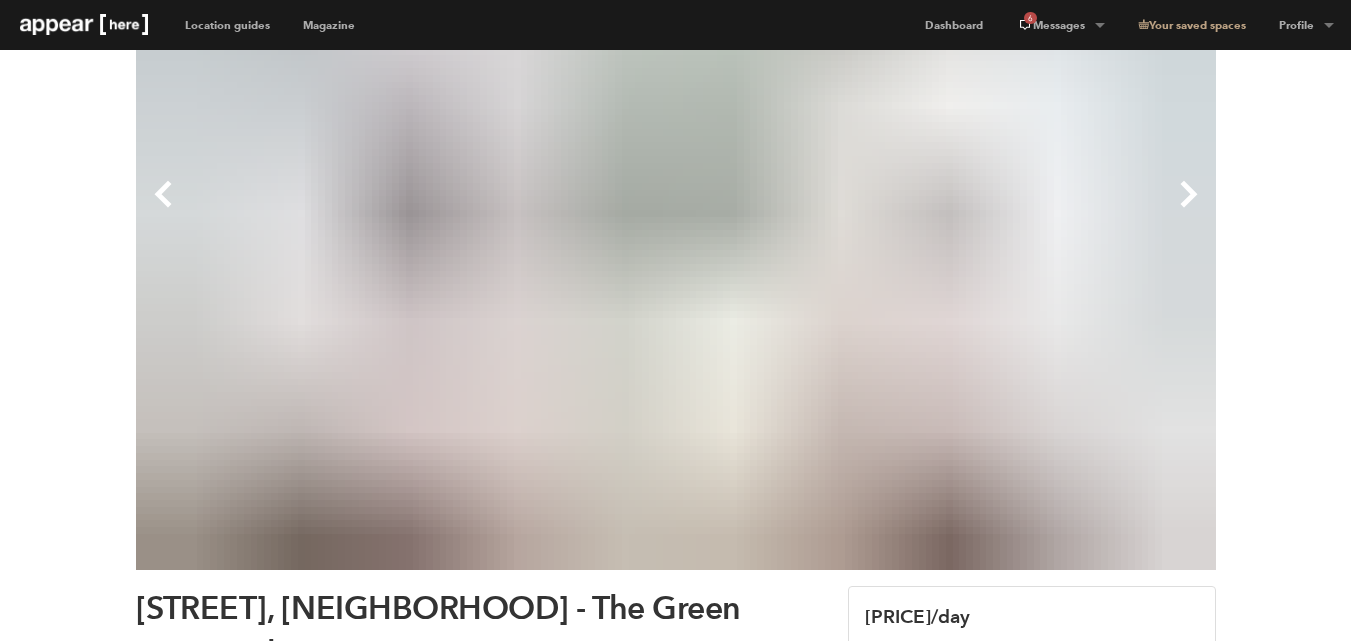 click on "Next" at bounding box center [946, 210] 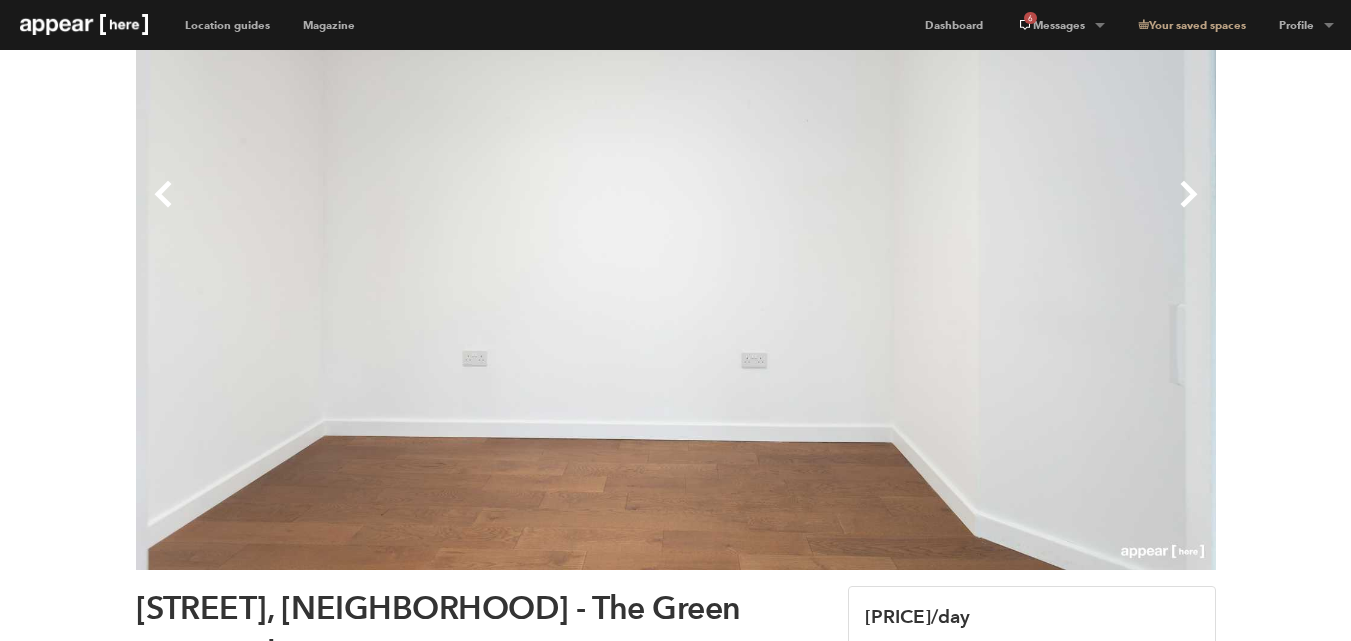 click on "Next" at bounding box center [946, 210] 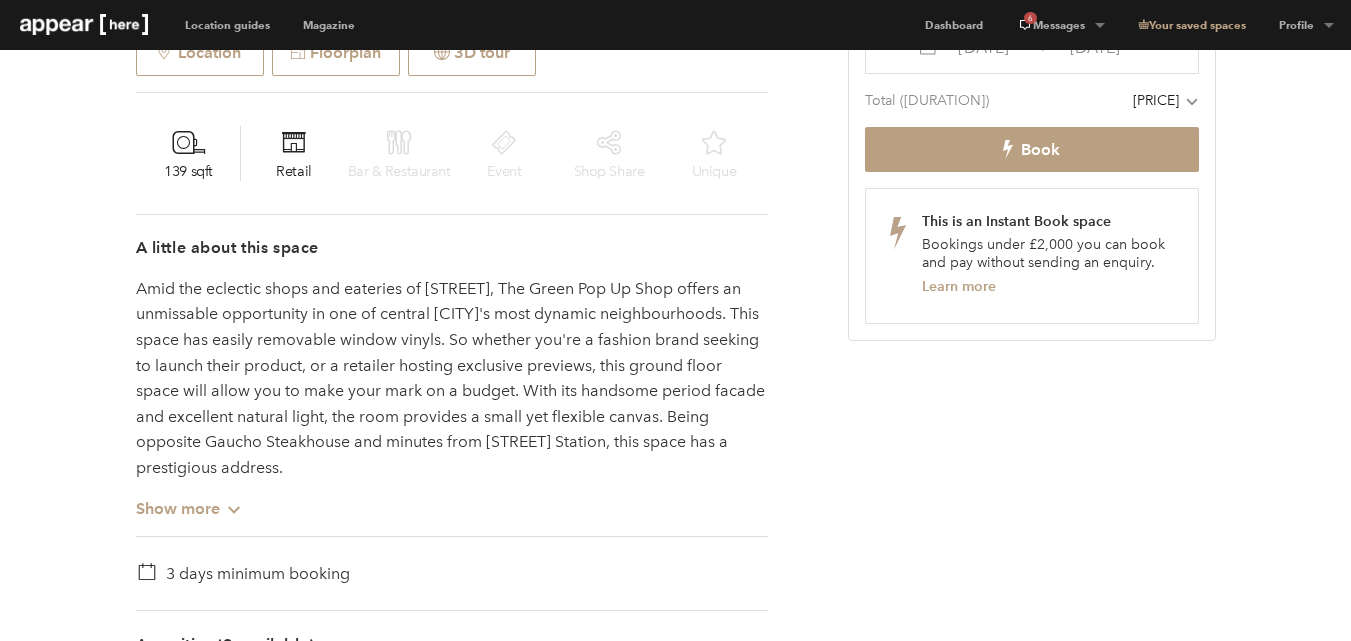 scroll, scrollTop: 900, scrollLeft: 0, axis: vertical 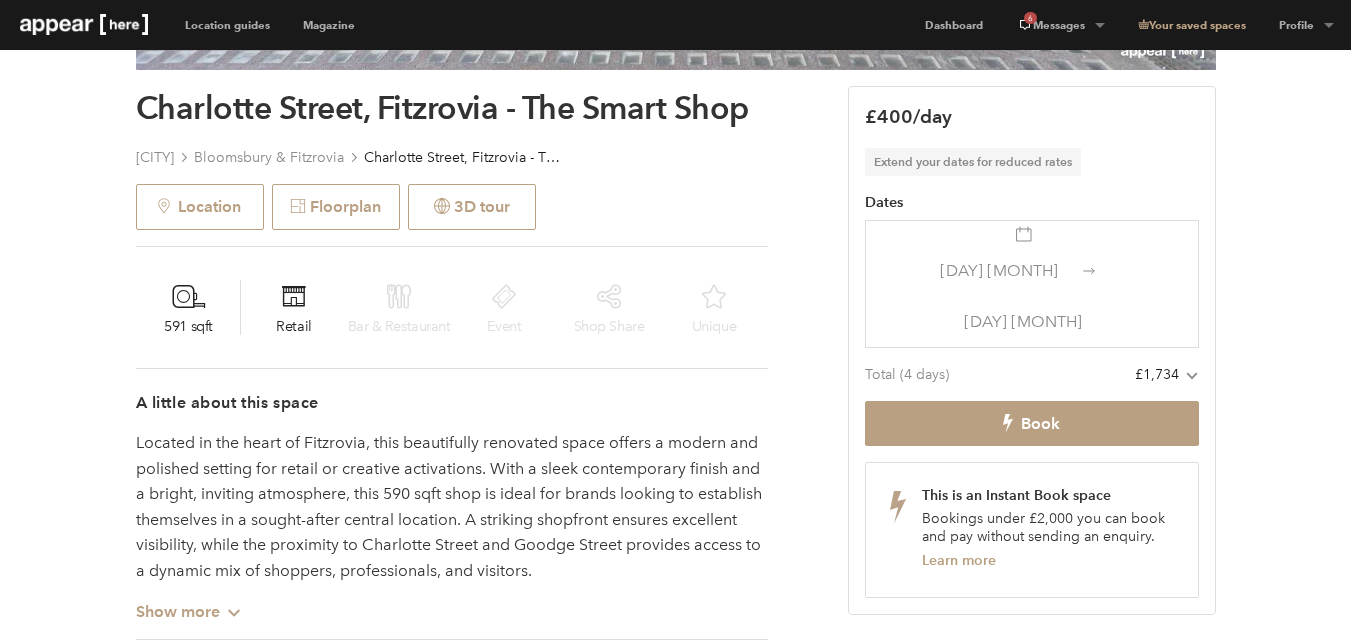 click at bounding box center (1089, 270) 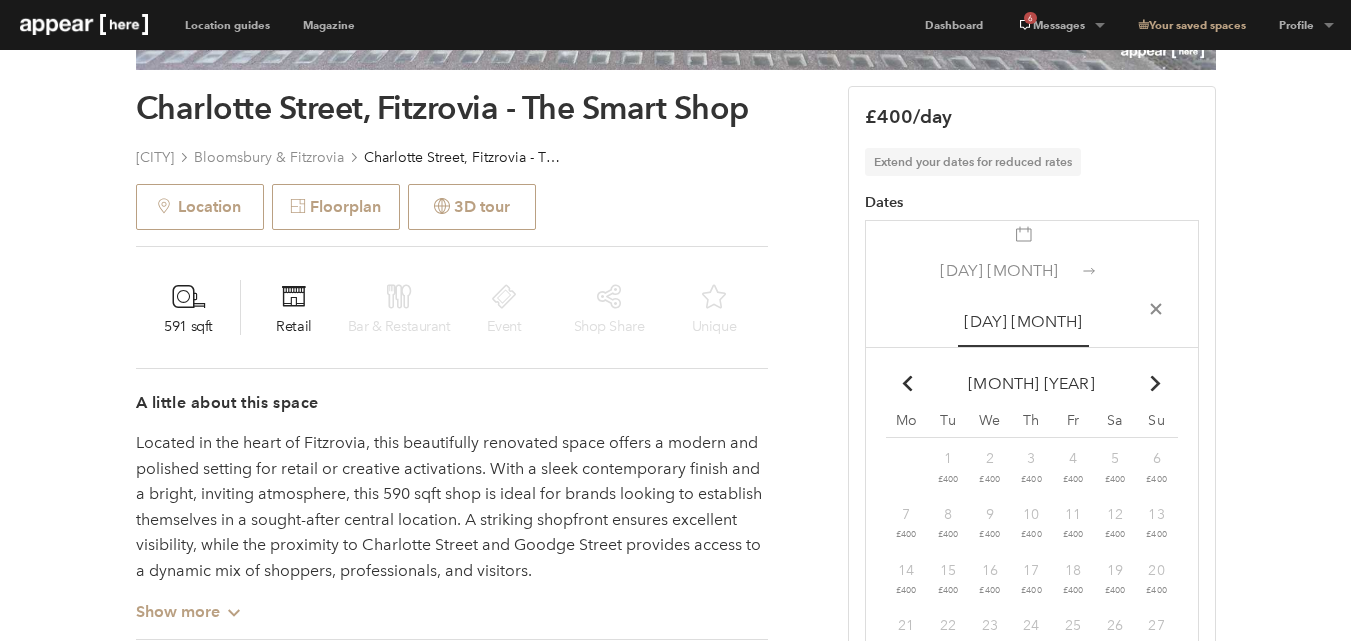 click at bounding box center (1155, 383) 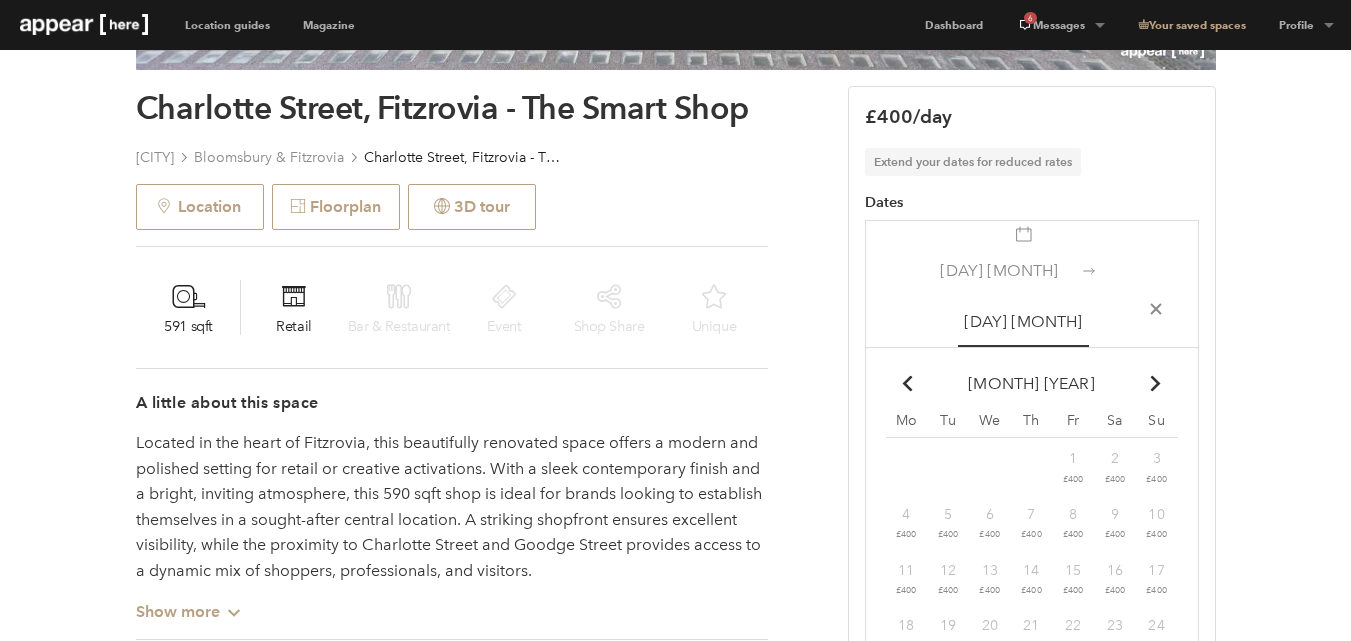 click at bounding box center [1155, 383] 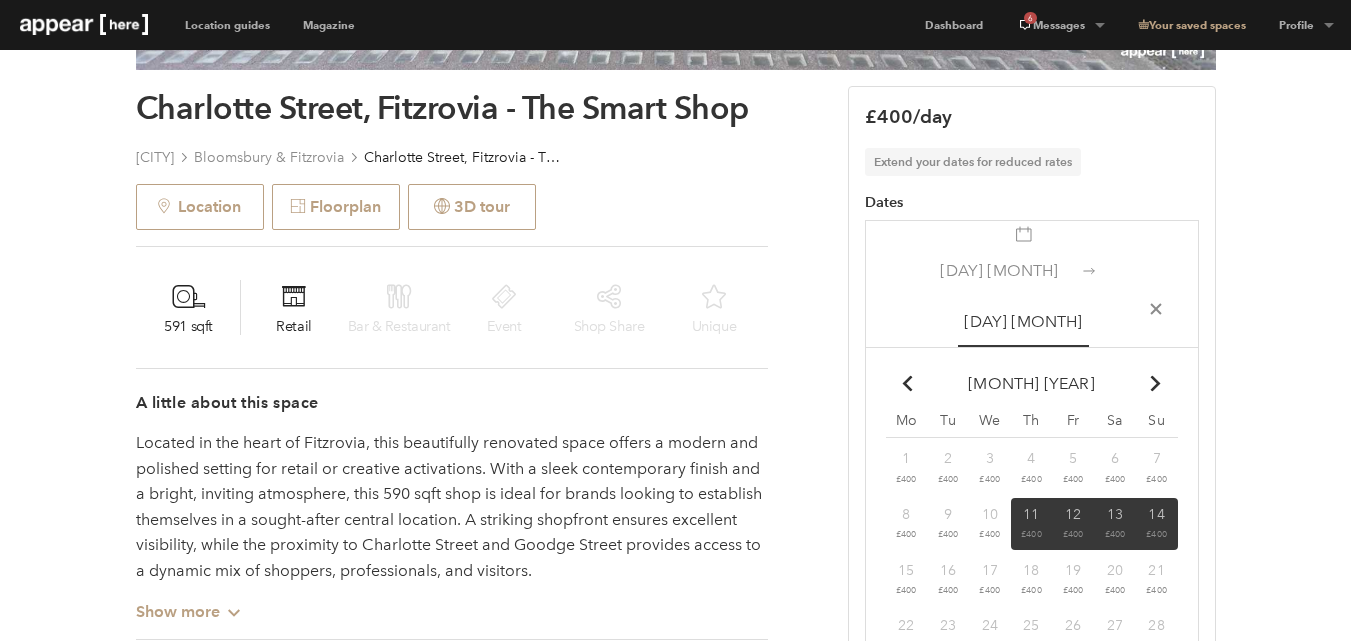 click on "18 £400" at bounding box center (1032, 466) 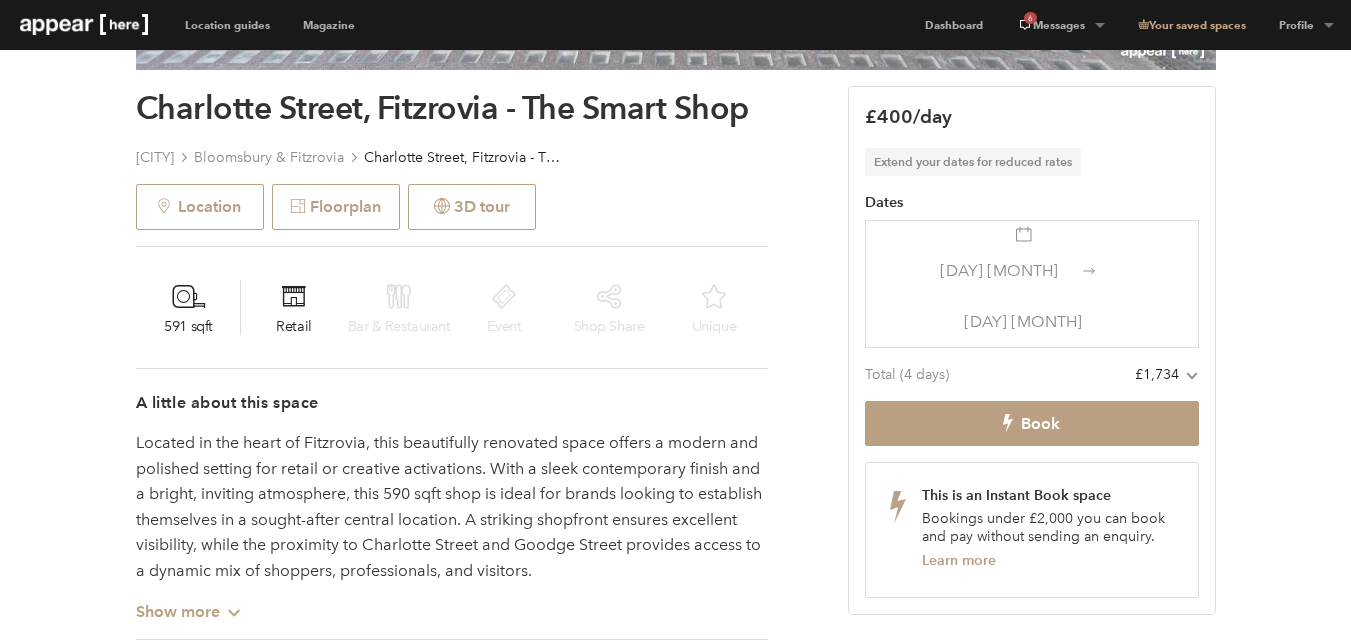 click on "Previous   Next Charlotte Street, Fitzrovia - The Smart Shop  London Bloomsbury & Fitzrovia Charlotte Street, Fitzrovia - The Smart Shop
Location
Floorplan
3D tour 591   sqft Retail Bar & Restaurant Event Shop Share Unique A little about this space Located in the heart of Fitzrovia, this beautifully renovated space offers a modern and polished setting for retail or creative activations. With a sleek contemporary finish and a bright, inviting atmosphere, this 590 sqft shop is ideal for brands looking to establish themselves in a sought-after central location. A striking shopfront ensures excellent visibility, while the proximity to Charlotte Street and Goodge Street provides access to a dynamic mix of shoppers, professionals, and visitors.
Show more Chevron-up Discounts may apply when booking a week, a quarter, or more than a month. Amenities (6 available) Lighting Kitchen extraction Shelves Heating Toilets Stock room Show more Chevron-up The local area Home truths A1 (Shops)" at bounding box center [675, 848] 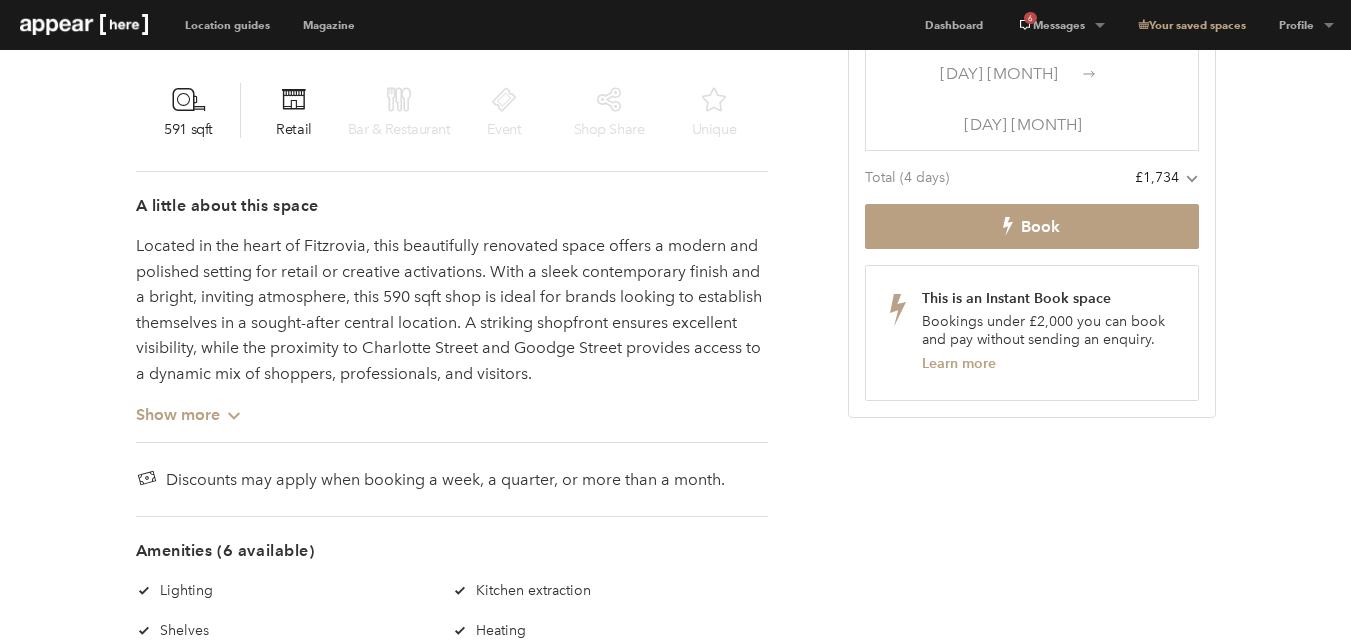 scroll, scrollTop: 700, scrollLeft: 0, axis: vertical 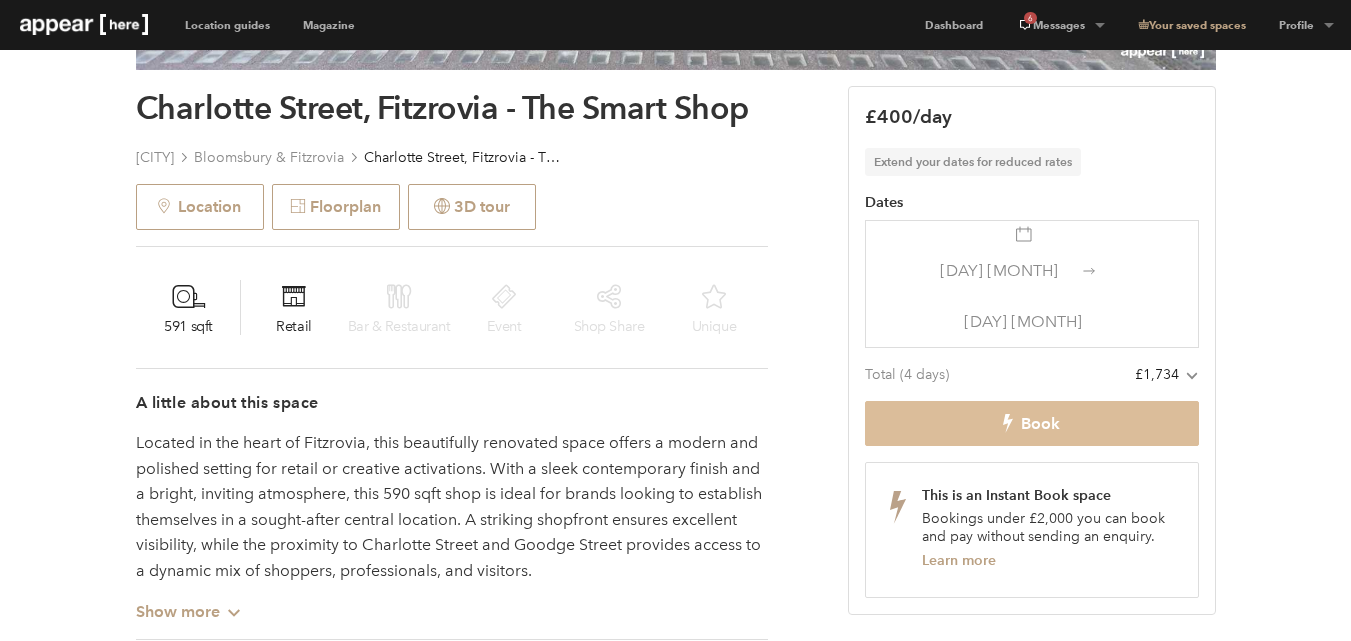 click on "Book" at bounding box center [1032, 423] 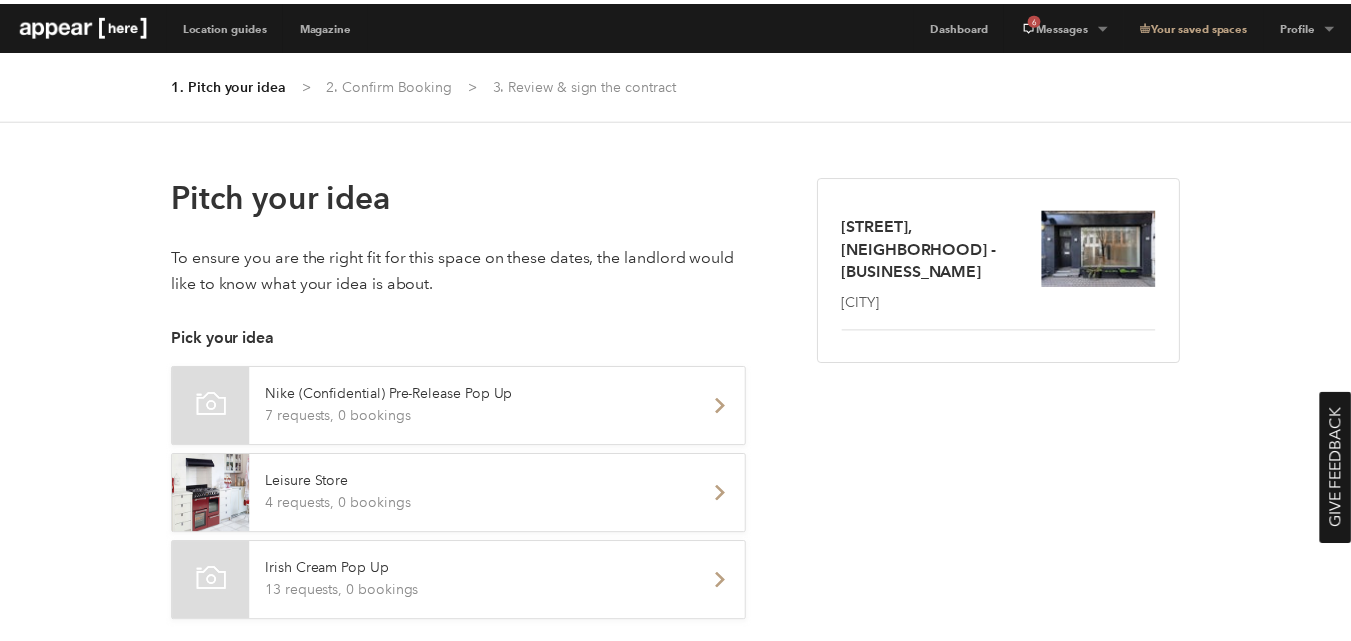 scroll, scrollTop: 0, scrollLeft: 0, axis: both 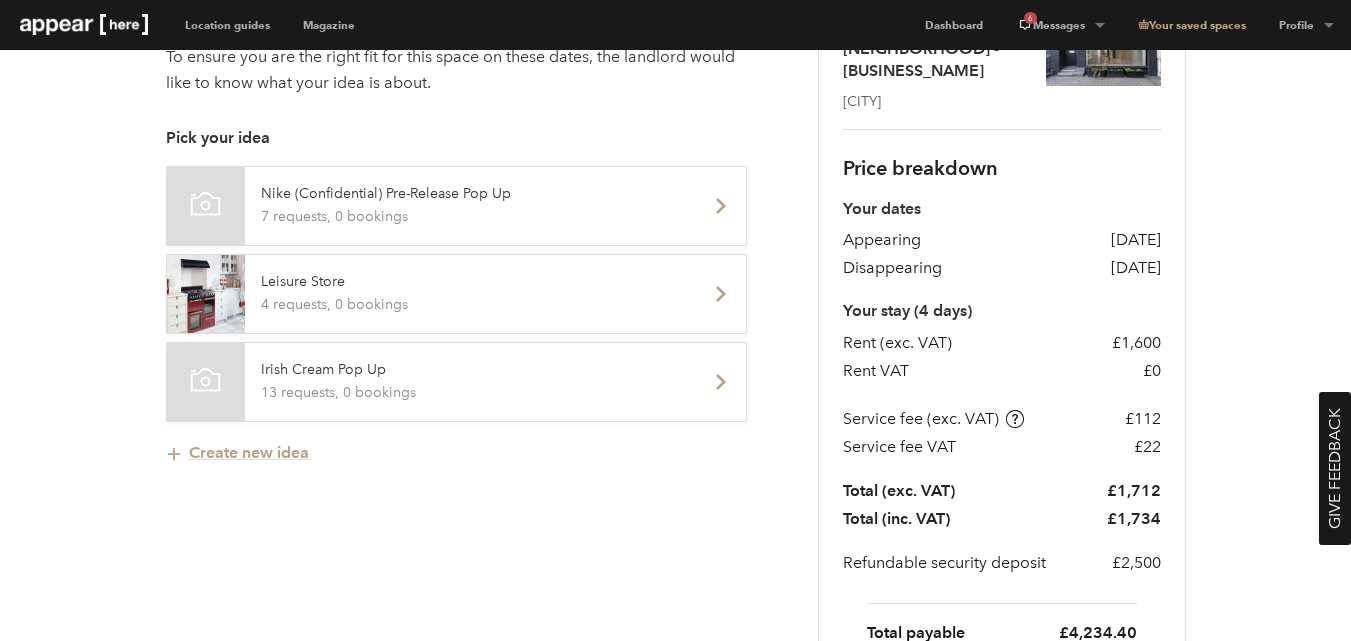 click on "[DATE]" at bounding box center (1136, 240) 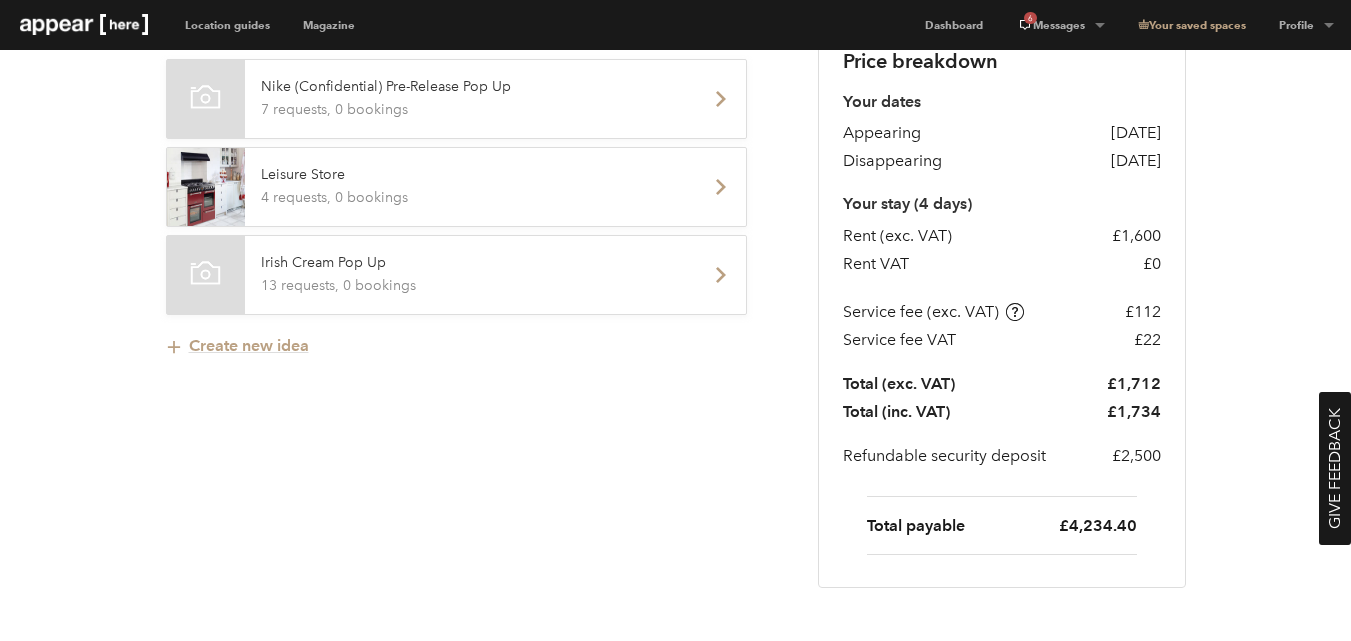 scroll, scrollTop: 310, scrollLeft: 0, axis: vertical 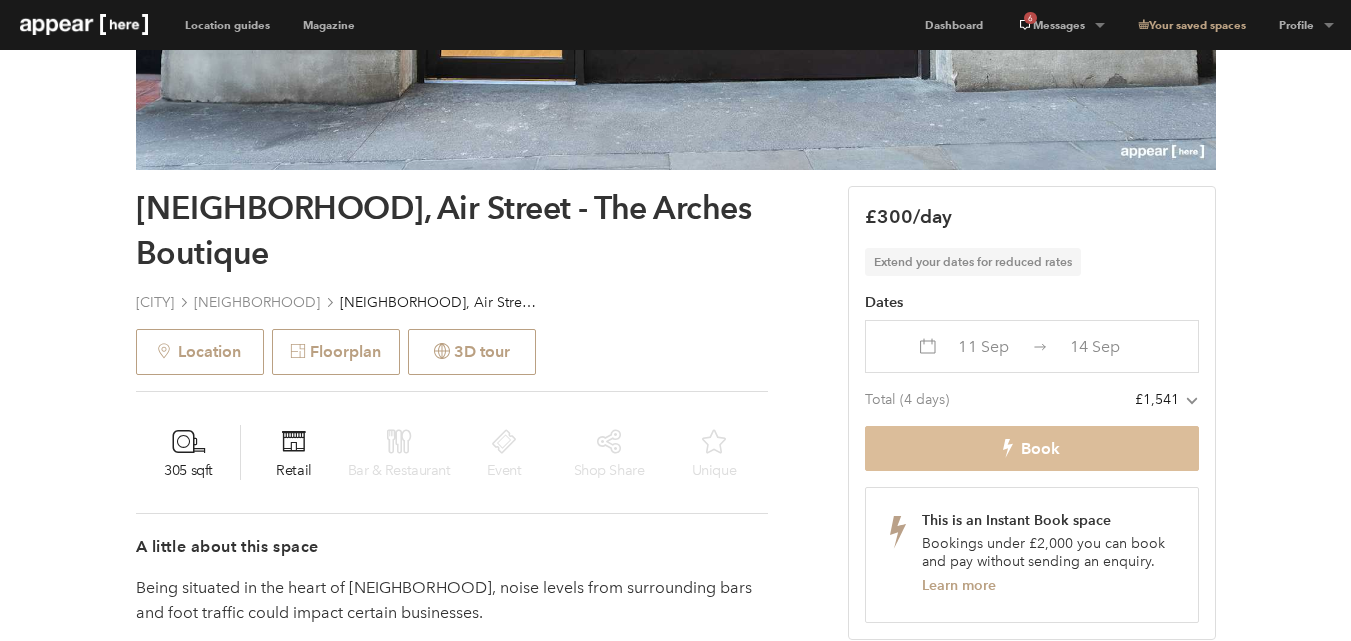 click on "Book" at bounding box center (1032, 448) 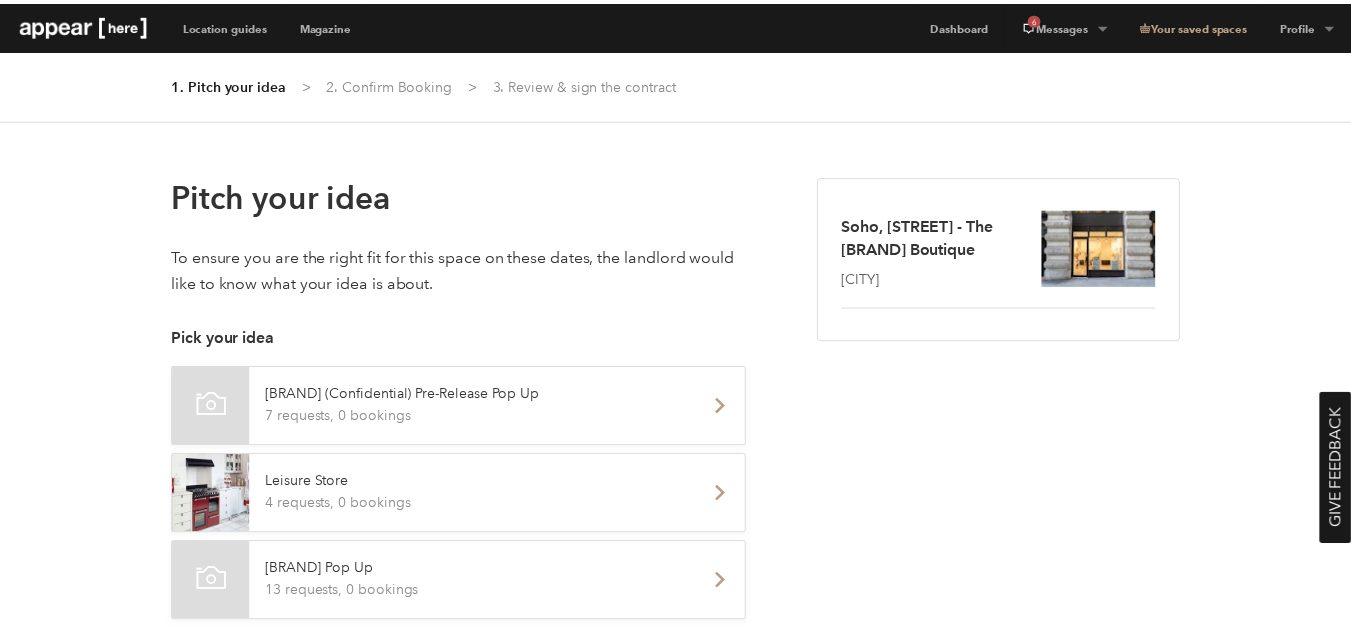 scroll, scrollTop: 0, scrollLeft: 0, axis: both 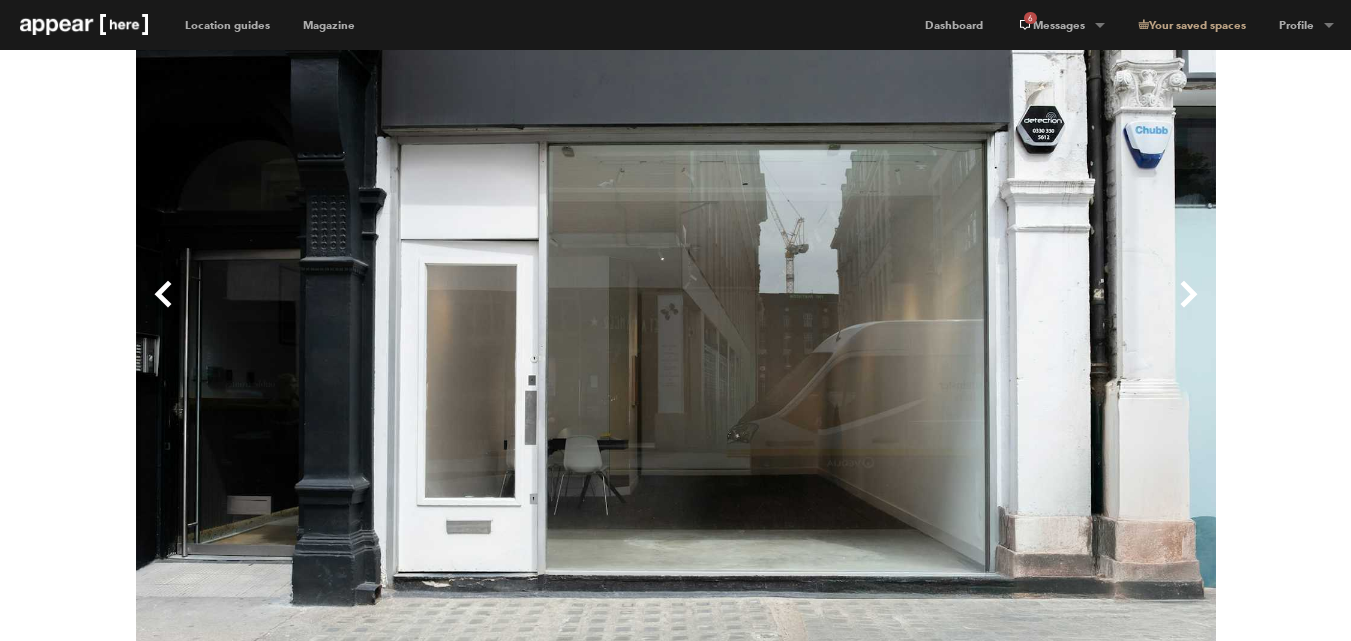click on "Next" at bounding box center (946, 310) 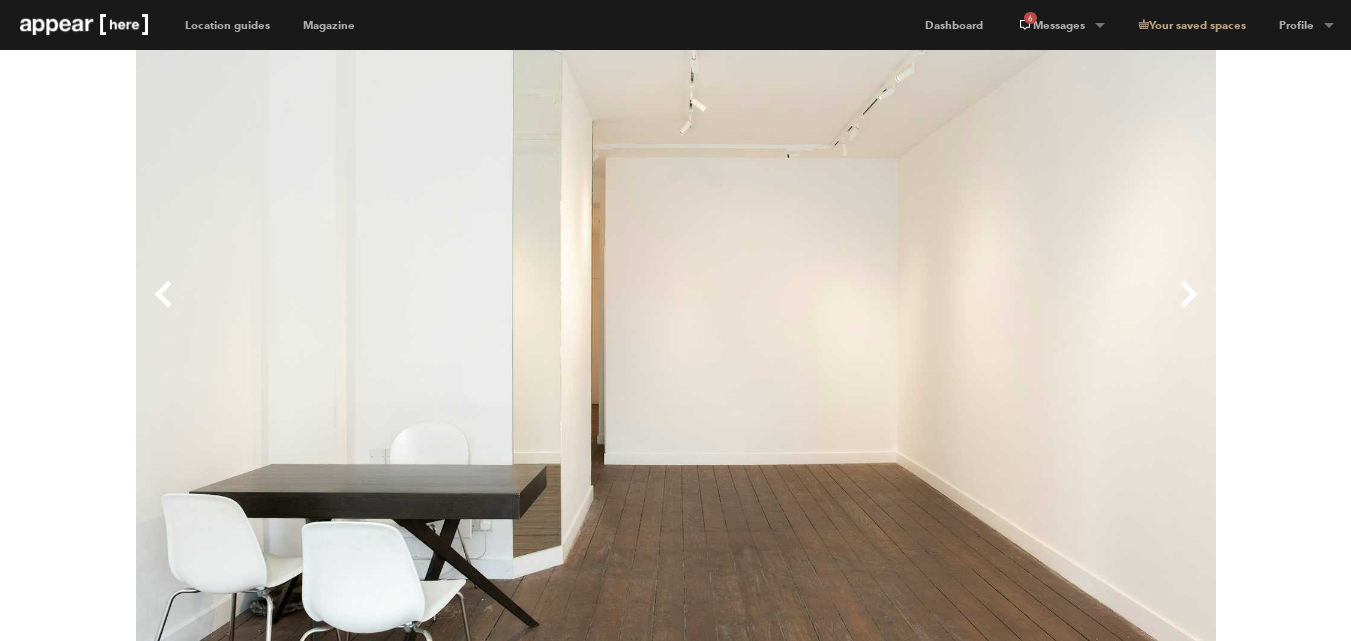 click on "Next" at bounding box center (946, 310) 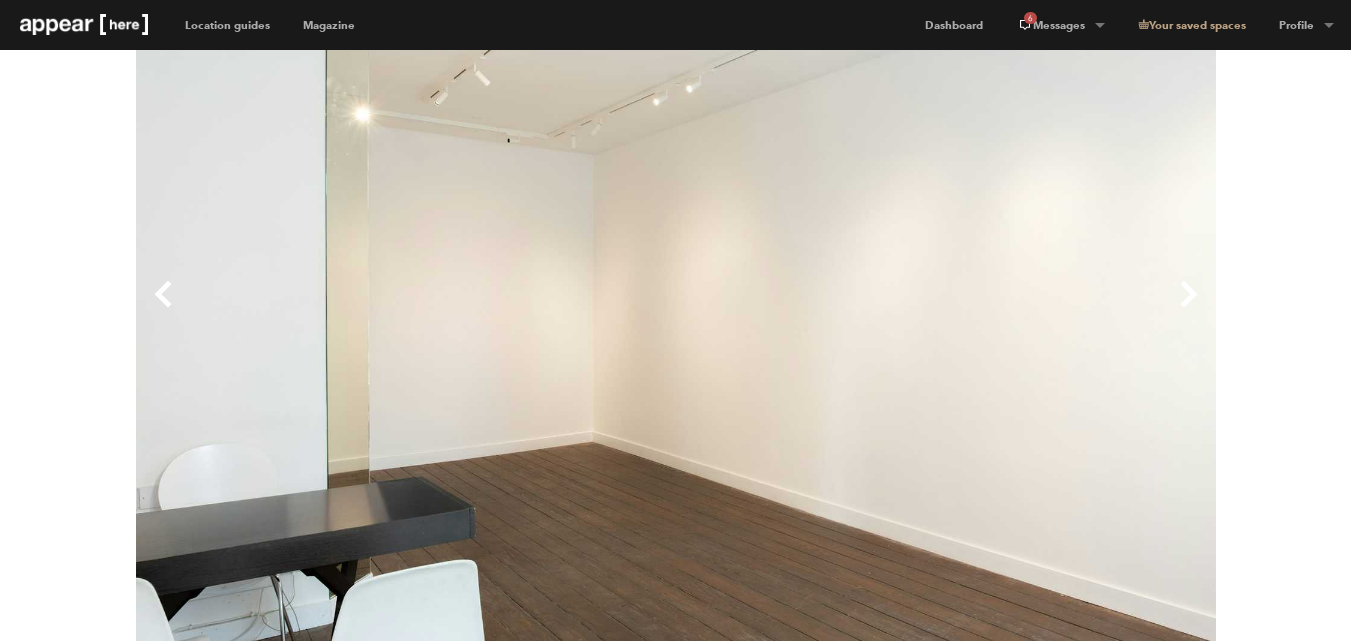 click on "Next" at bounding box center [946, 310] 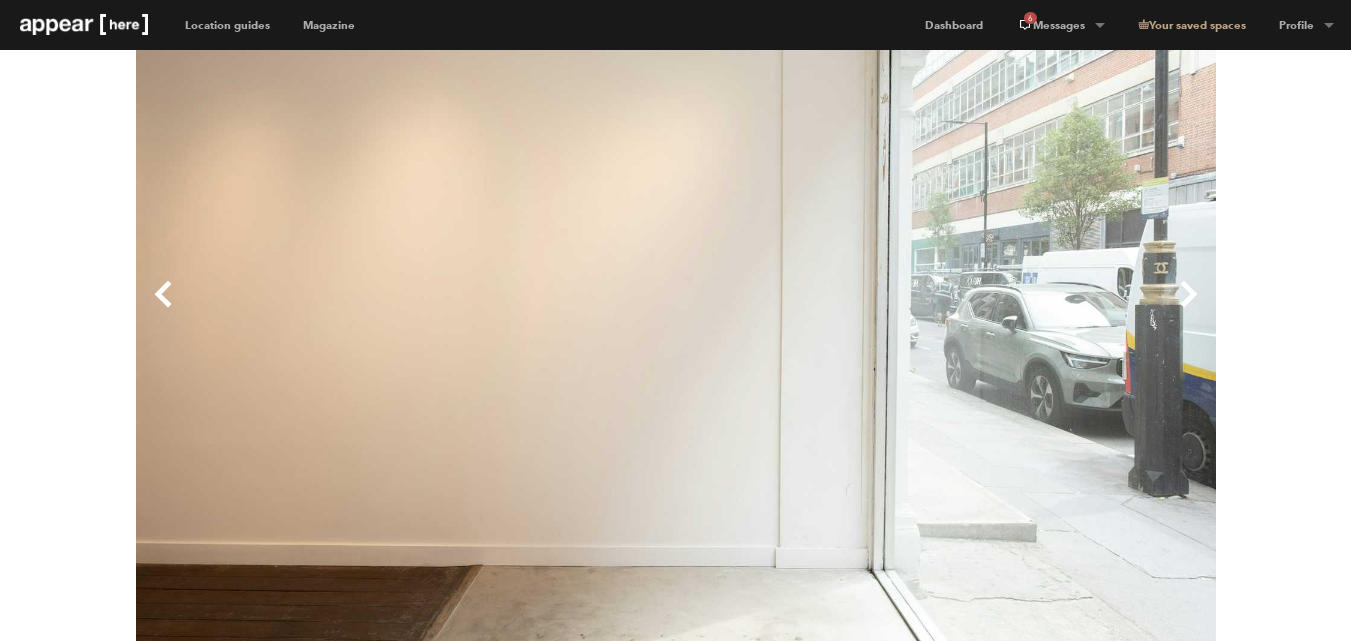 click on "Next" at bounding box center (946, 310) 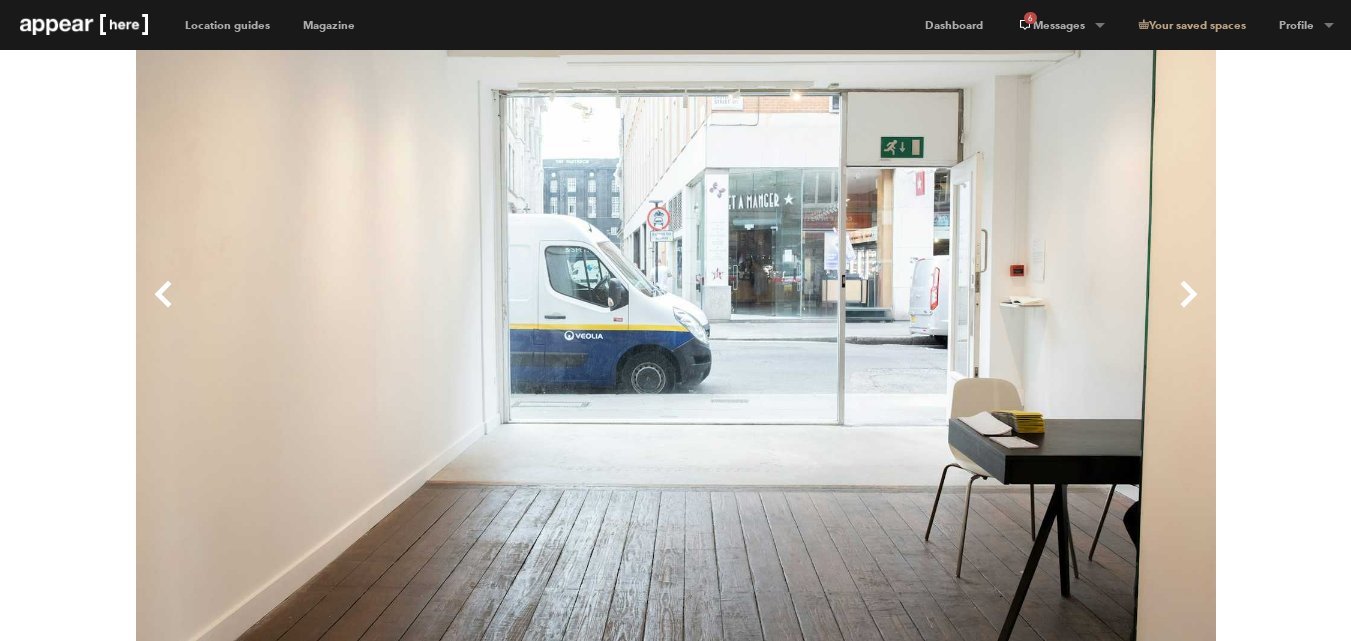 click on "Next" at bounding box center (946, 310) 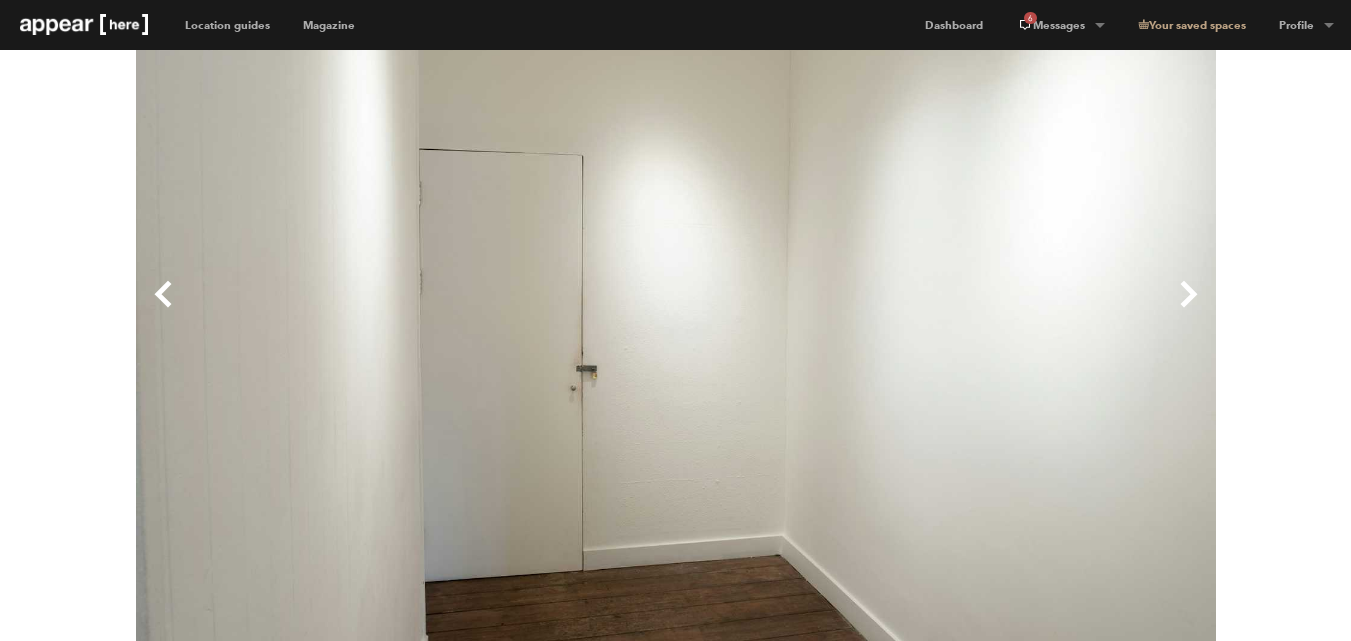 click on "Next" at bounding box center [946, 310] 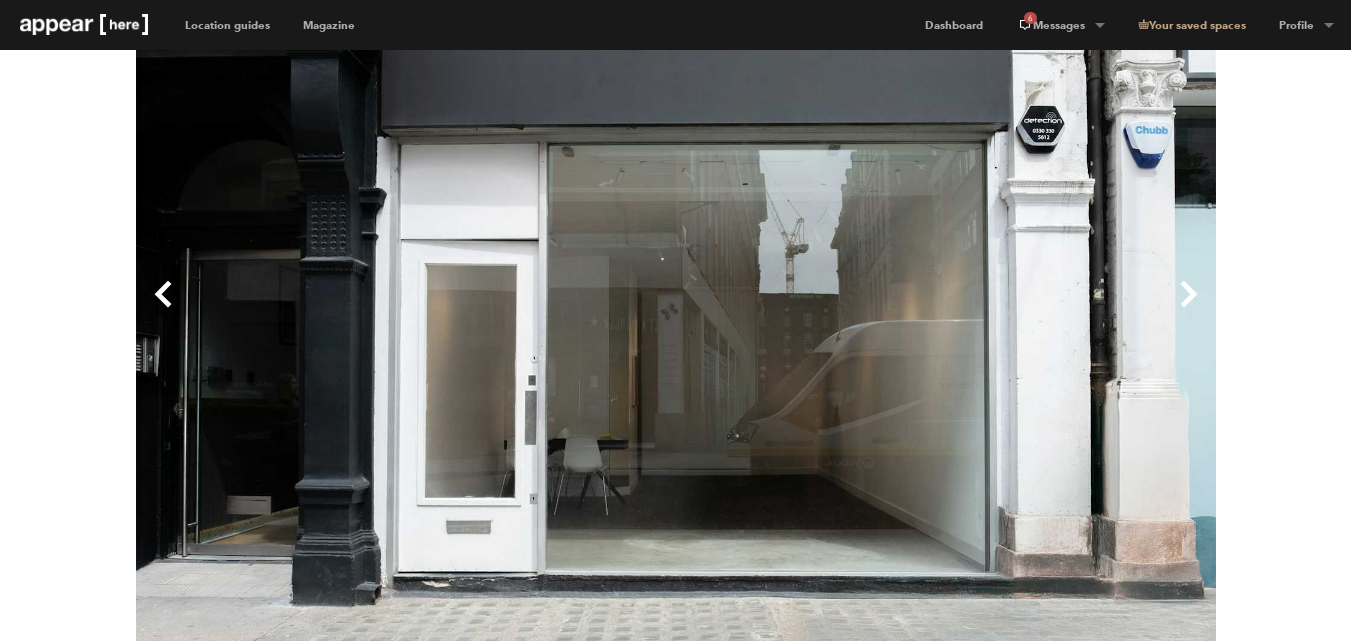 click on "Next" at bounding box center [946, 310] 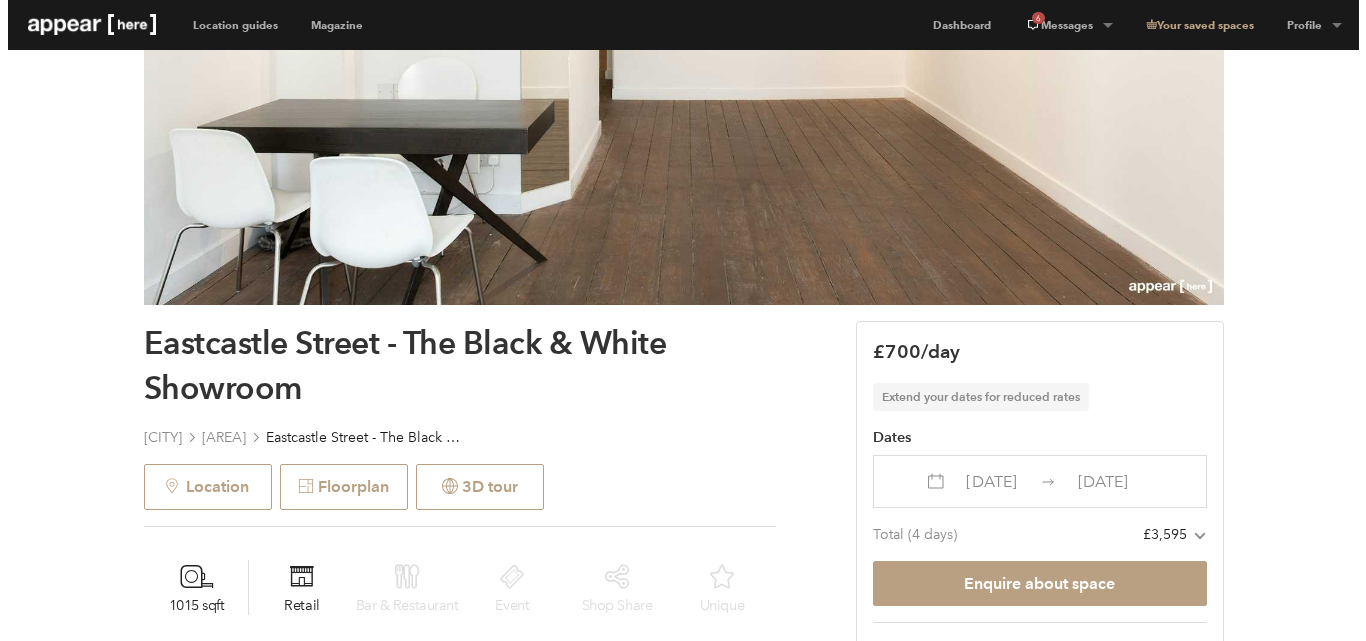 scroll, scrollTop: 500, scrollLeft: 0, axis: vertical 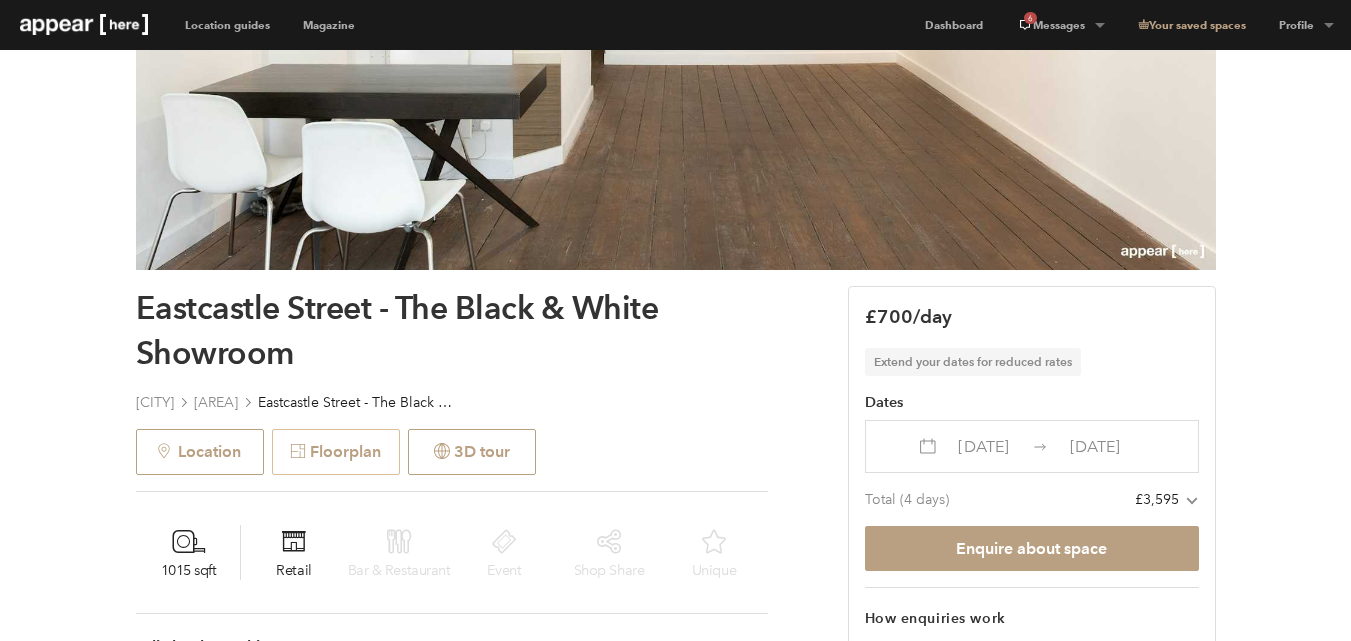 click on "Floorplan" at bounding box center [336, 452] 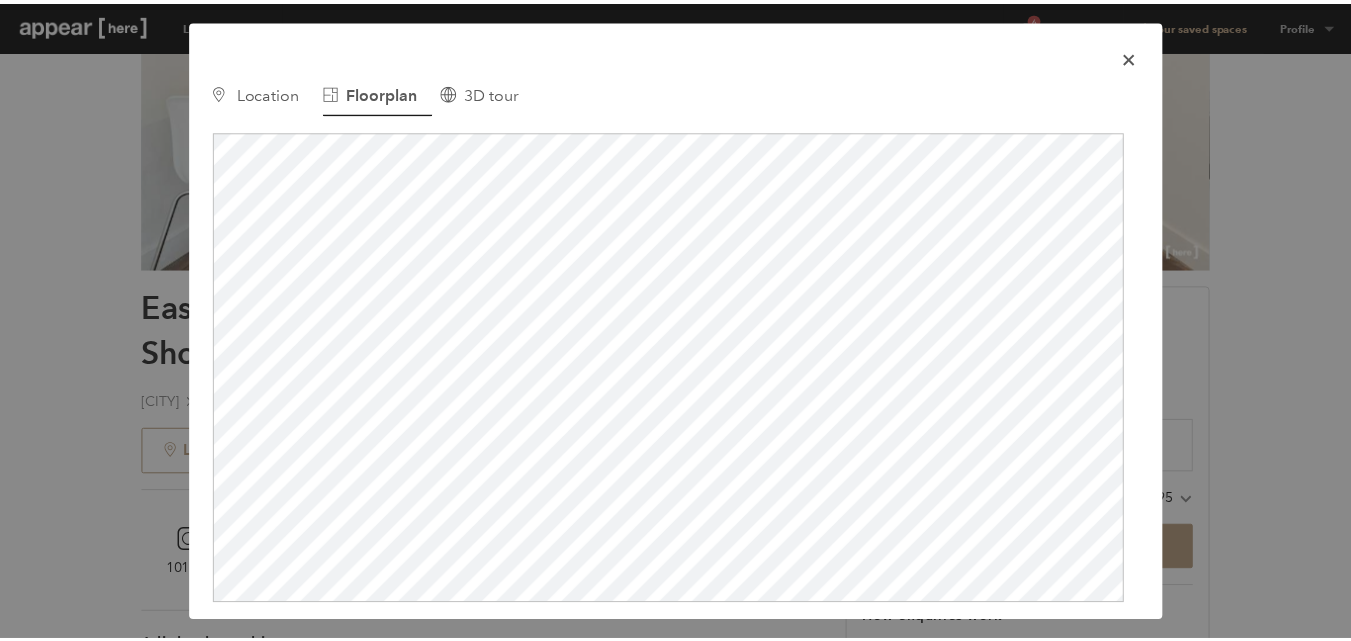 scroll, scrollTop: 0, scrollLeft: 0, axis: both 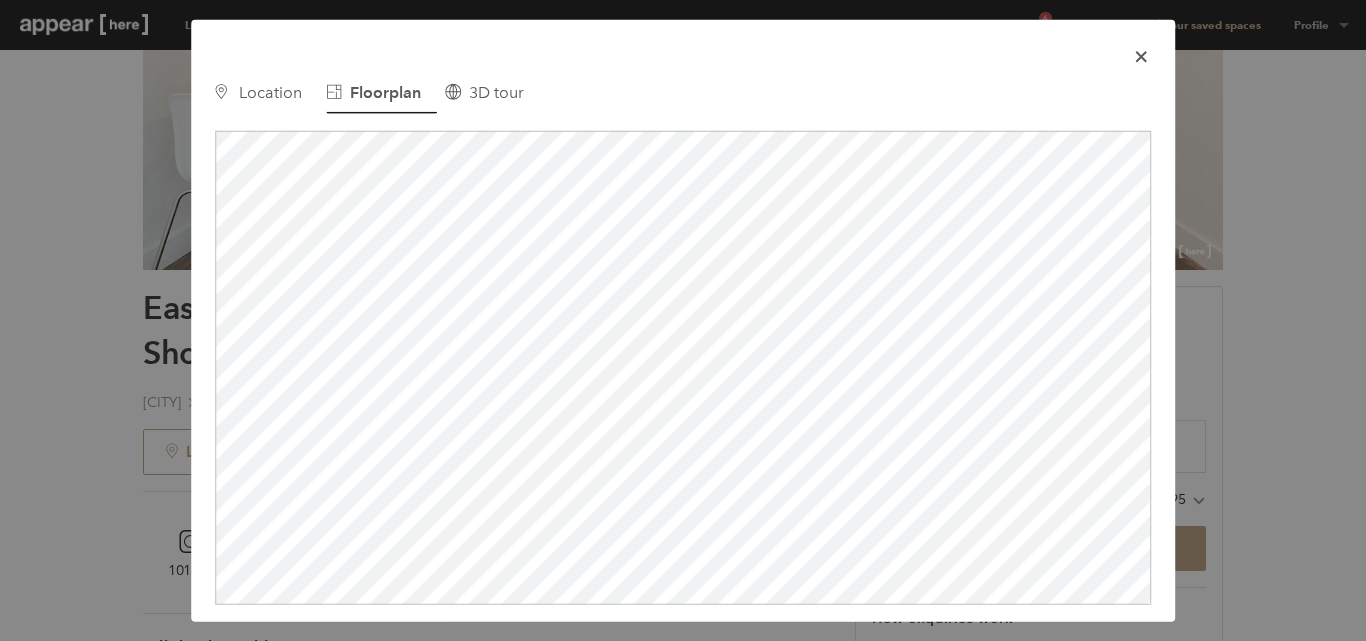 click on "icon-x" at bounding box center [1141, 56] 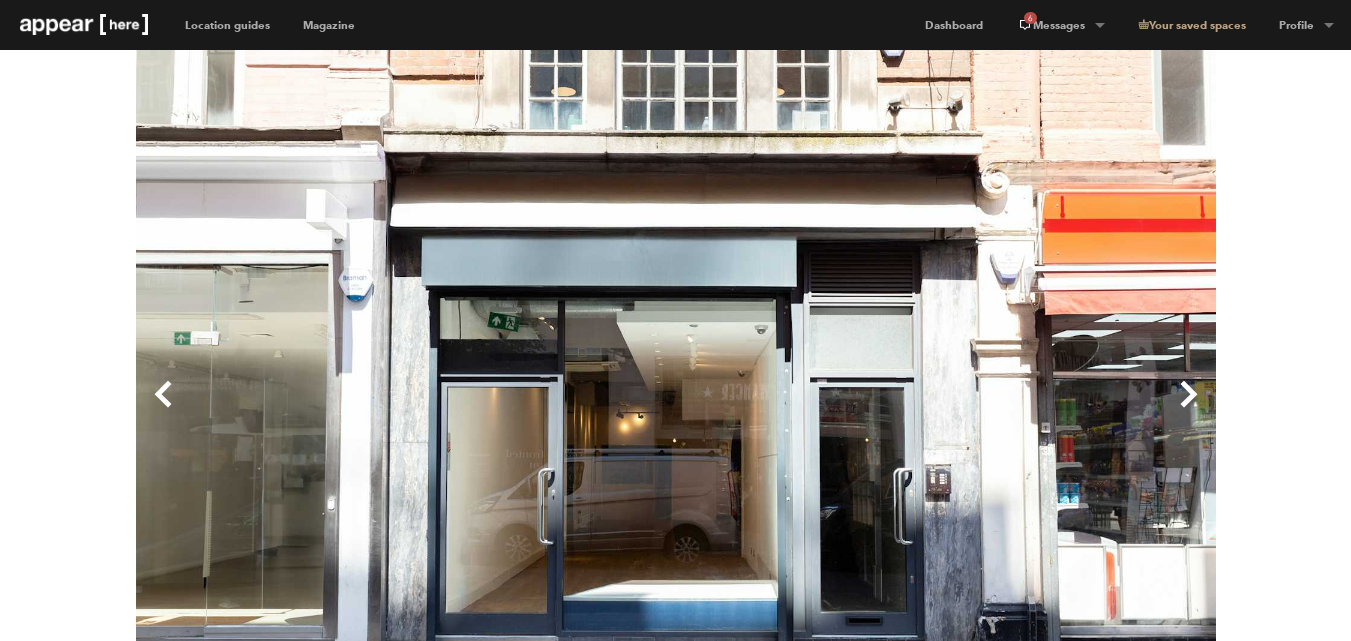 scroll, scrollTop: 0, scrollLeft: 0, axis: both 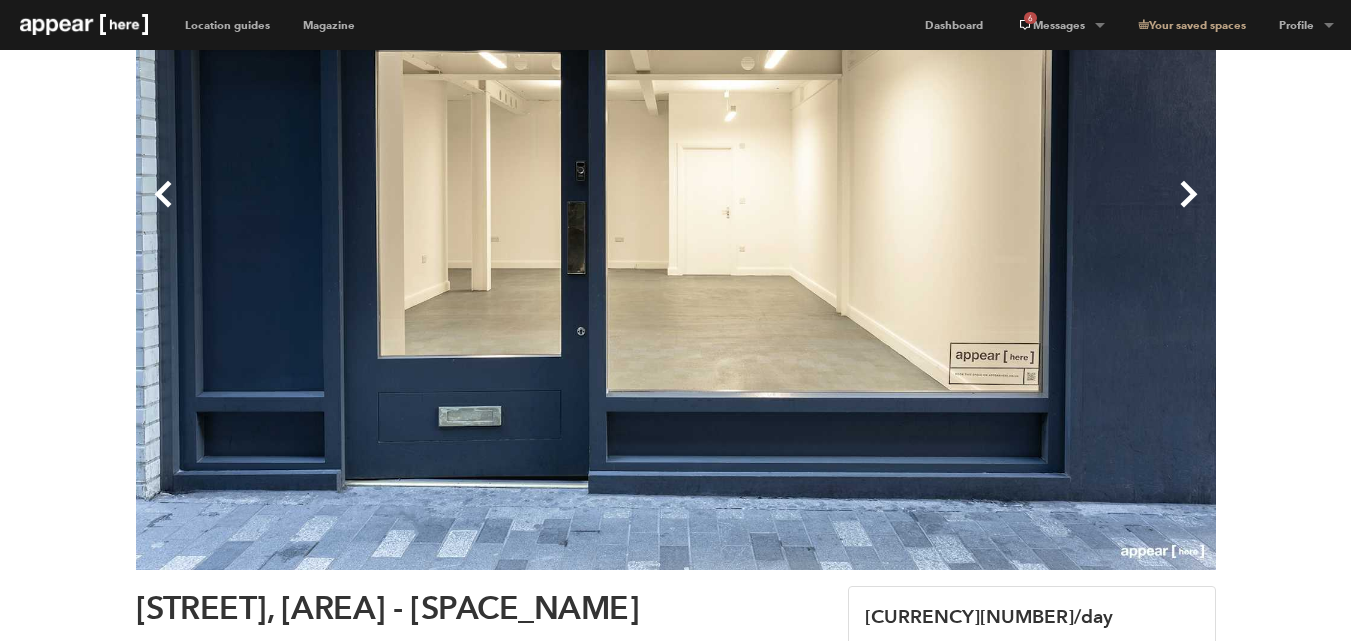 click on "Next" at bounding box center [946, 210] 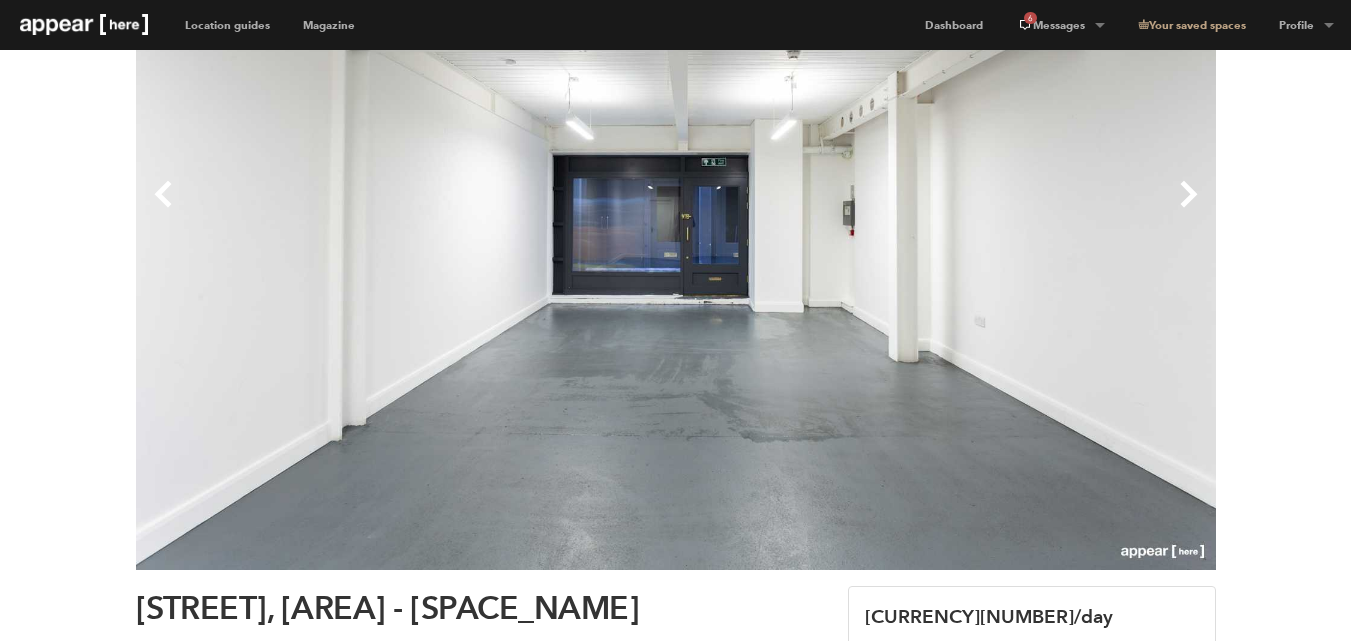 click on "Next" at bounding box center (946, 210) 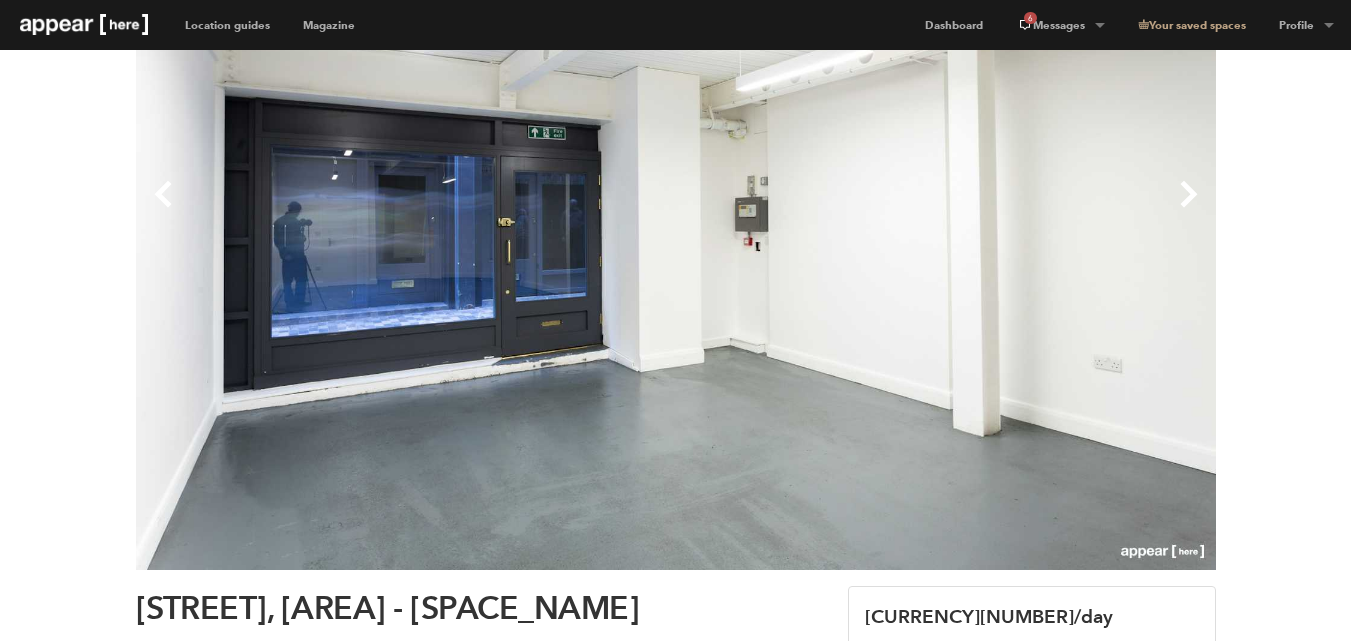 click on "Next" at bounding box center (946, 210) 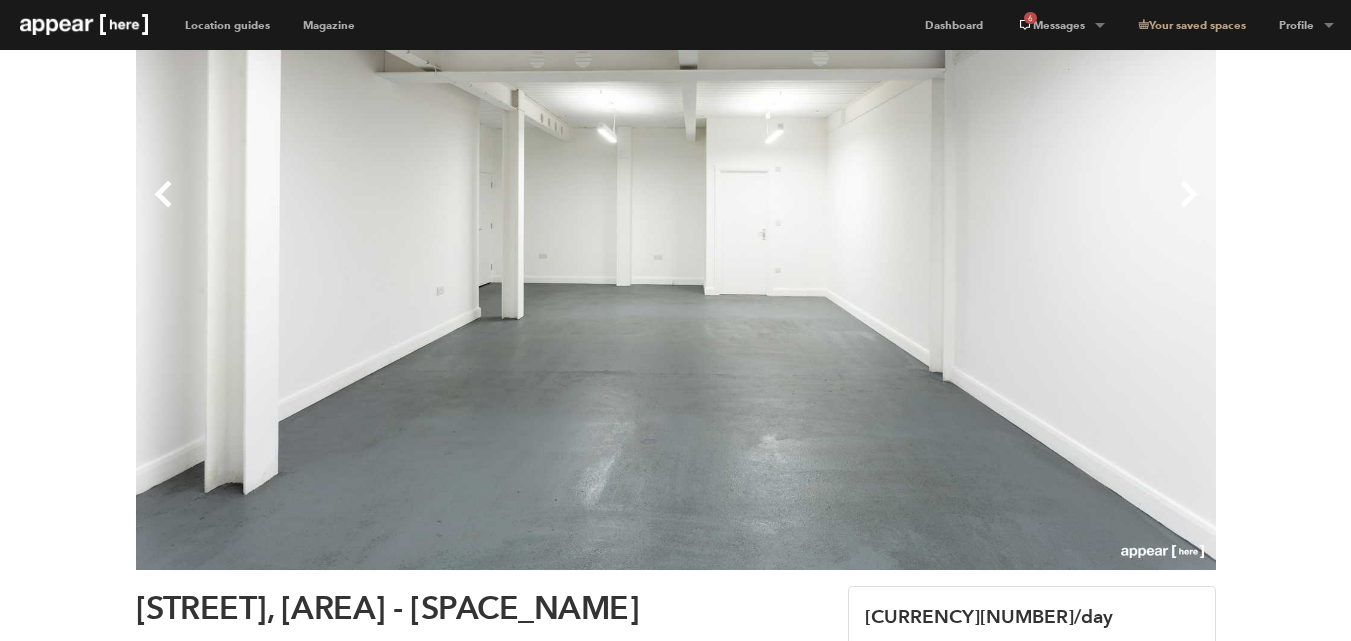 click on "Next" at bounding box center [946, 210] 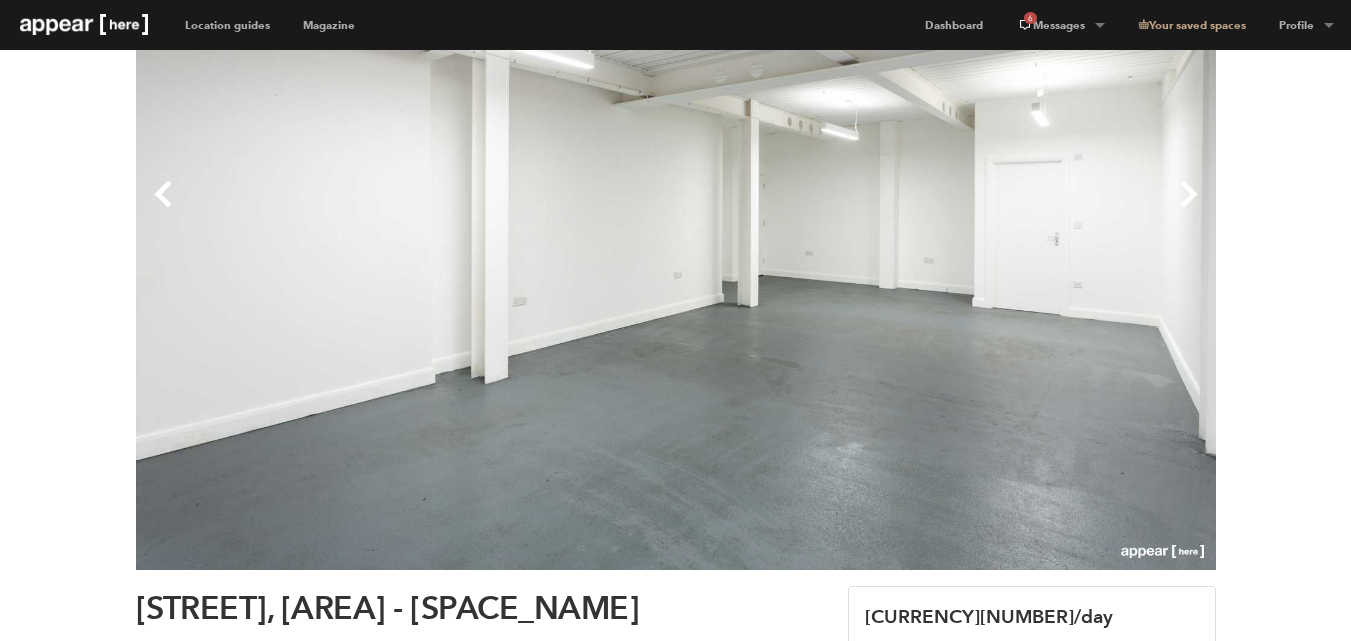 click on "Next" at bounding box center [946, 210] 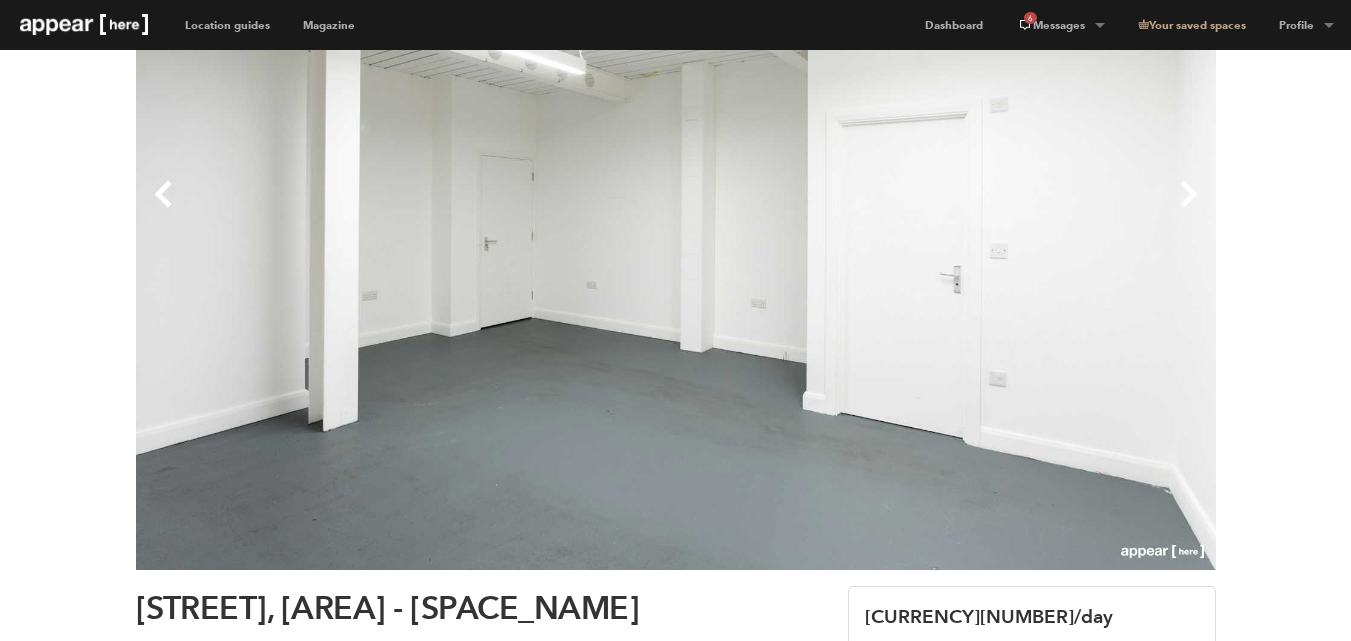 click on "Next" at bounding box center (946, 210) 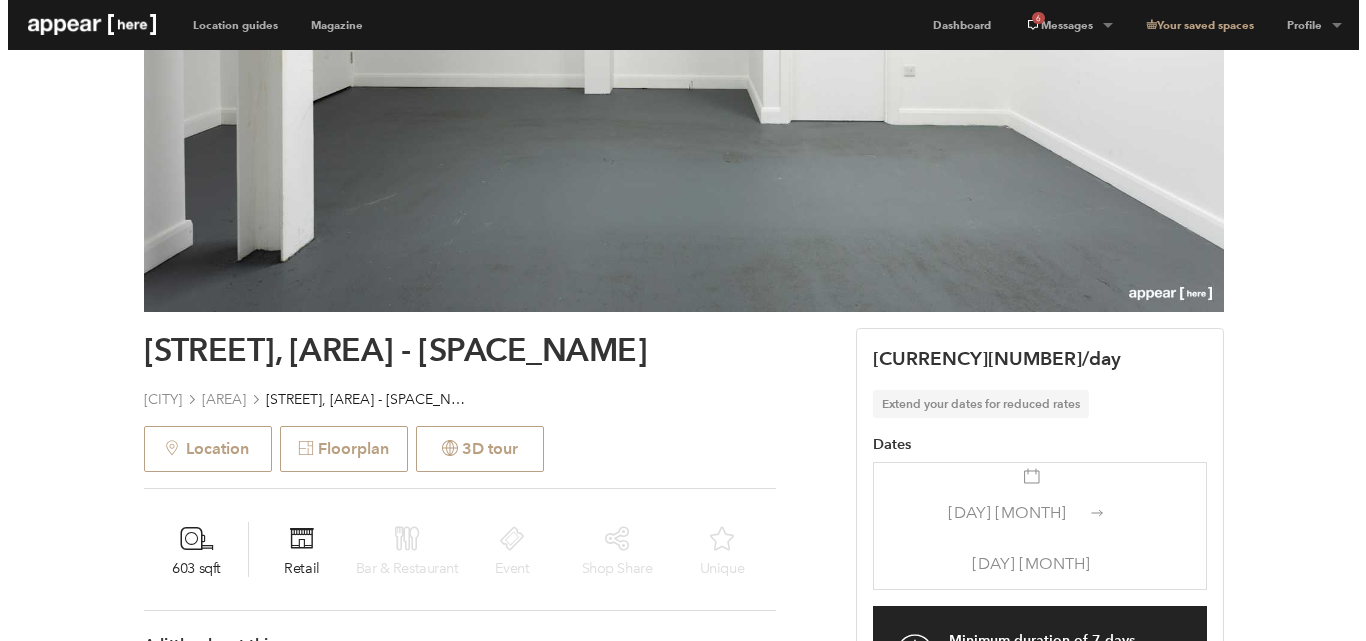 scroll, scrollTop: 500, scrollLeft: 0, axis: vertical 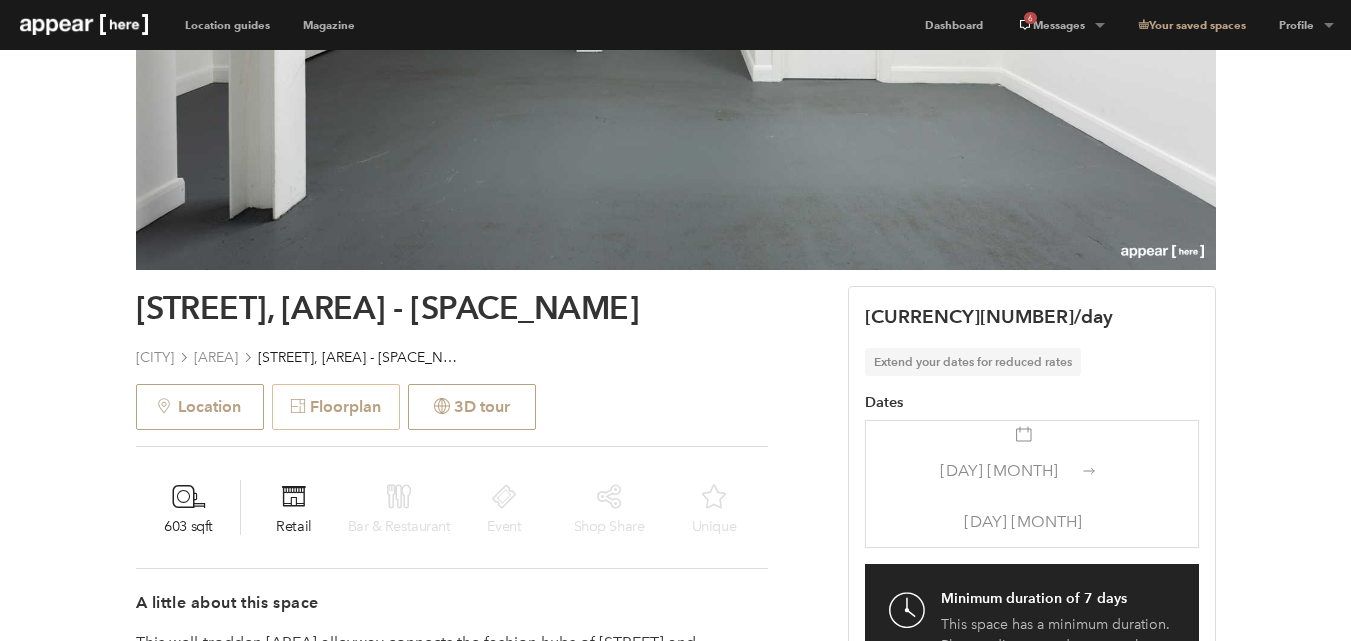 click at bounding box center (166, 406) 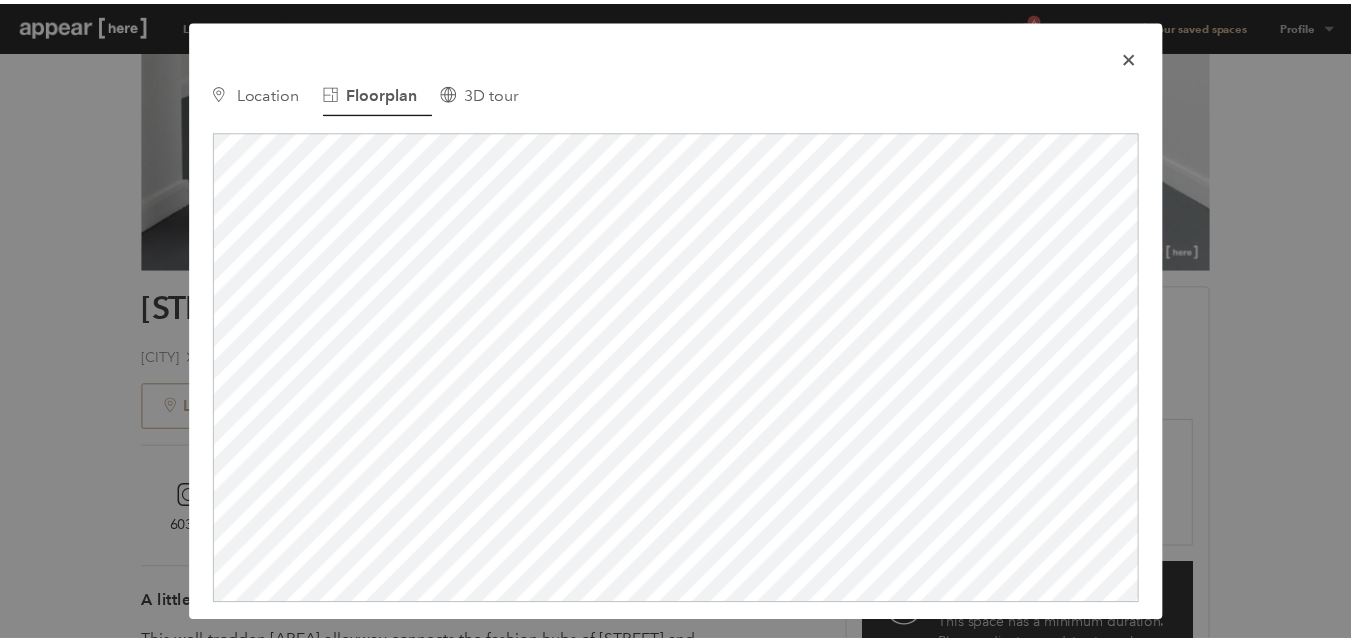scroll, scrollTop: 0, scrollLeft: 0, axis: both 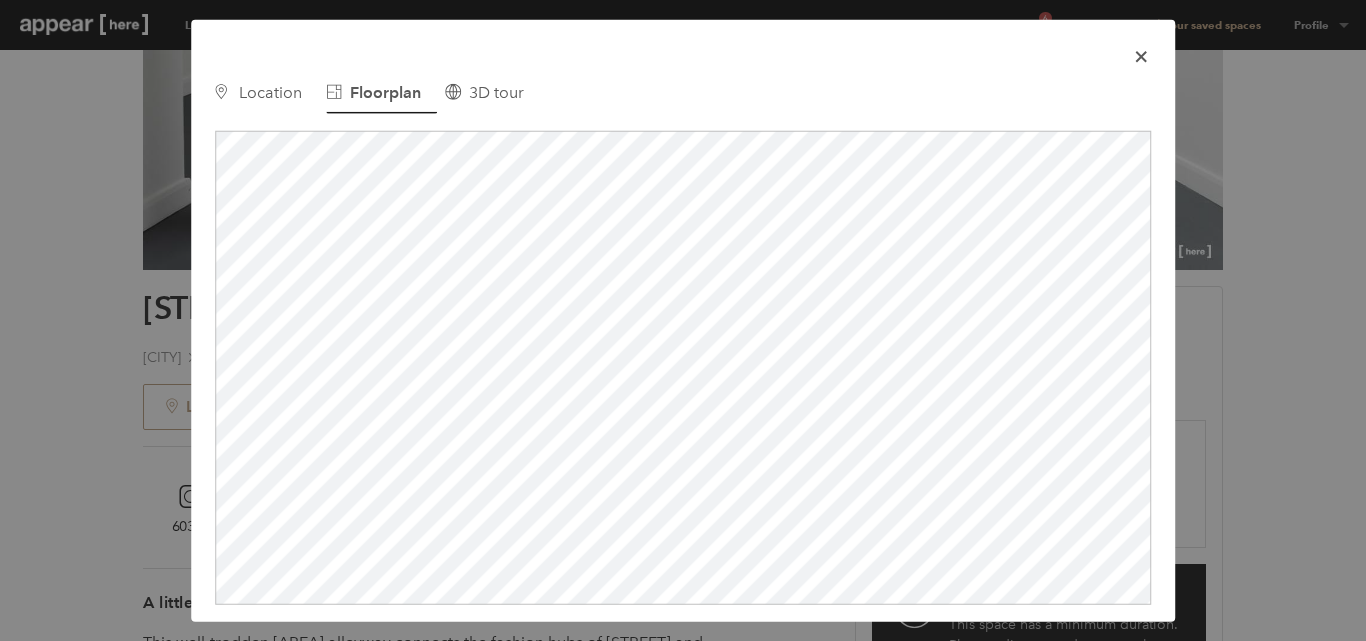 click on "icon-x" at bounding box center (1141, 56) 